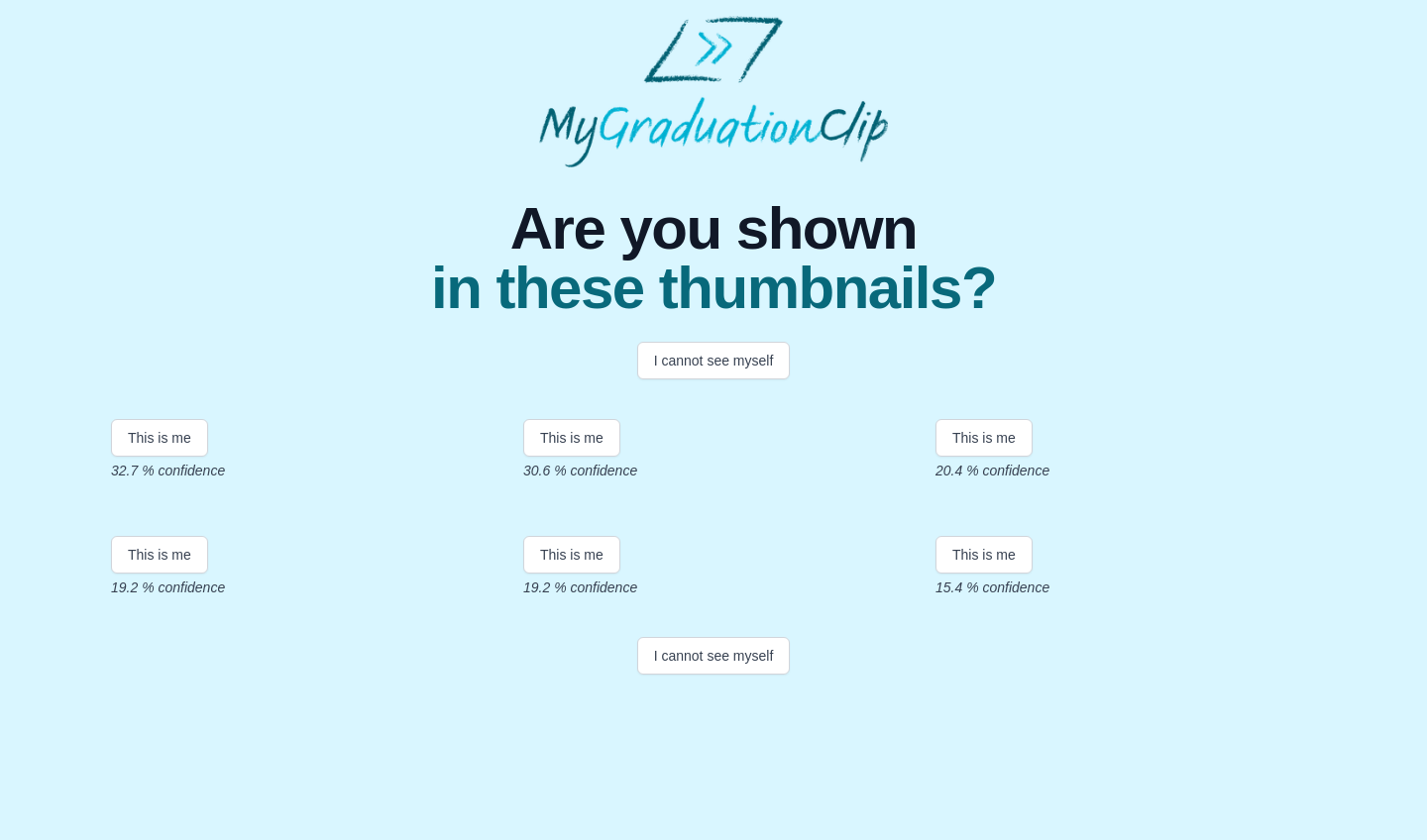 scroll, scrollTop: 286, scrollLeft: 0, axis: vertical 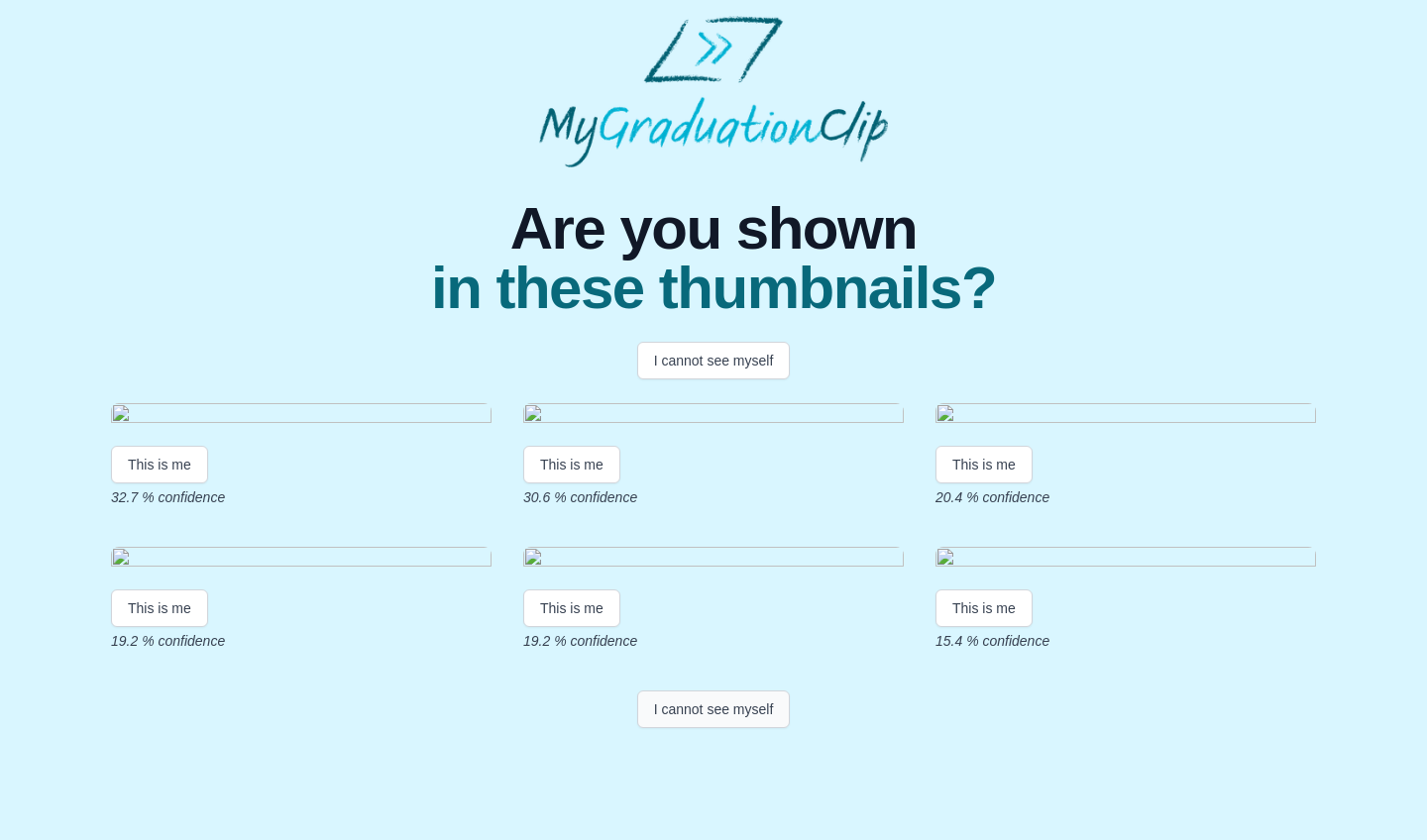click on "I cannot see myself" at bounding box center [714, 709] 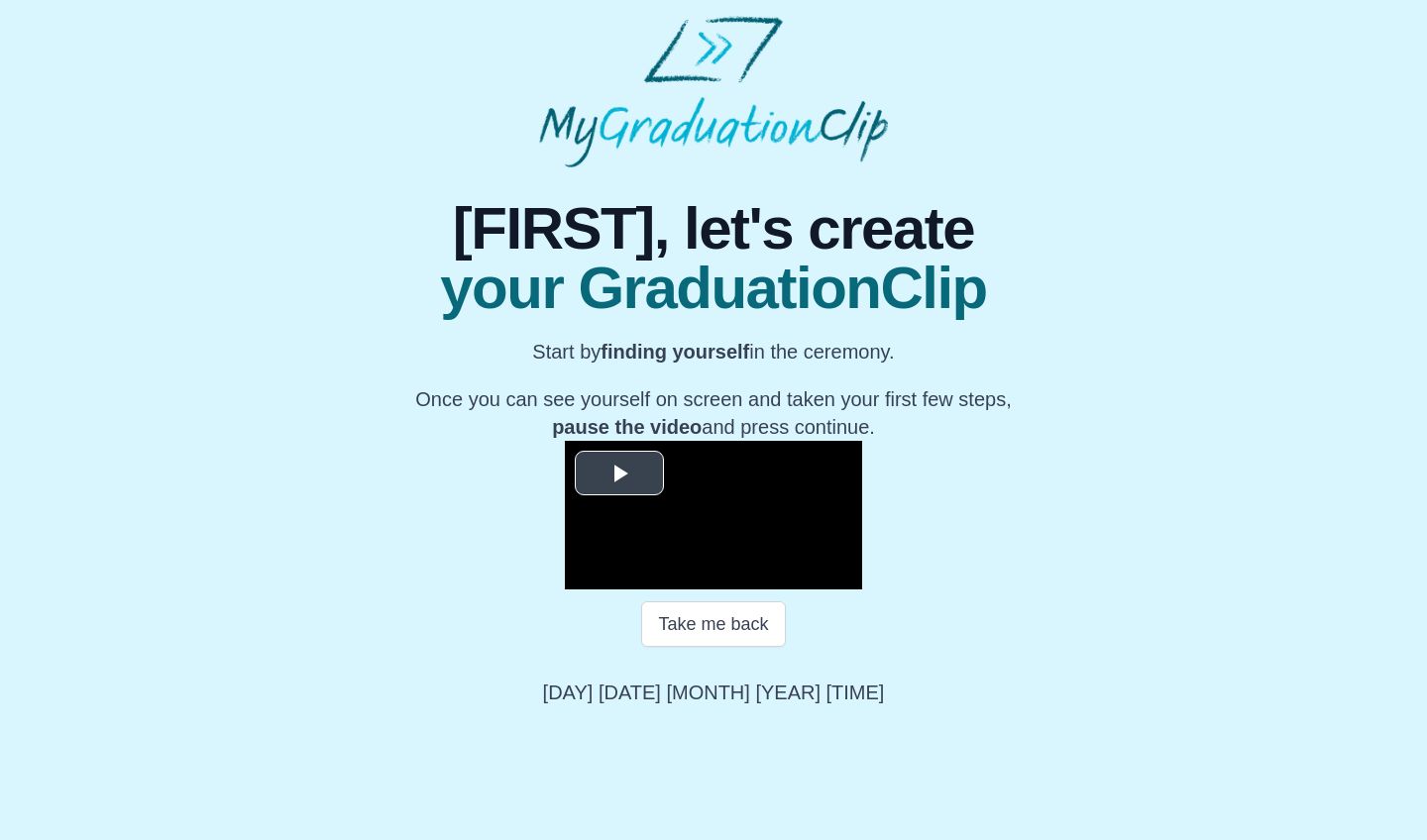 click at bounding box center [619, 473] 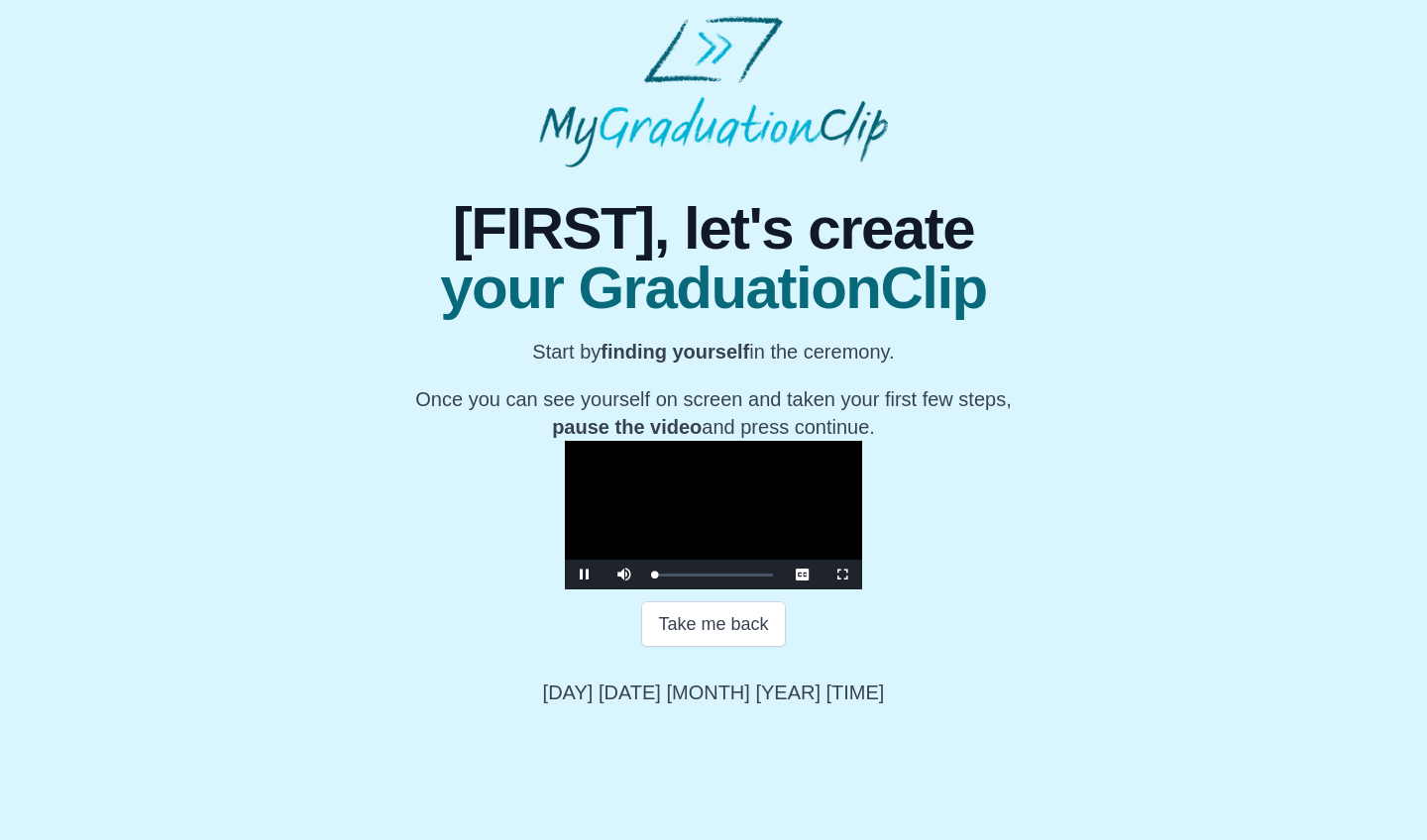scroll, scrollTop: 136, scrollLeft: 0, axis: vertical 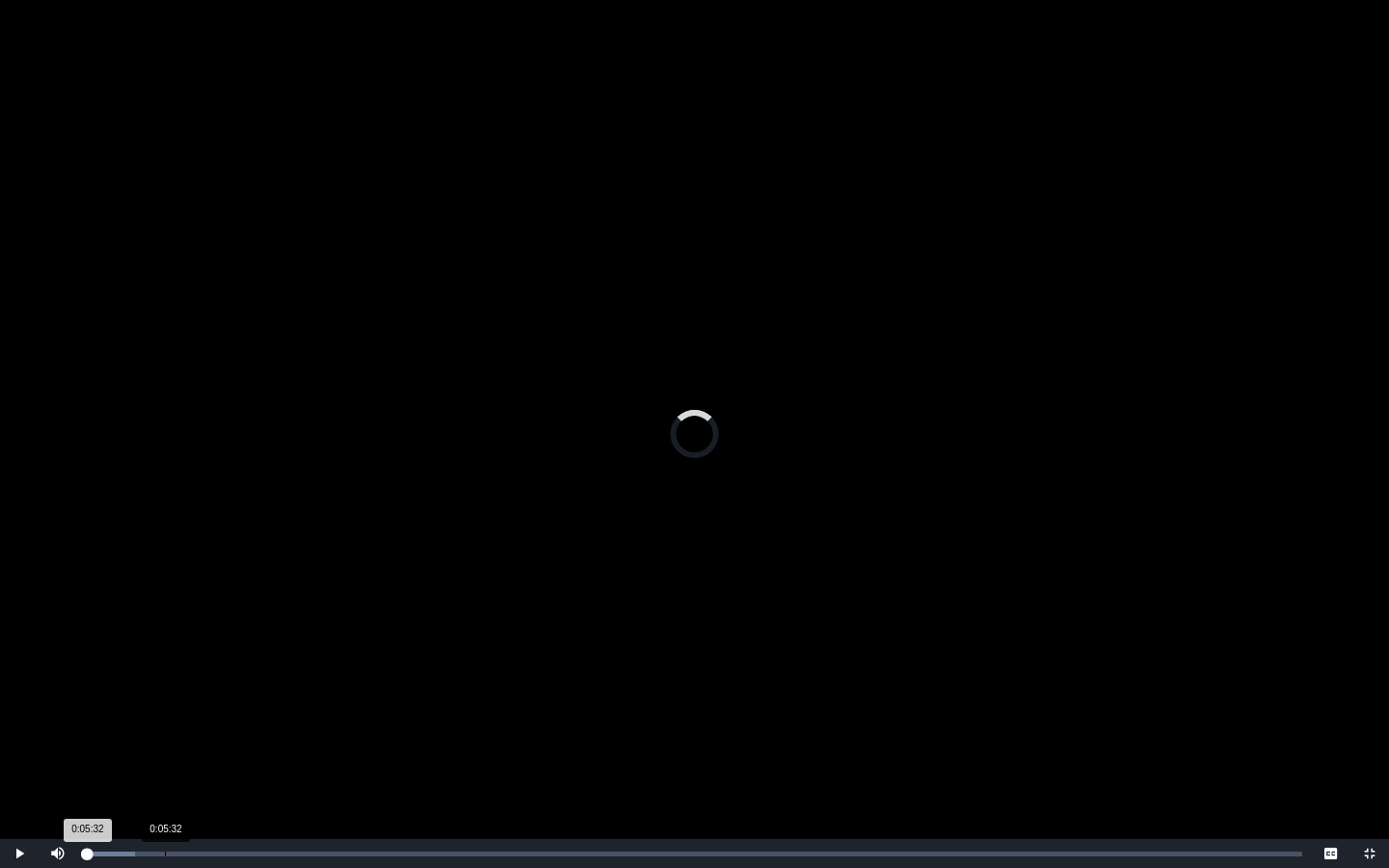 click on "0:05:32" at bounding box center [165, 854] 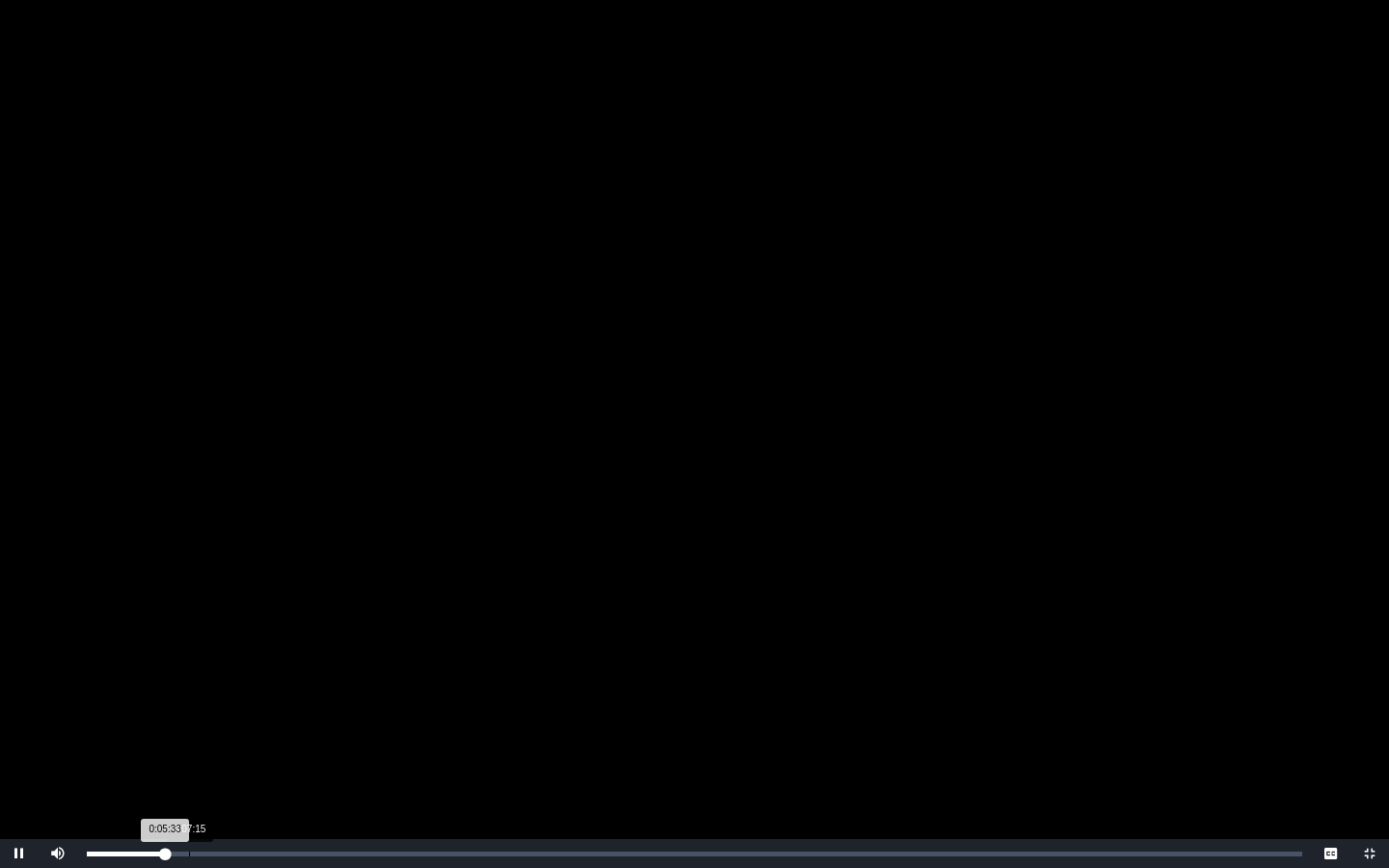click on "Loaded : 0% 0:07:15 0:05:33 Progress : 0%" at bounding box center (694, 854) 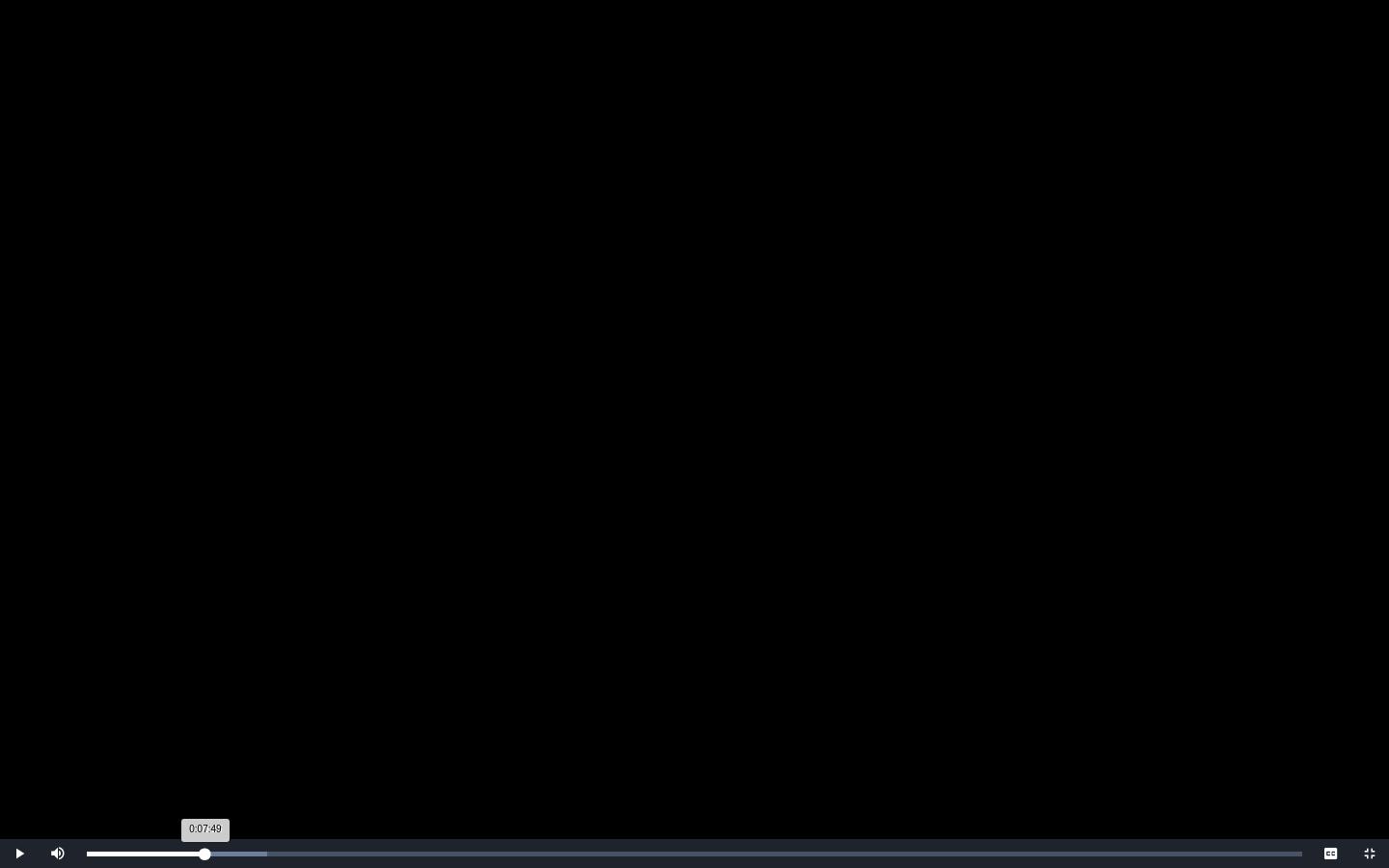 click on "Loaded : 0% 0:08:25 0:07:49 Progress : 0%" at bounding box center (694, 854) 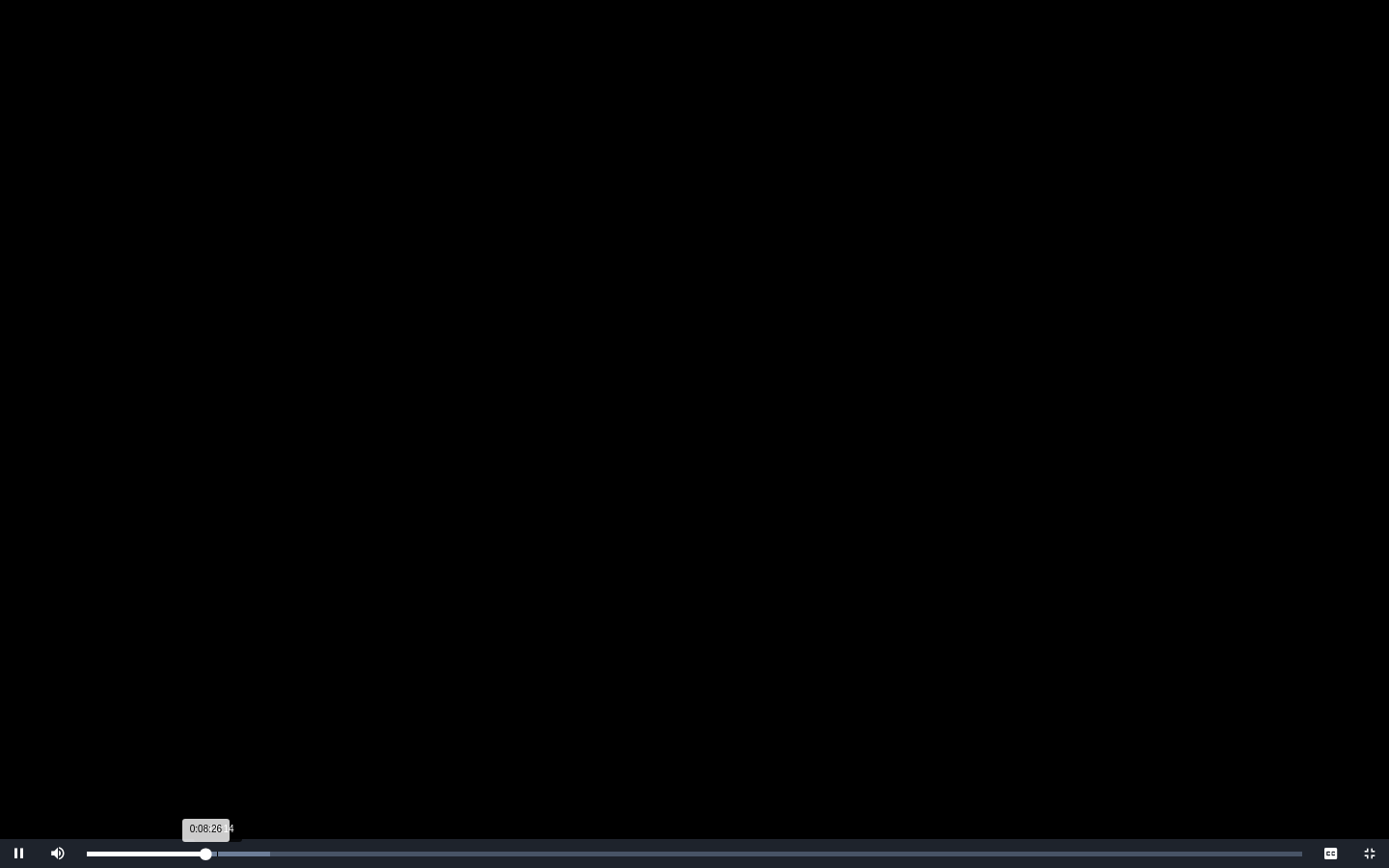 click on "Loaded : 0% 0:09:14 0:08:26 Progress : 0%" at bounding box center (694, 854) 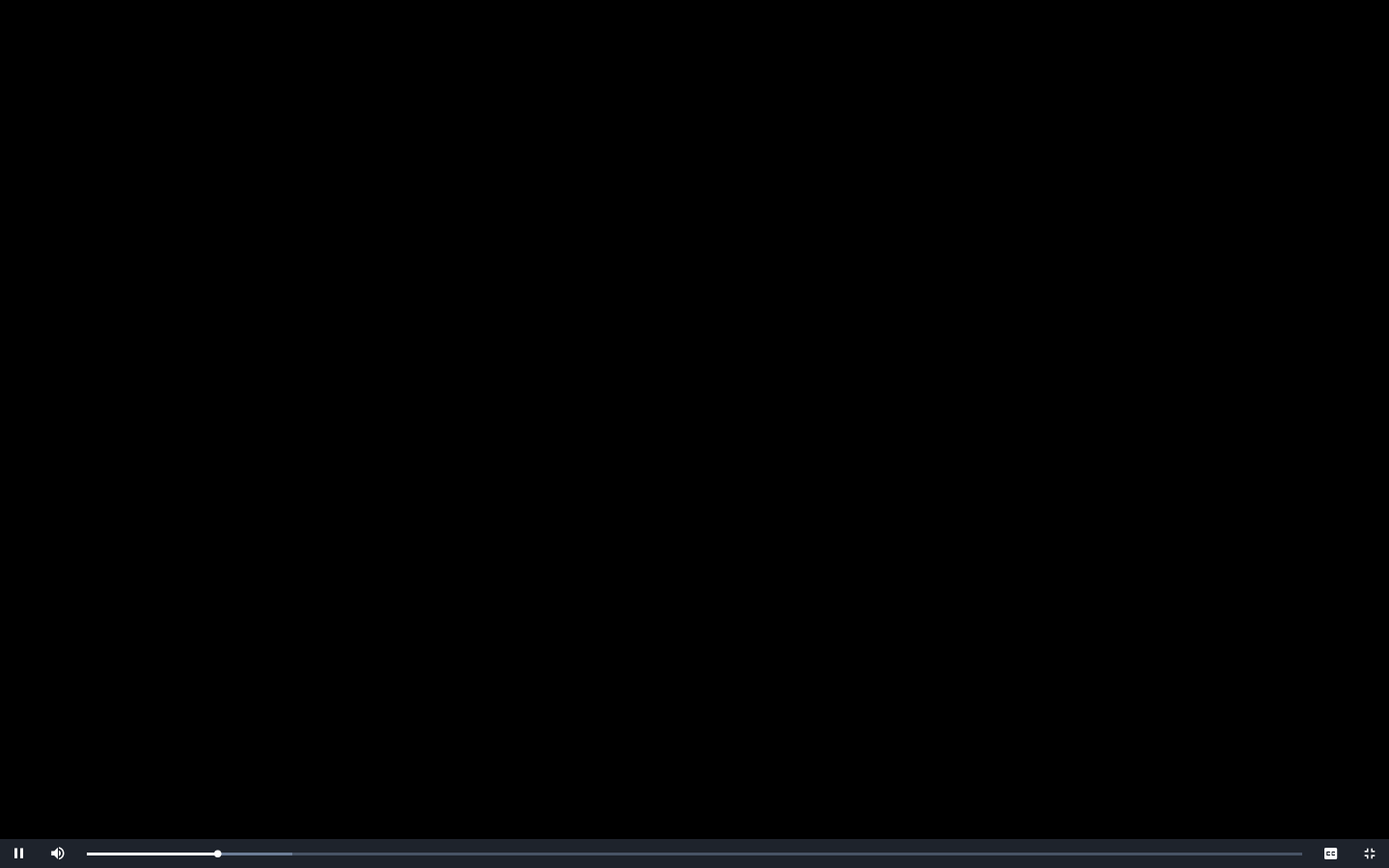 click at bounding box center [19, 854] 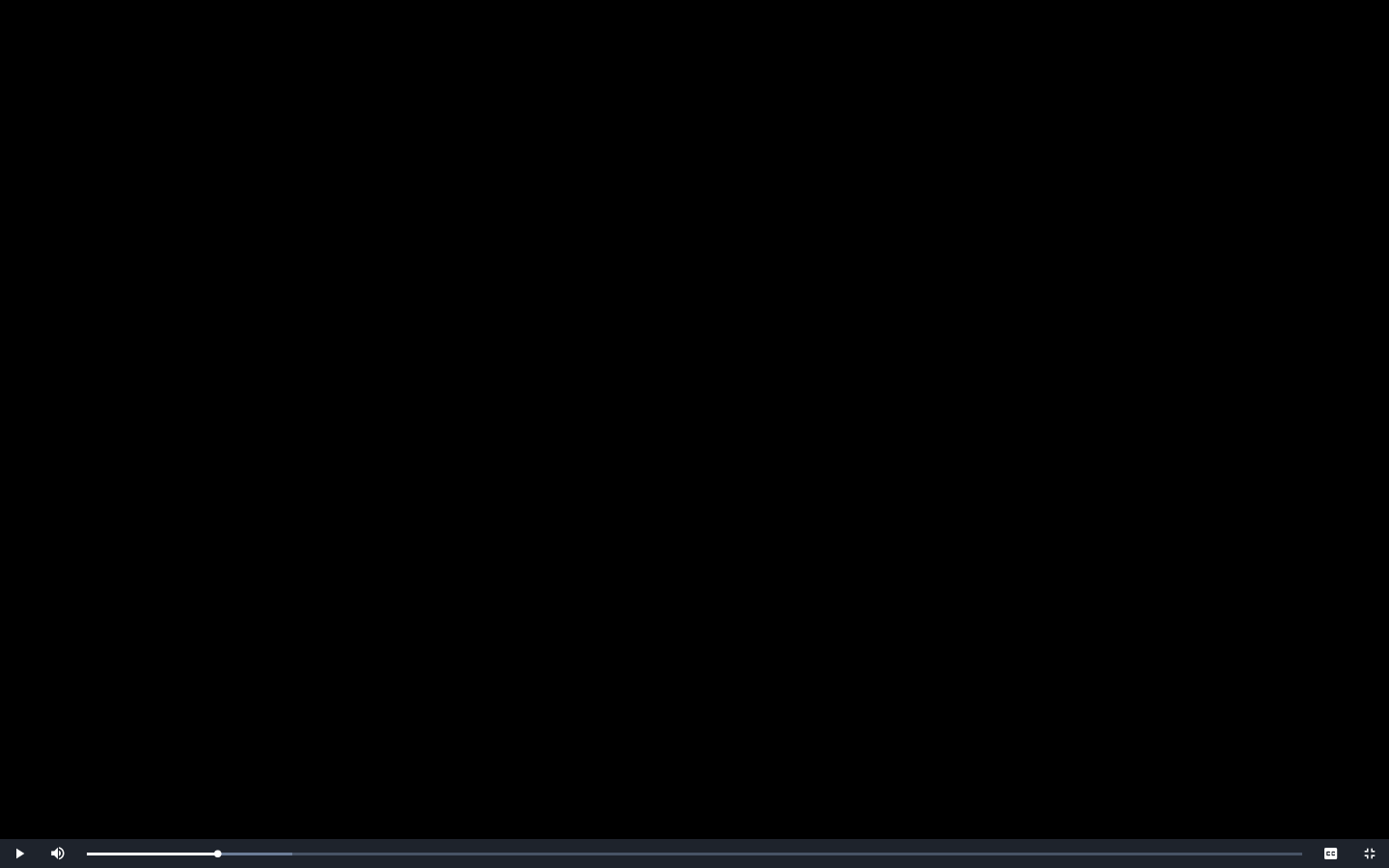 click at bounding box center (19, 854) 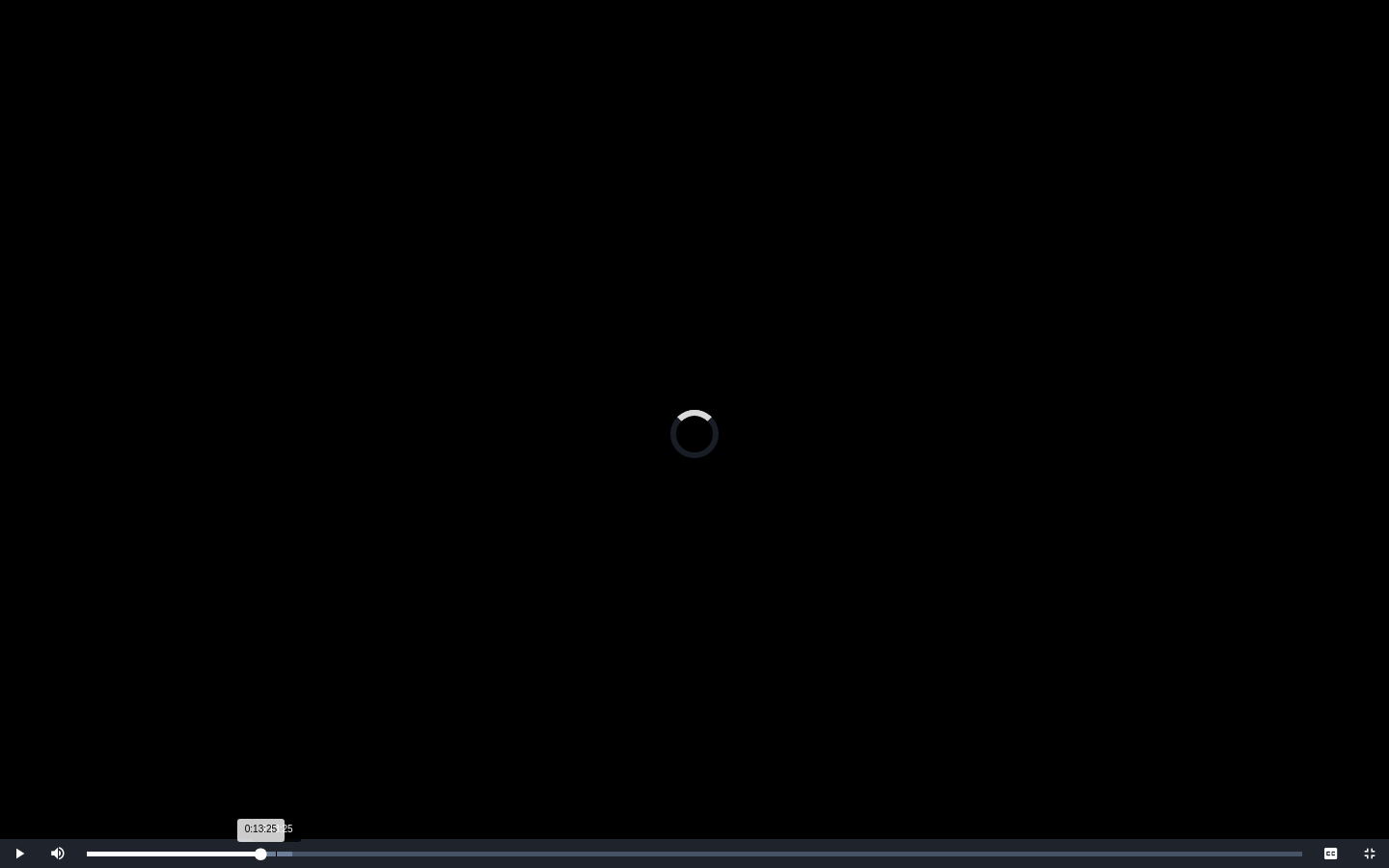 click on "Loaded : 0% 0:13:25 0:13:25 Progress : 0%" at bounding box center (694, 854) 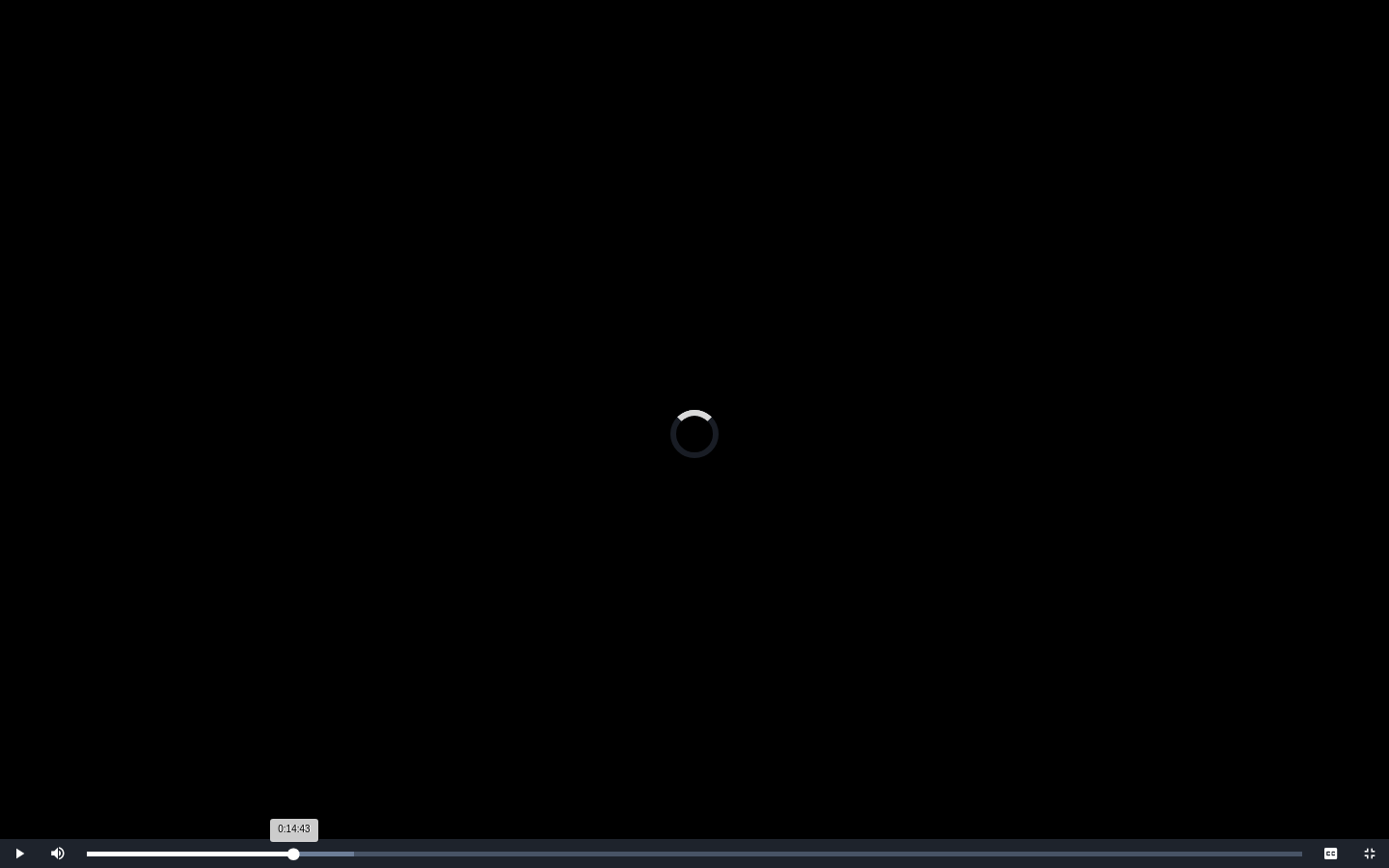 click on "Loaded : 0% 0:14:43 0:14:43 Progress : 0%" at bounding box center [694, 854] 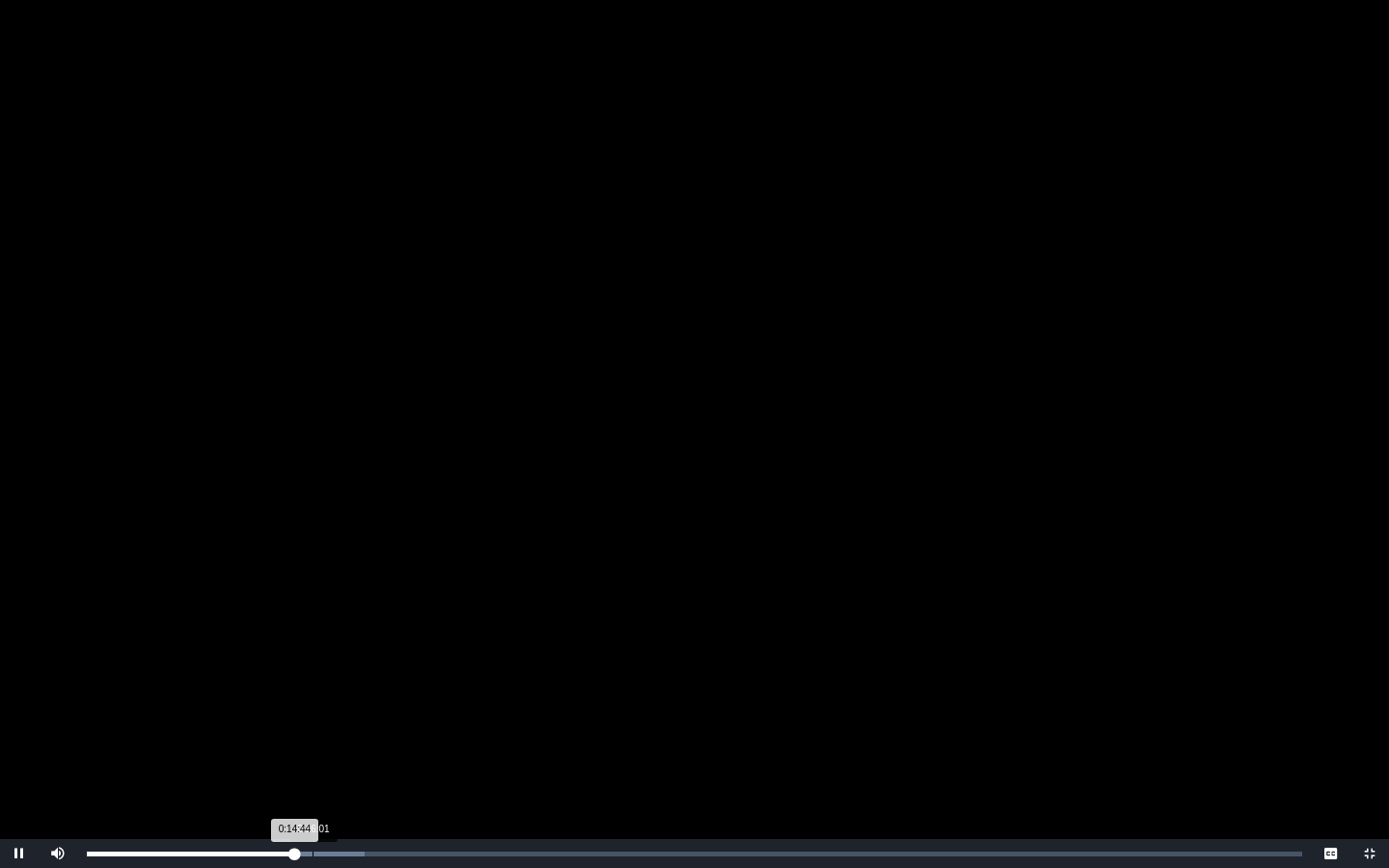 click on "Loaded : 0% 0:16:01 0:14:44 Progress : 0%" at bounding box center (694, 854) 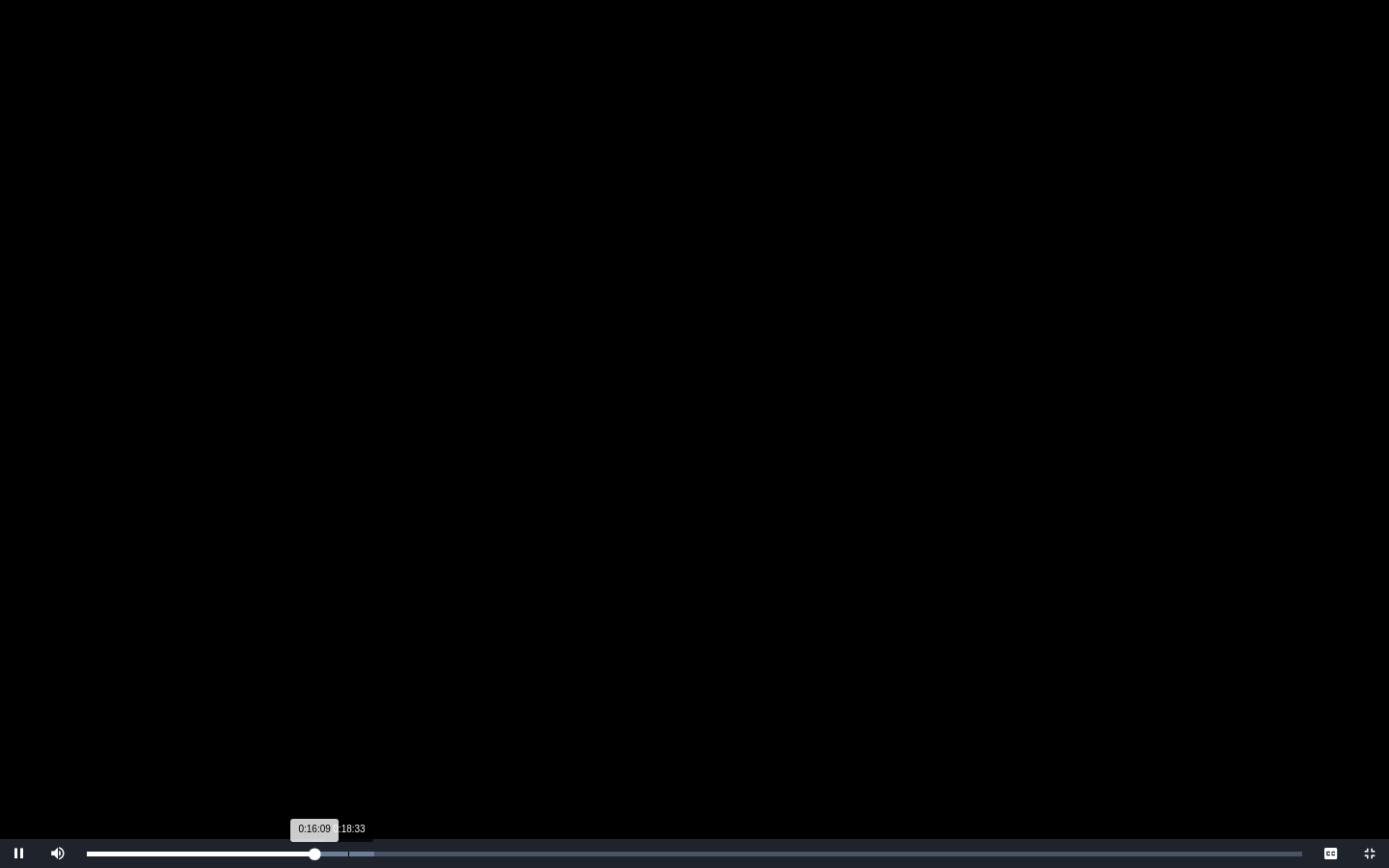 click on "Loaded : 0% 0:18:33 0:16:09 Progress : 0%" at bounding box center (694, 854) 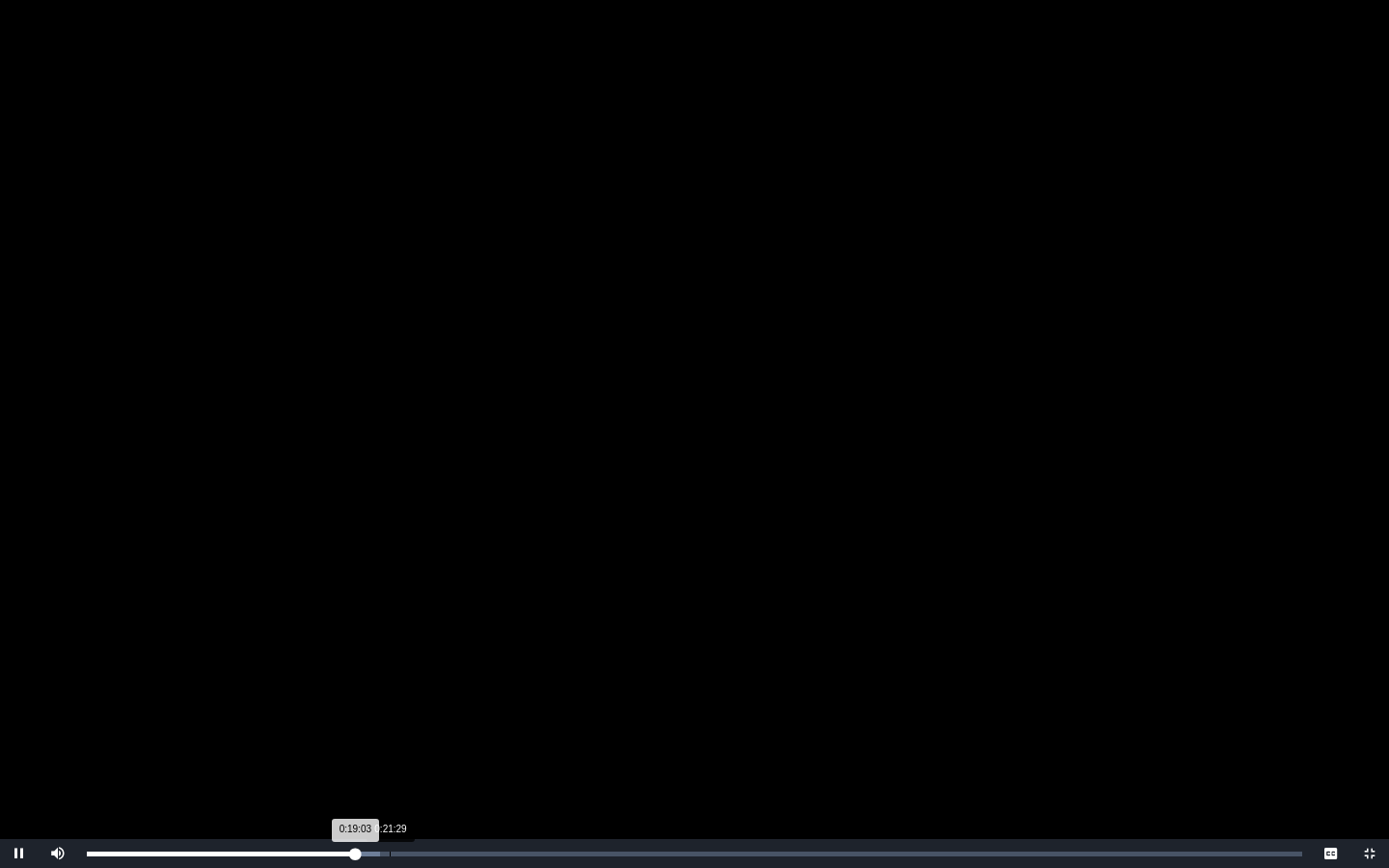click on "Loaded : 0% 0:21:29 0:19:03 Progress : 0%" at bounding box center (694, 854) 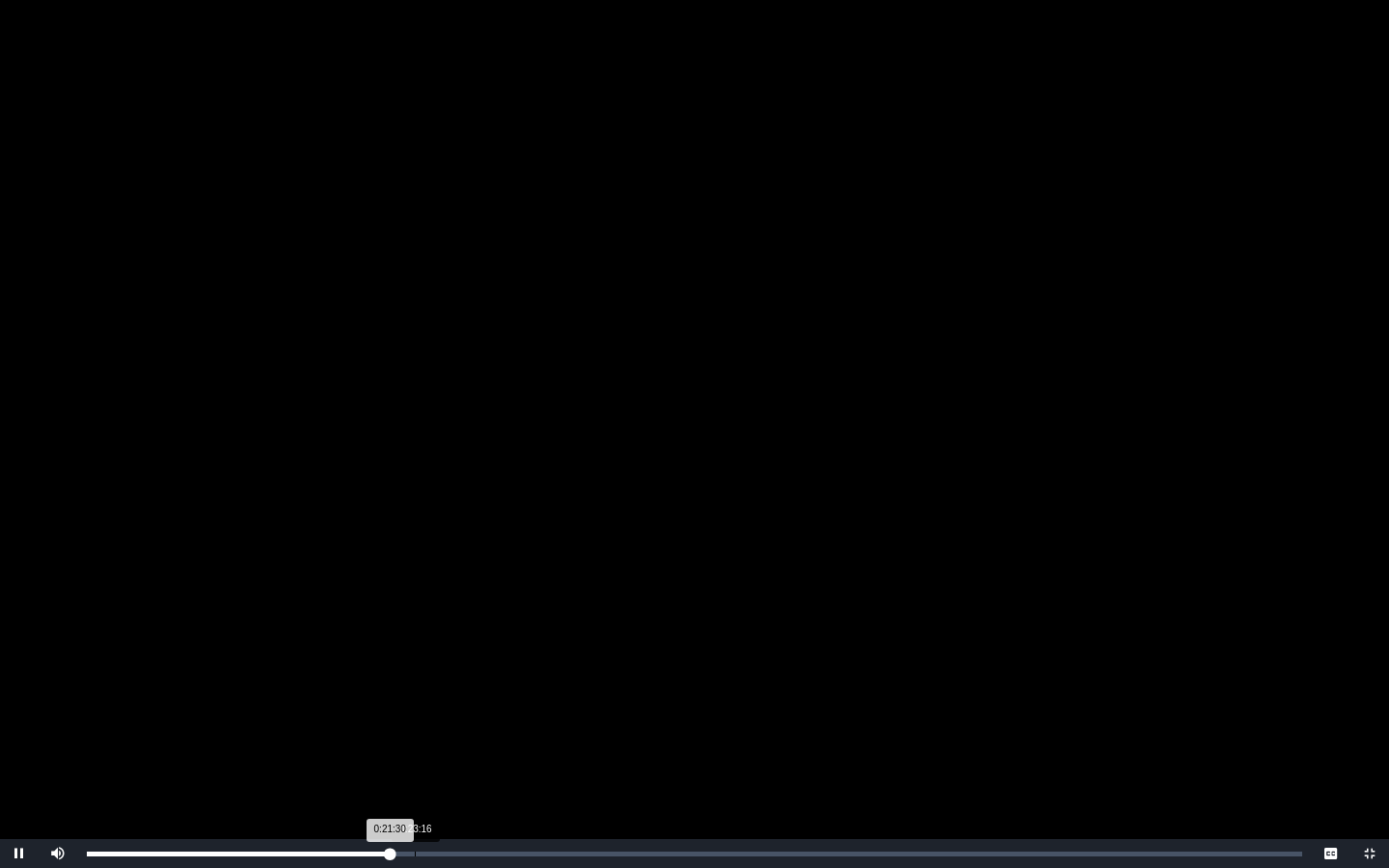 click on "Loaded : 0% 0:23:16 0:21:30 Progress : 0%" at bounding box center (694, 854) 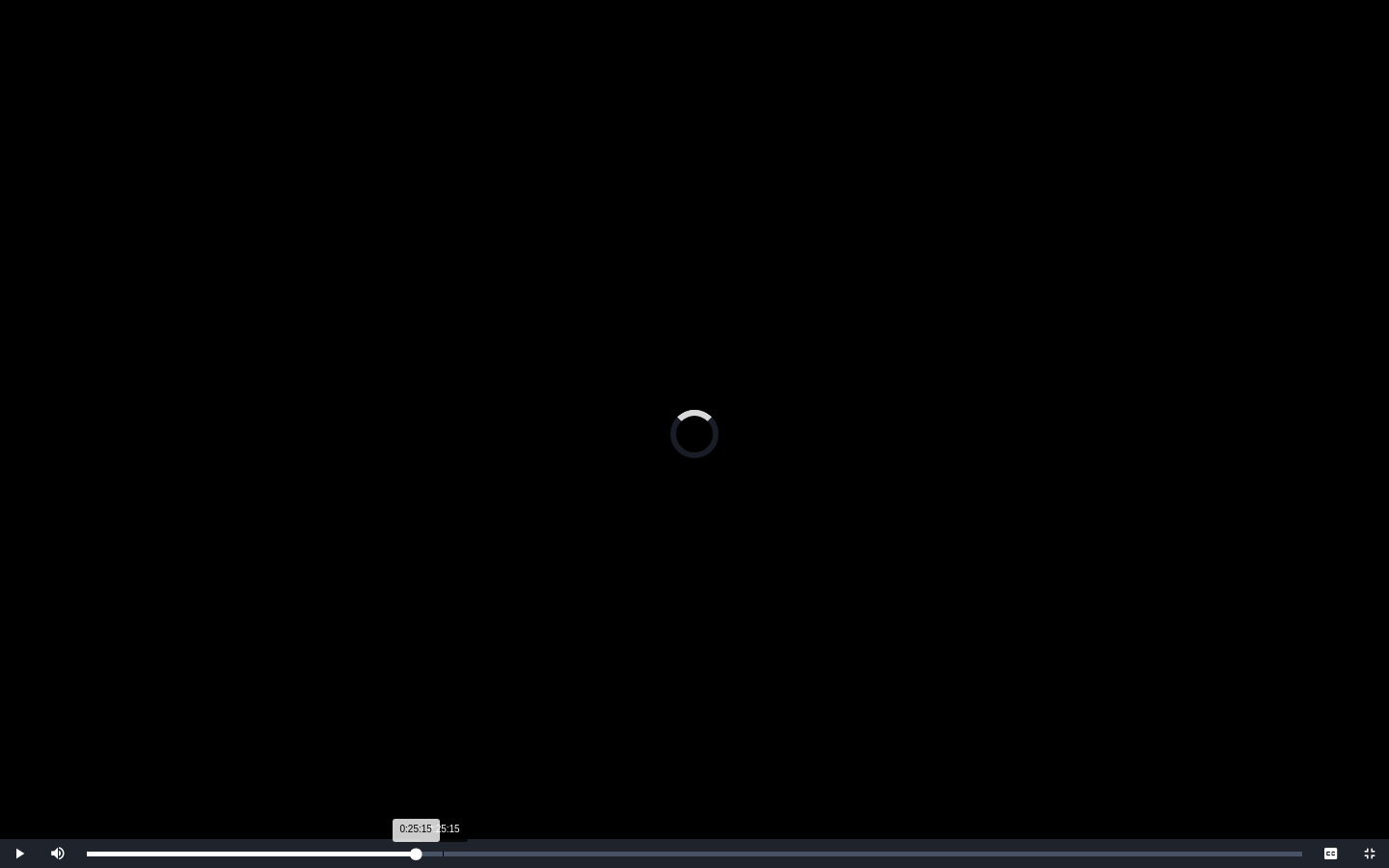 click on "Loaded : 0% 0:25:15 0:25:15 Progress : 0%" at bounding box center (694, 854) 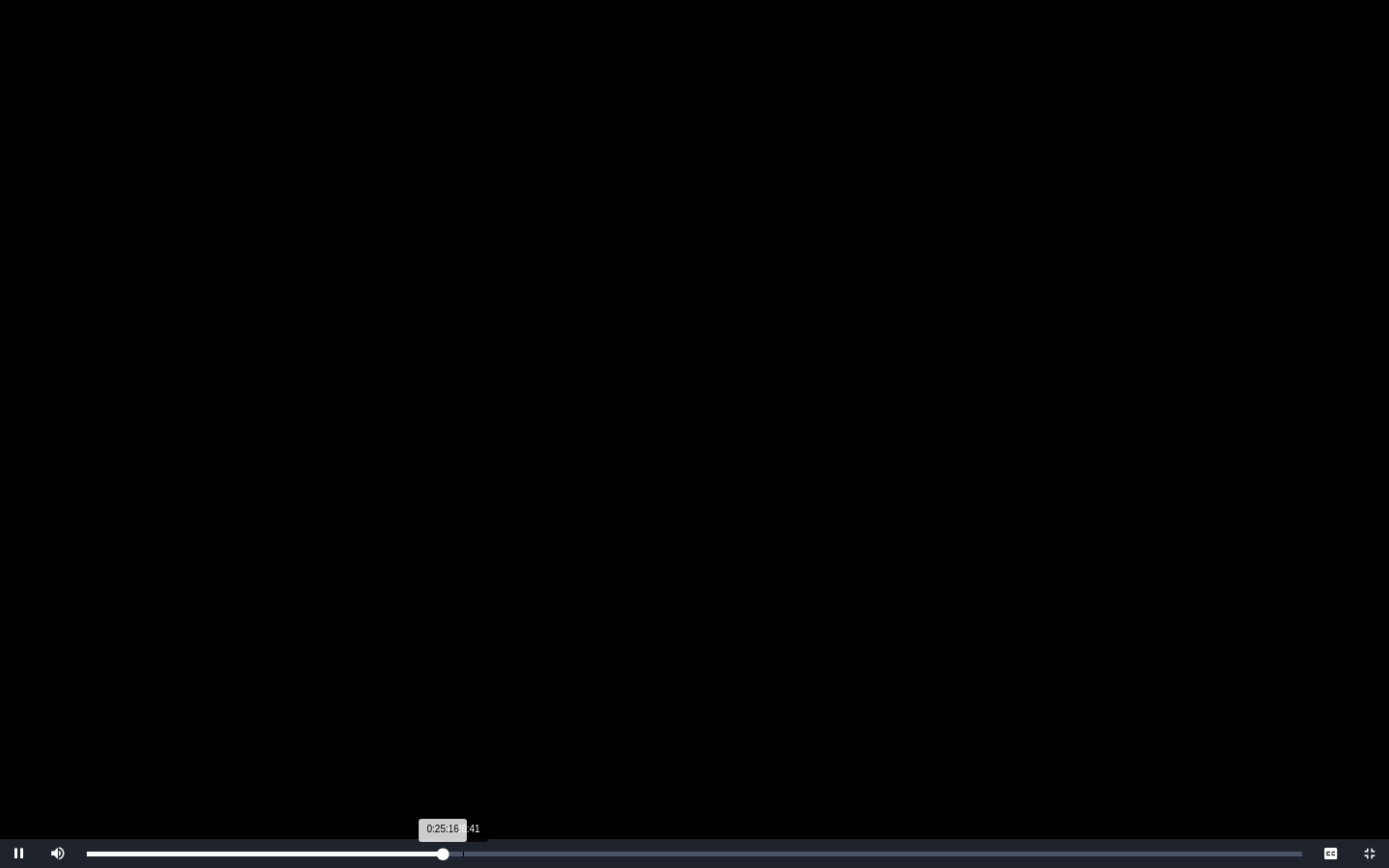 click on "0:26:41" at bounding box center (463, 854) 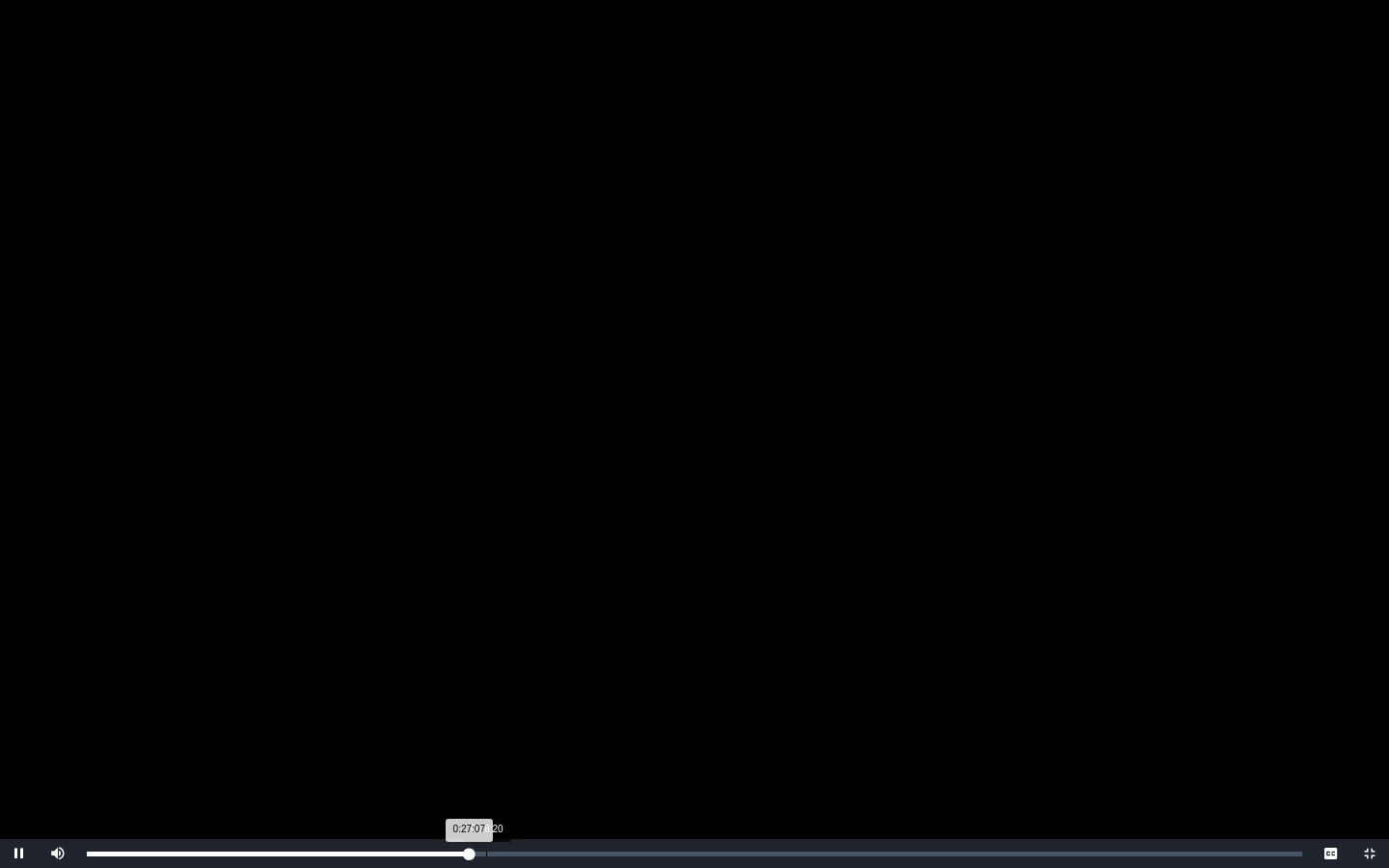 click on "Loaded : 0% 0:28:20 0:27:07 Progress : 0%" at bounding box center [694, 854] 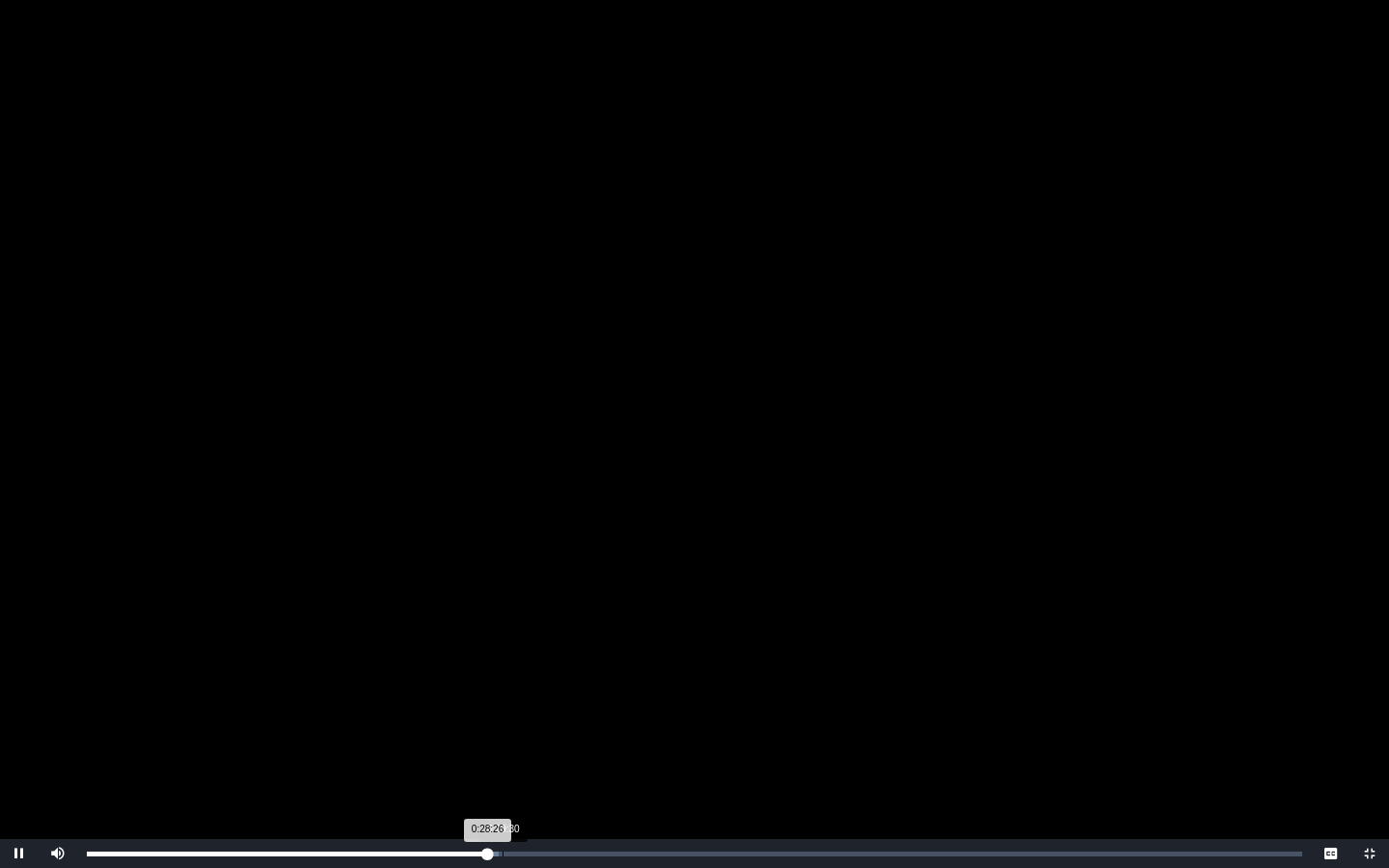 click on "Loaded : 0% 0:29:30 0:28:26 Progress : 0%" at bounding box center [694, 854] 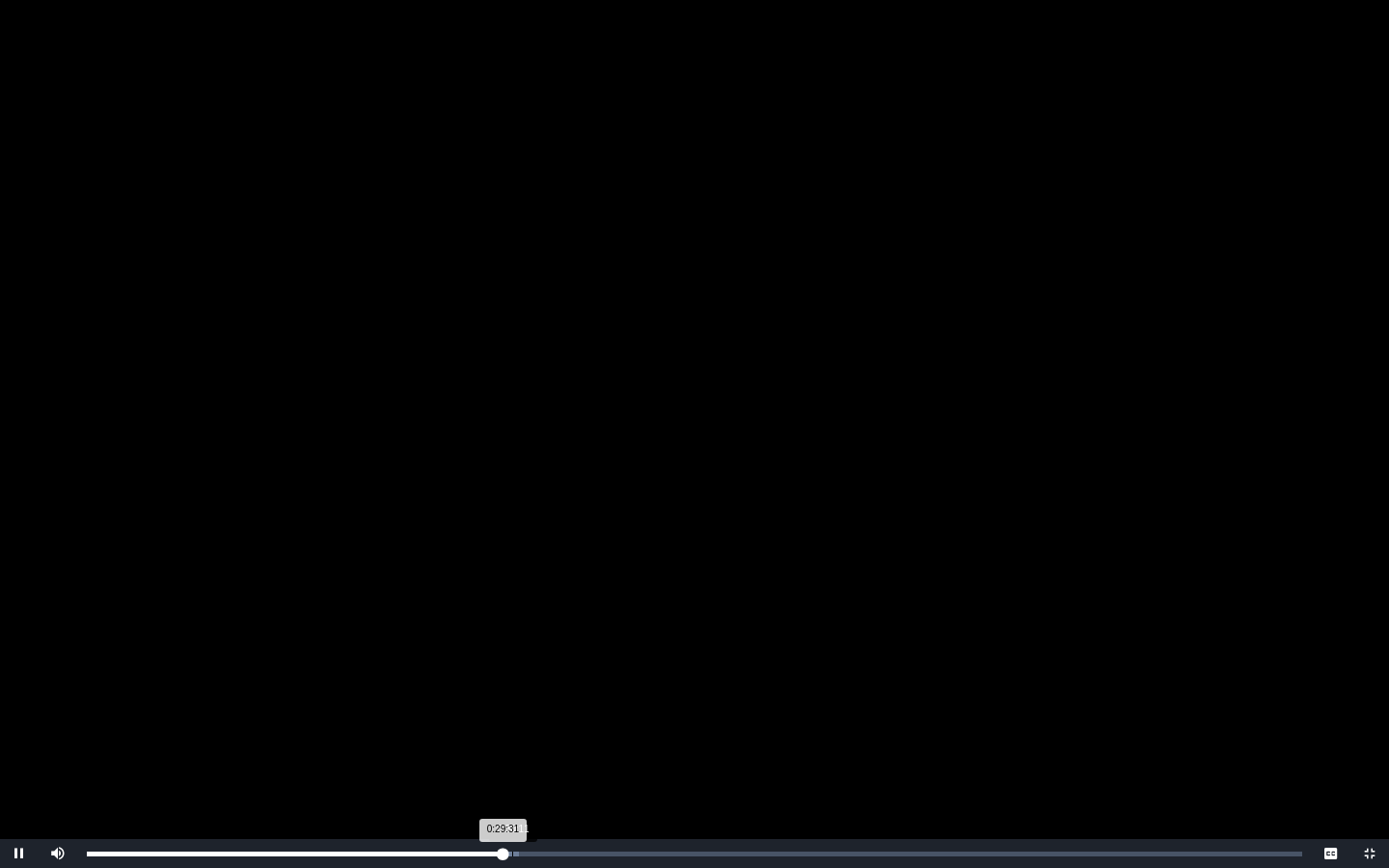 click on "Loaded : 0% 0:30:11 0:29:31 Progress : 0%" at bounding box center (694, 854) 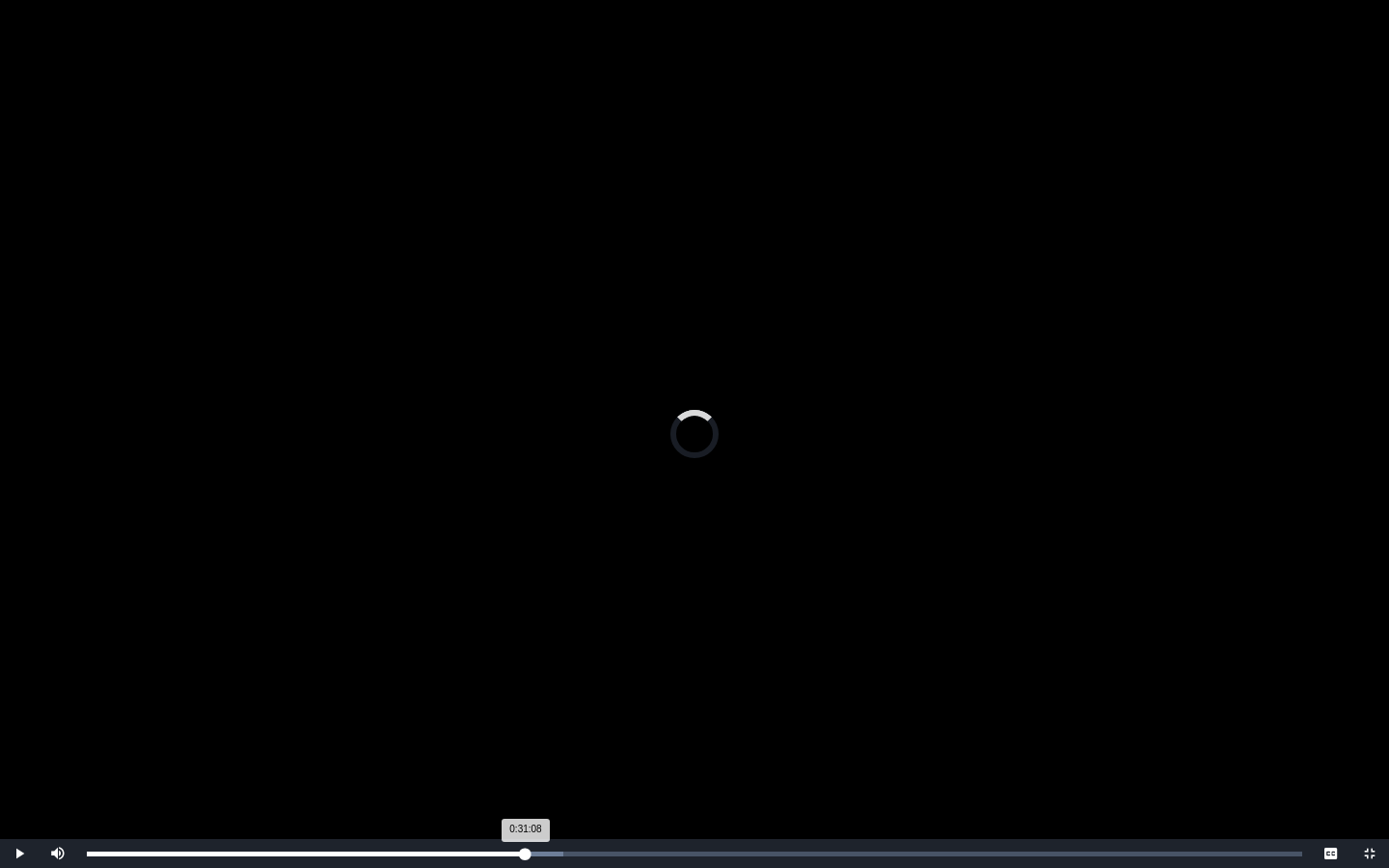 click on "Loaded : 0% 0:31:08 0:31:08 Progress : 0%" at bounding box center [694, 854] 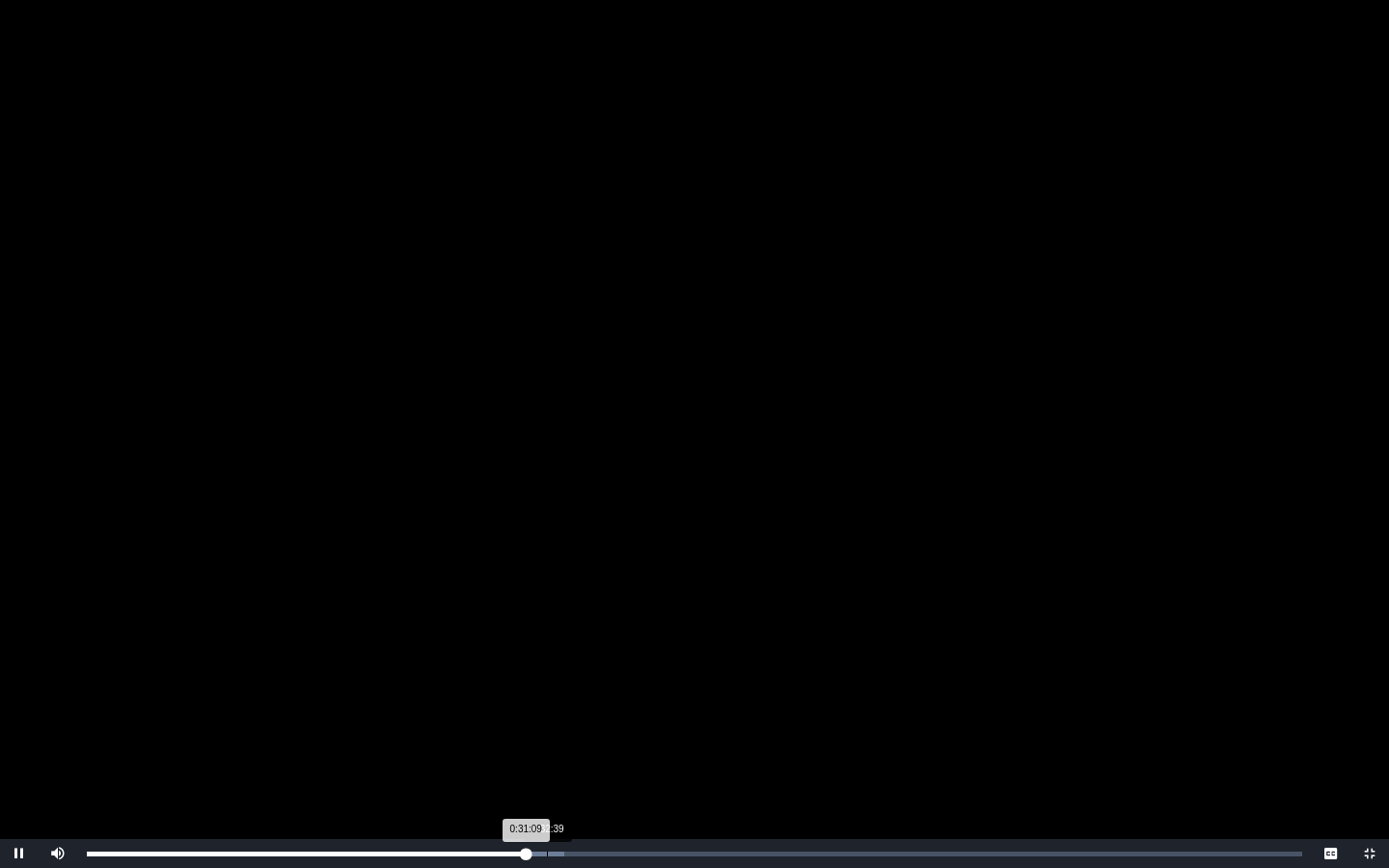 click on "0:32:39" at bounding box center (547, 854) 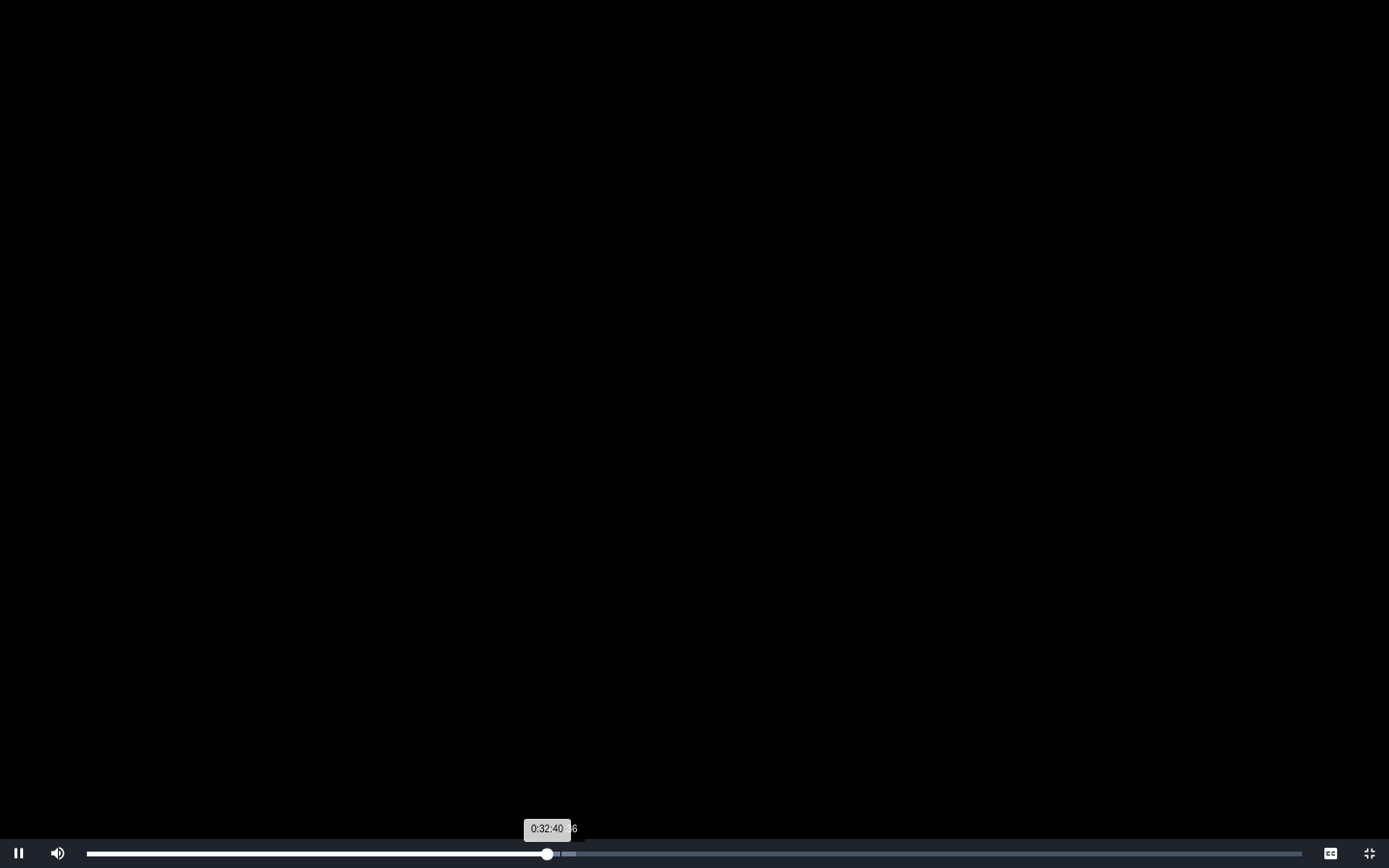 click on "Loaded : 0% 0:33:36 0:32:40 Progress : 0%" at bounding box center (694, 854) 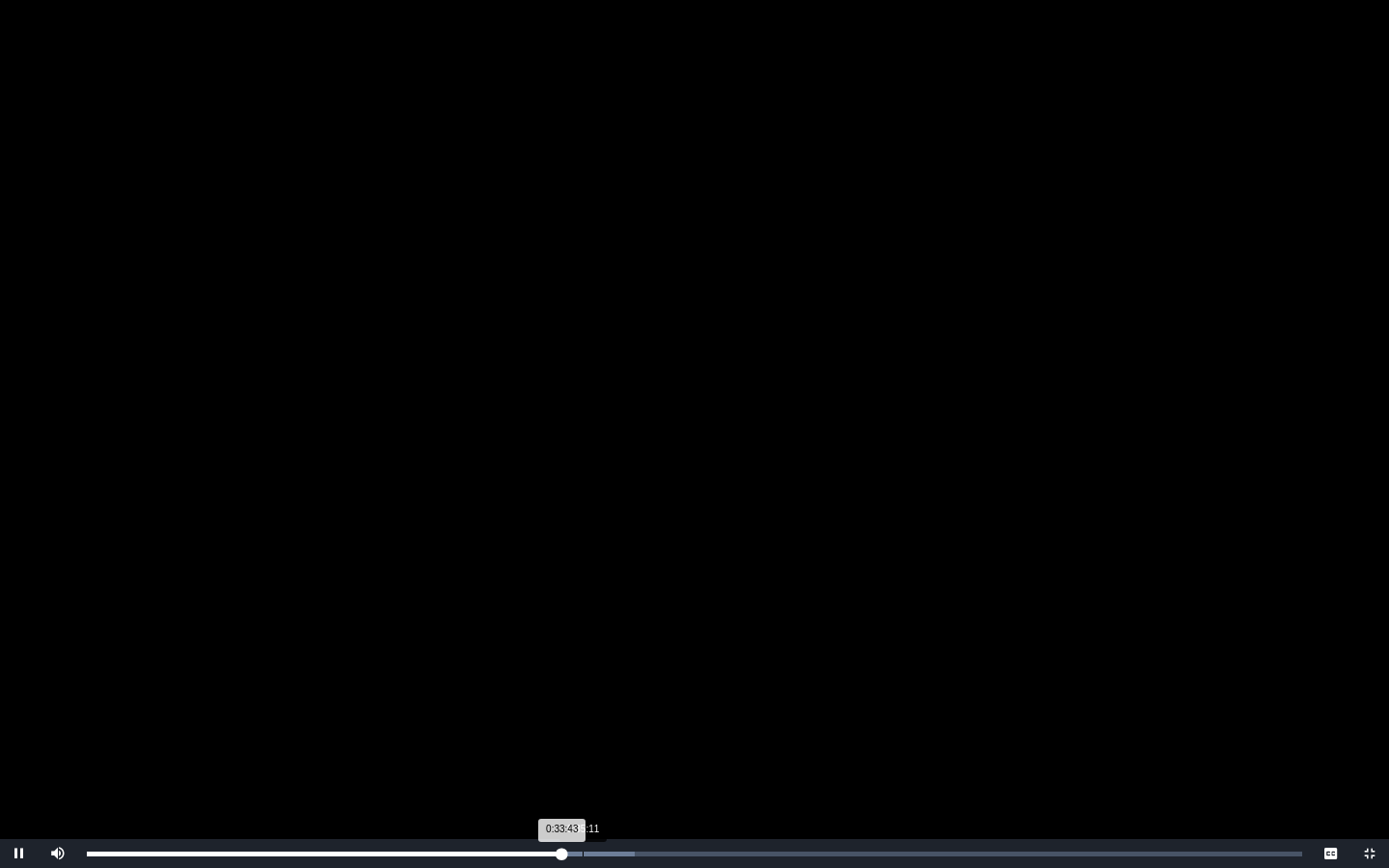 click on "Loaded : 0% 0:35:11 0:33:43 Progress : 0%" at bounding box center [694, 854] 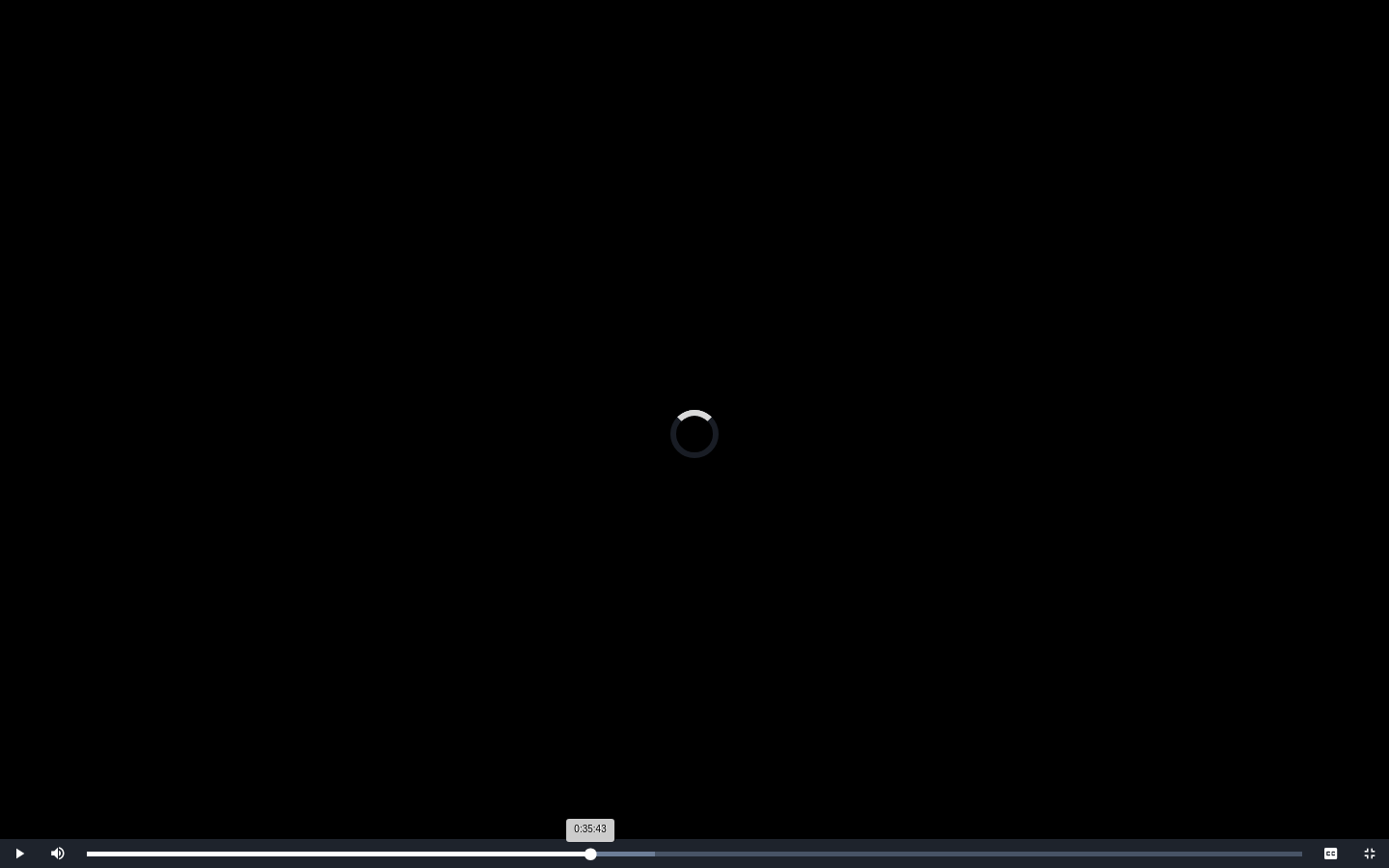 click on "Loaded : 0% 0:35:43 0:35:43 Progress : 0%" at bounding box center (694, 854) 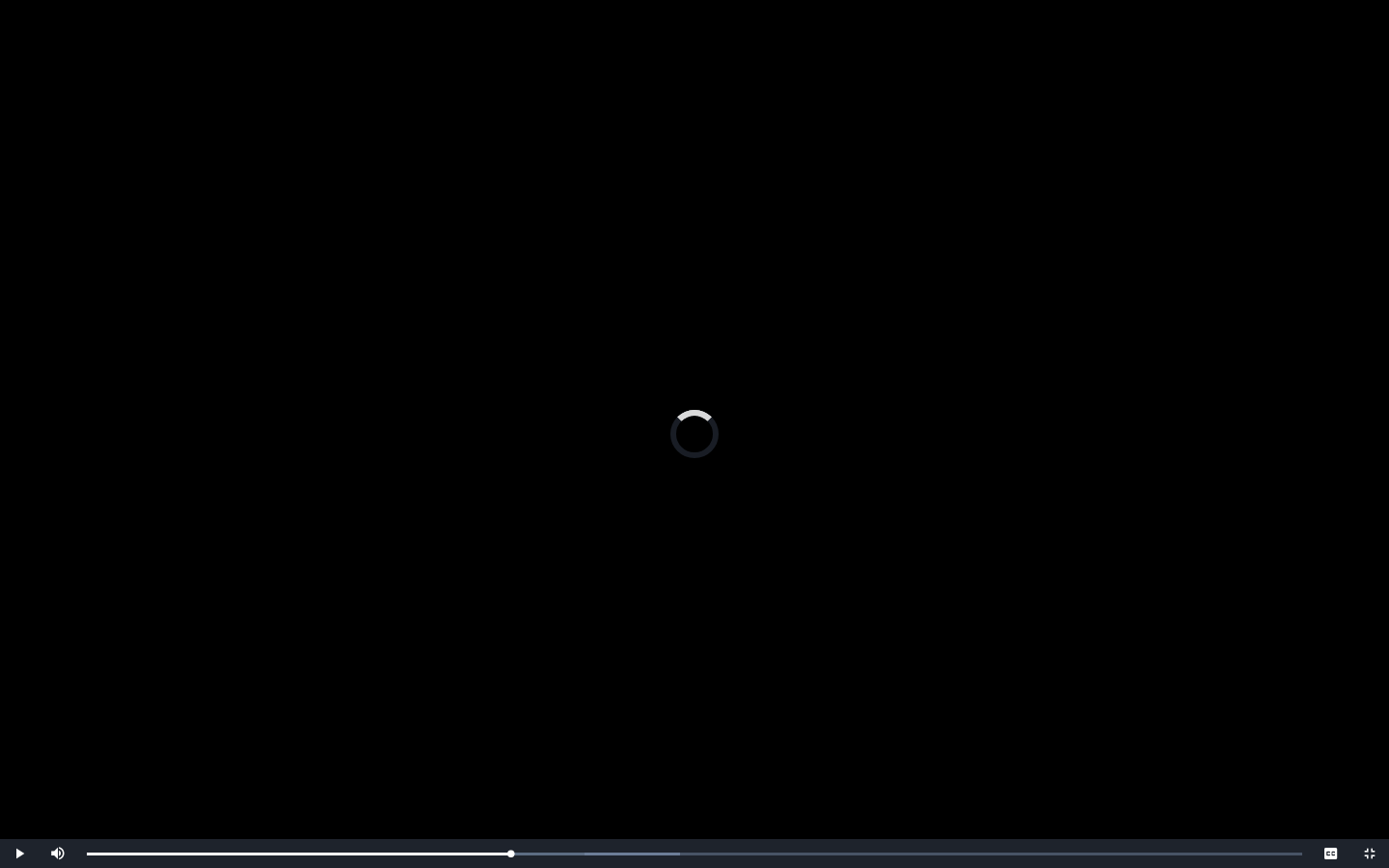 drag, startPoint x: 592, startPoint y: 851, endPoint x: 477, endPoint y: 830, distance: 116.90167 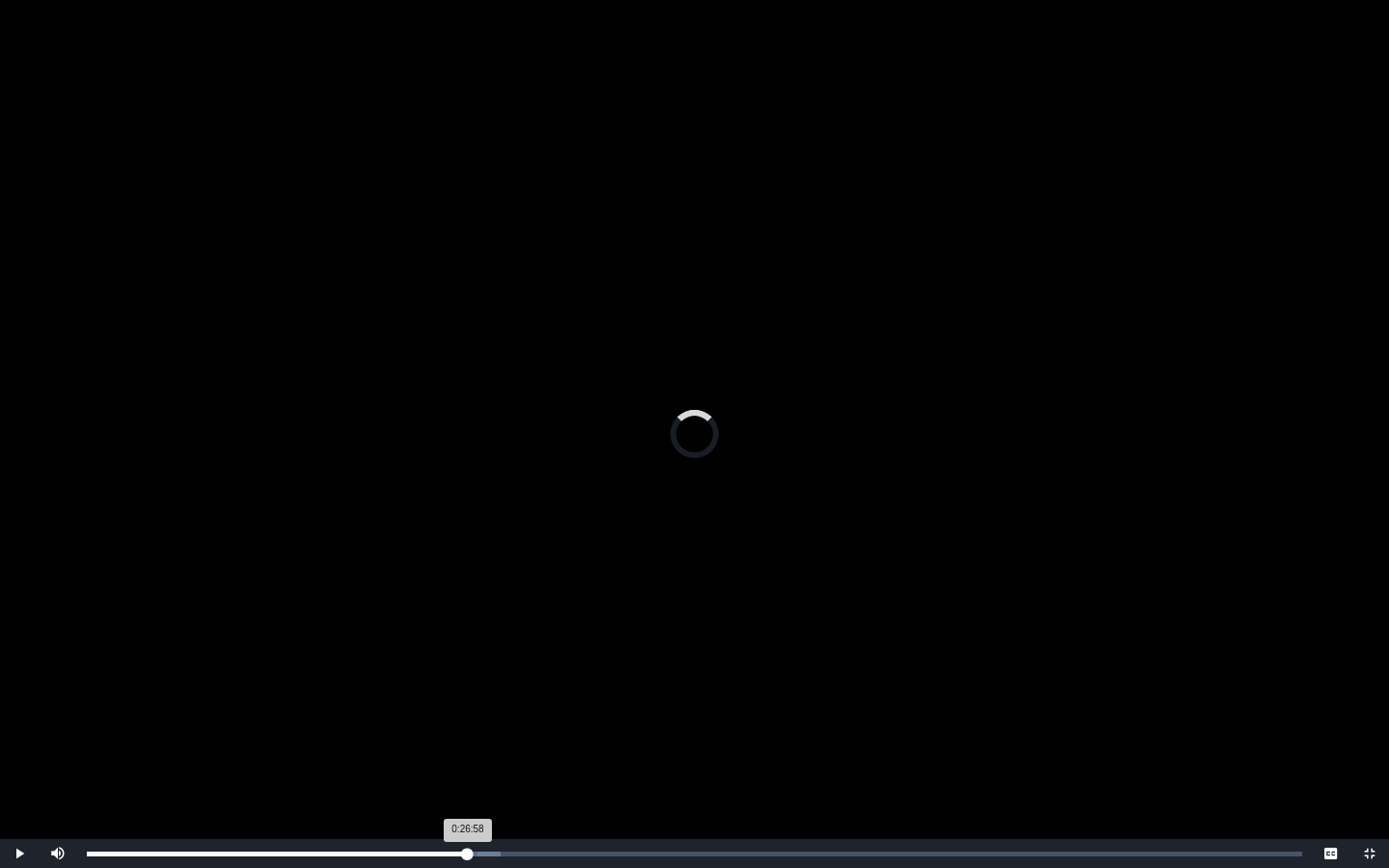 drag, startPoint x: 477, startPoint y: 854, endPoint x: 463, endPoint y: 853, distance: 14.035669 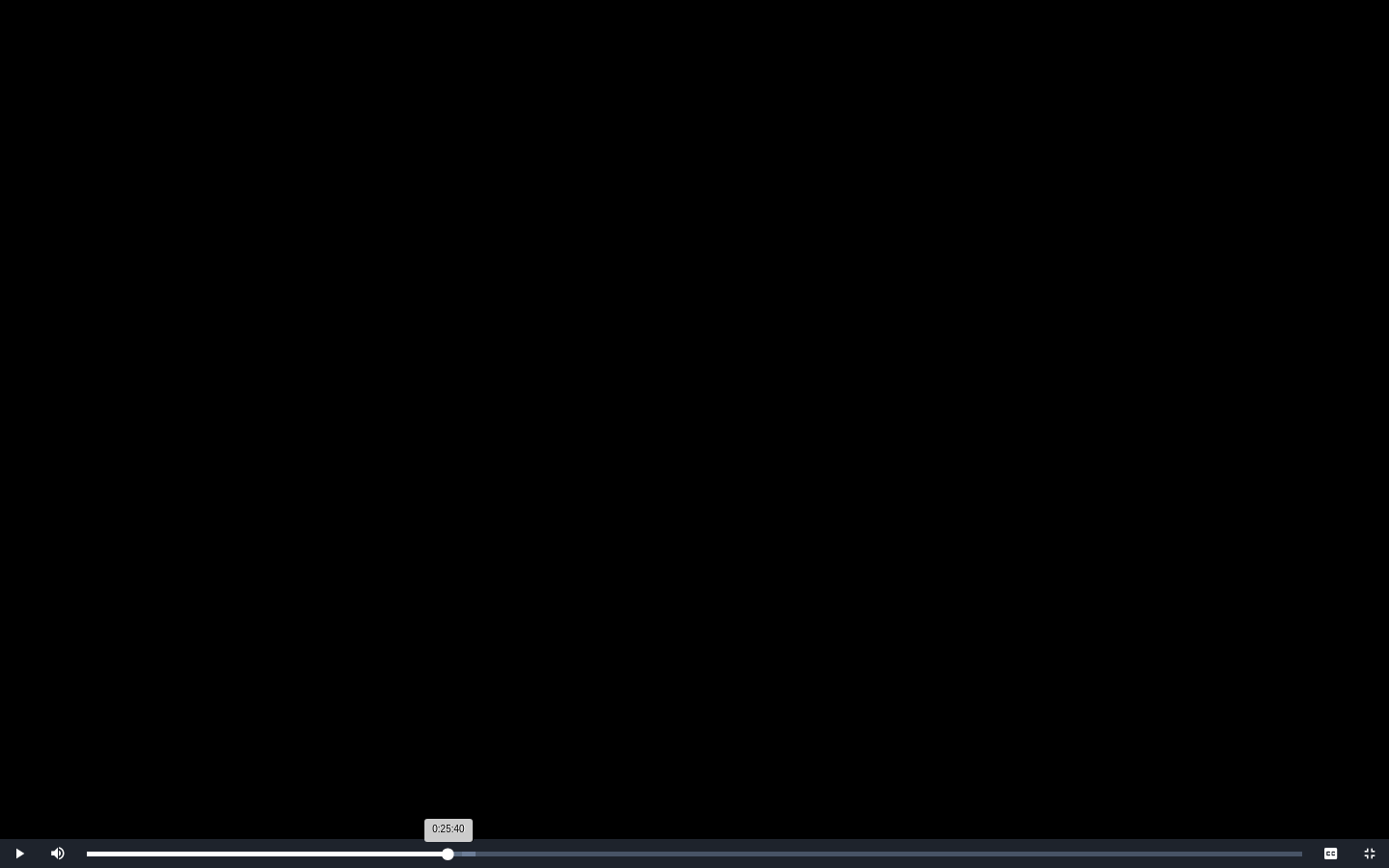 drag, startPoint x: 467, startPoint y: 853, endPoint x: 446, endPoint y: 849, distance: 21.37756 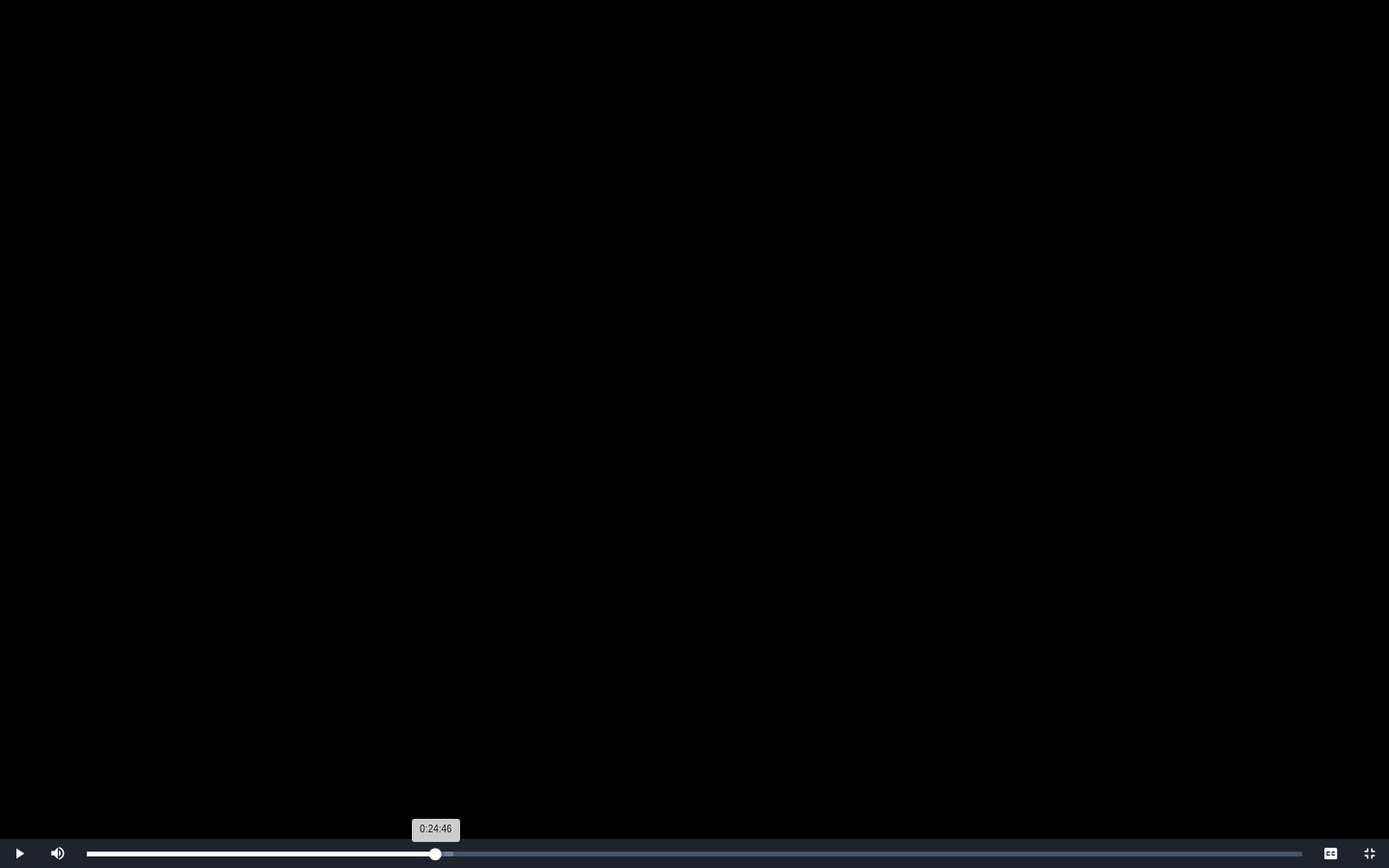 drag, startPoint x: 446, startPoint y: 849, endPoint x: 431, endPoint y: 846, distance: 15.297059 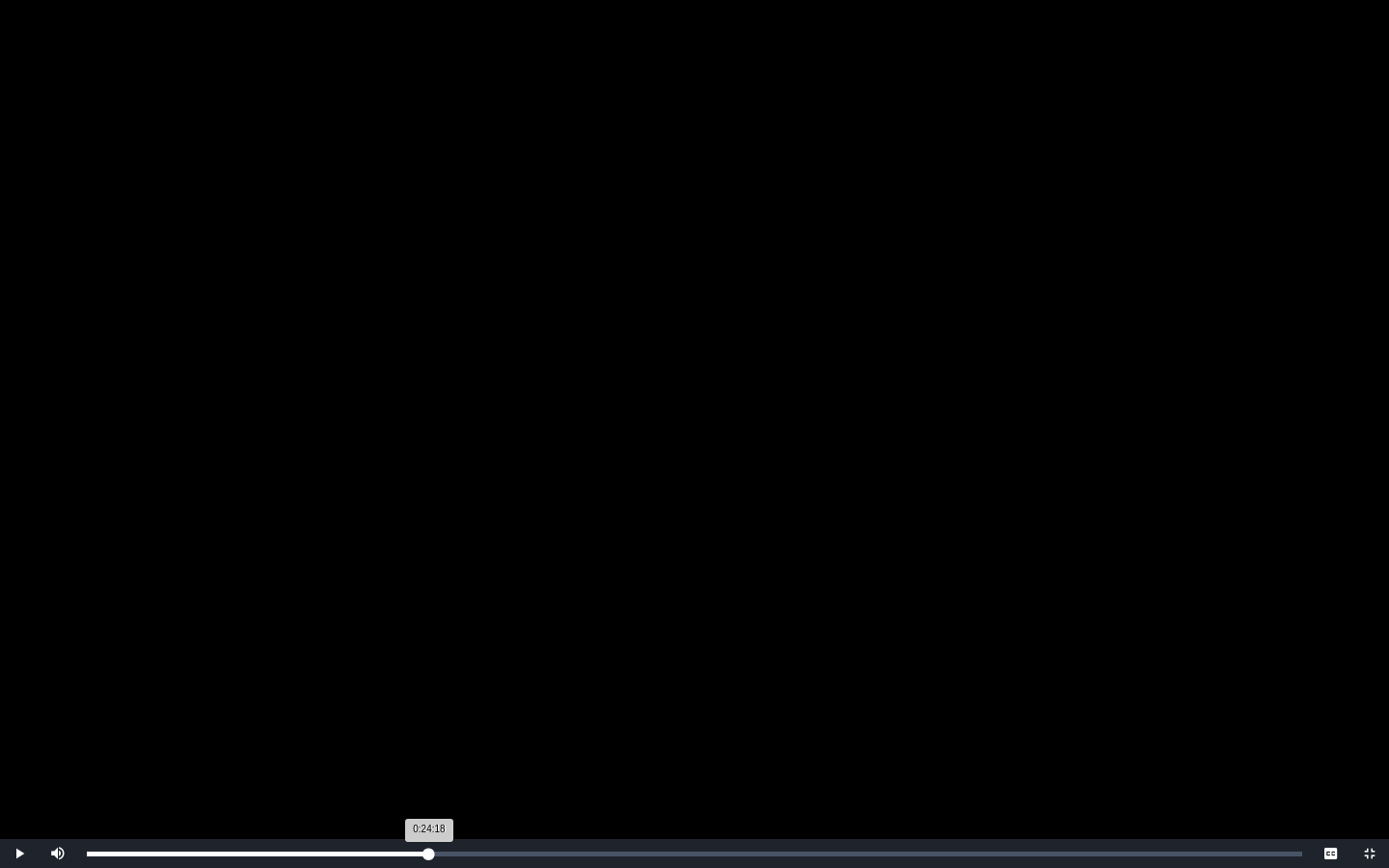 click on "0:24:18 Progress : 0%" at bounding box center [258, 854] 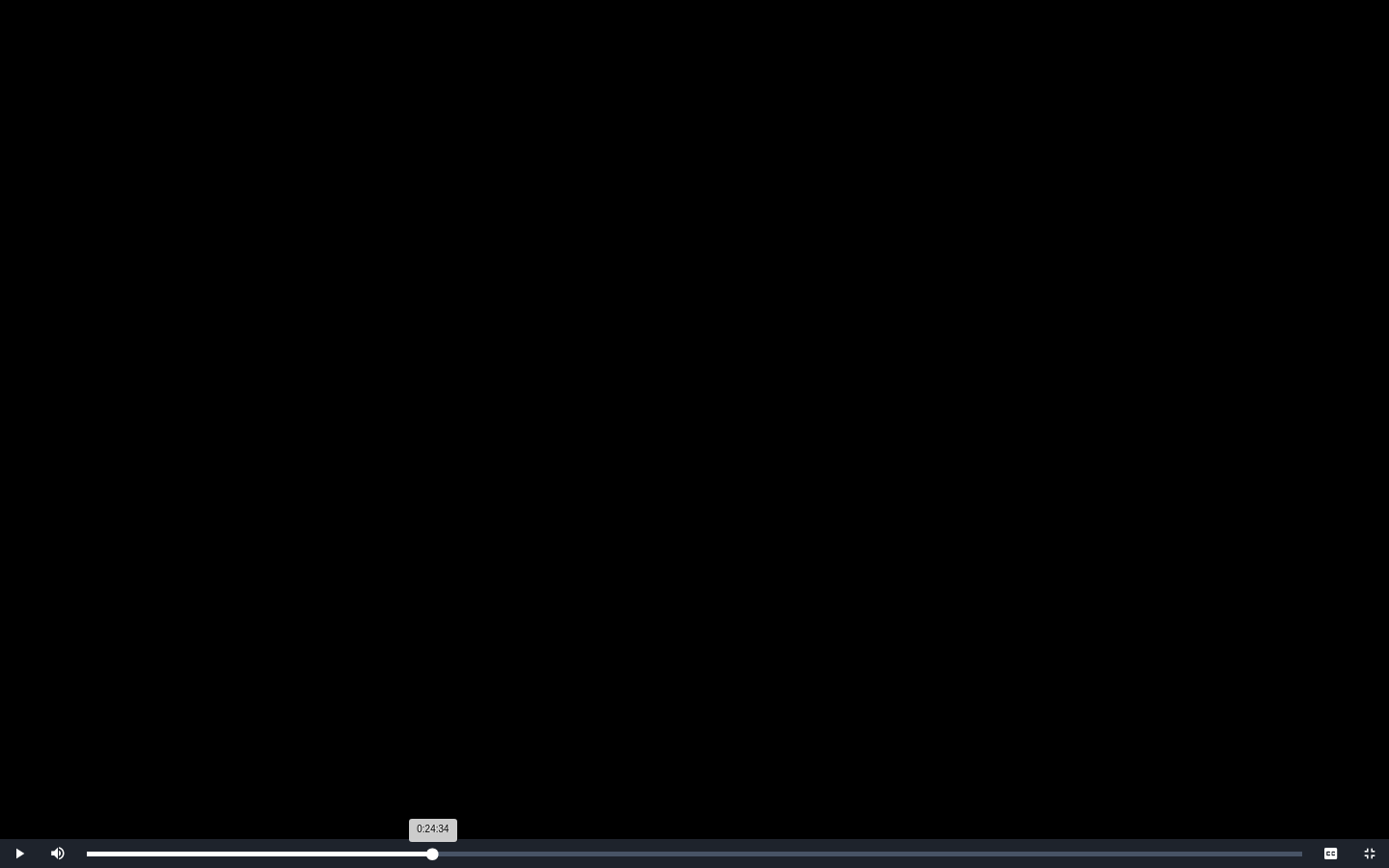 drag, startPoint x: 425, startPoint y: 850, endPoint x: 433, endPoint y: 857, distance: 10.630146 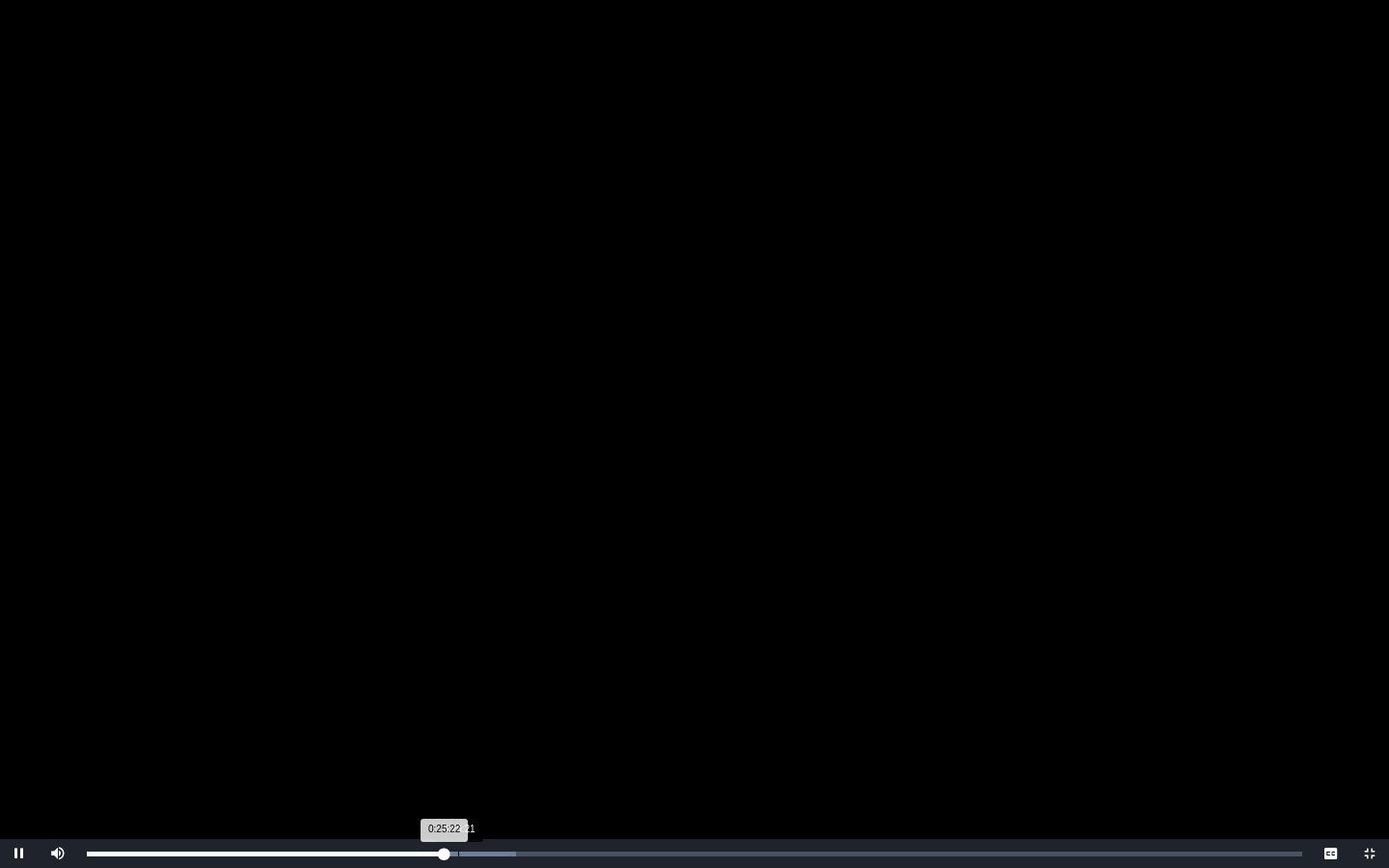 click on "Loaded : 0% 0:26:21 0:25:22 Progress : 0%" at bounding box center [694, 854] 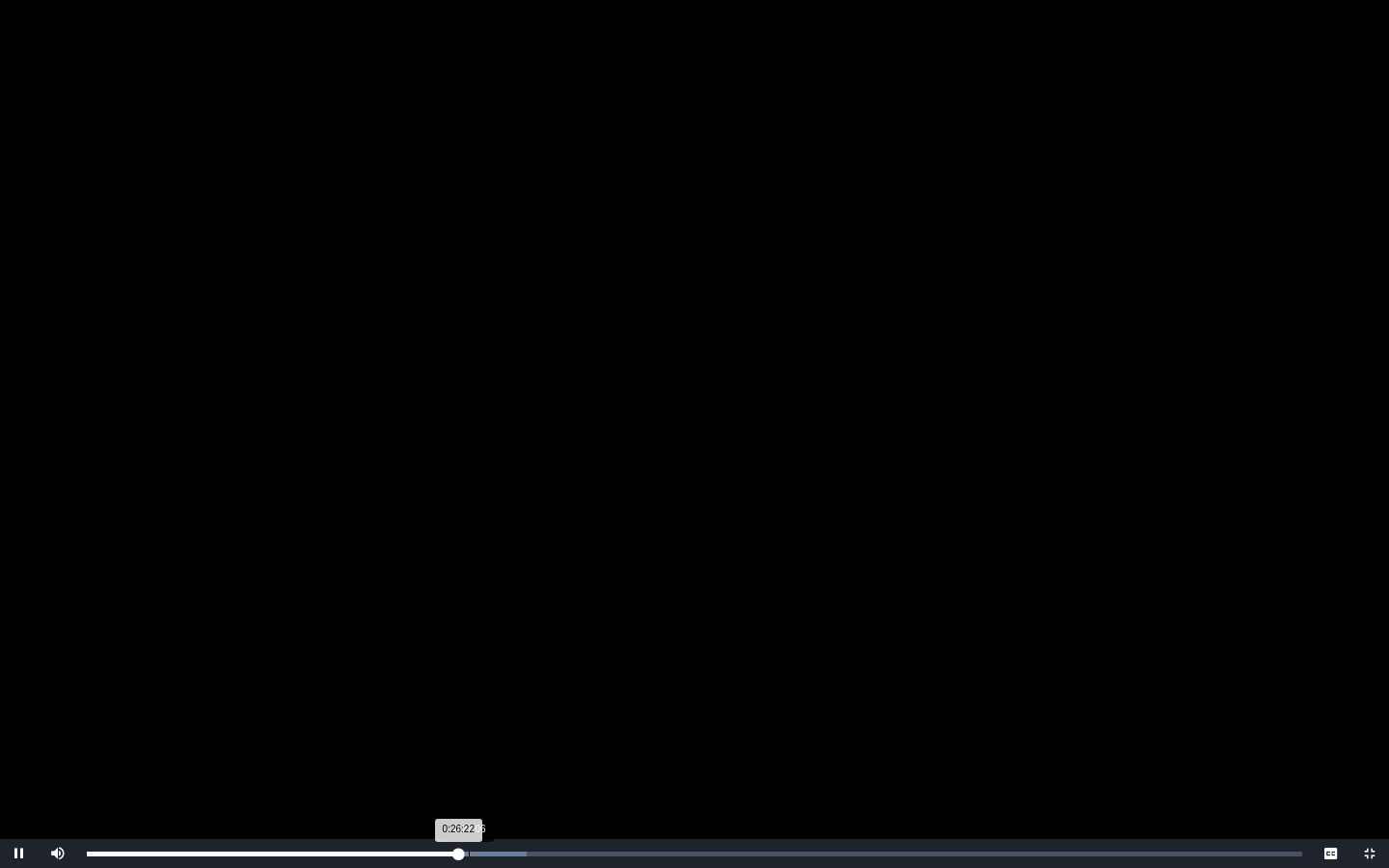 click on "Loaded : 0% 0:27:06 0:26:22 Progress : 0%" at bounding box center (694, 854) 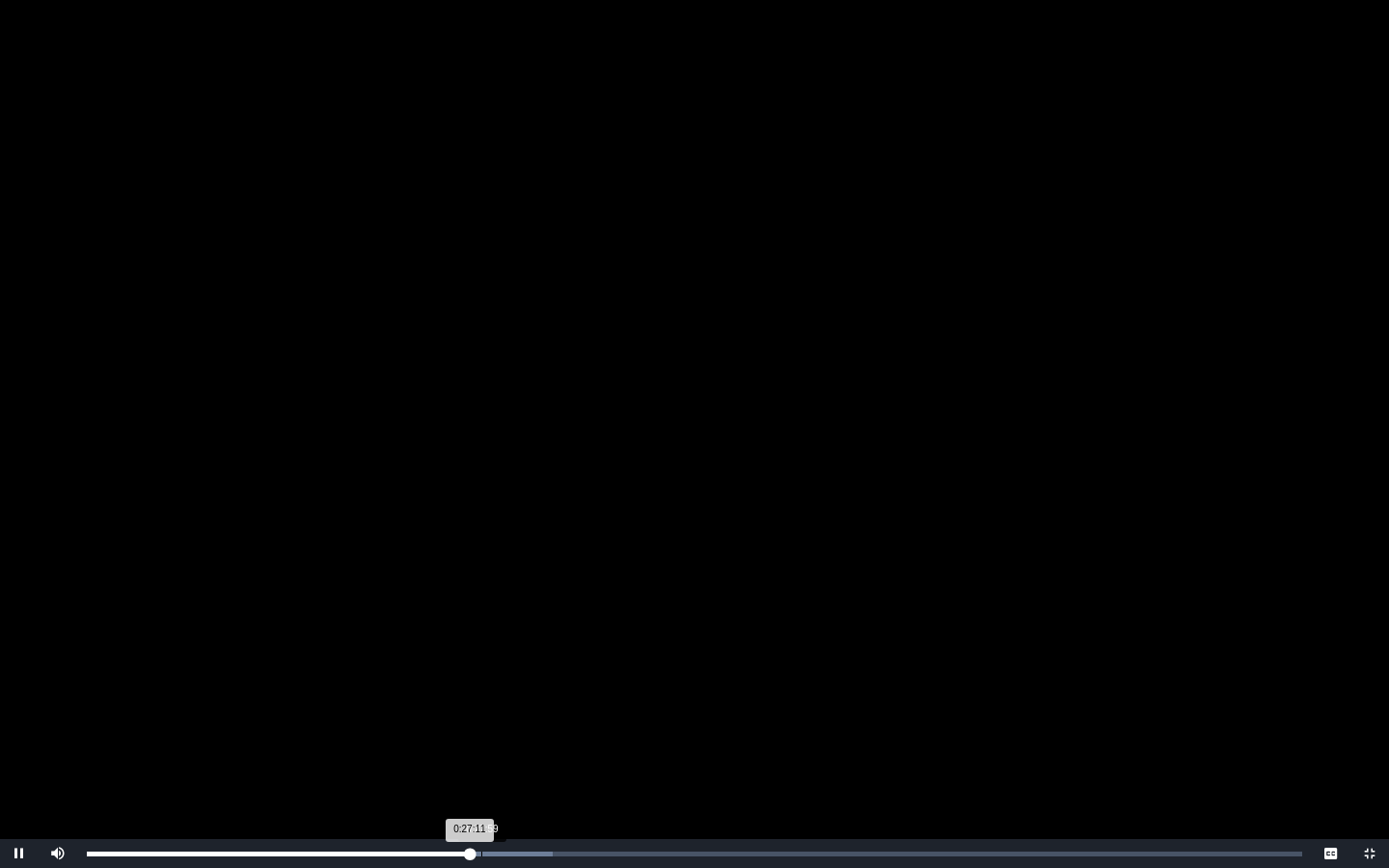 click on "Loaded : 0% 0:27:59 0:27:11 Progress : 0%" at bounding box center [694, 854] 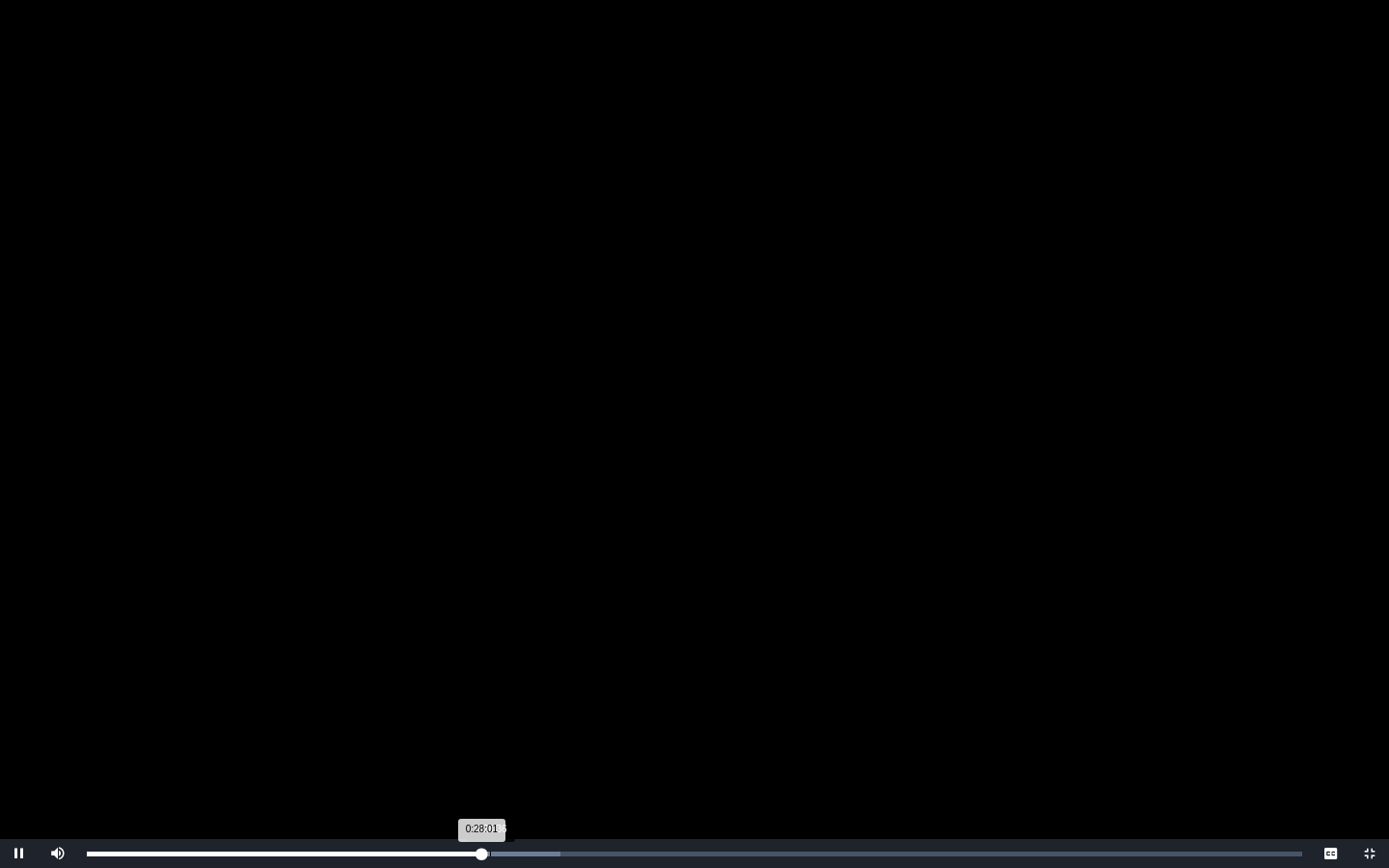 click on "Loaded : 0% 0:28:36 0:28:01 Progress : 0%" at bounding box center (694, 854) 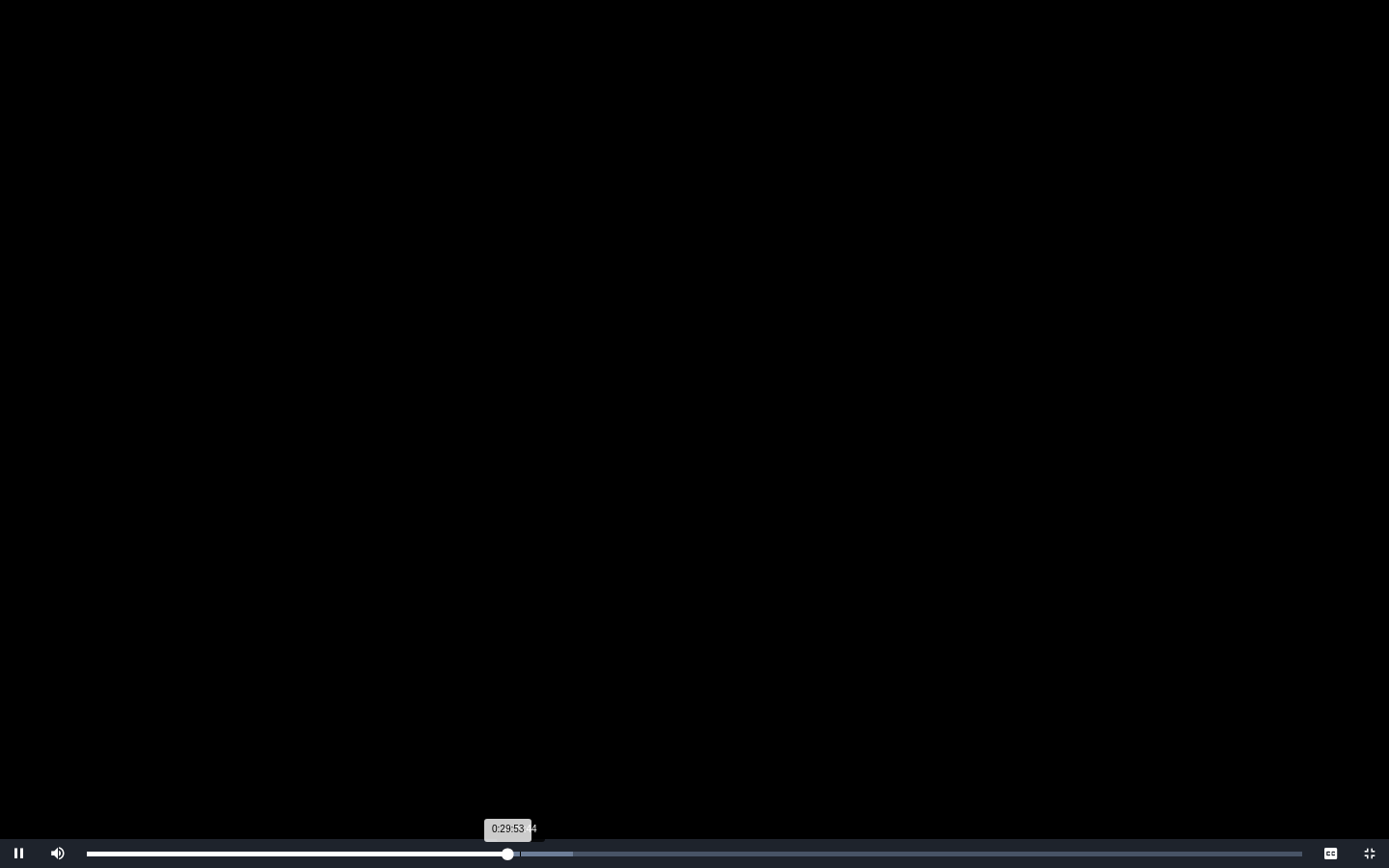 click on "Loaded : 0% 0:30:44 0:29:53 Progress : 0%" at bounding box center (694, 854) 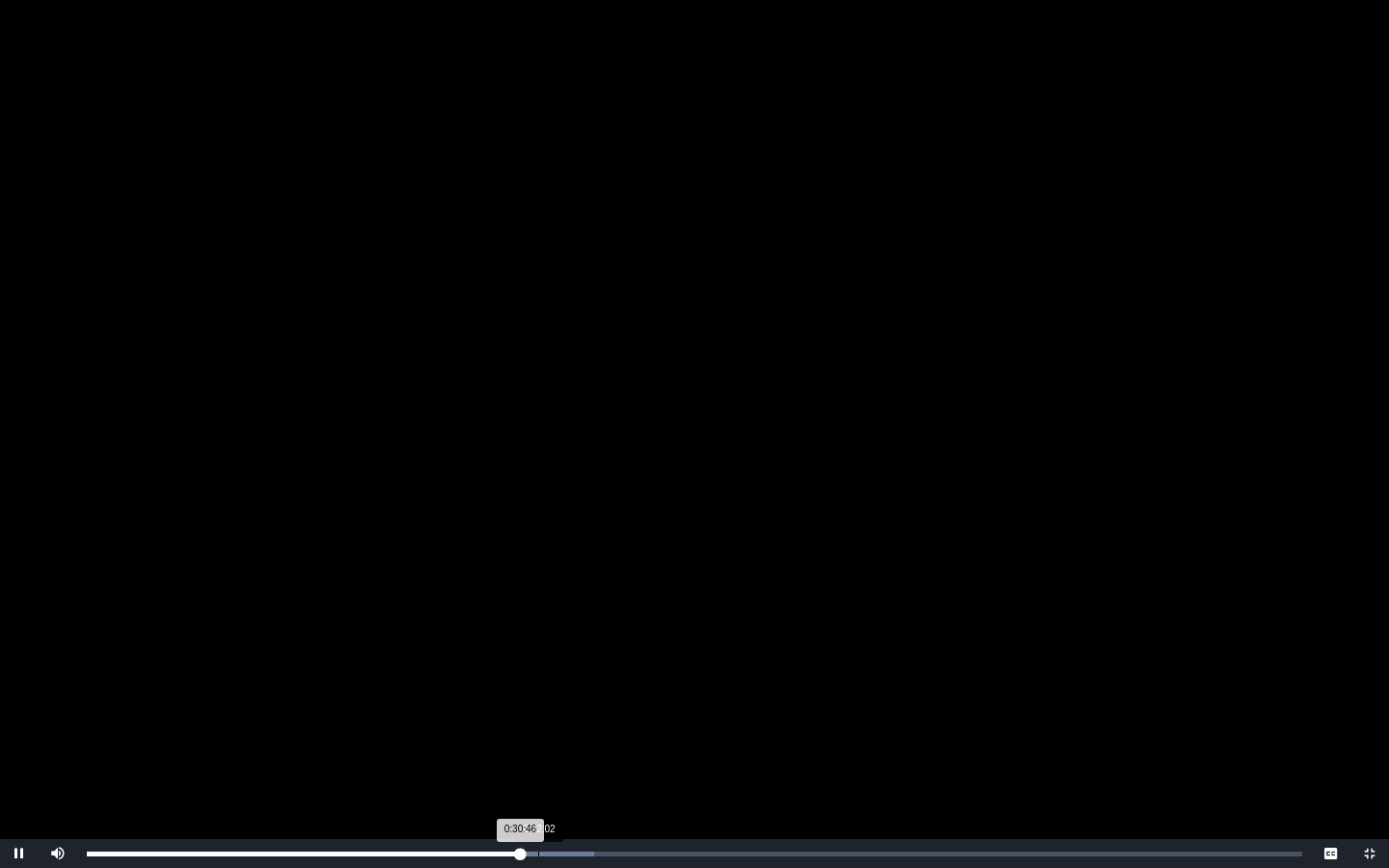 click on "Loaded : 0% 0:32:02 0:30:46 Progress : 0%" at bounding box center [694, 854] 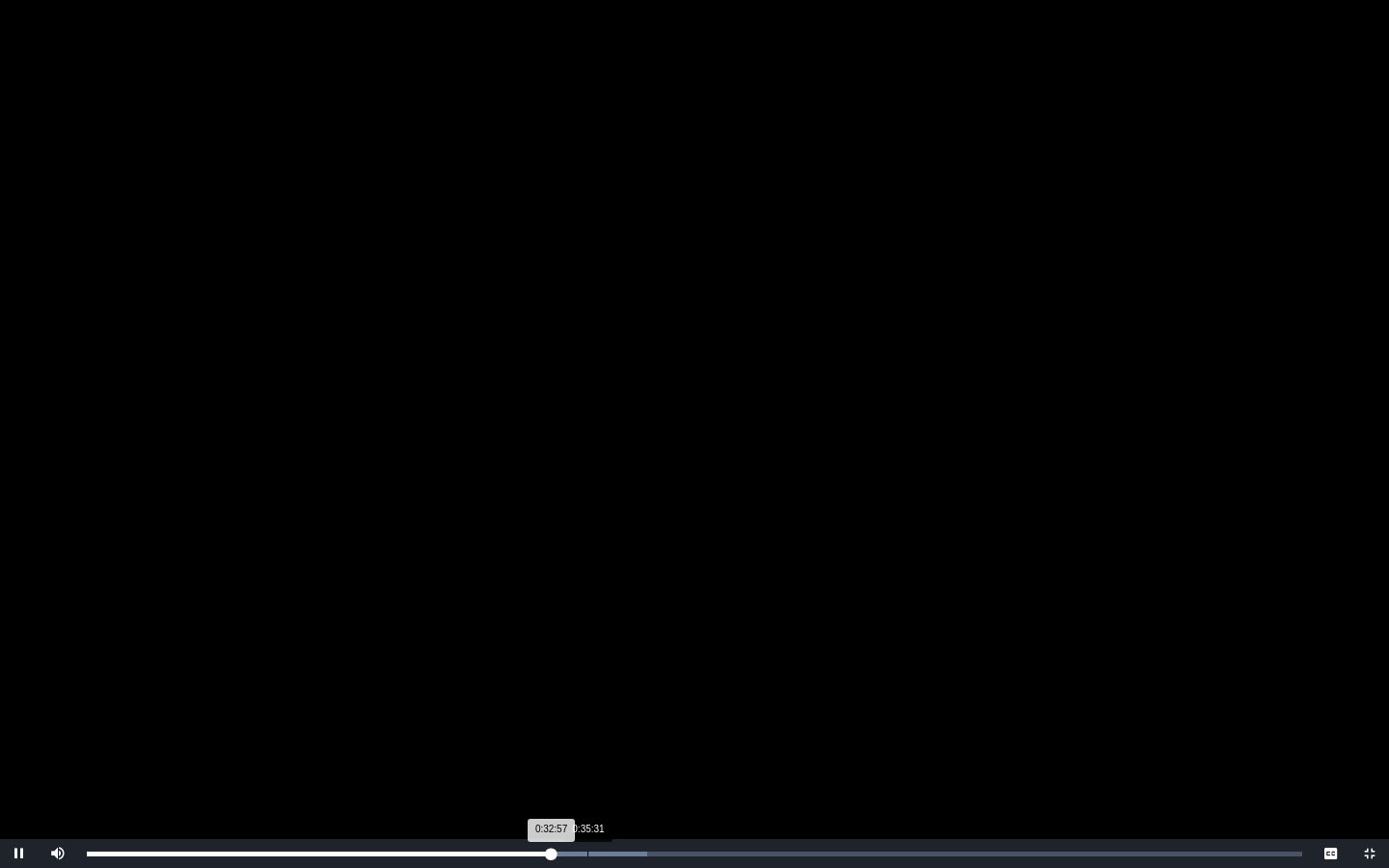 click on "Loaded : 0% 0:35:31 0:32:57 Progress : 0%" at bounding box center (694, 854) 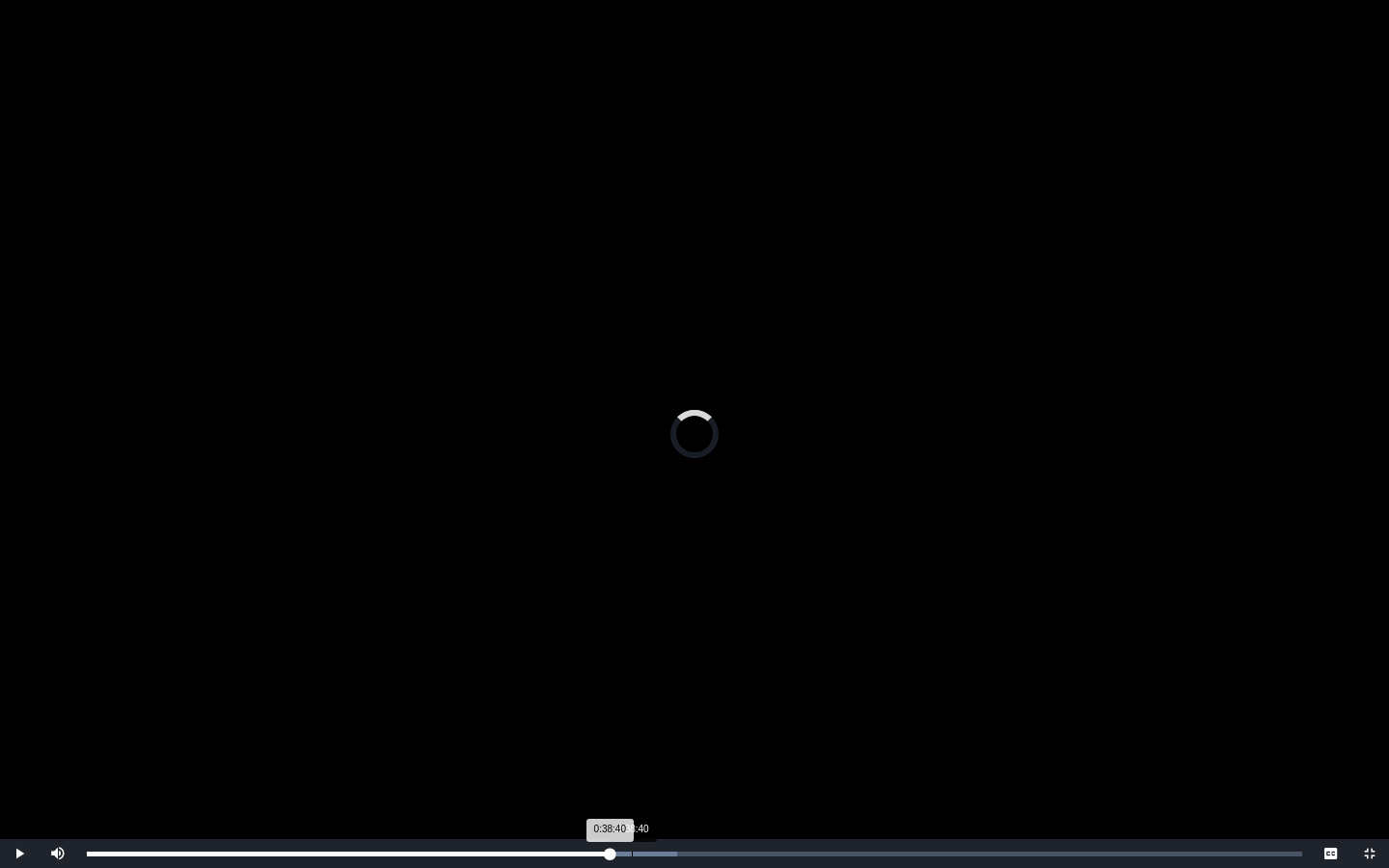 click on "Loaded : 0% 0:38:40 0:38:40 Progress : 0%" at bounding box center [694, 854] 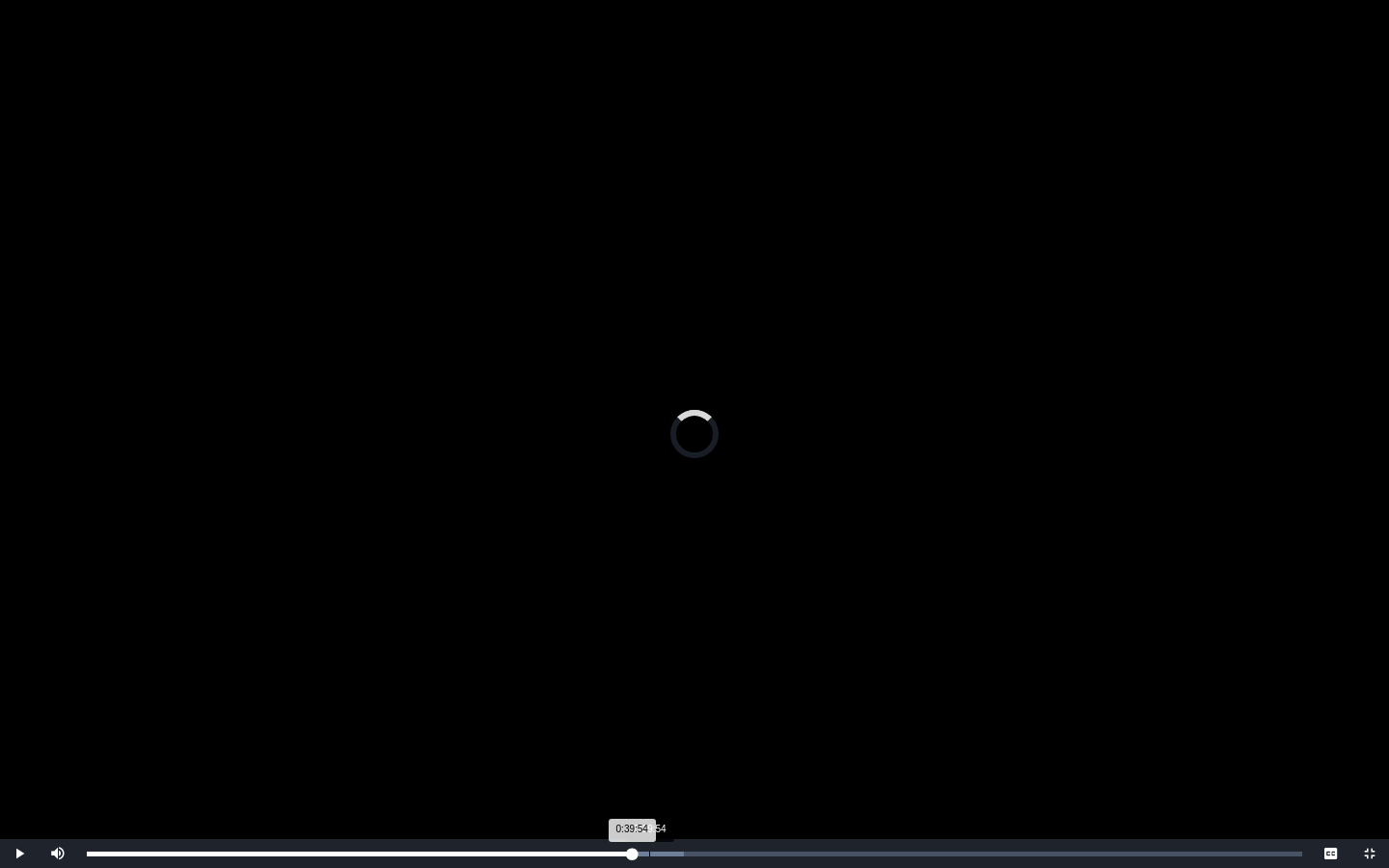 click on "Loaded : 0% 0:39:54 0:39:54 Progress : 0%" at bounding box center (694, 854) 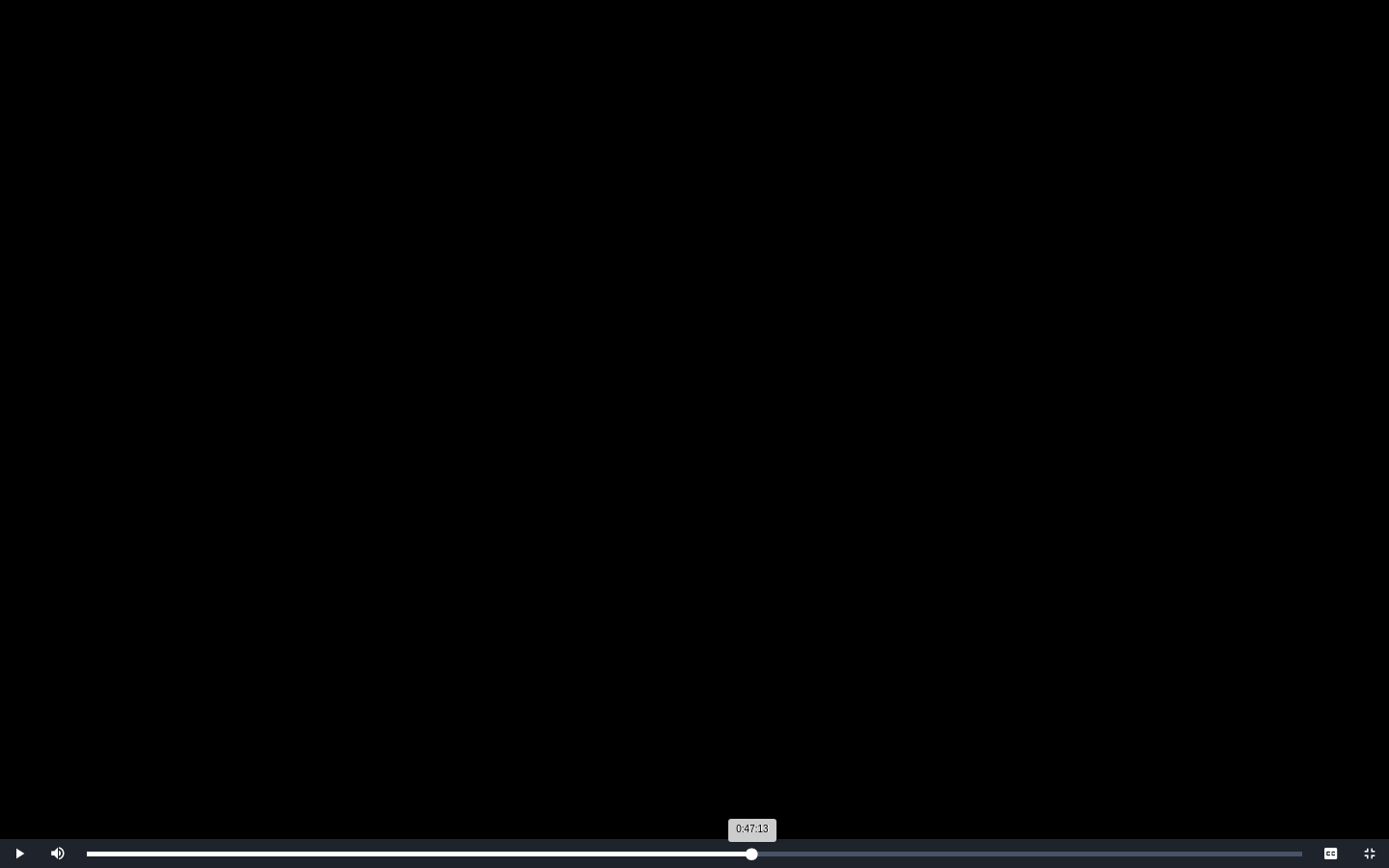 click on "Loaded : 0% 0:47:13 0:47:13 Progress : 0%" at bounding box center [694, 854] 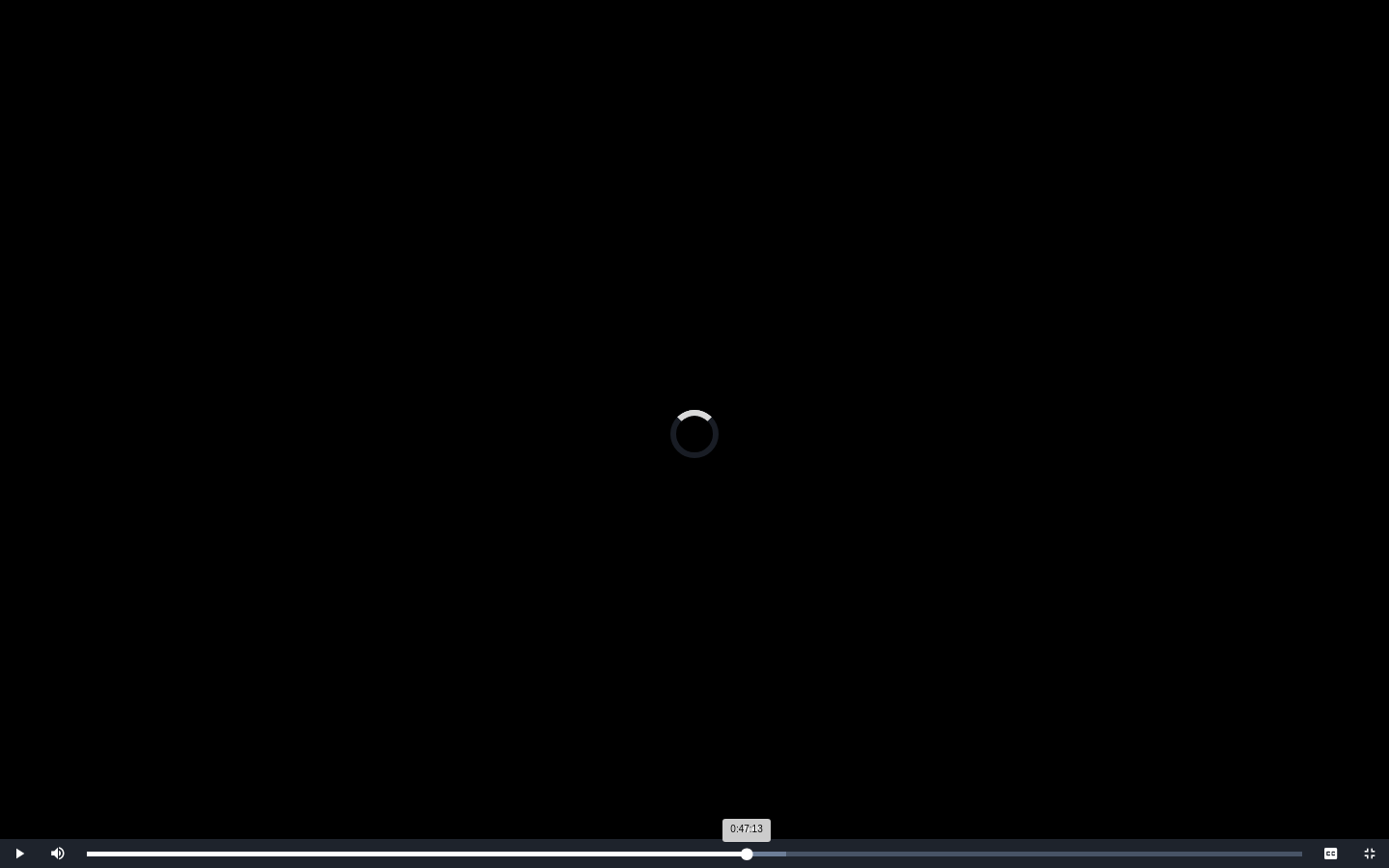 click on "0:47:13 Progress : 0%" at bounding box center (417, 854) 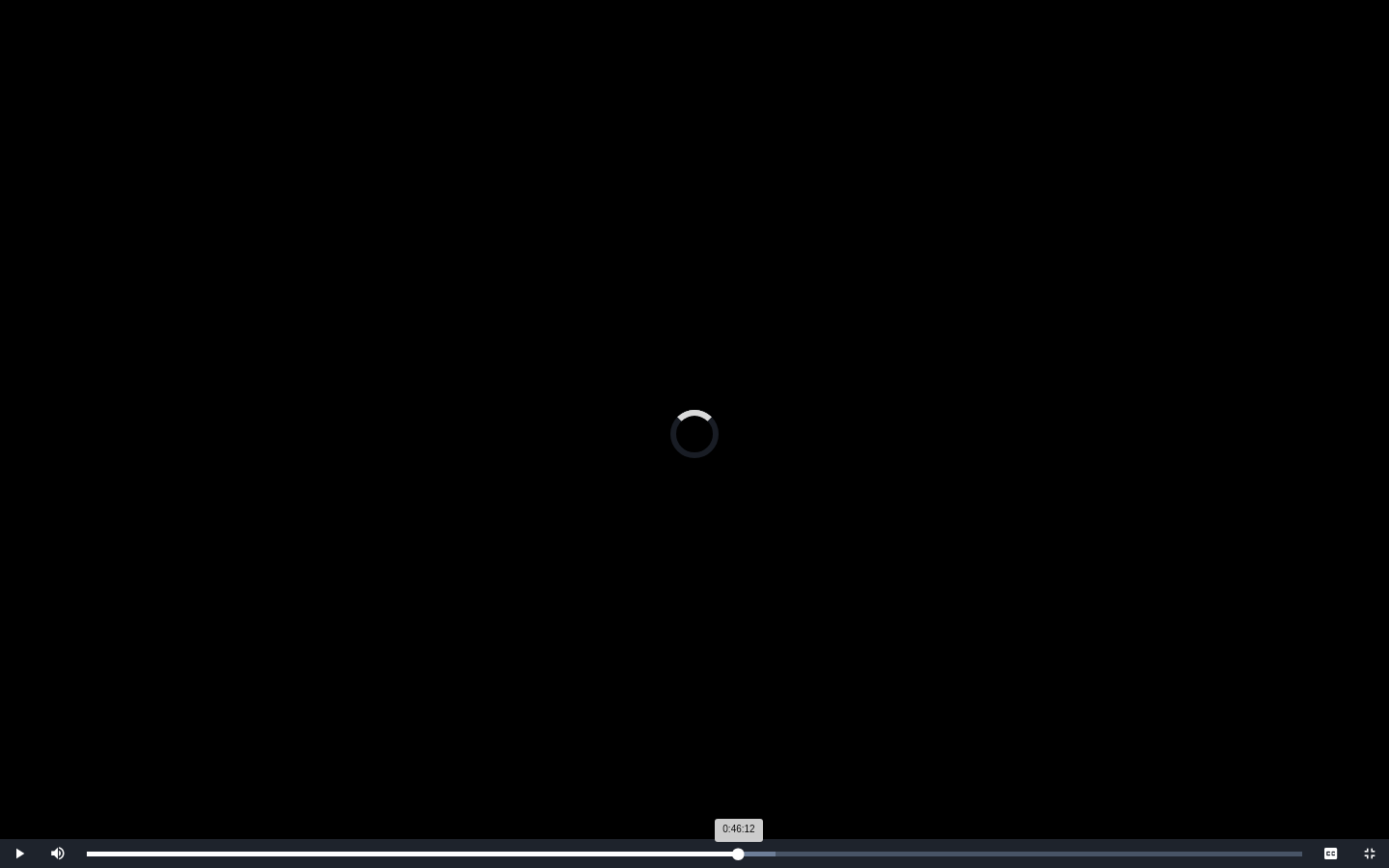 click on "0:46:12 Progress : 0%" at bounding box center (413, 854) 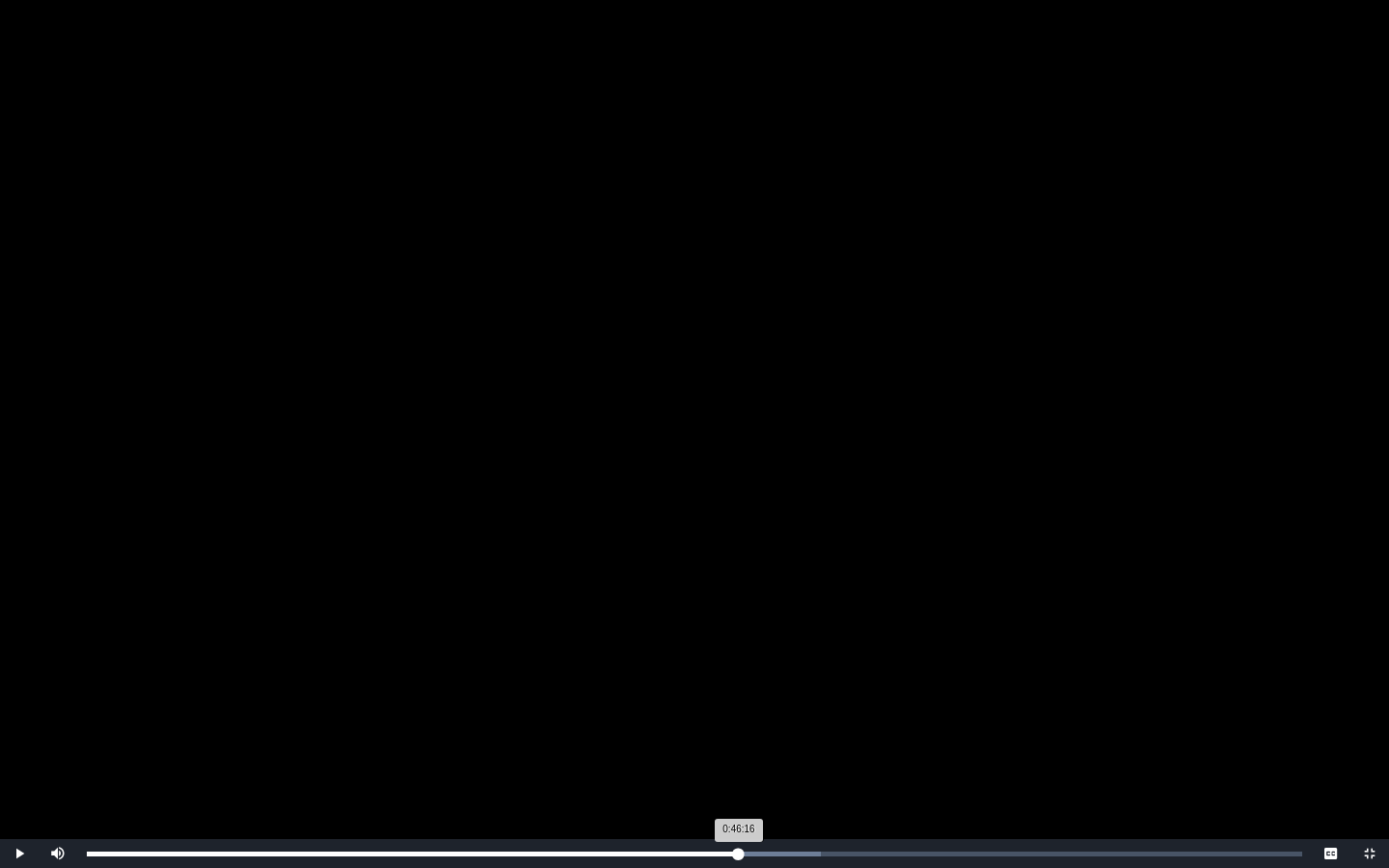 click on "0:46:16 Progress : 0%" at bounding box center [413, 854] 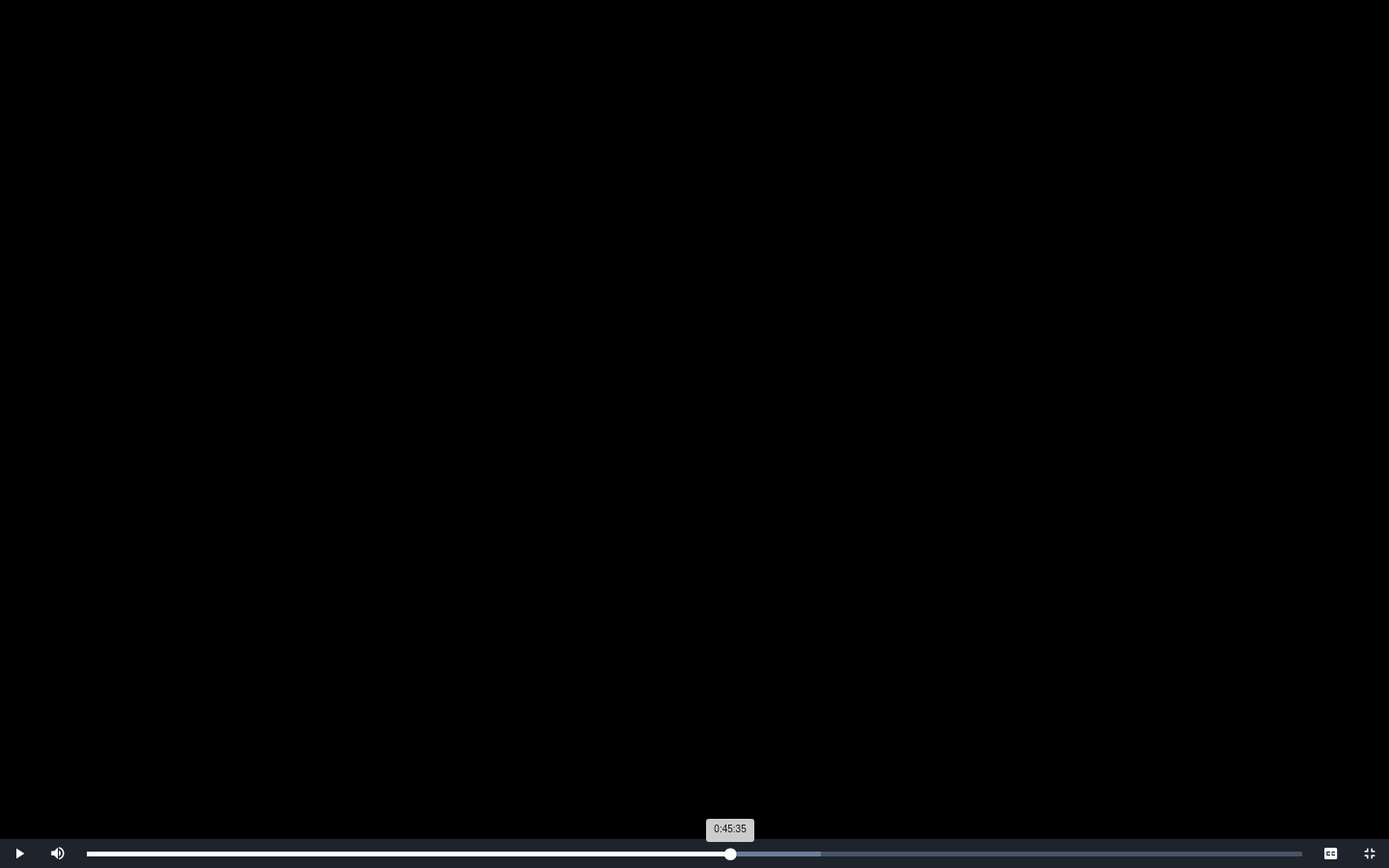 click on "0:45:35 Progress : 0%" at bounding box center [408, 854] 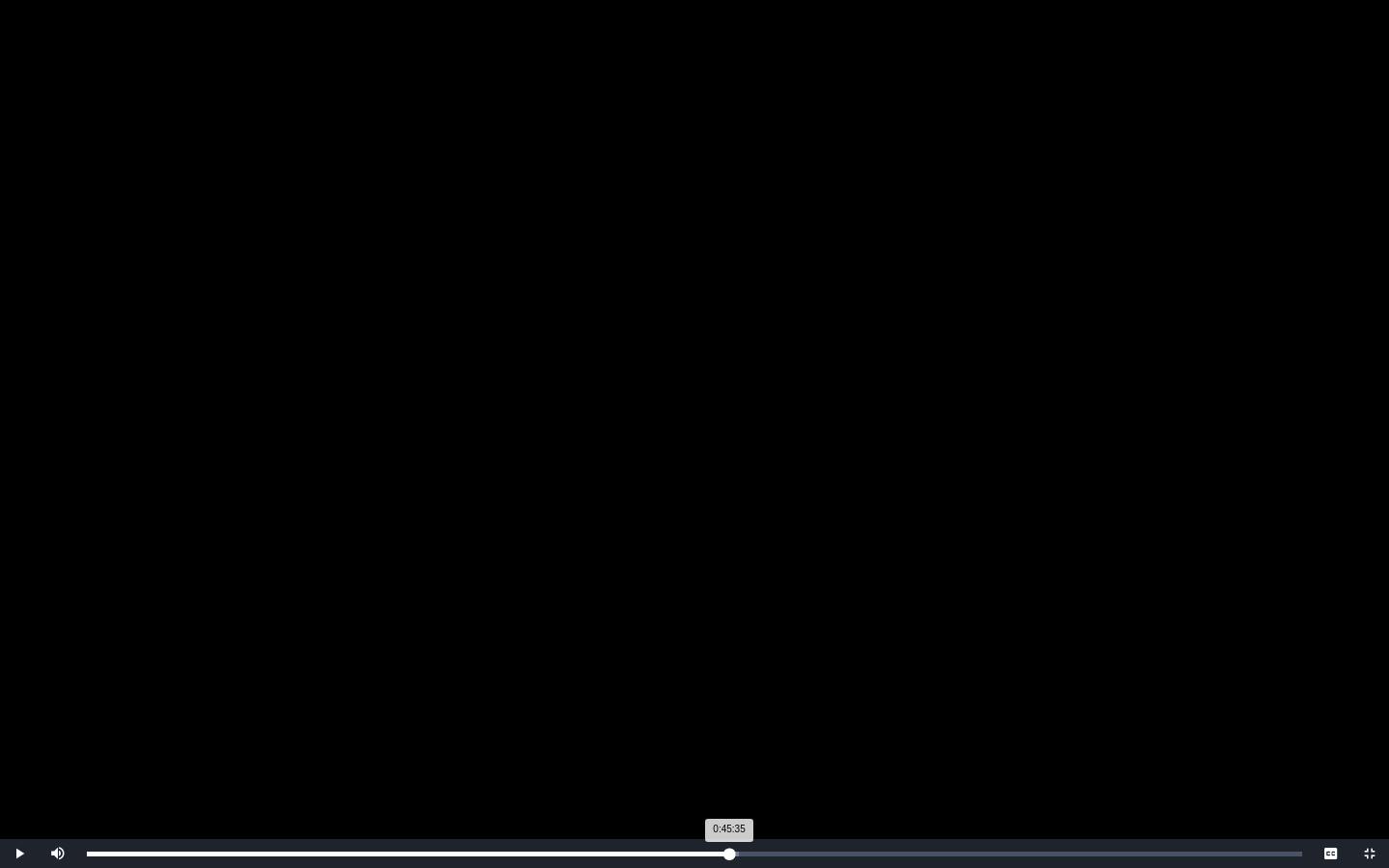 click on "0:45:35 Progress : 0%" at bounding box center [408, 854] 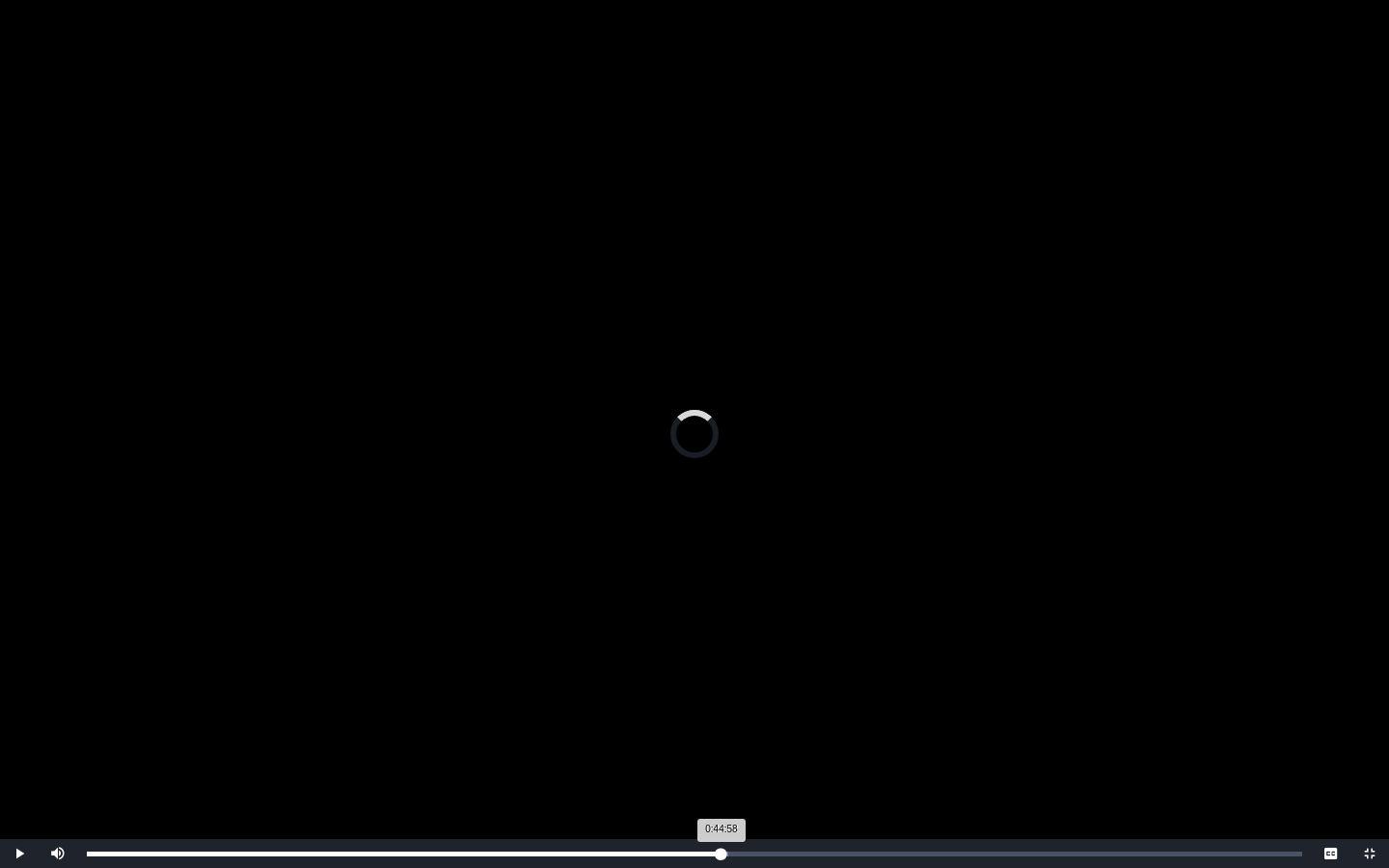 click on "0:44:58 Progress : 0%" at bounding box center [404, 854] 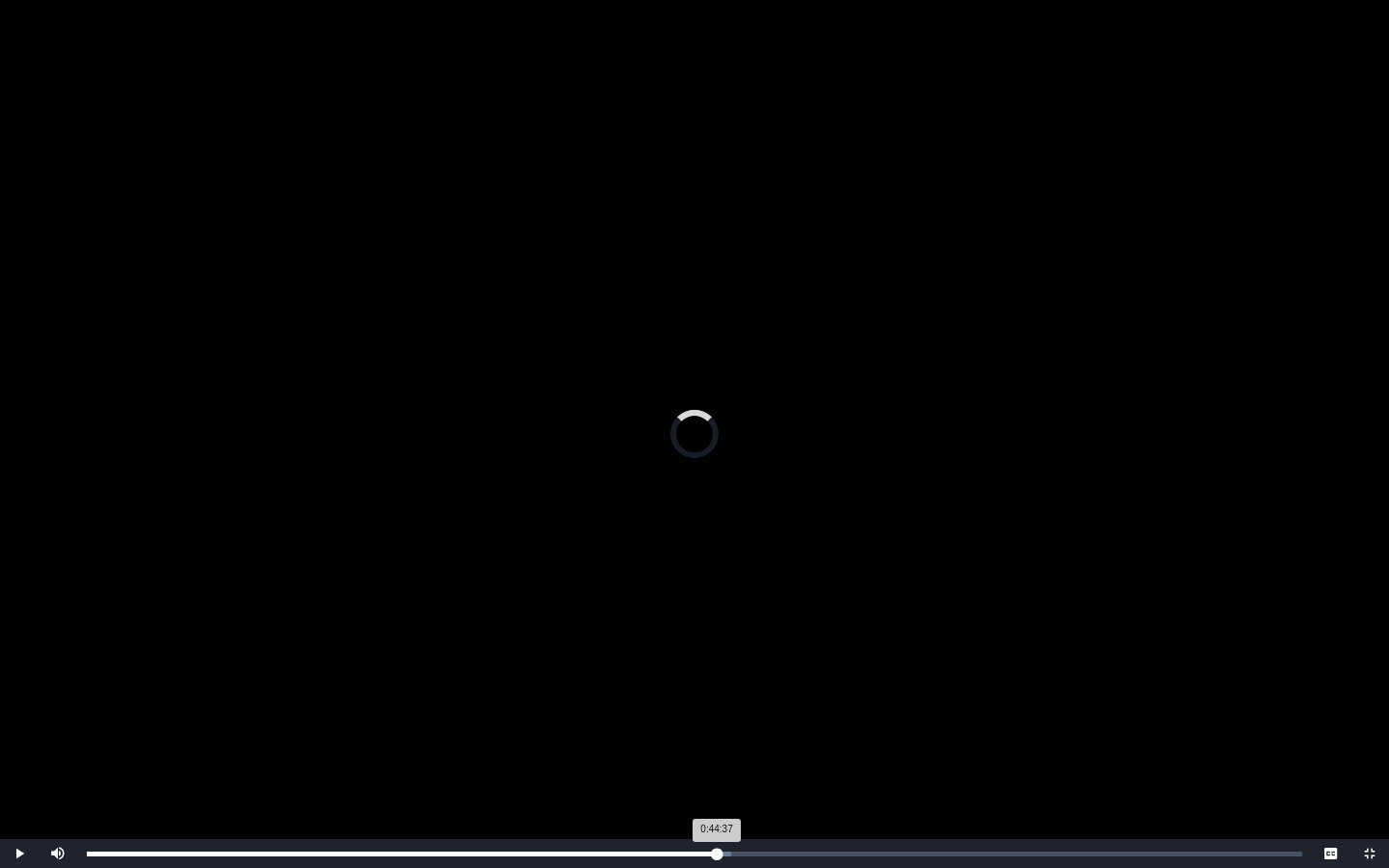 click on "0:44:37 Progress : 0%" at bounding box center (401, 854) 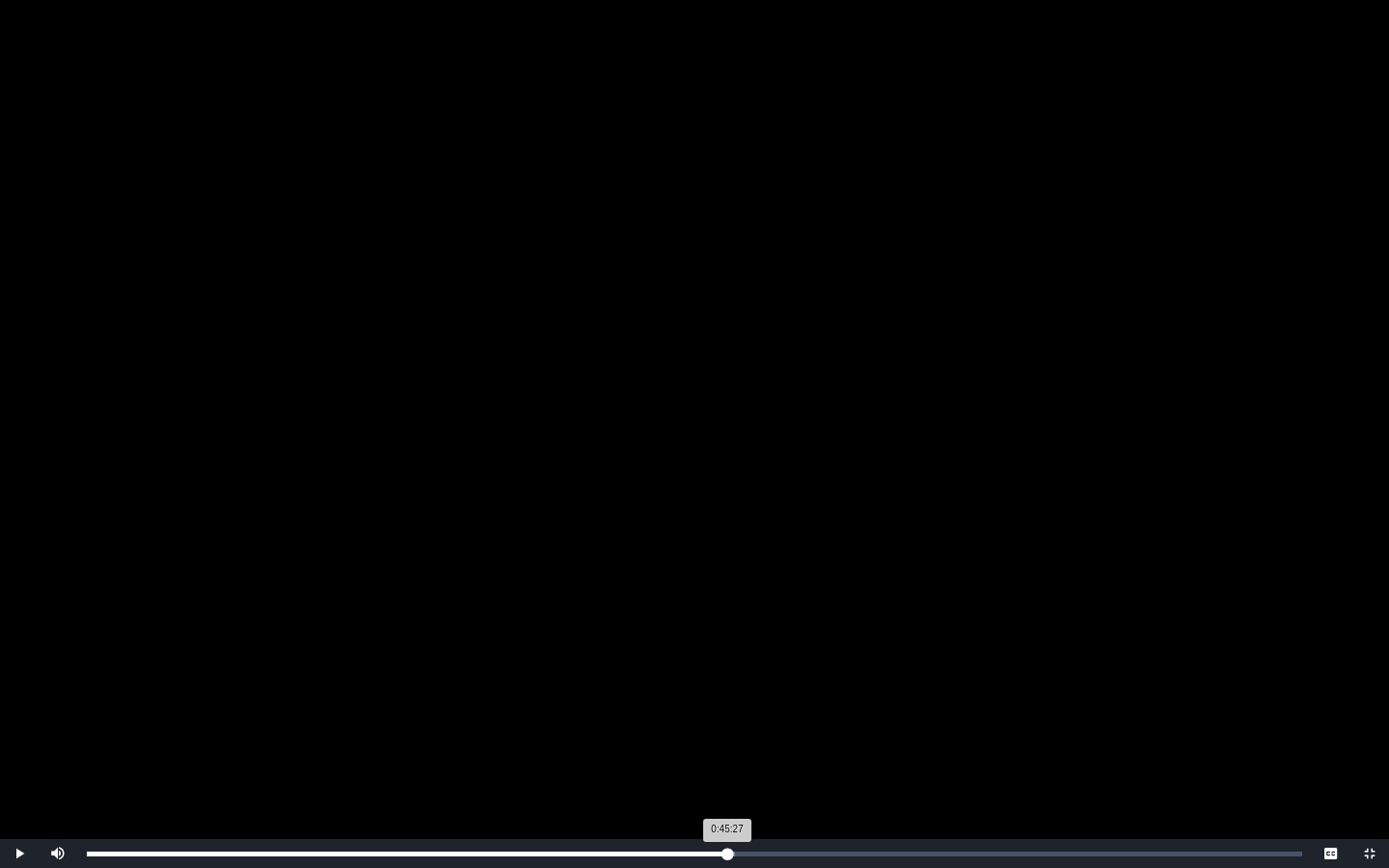 drag, startPoint x: 716, startPoint y: 848, endPoint x: 727, endPoint y: 848, distance: 11 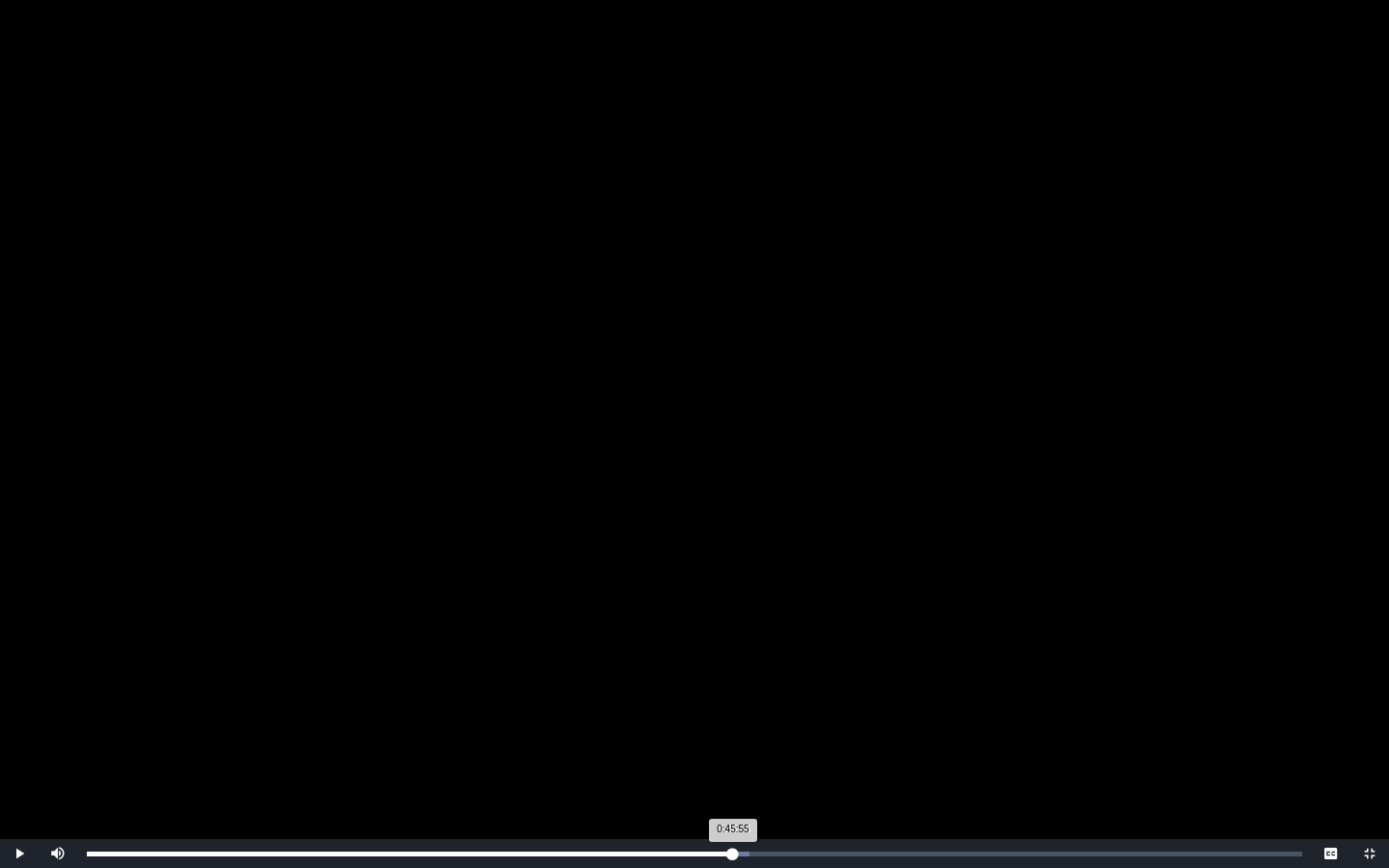 click on "0:45:55 Progress : 0%" at bounding box center (410, 854) 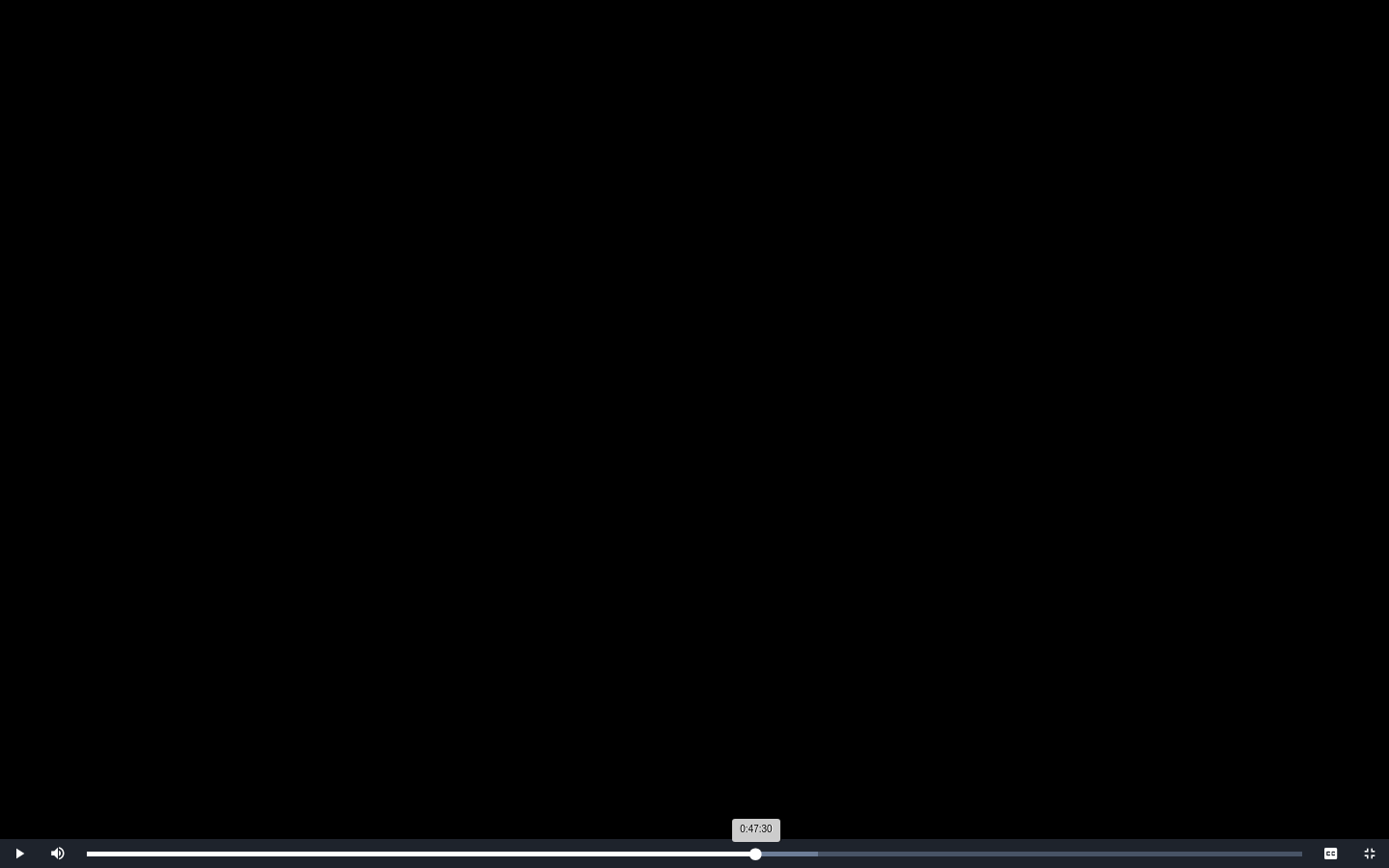 click on "0:47:30 Progress : 0%" at bounding box center [422, 854] 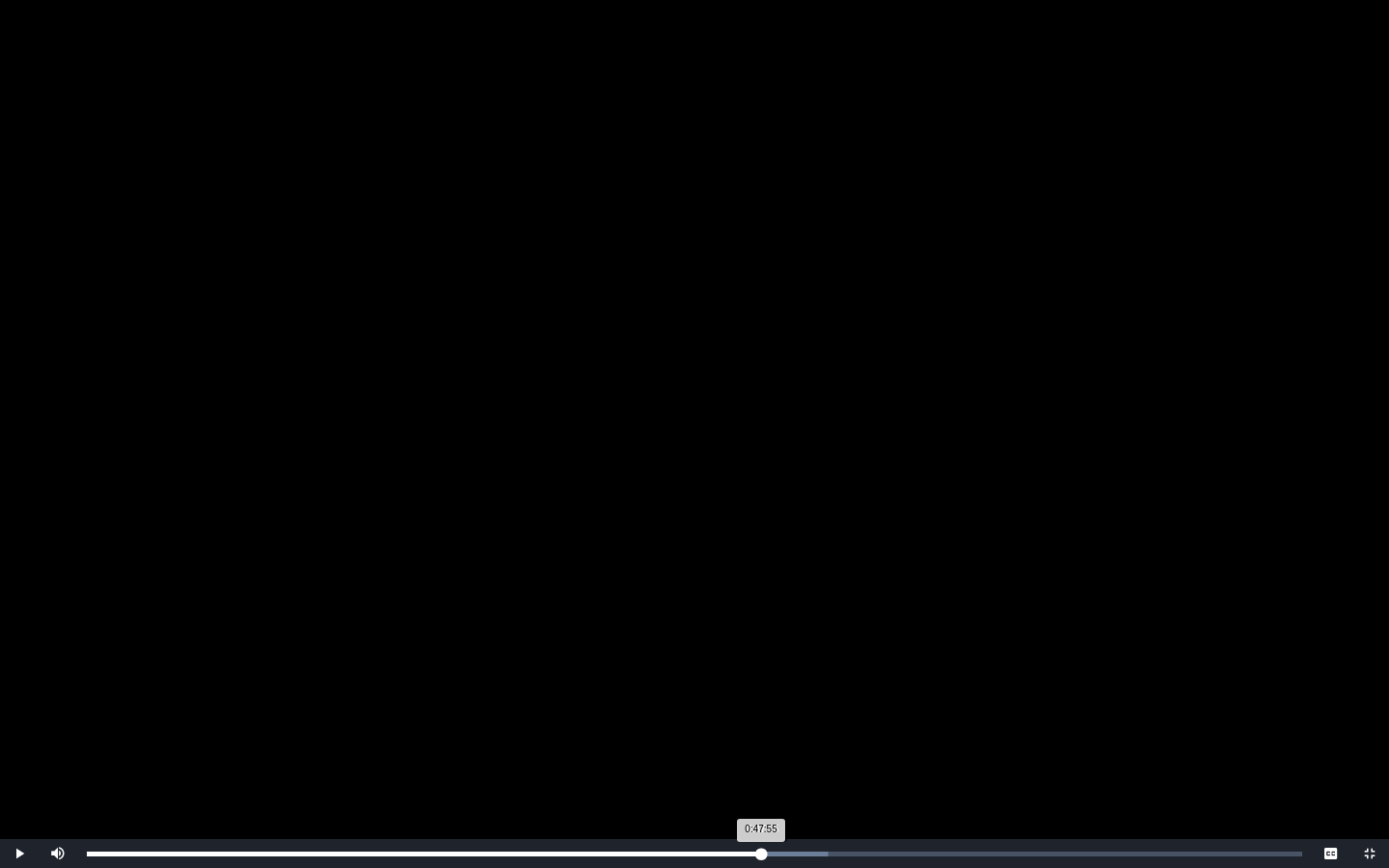 click on "0:47:55 Progress : 0%" at bounding box center (423, 854) 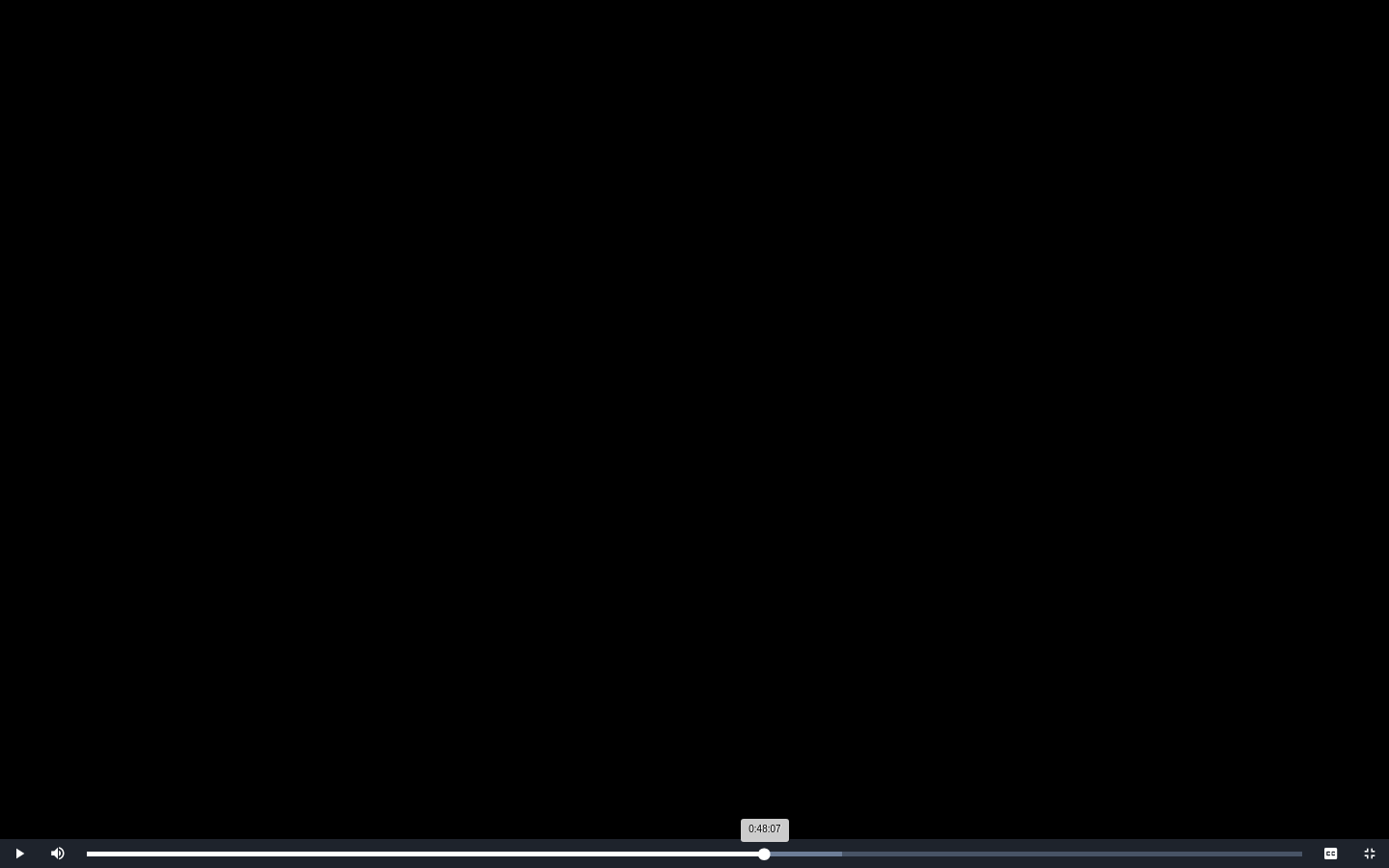 click on "0:48:07 Progress : 0%" at bounding box center (425, 854) 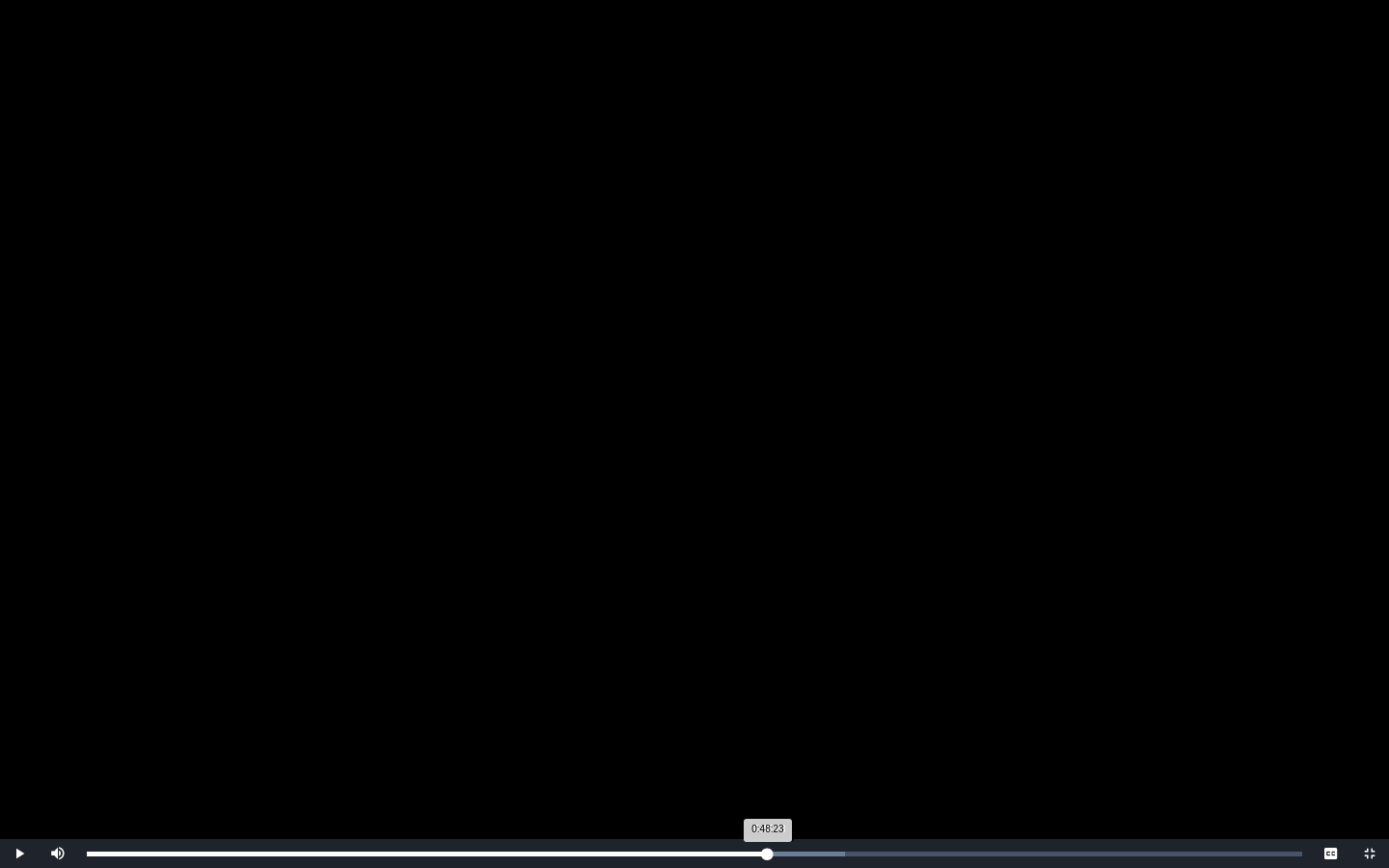 click on "0:48:23 Progress : 0%" at bounding box center (427, 854) 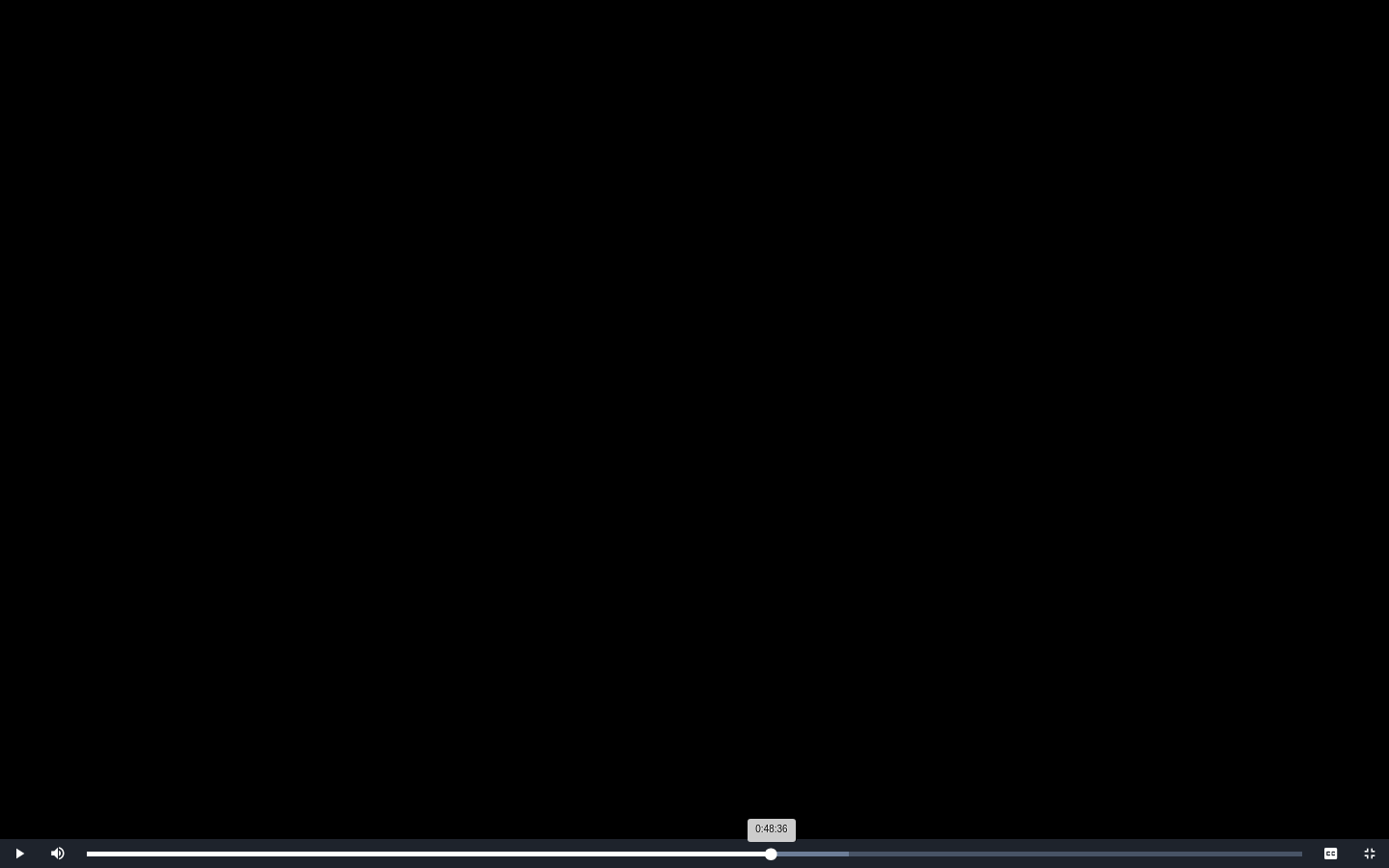 click on "0:48:36 Progress : 0%" at bounding box center (429, 854) 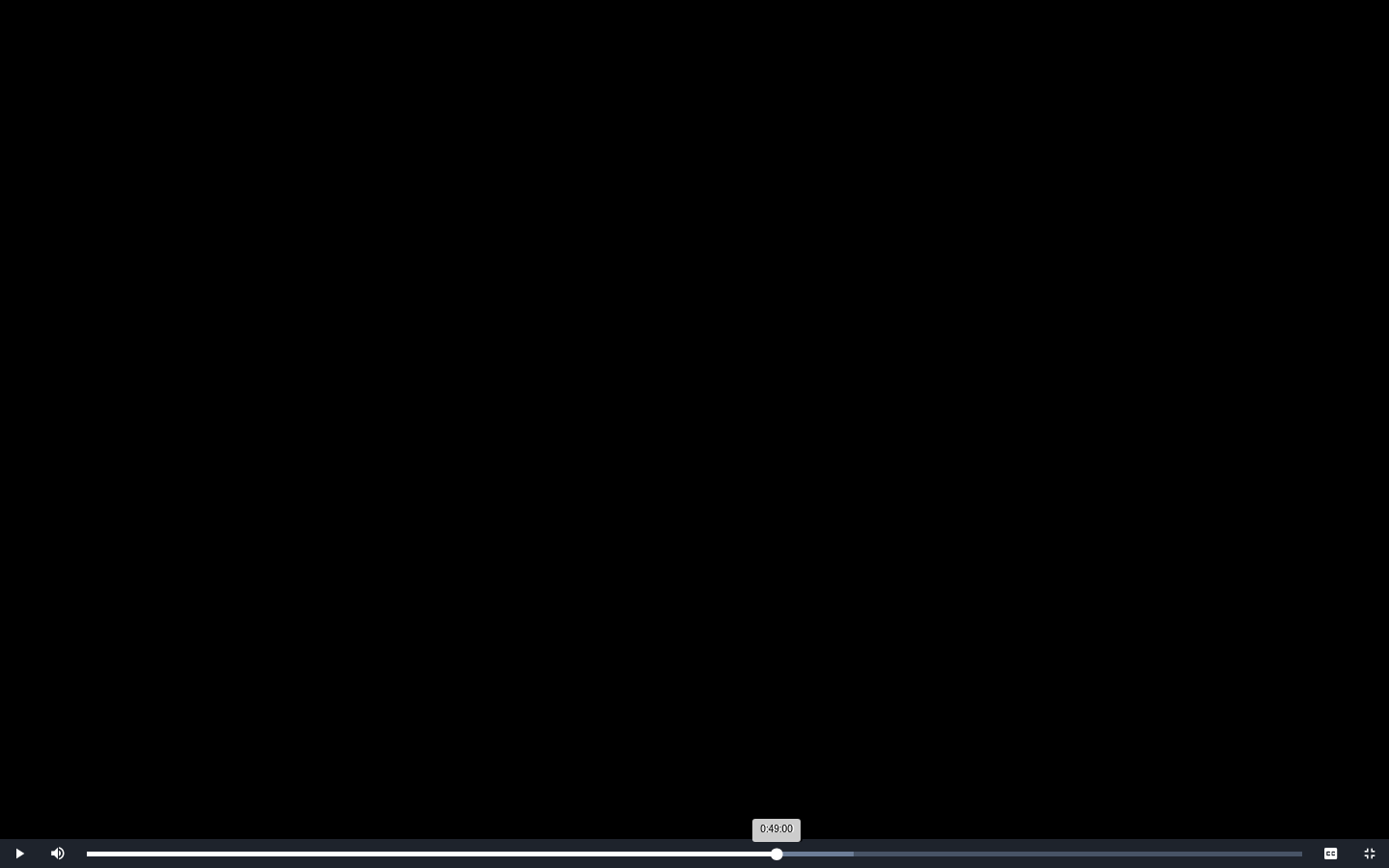 click on "0:49:00 Progress : 0%" at bounding box center (431, 854) 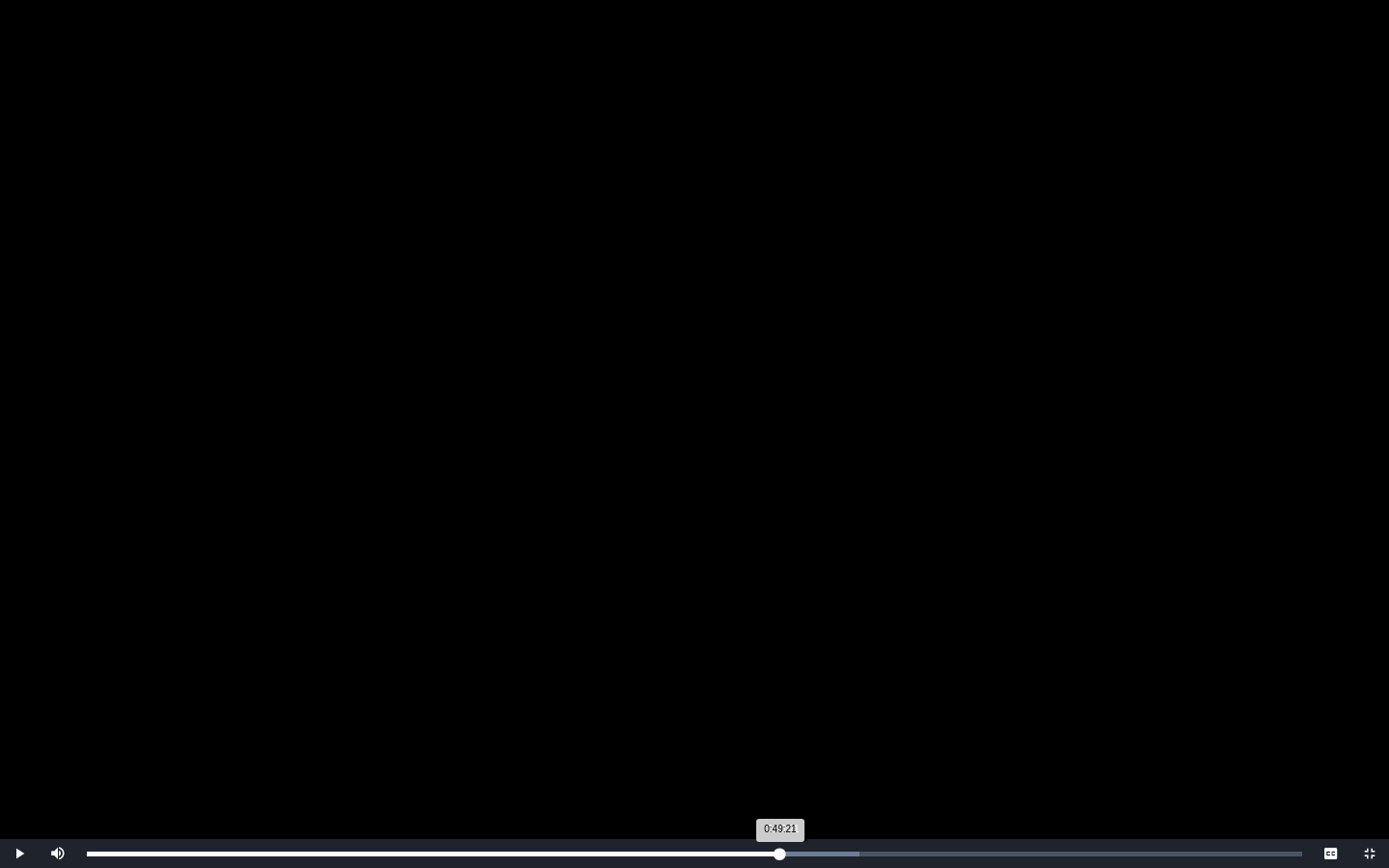 click on "0:49:21 Progress : 0%" at bounding box center [433, 854] 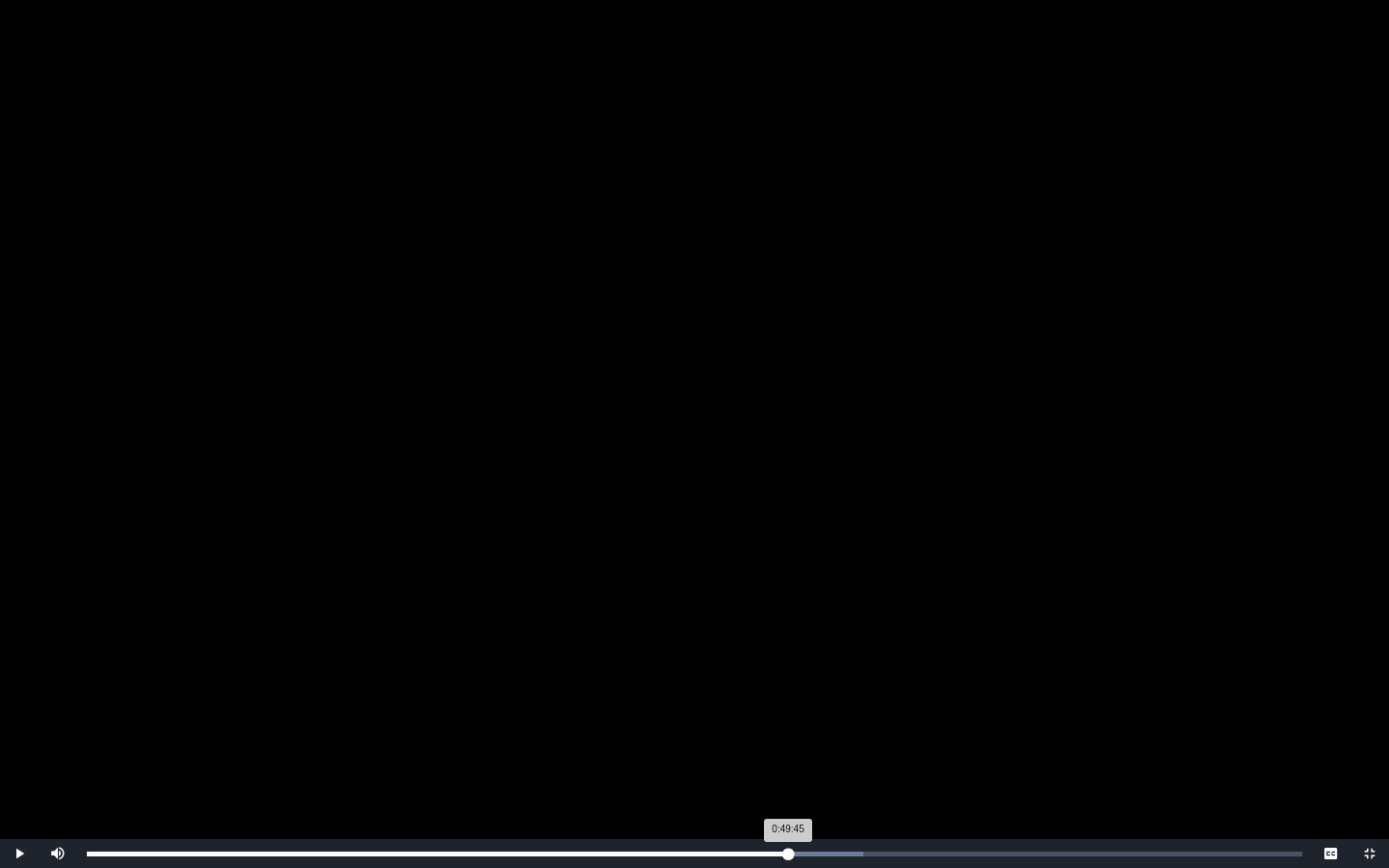 click on "0:49:45 Progress : 0%" at bounding box center [437, 854] 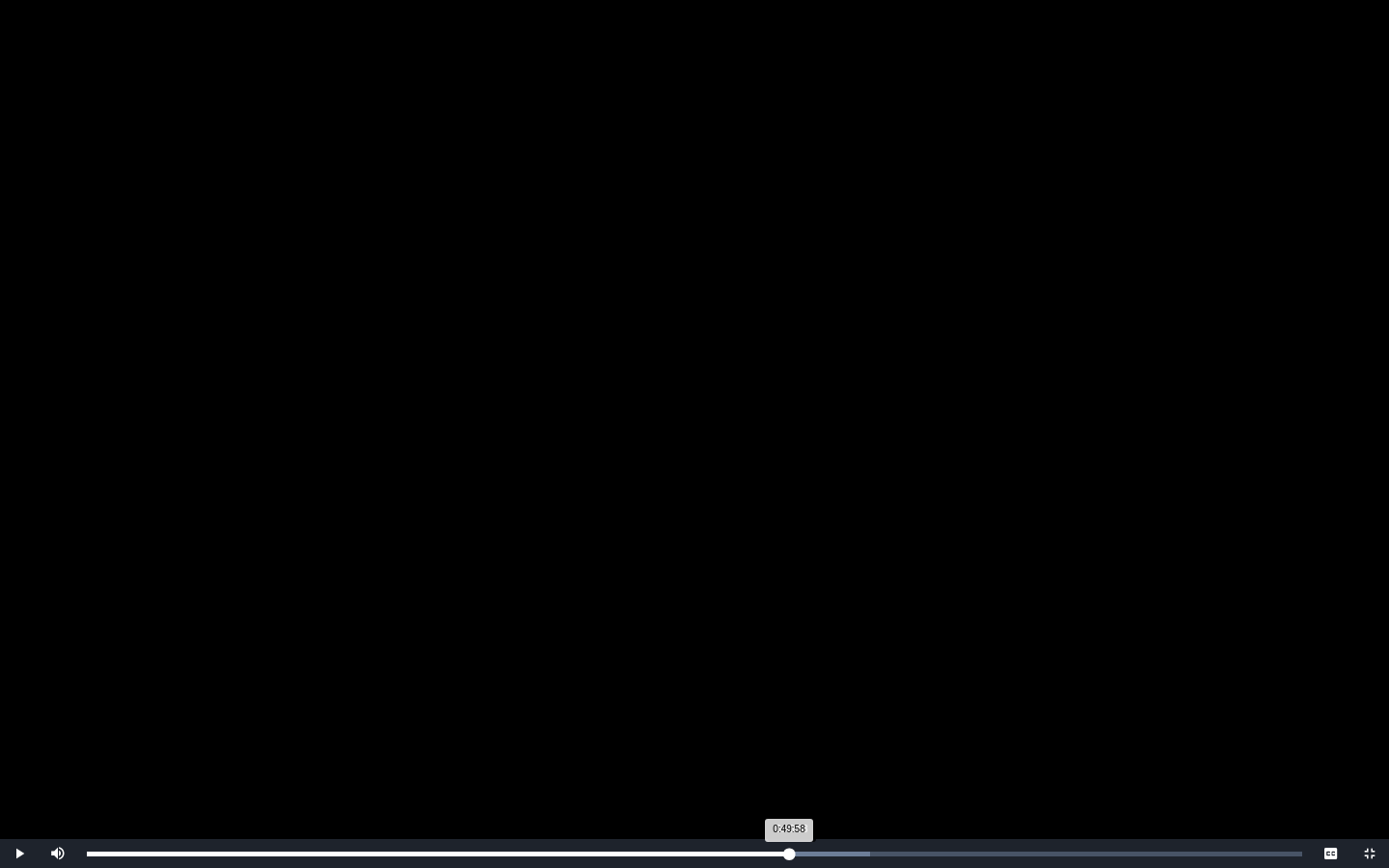 click on "0:49:58 Progress : 0%" at bounding box center [438, 854] 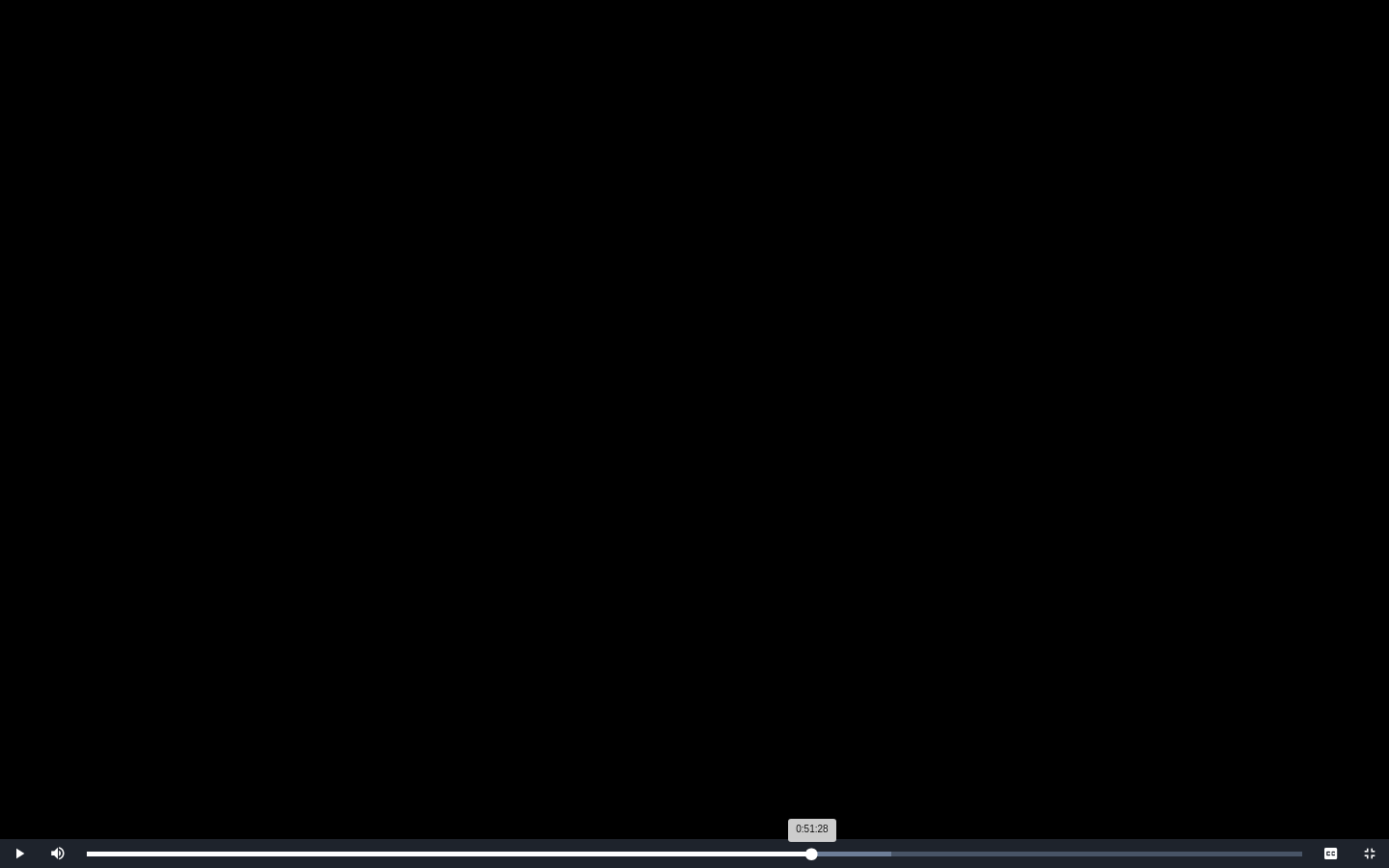 drag, startPoint x: 796, startPoint y: 852, endPoint x: 810, endPoint y: 853, distance: 14.035669 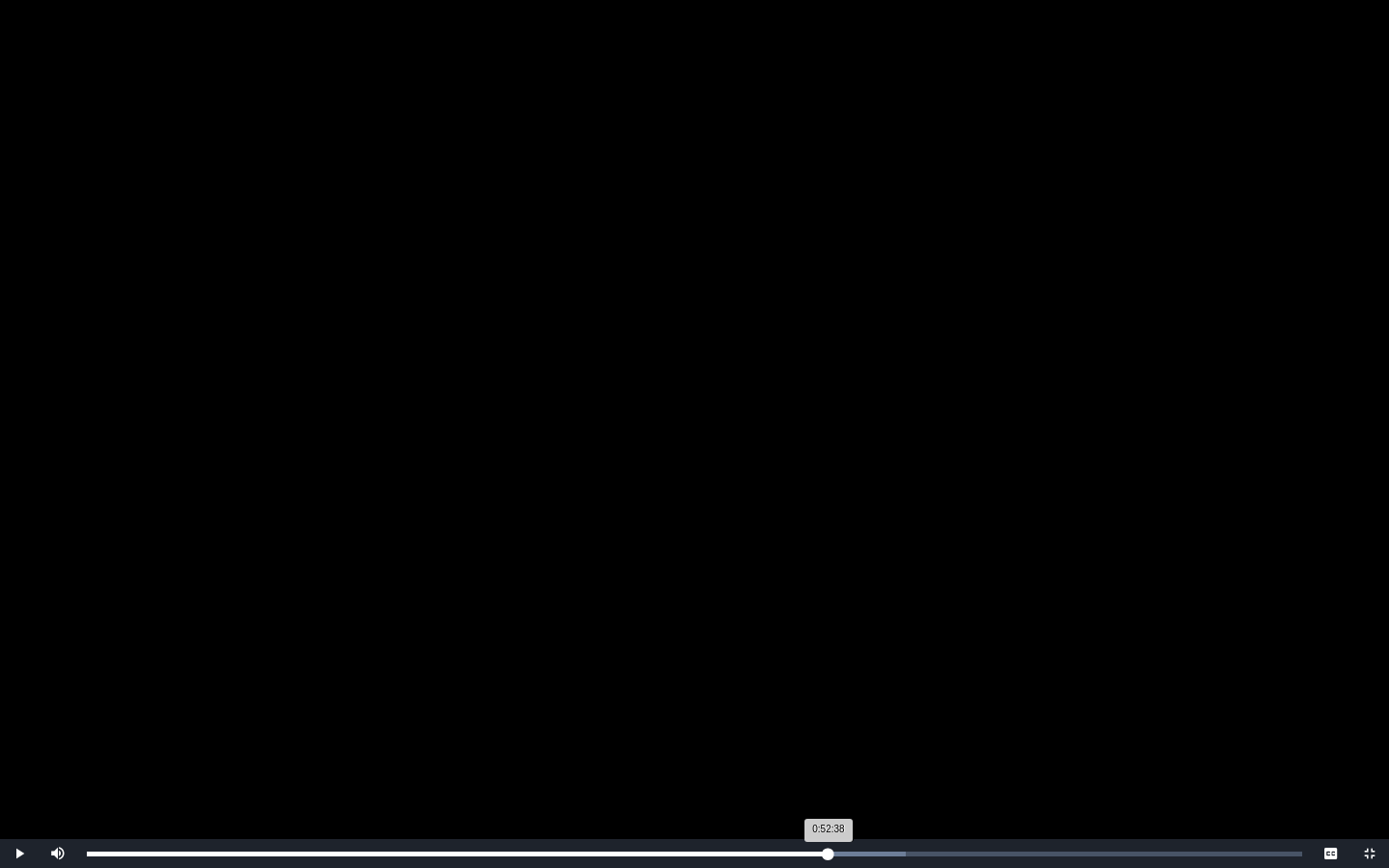drag, startPoint x: 818, startPoint y: 850, endPoint x: 829, endPoint y: 850, distance: 11 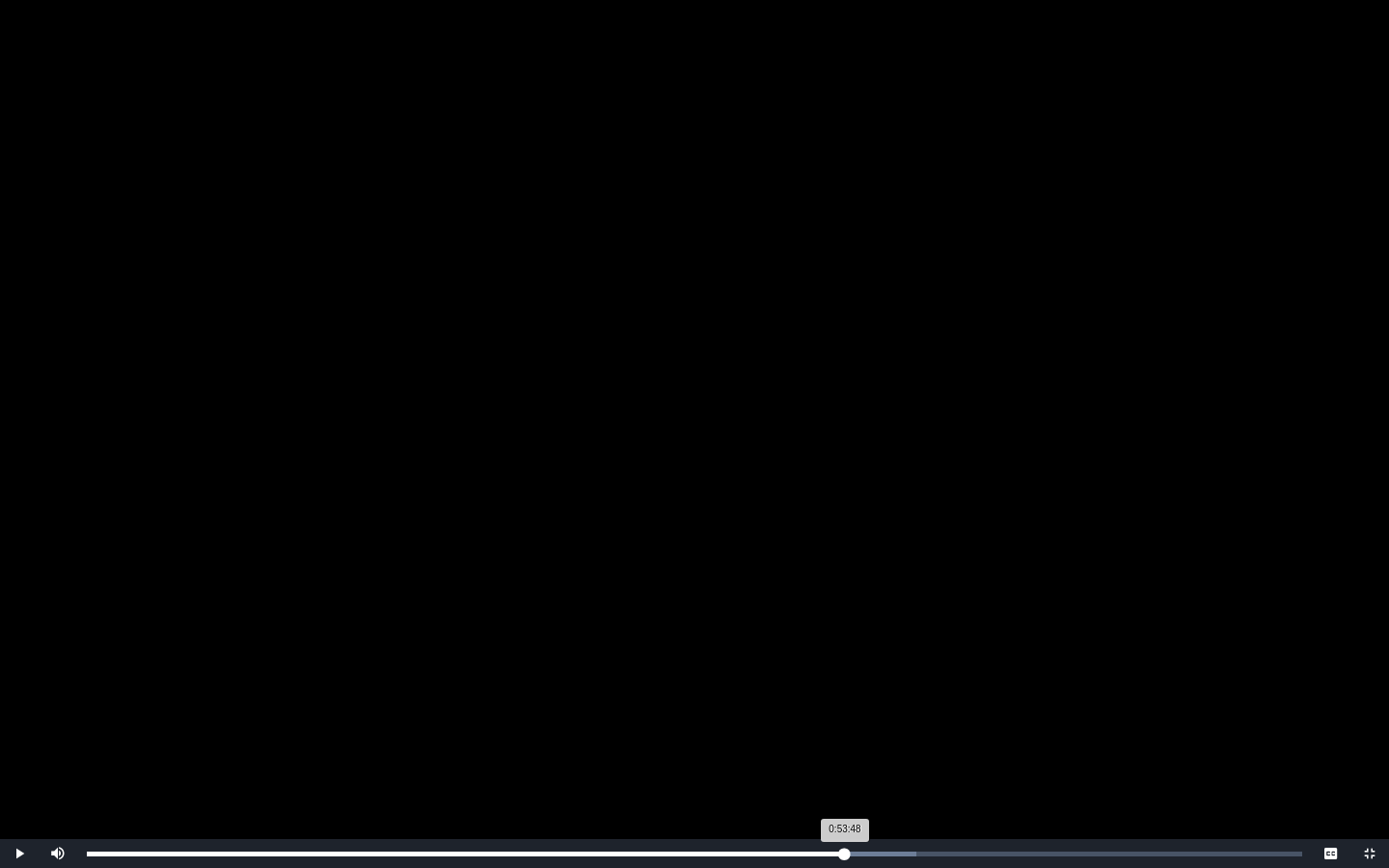 drag, startPoint x: 832, startPoint y: 850, endPoint x: 845, endPoint y: 850, distance: 13 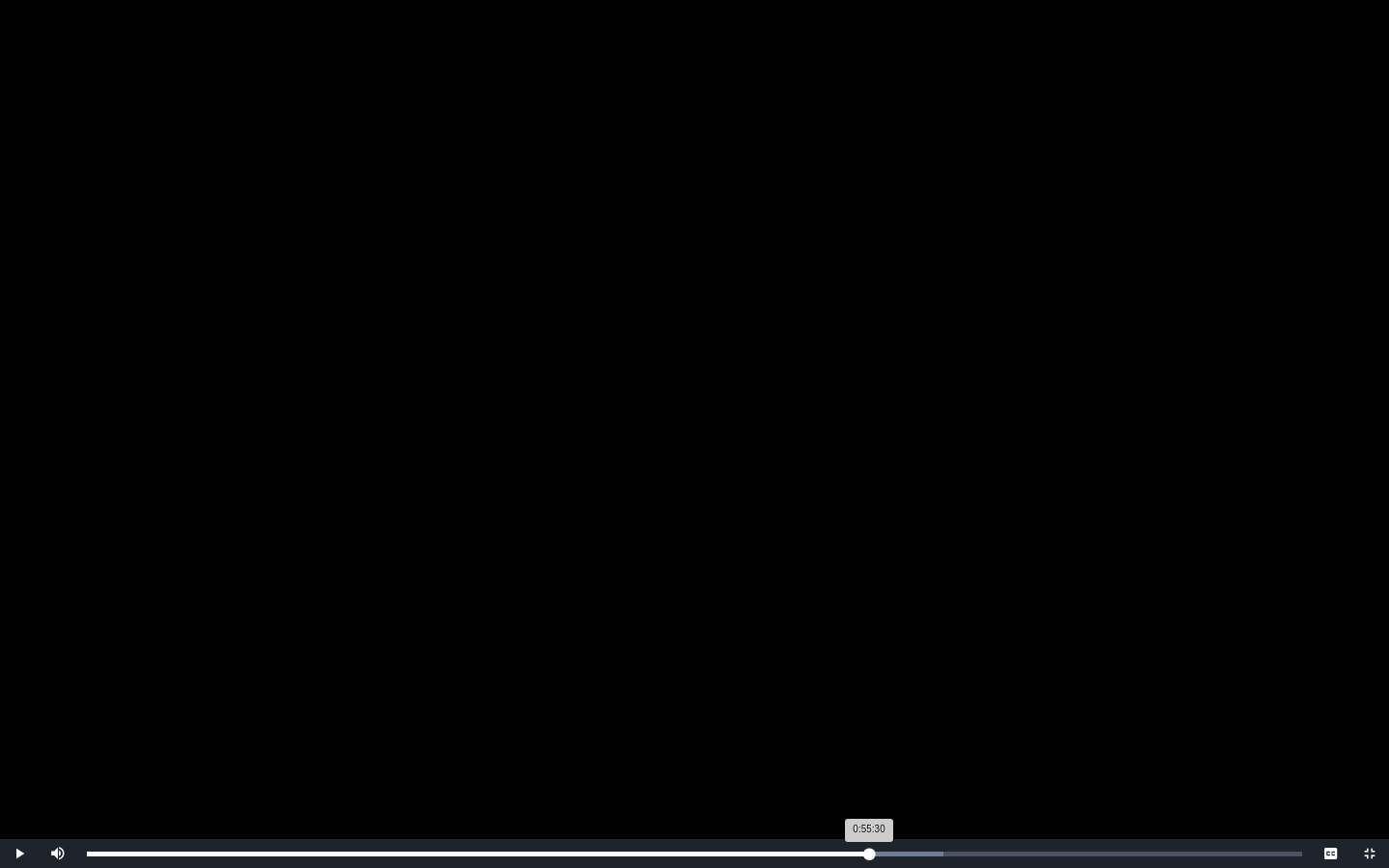 drag, startPoint x: 845, startPoint y: 850, endPoint x: 869, endPoint y: 850, distance: 24 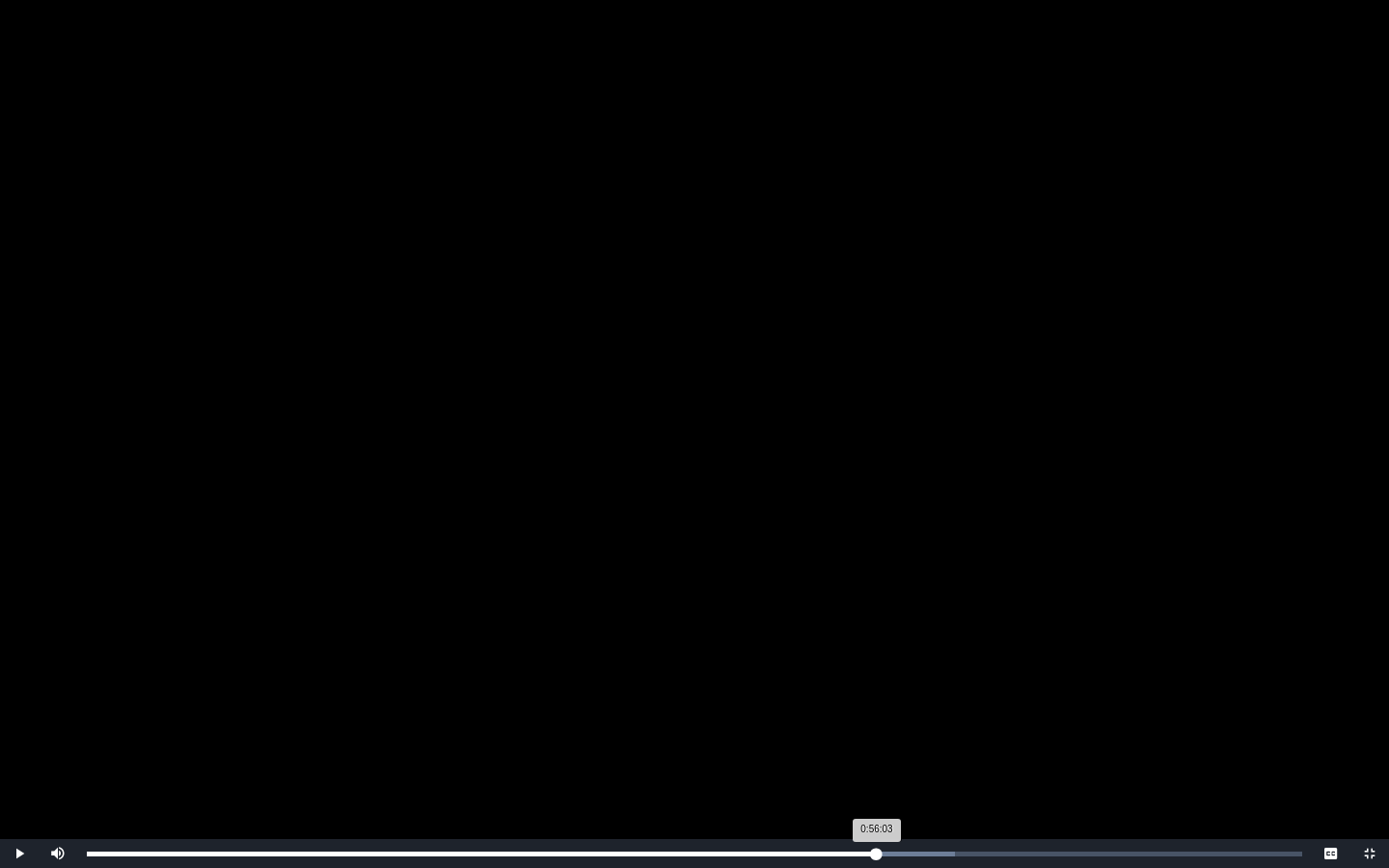 click on "0:56:03 Progress : 0%" at bounding box center (481, 854) 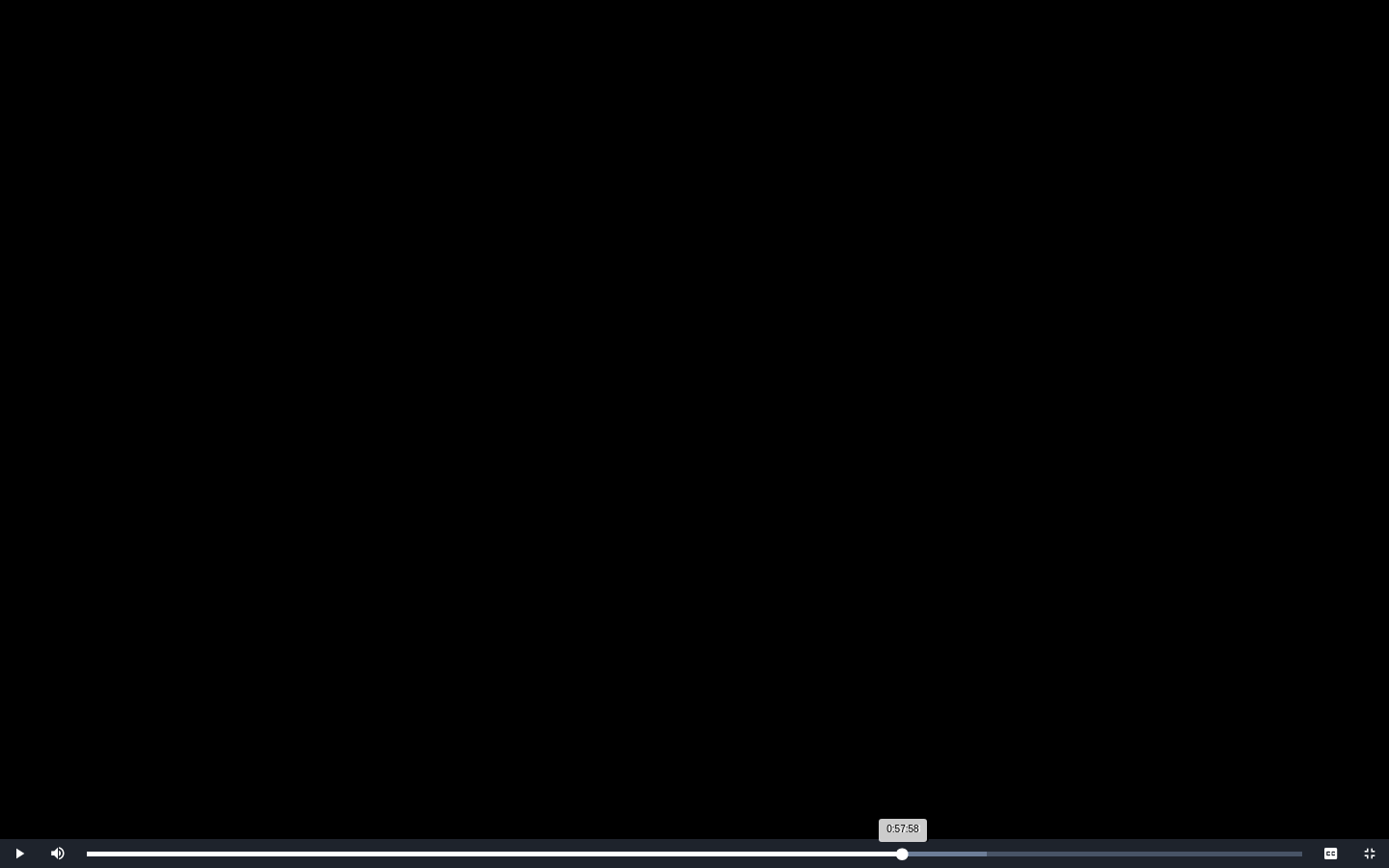 drag, startPoint x: 877, startPoint y: 849, endPoint x: 904, endPoint y: 849, distance: 27 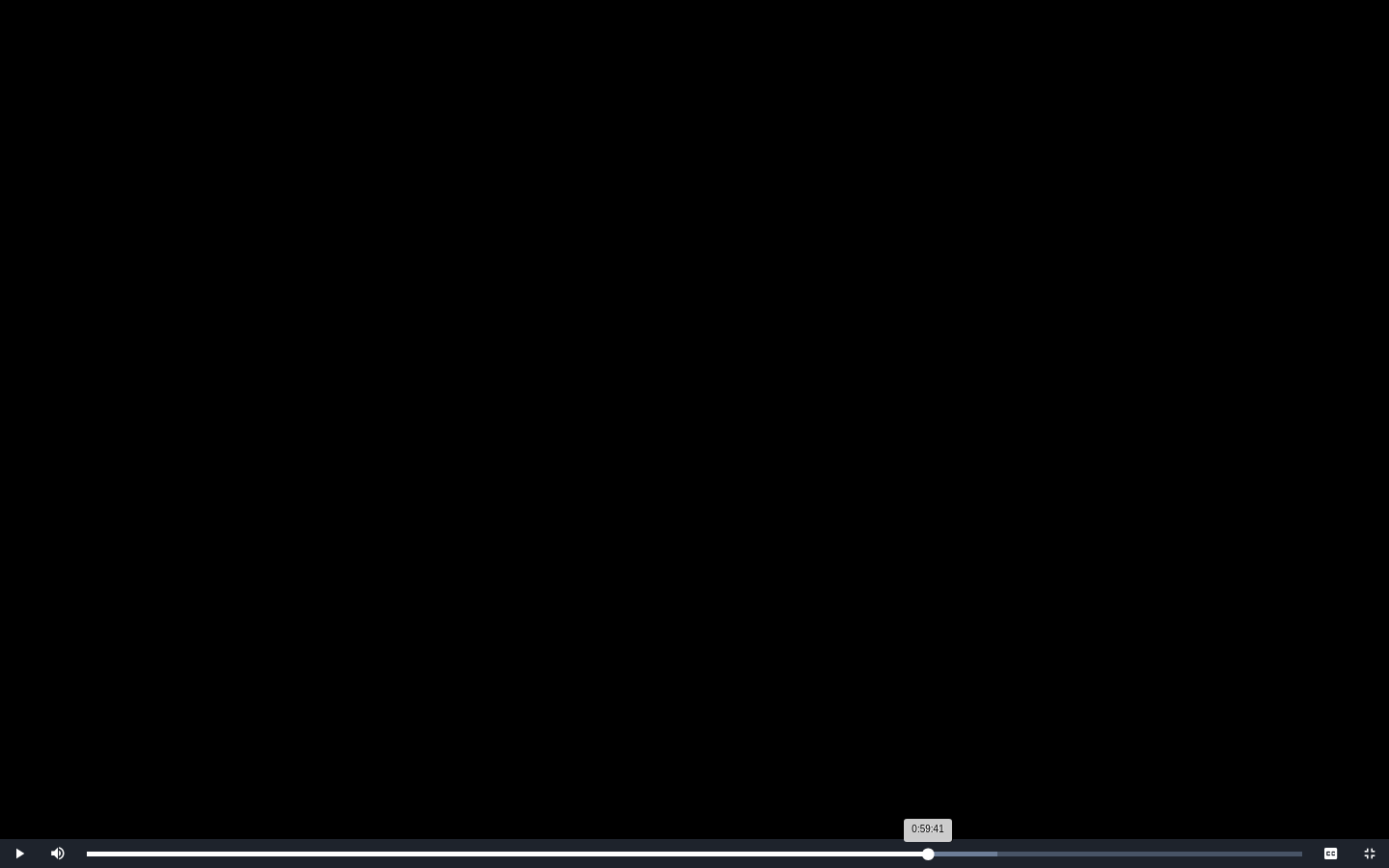 drag, startPoint x: 905, startPoint y: 850, endPoint x: 927, endPoint y: 850, distance: 22 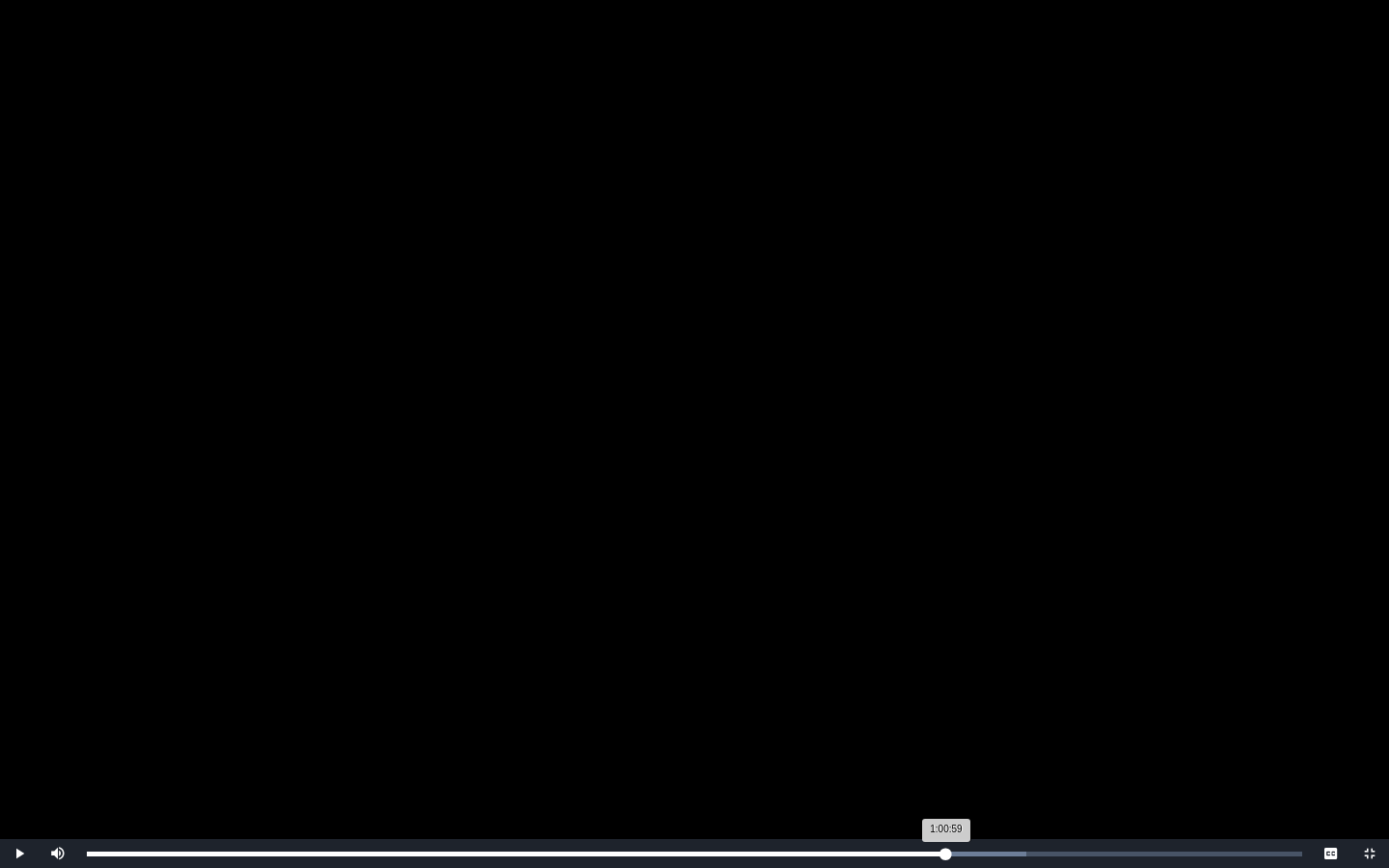 drag, startPoint x: 929, startPoint y: 852, endPoint x: 946, endPoint y: 852, distance: 17 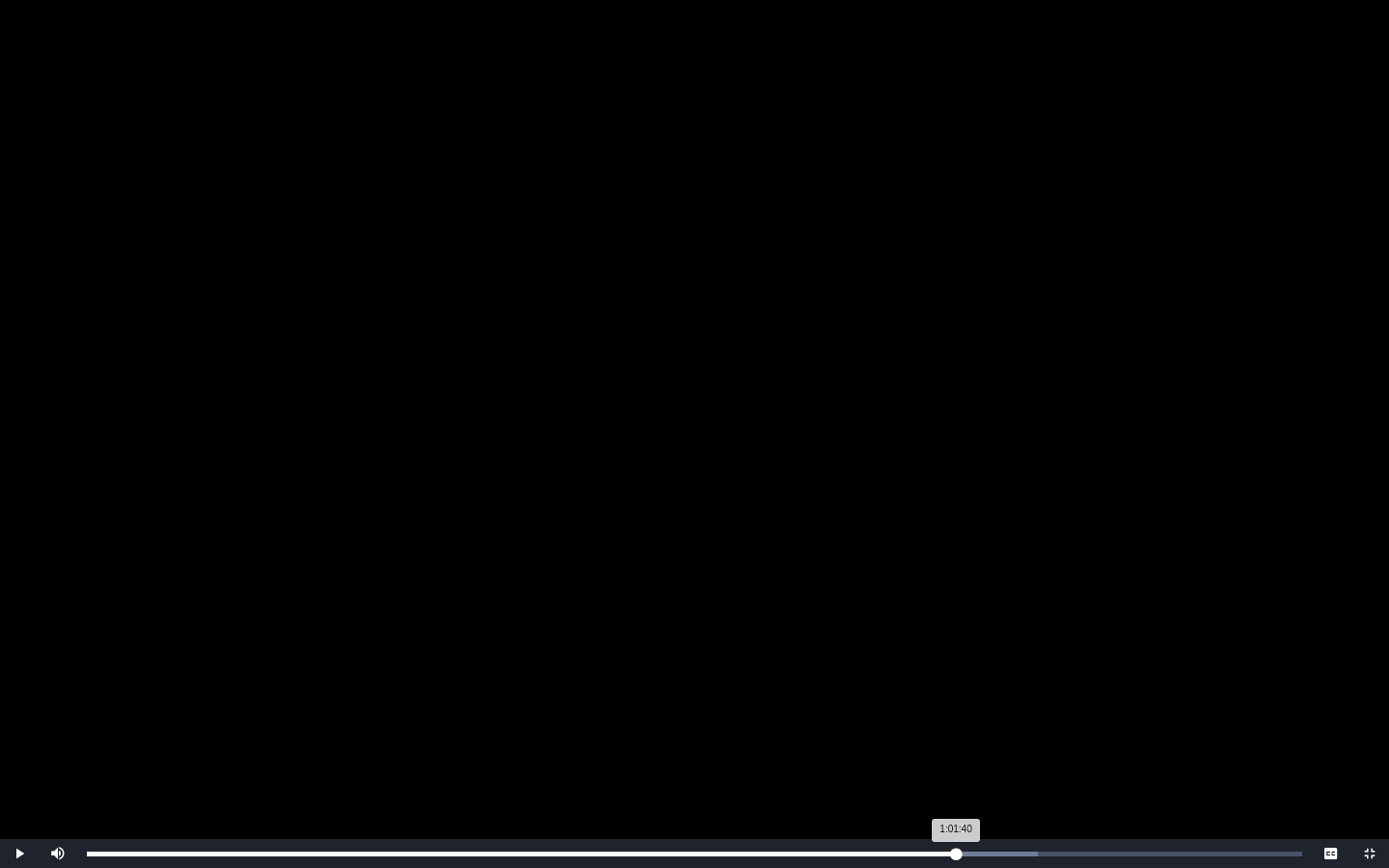 click on "1:01:40 Progress : 0%" at bounding box center (521, 854) 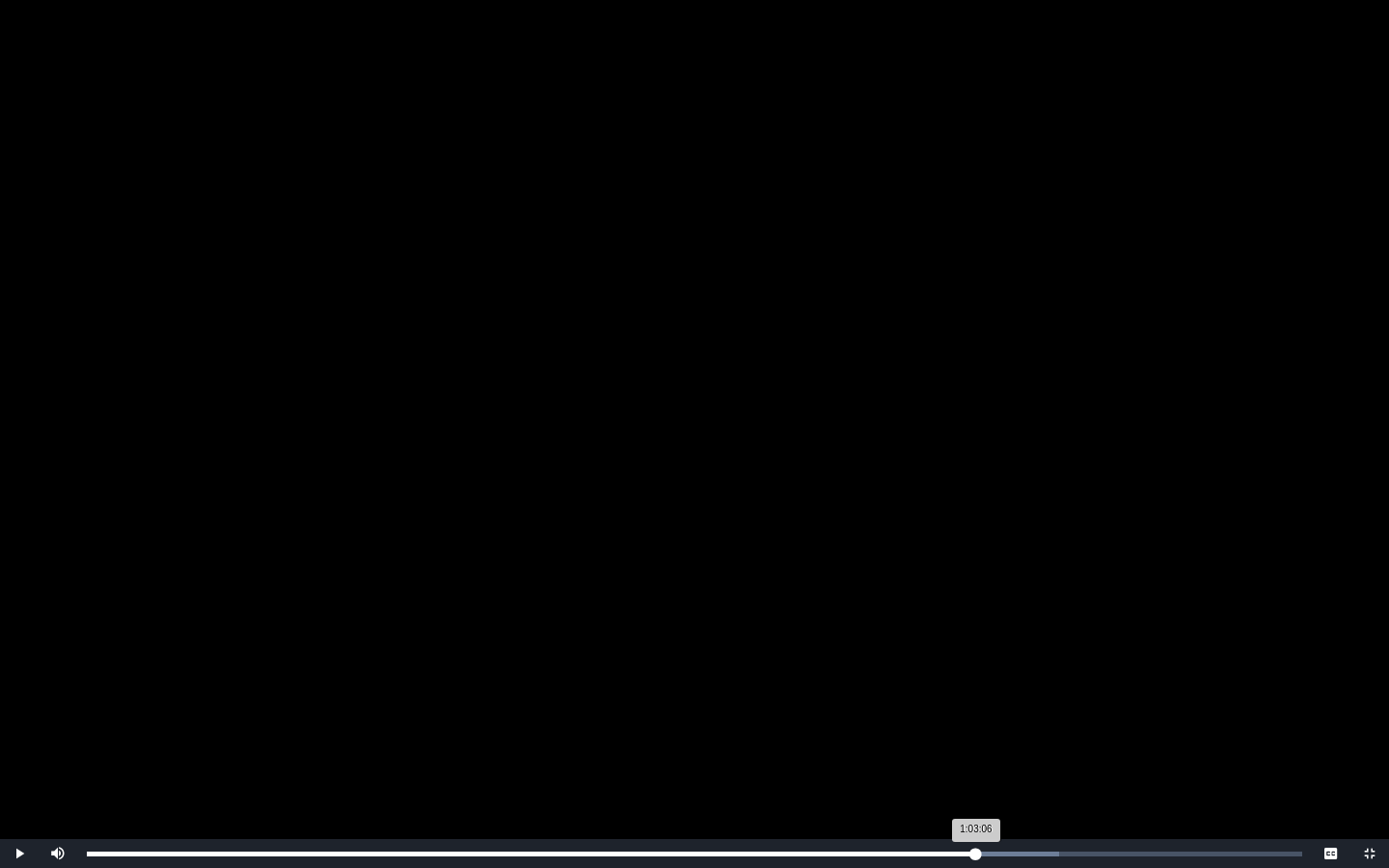 drag, startPoint x: 960, startPoint y: 855, endPoint x: 976, endPoint y: 855, distance: 16 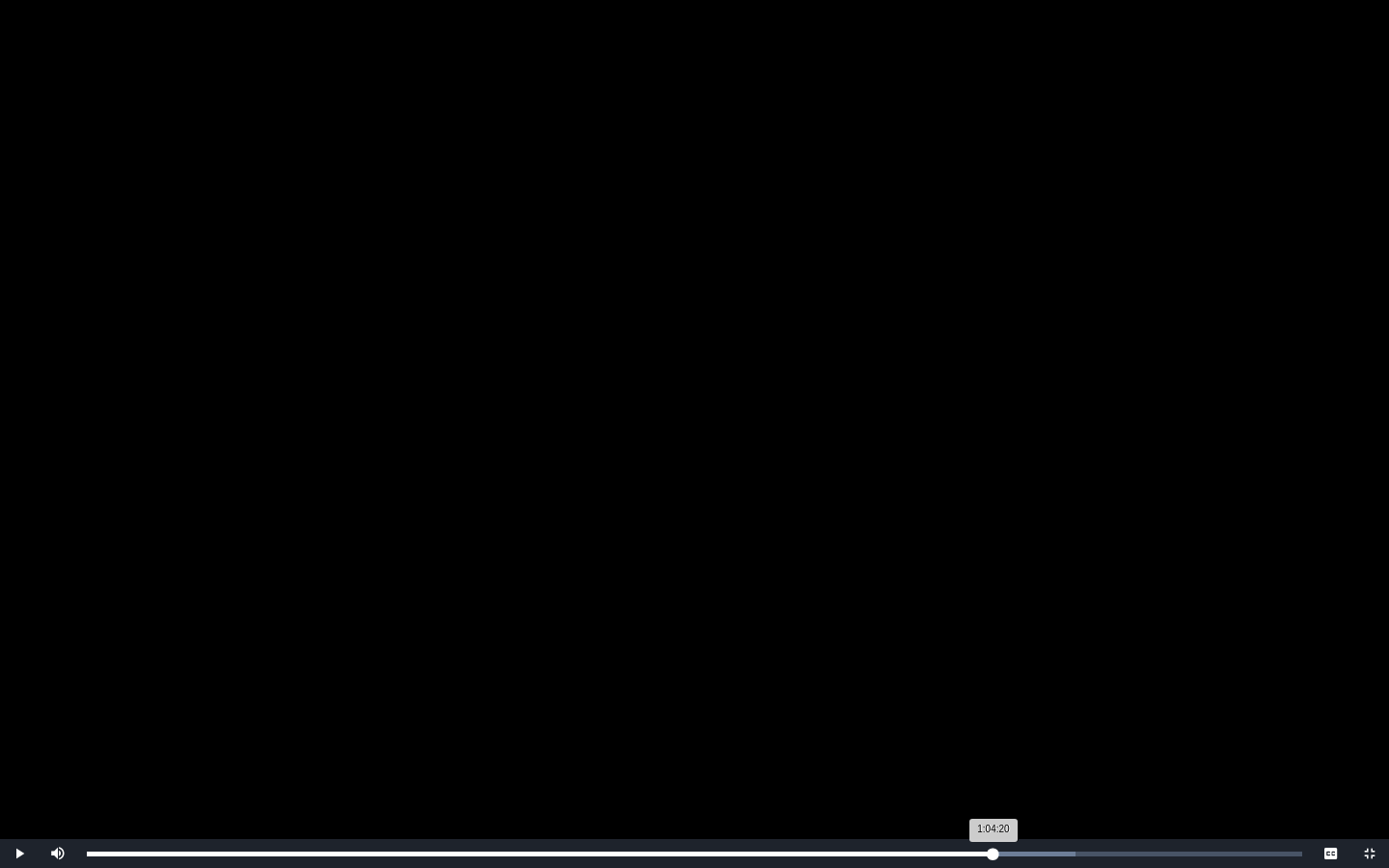 drag, startPoint x: 977, startPoint y: 852, endPoint x: 994, endPoint y: 852, distance: 17 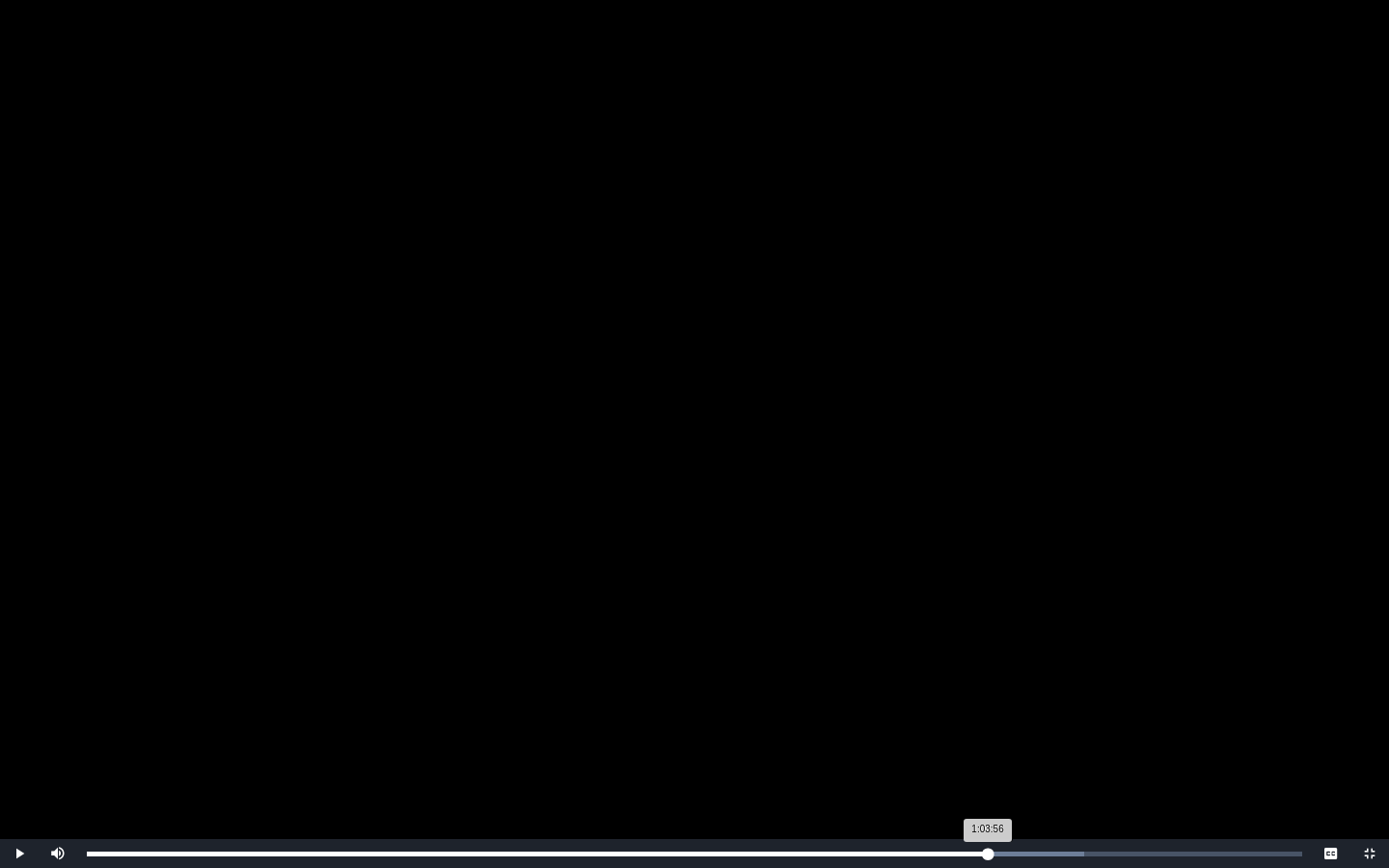 click on "1:03:56 Progress : 0%" at bounding box center (537, 854) 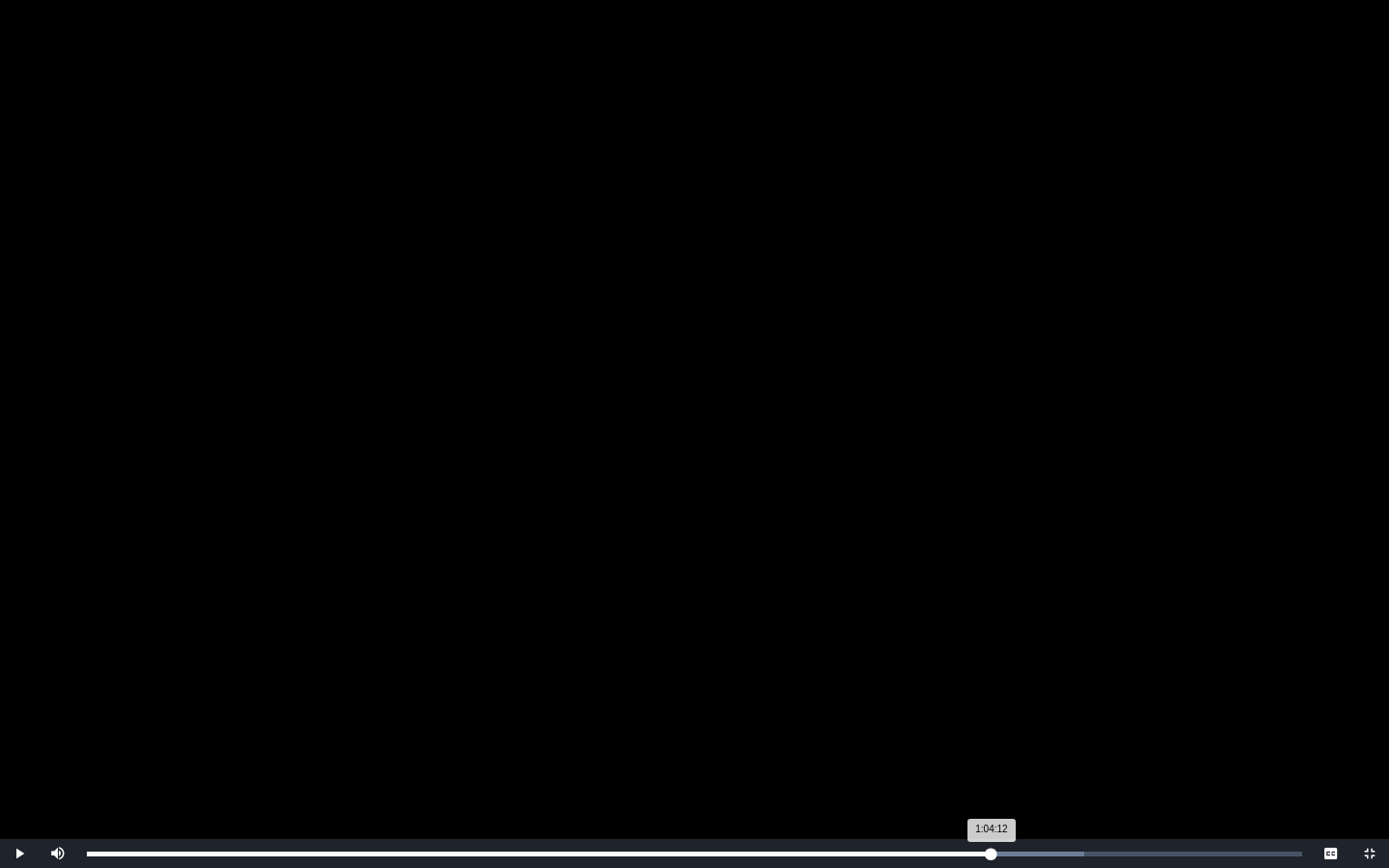 click on "1:04:12 Progress : 0%" at bounding box center [539, 854] 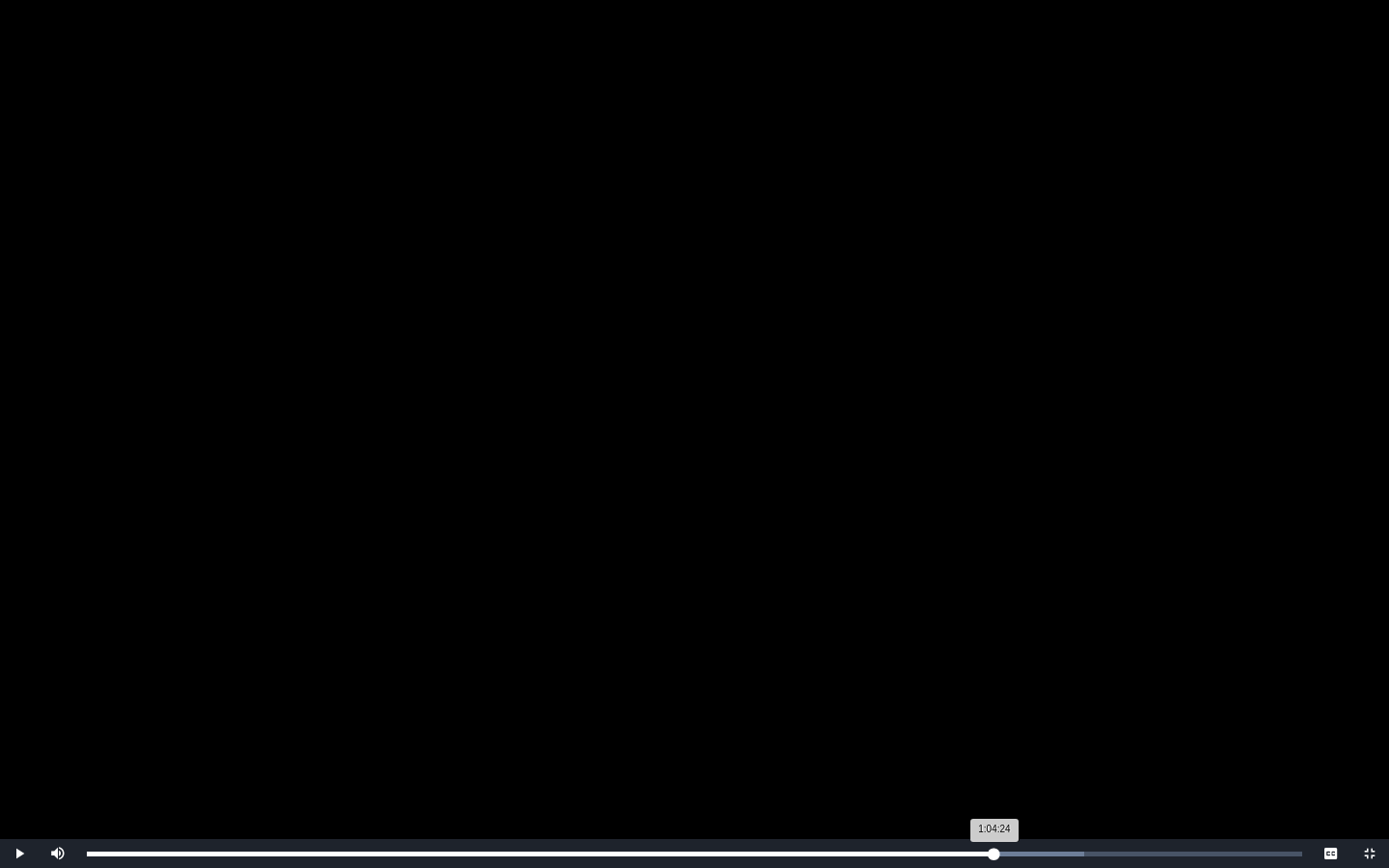 click on "1:04:24 Progress : 0%" at bounding box center (540, 854) 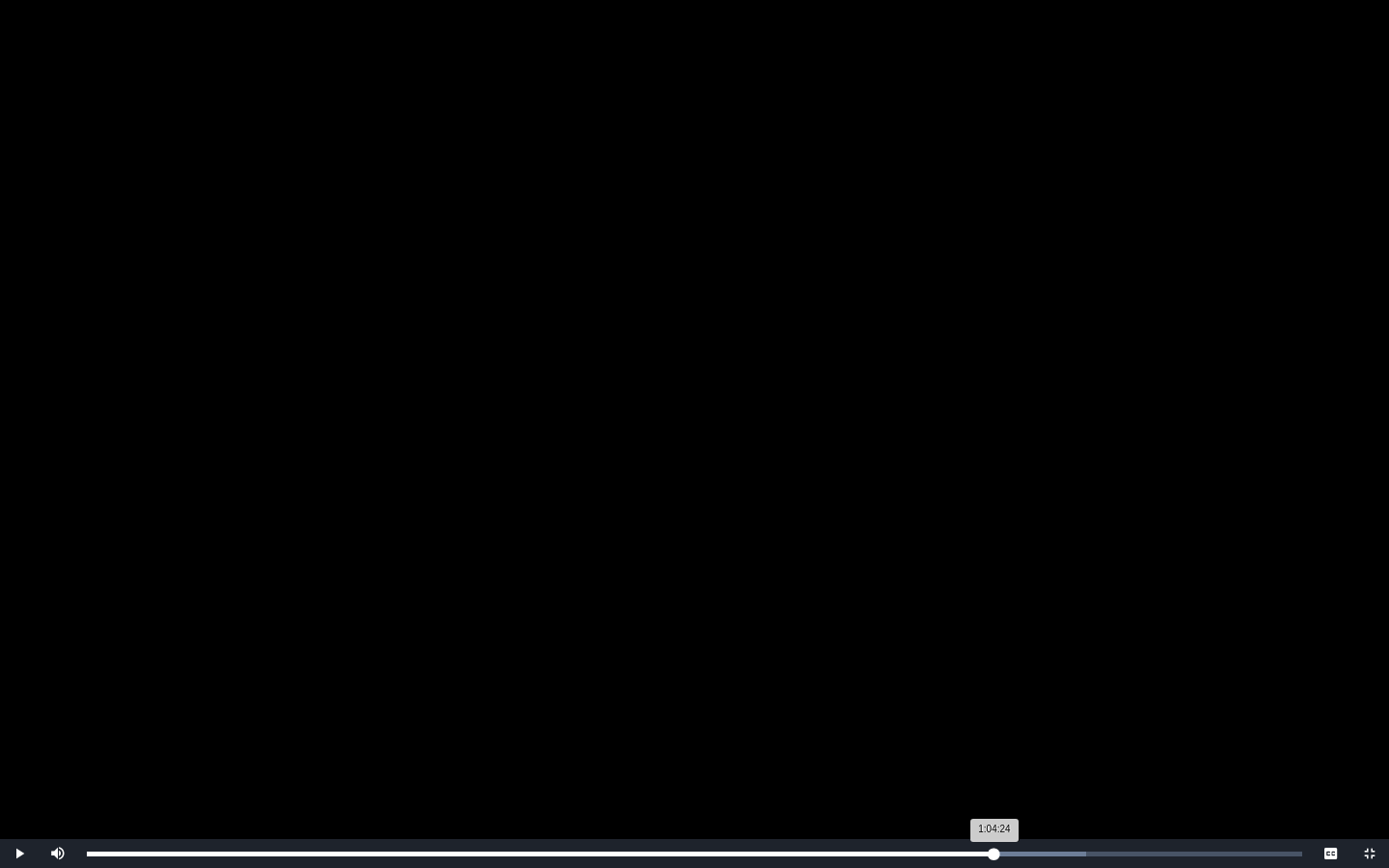 click on "1:04:24 Progress : 0%" at bounding box center (540, 854) 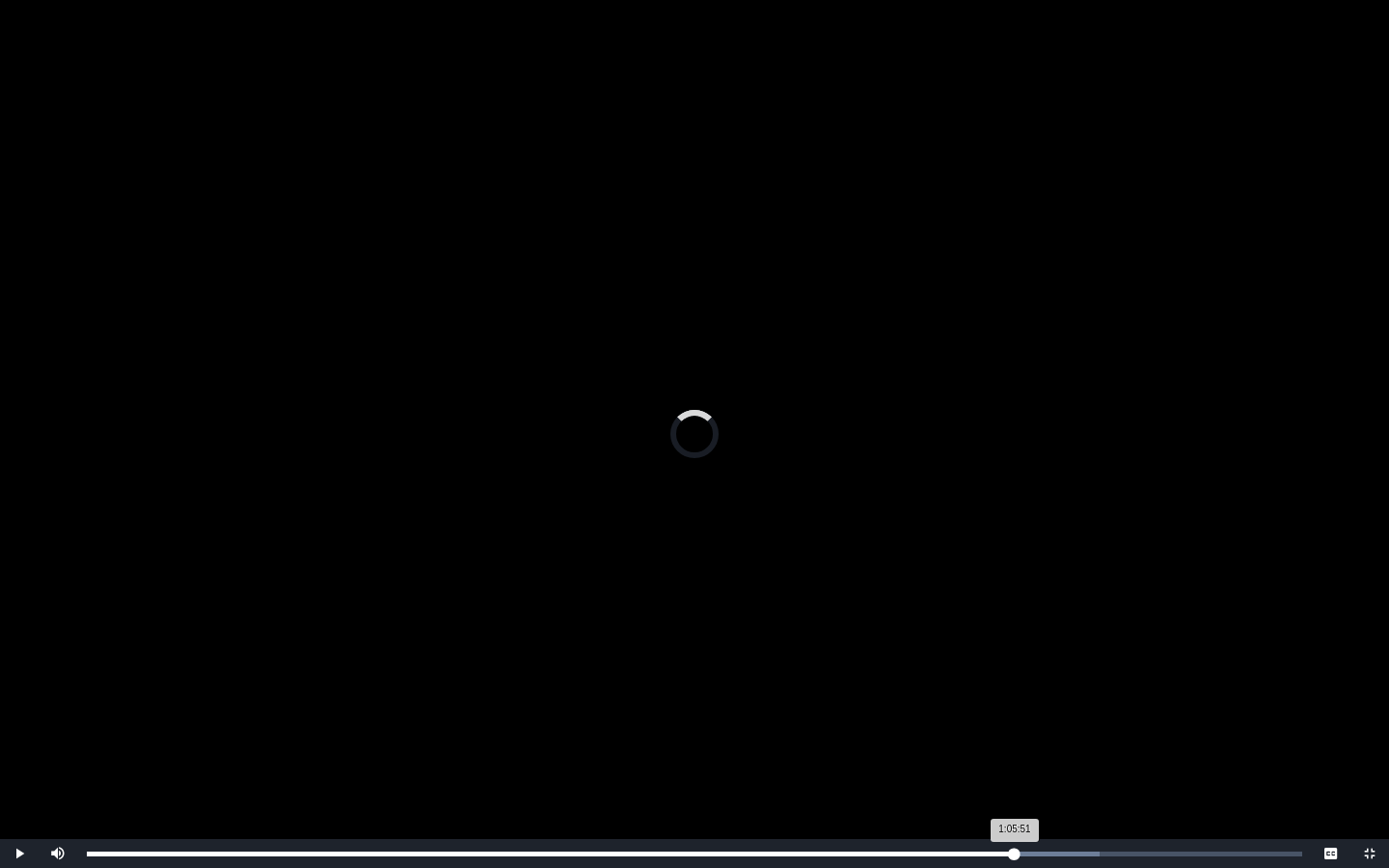 drag, startPoint x: 994, startPoint y: 850, endPoint x: 1013, endPoint y: 852, distance: 19.104973 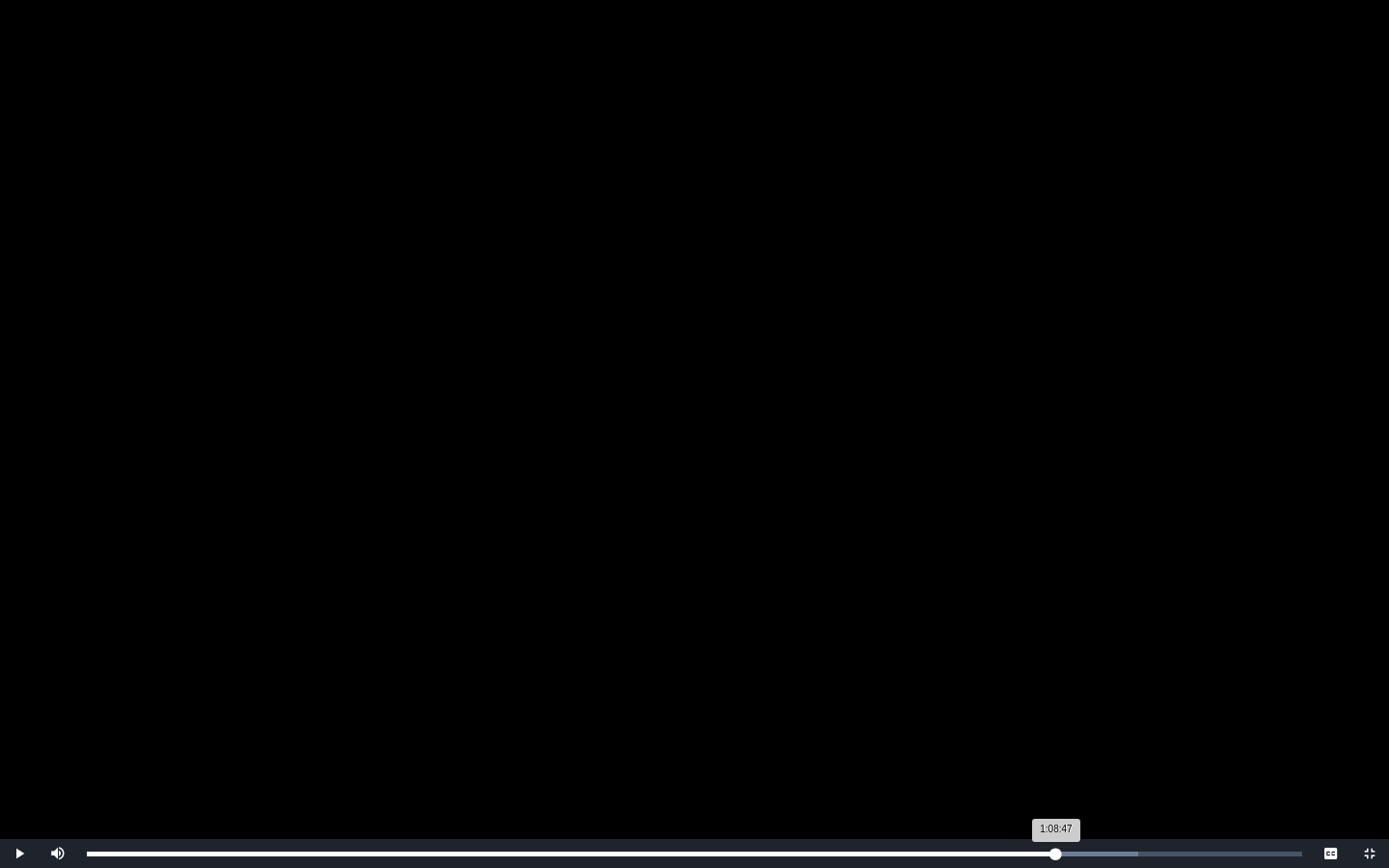 drag, startPoint x: 1019, startPoint y: 851, endPoint x: 1056, endPoint y: 851, distance: 37 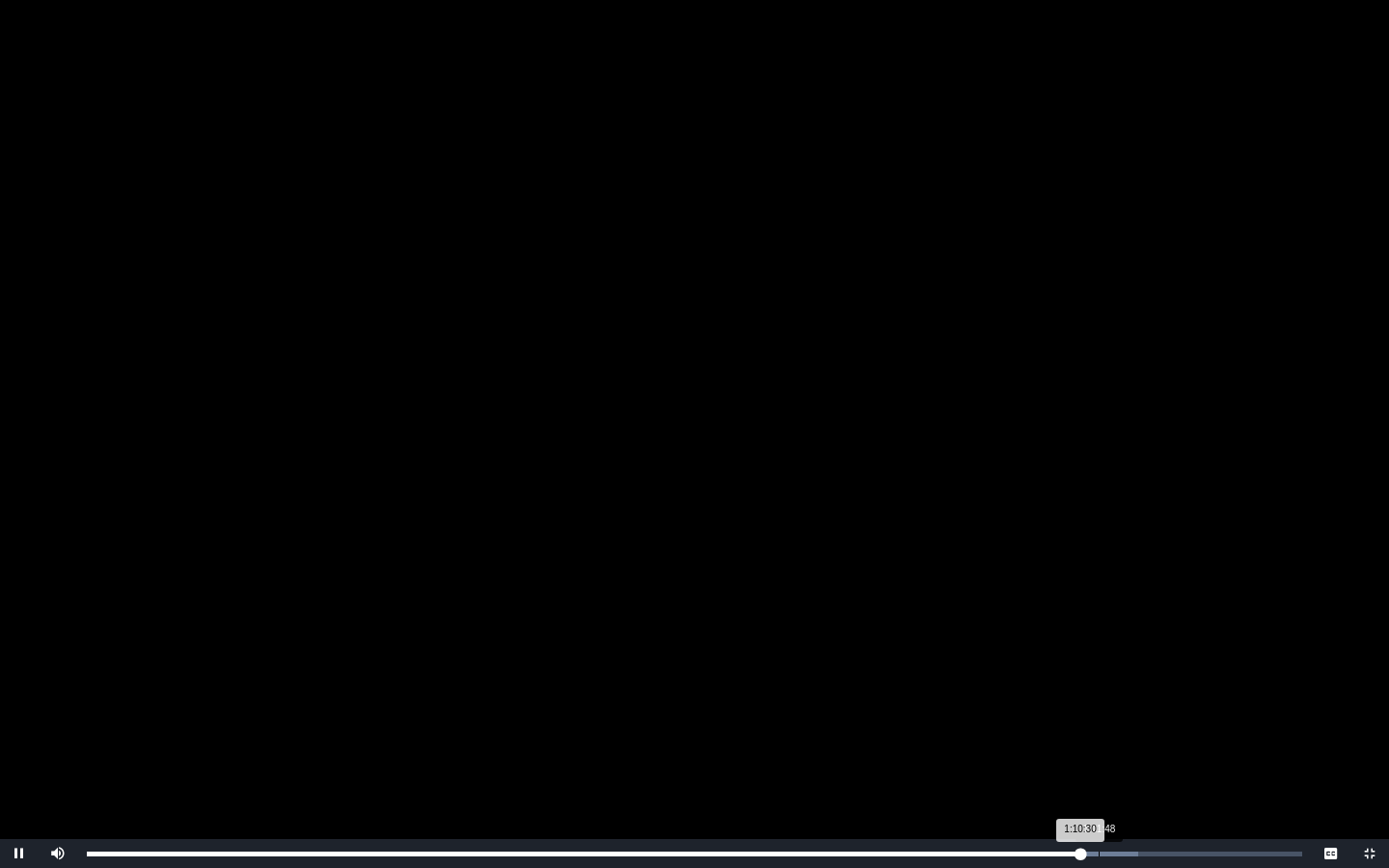 click on "Loaded : 0% 1:11:48 1:10:30 Progress : 0%" at bounding box center (694, 854) 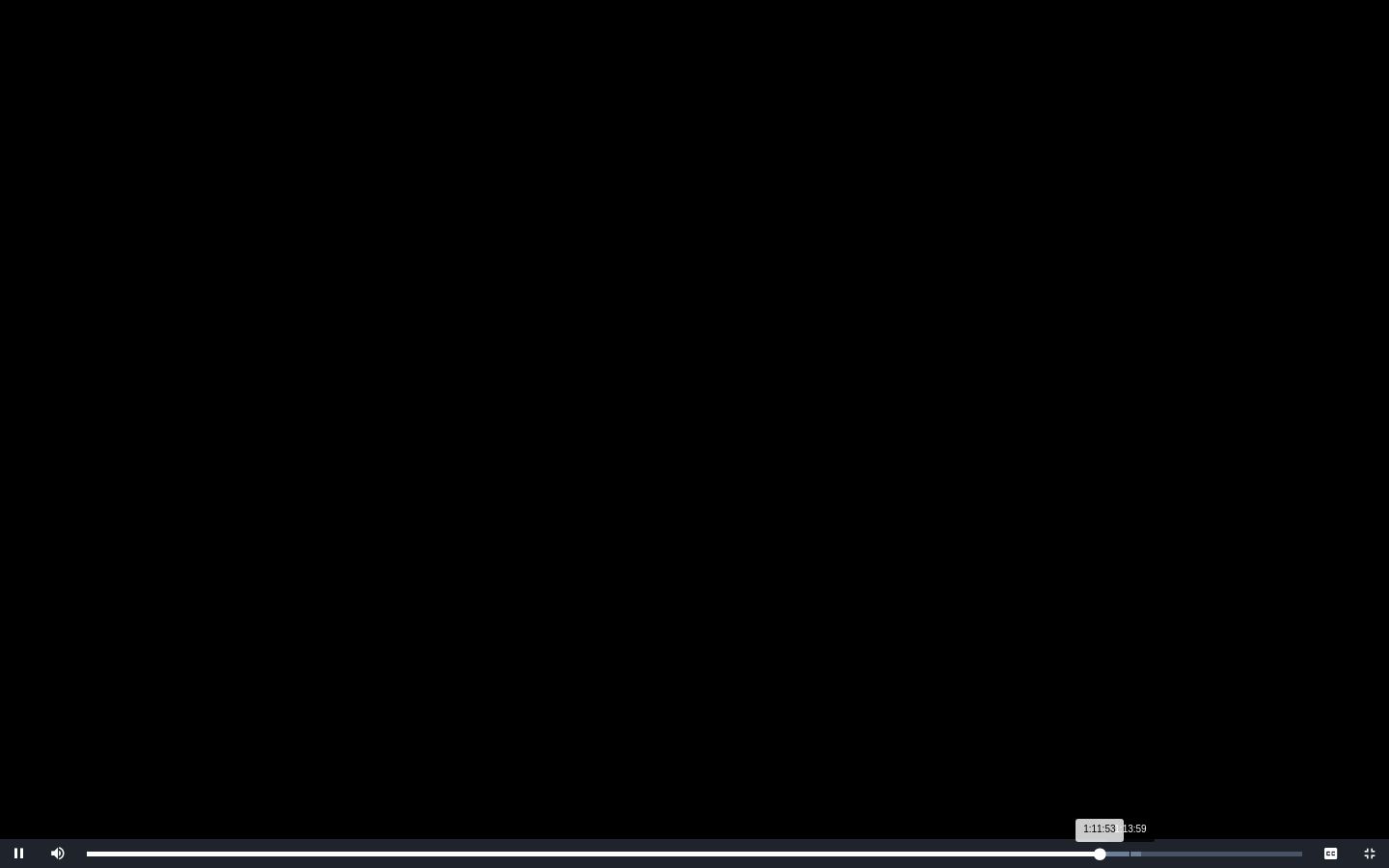 click on "Loaded : 0% 1:13:59 1:11:53 Progress : 0%" at bounding box center [694, 854] 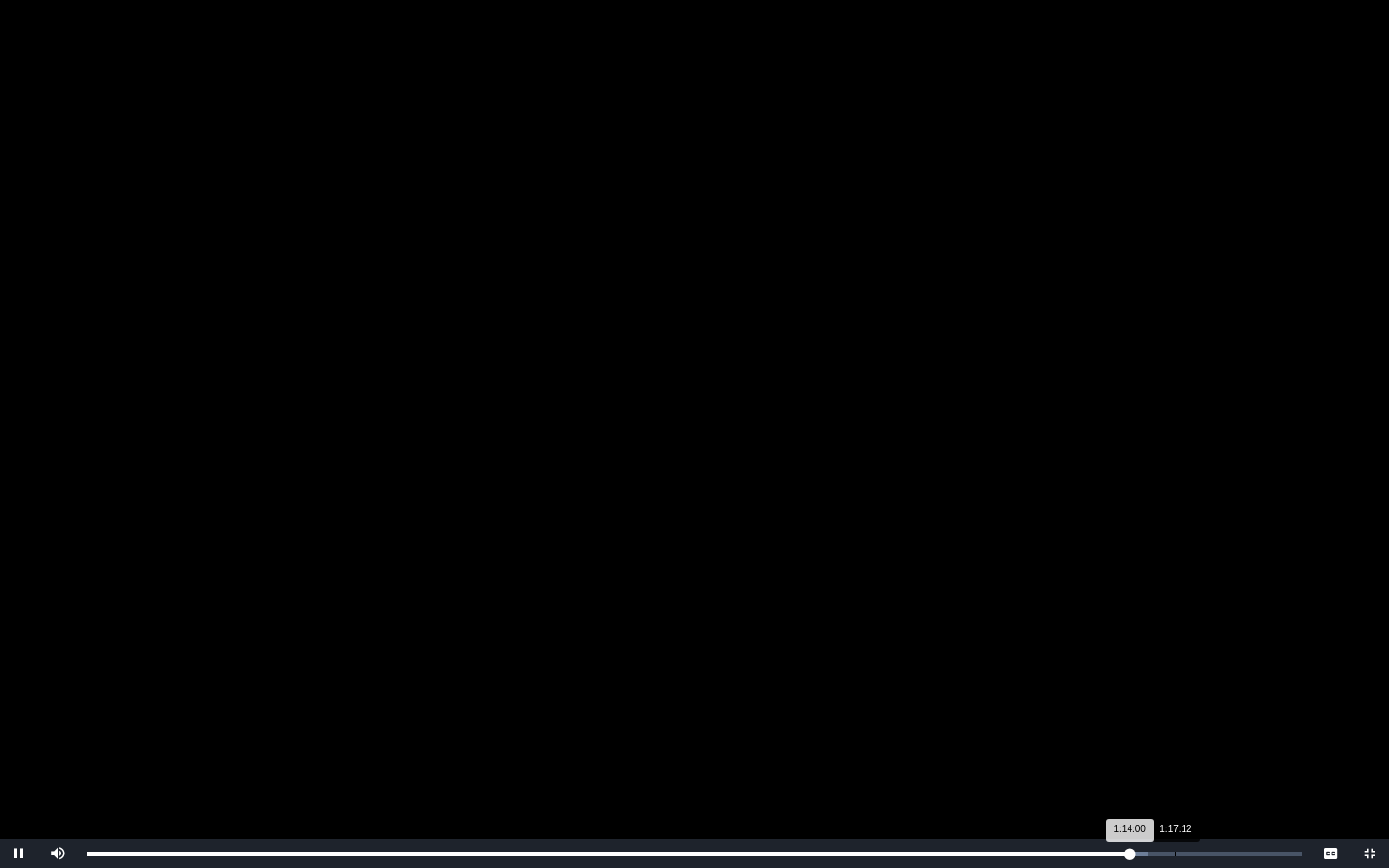 click on "1:17:12" at bounding box center [1175, 854] 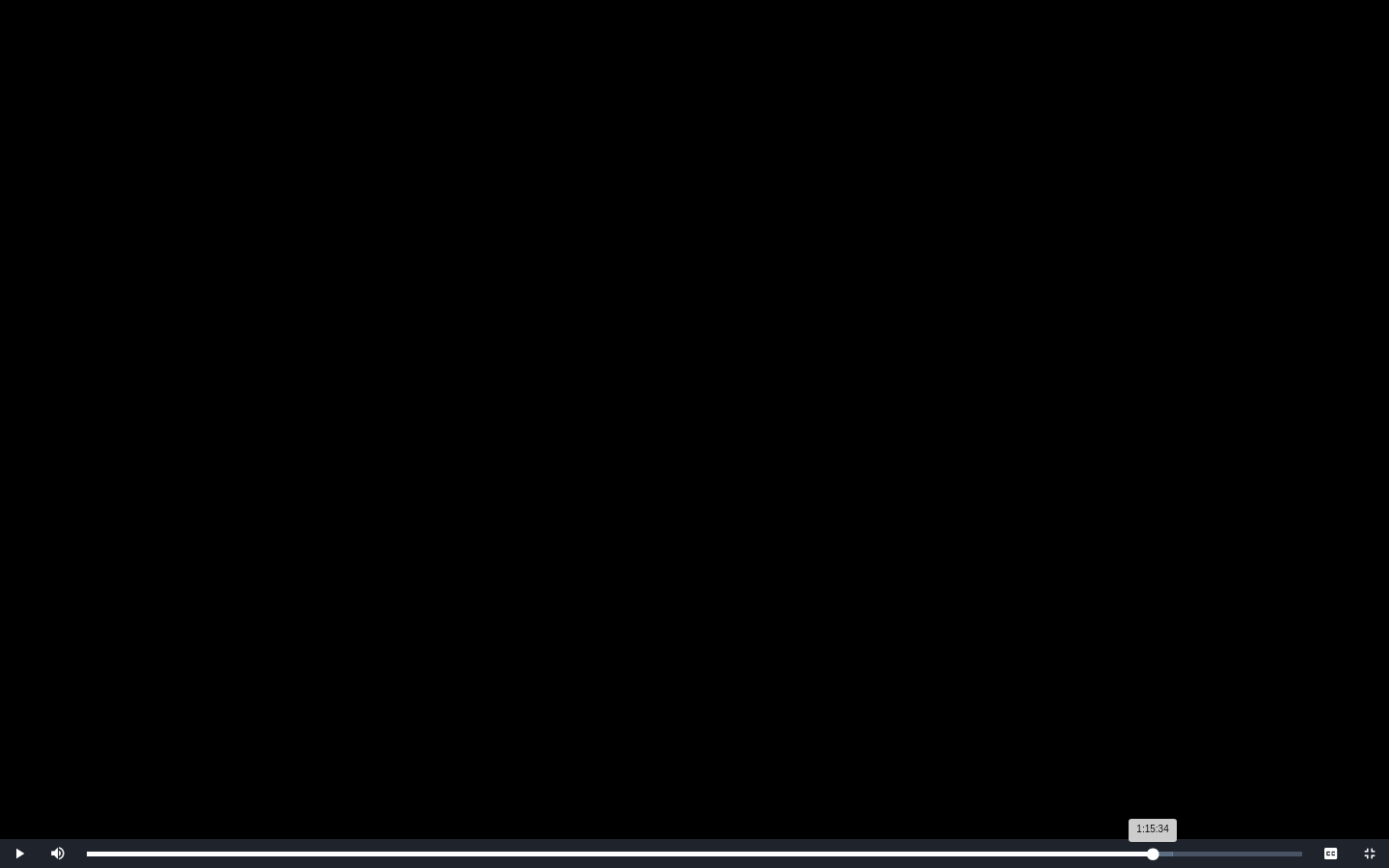 drag, startPoint x: 1178, startPoint y: 849, endPoint x: 1152, endPoint y: 846, distance: 26.172505 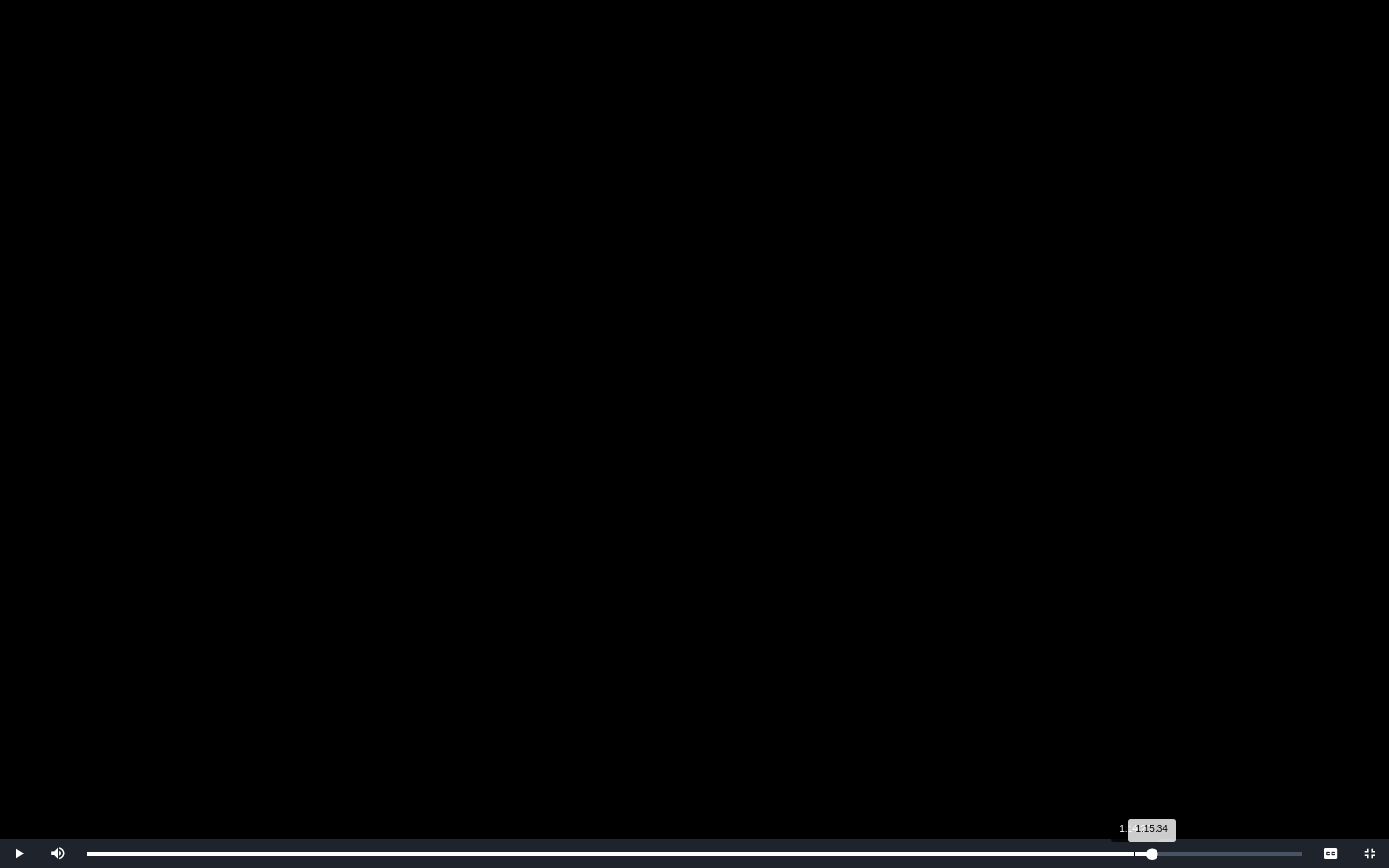 drag, startPoint x: 1152, startPoint y: 846, endPoint x: 1134, endPoint y: 846, distance: 18 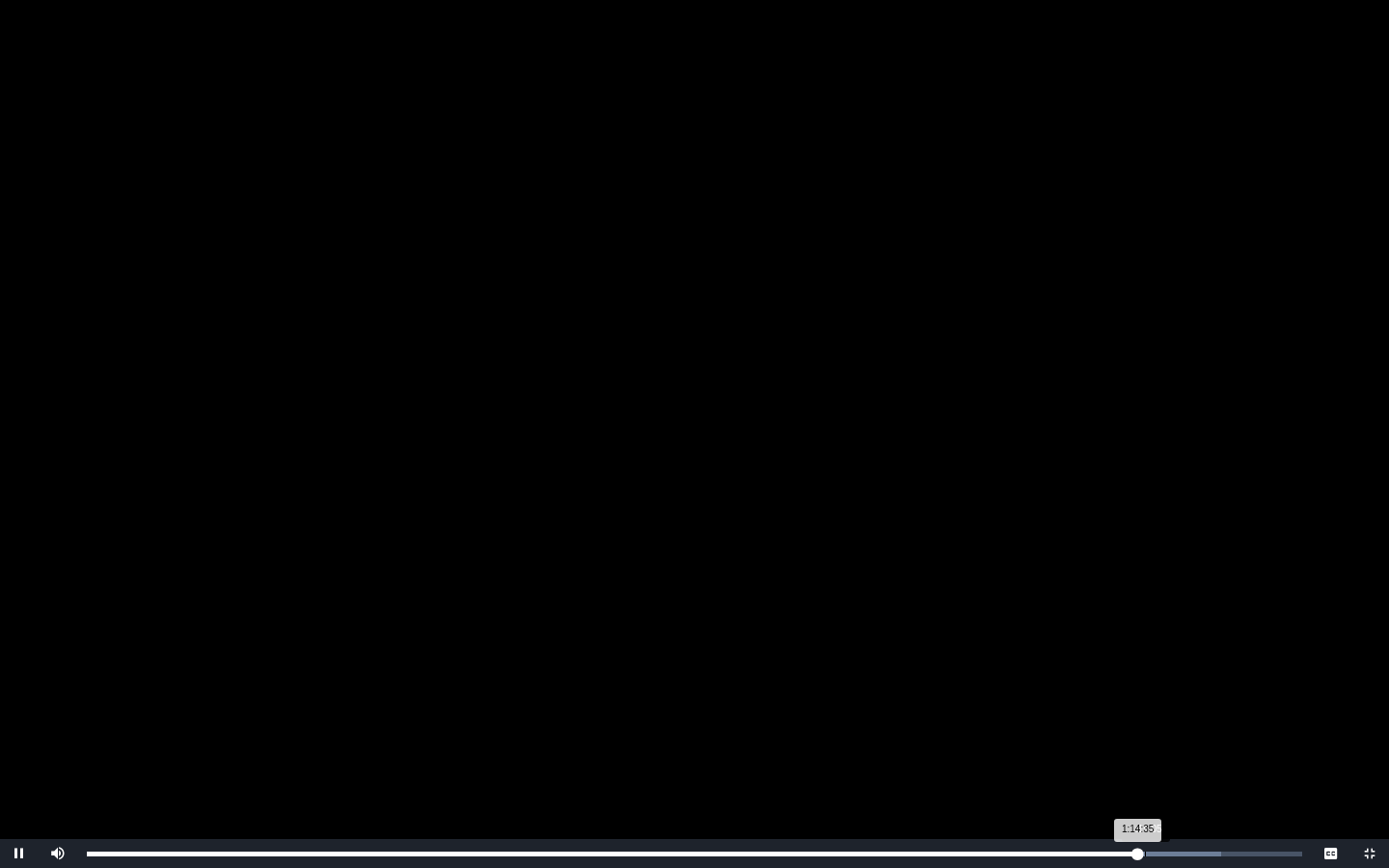click on "1:14:35 Progress : 0%" at bounding box center [613, 854] 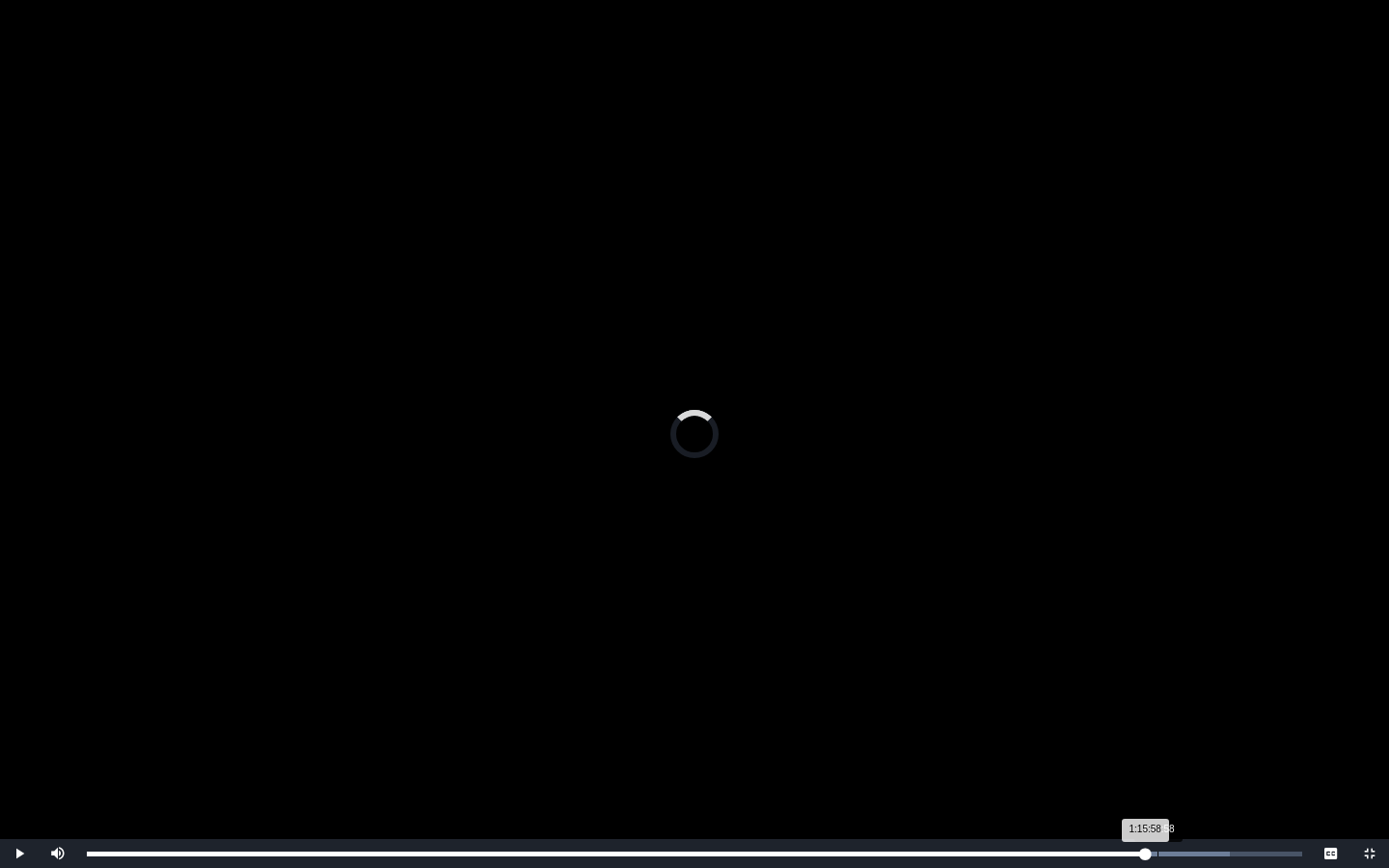 click on "Loaded : 0% 1:15:58 1:15:58 Progress : 0%" at bounding box center (694, 854) 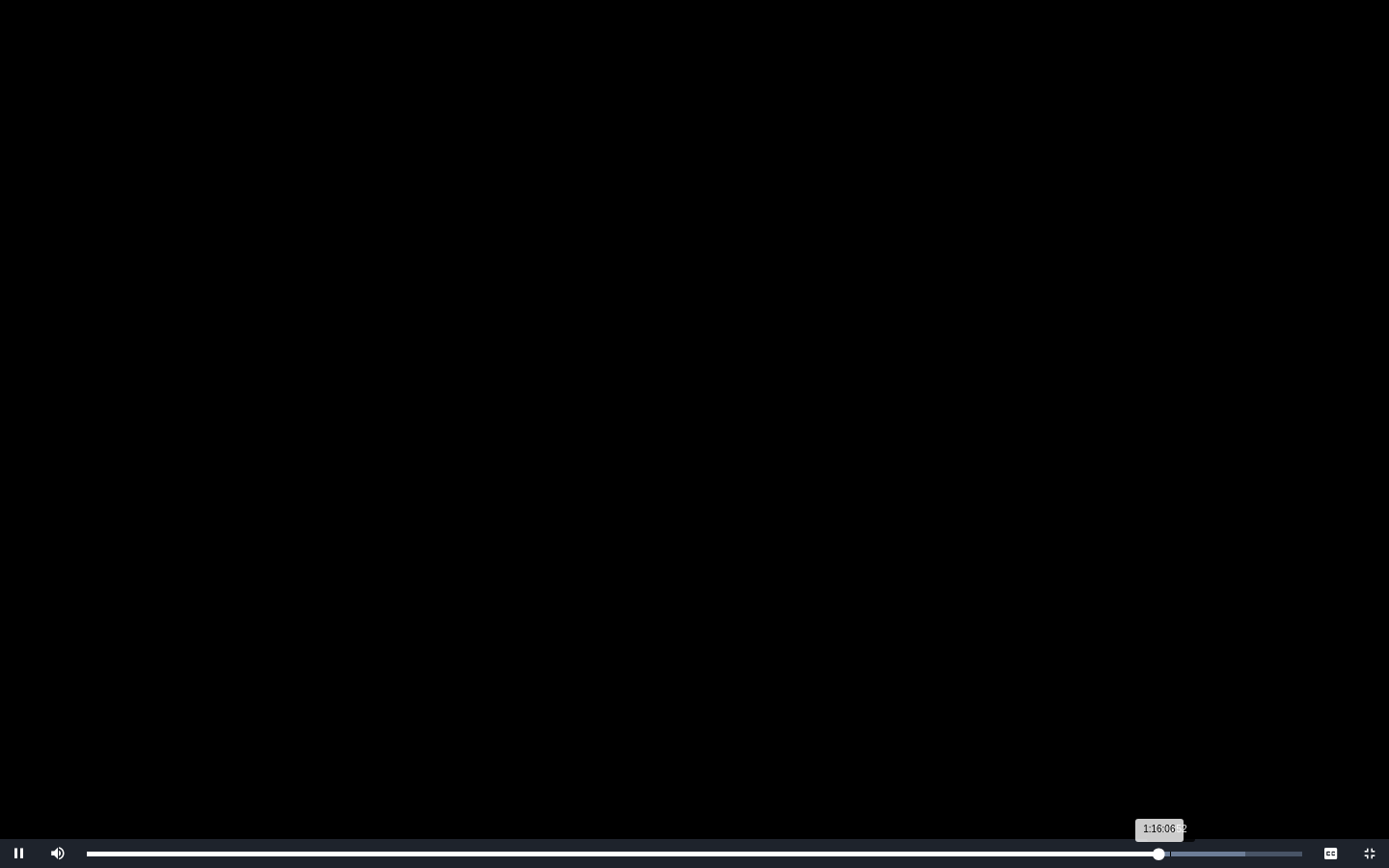 click on "Loaded : 0% 1:16:52 1:16:06 Progress : 0%" at bounding box center (694, 854) 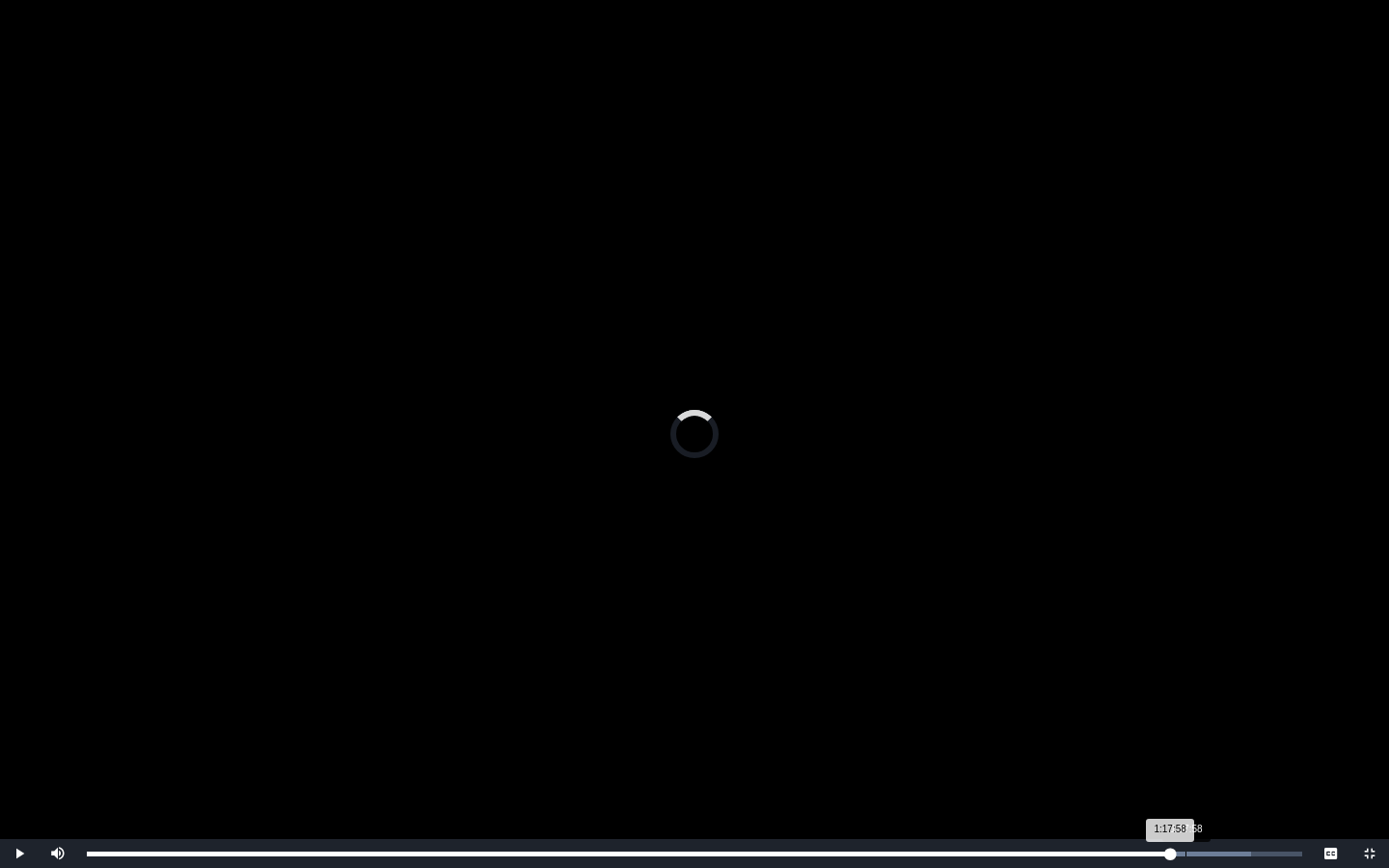click on "Loaded : 0% 1:17:58 1:17:58 Progress : 0%" at bounding box center [694, 854] 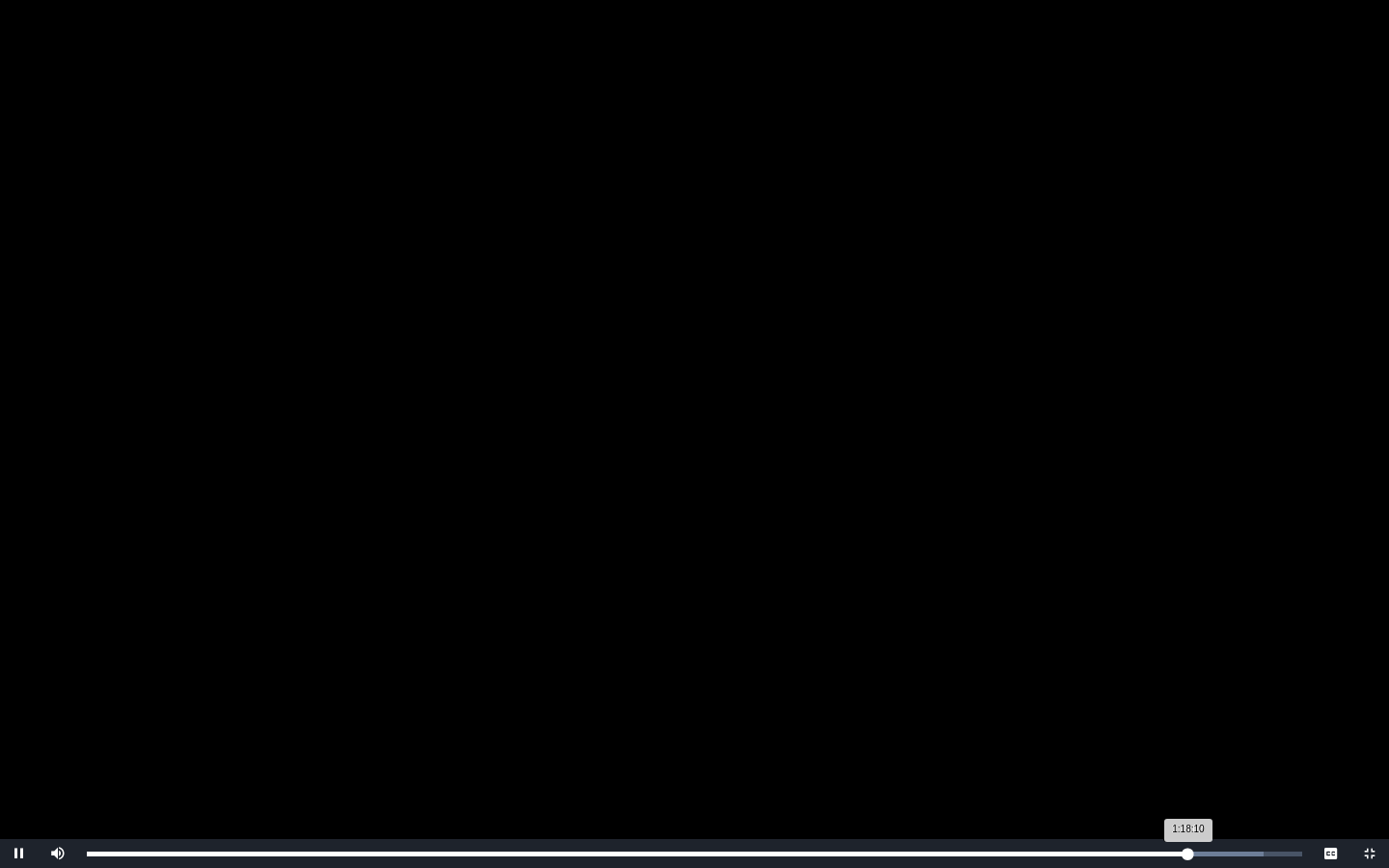 click on "1:18:10 Progress : 0%" at bounding box center (638, 854) 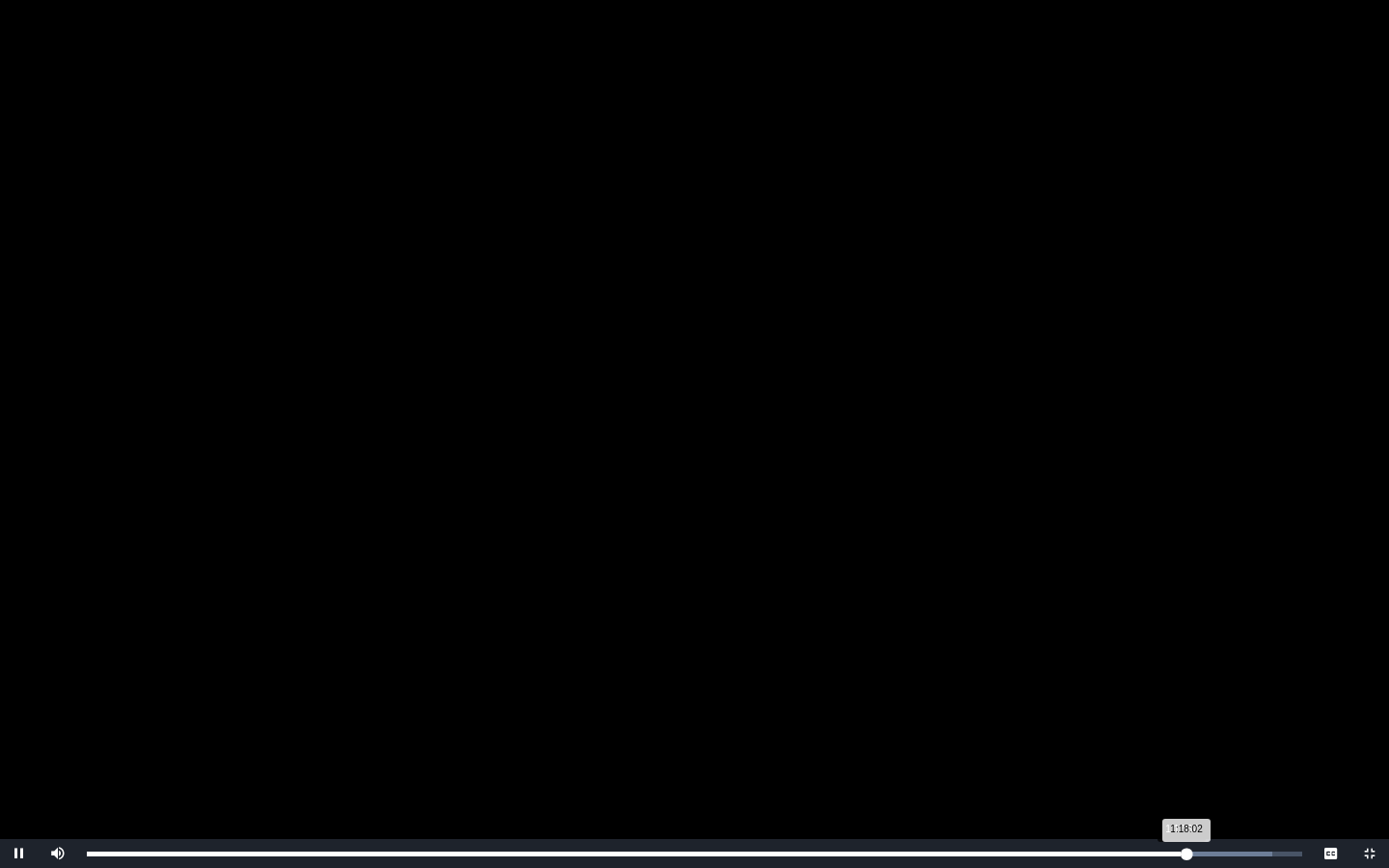 click on "1:18:02 Progress : 0%" at bounding box center (637, 854) 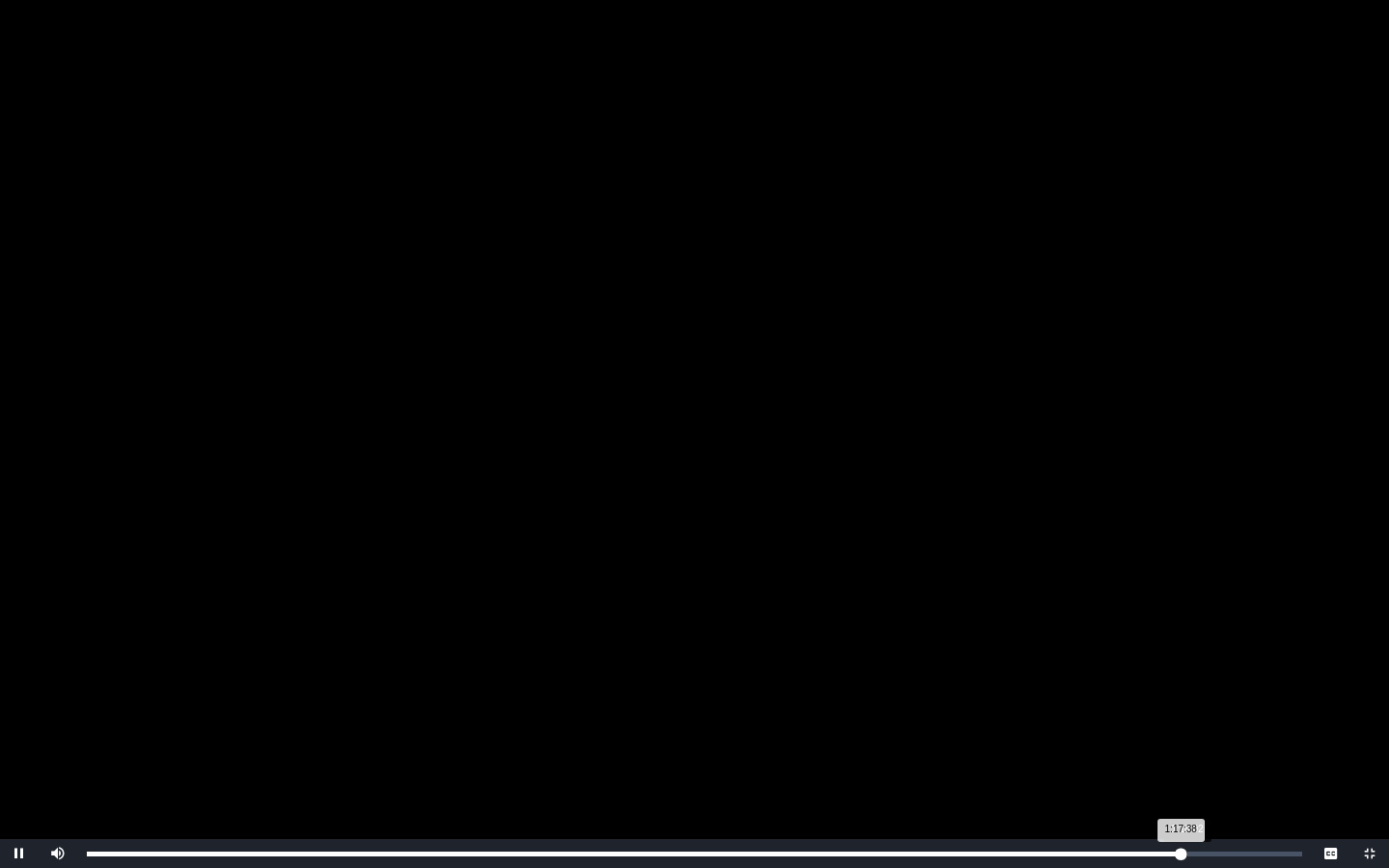 click on "1:17:38 Progress : 0%" at bounding box center (634, 854) 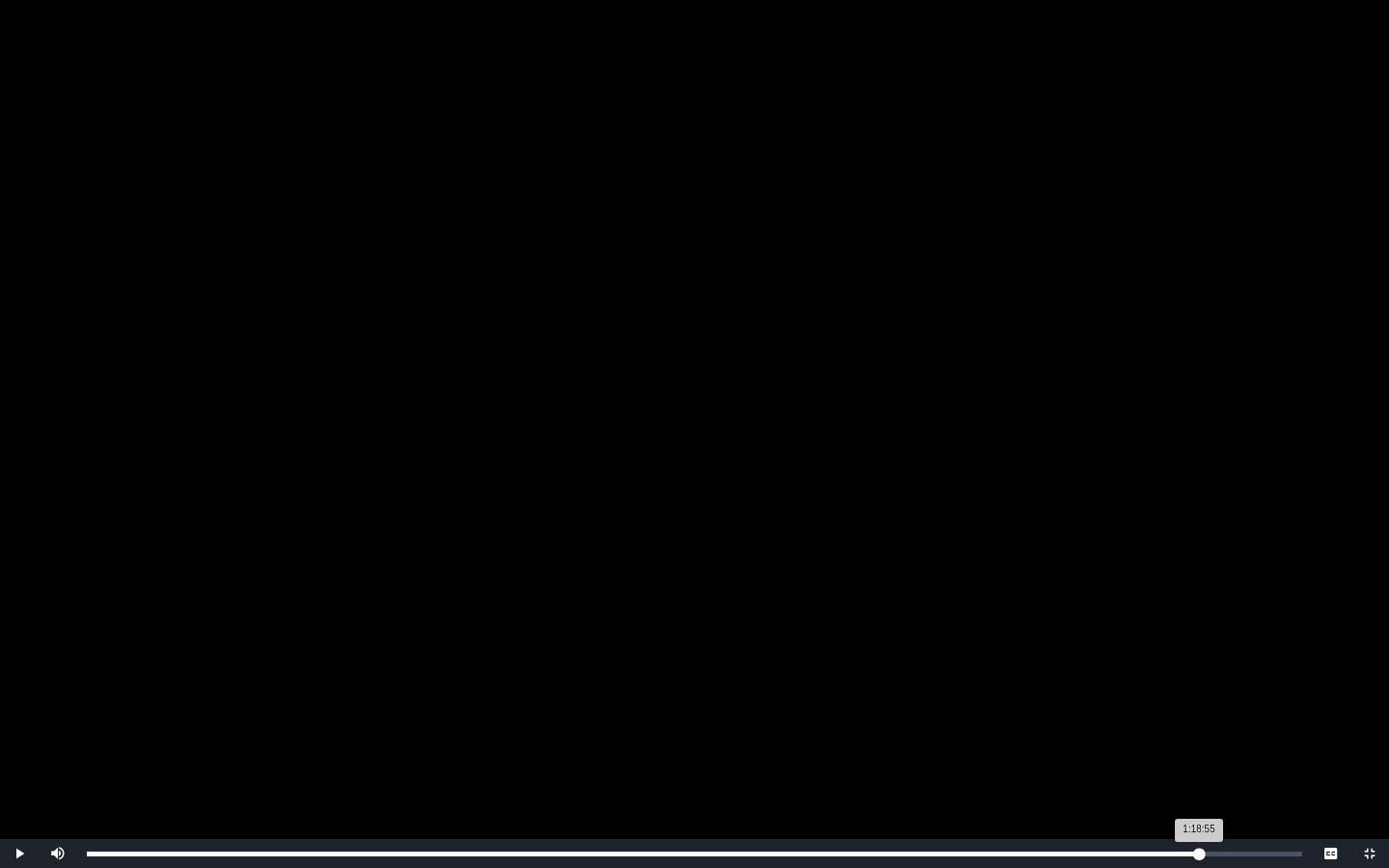 click on "Loaded : 0% 1:18:55 1:18:55 Progress : 0%" at bounding box center [694, 854] 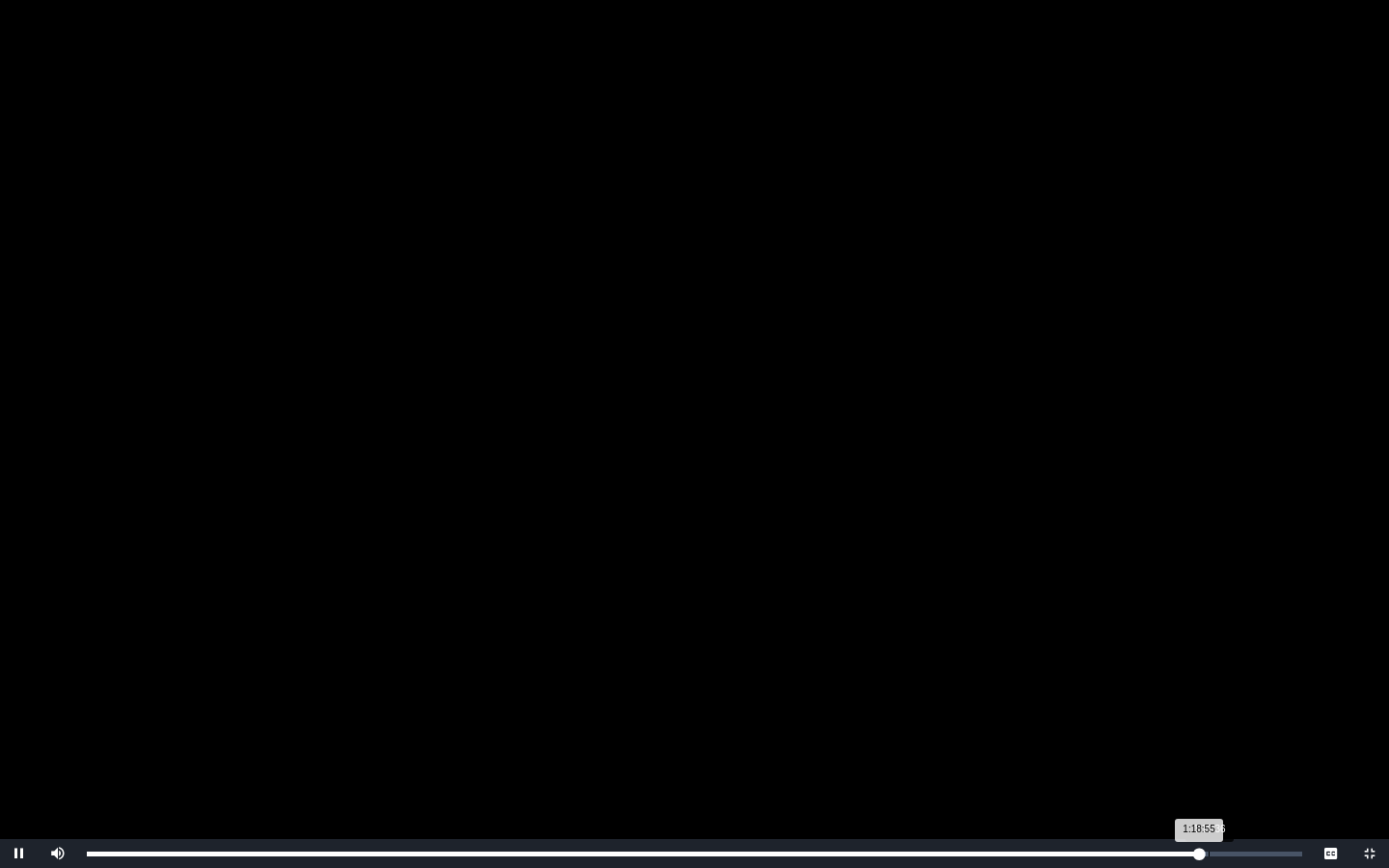 click on "Loaded : 0% 1:19:36 1:18:55 Progress : 0%" at bounding box center (694, 854) 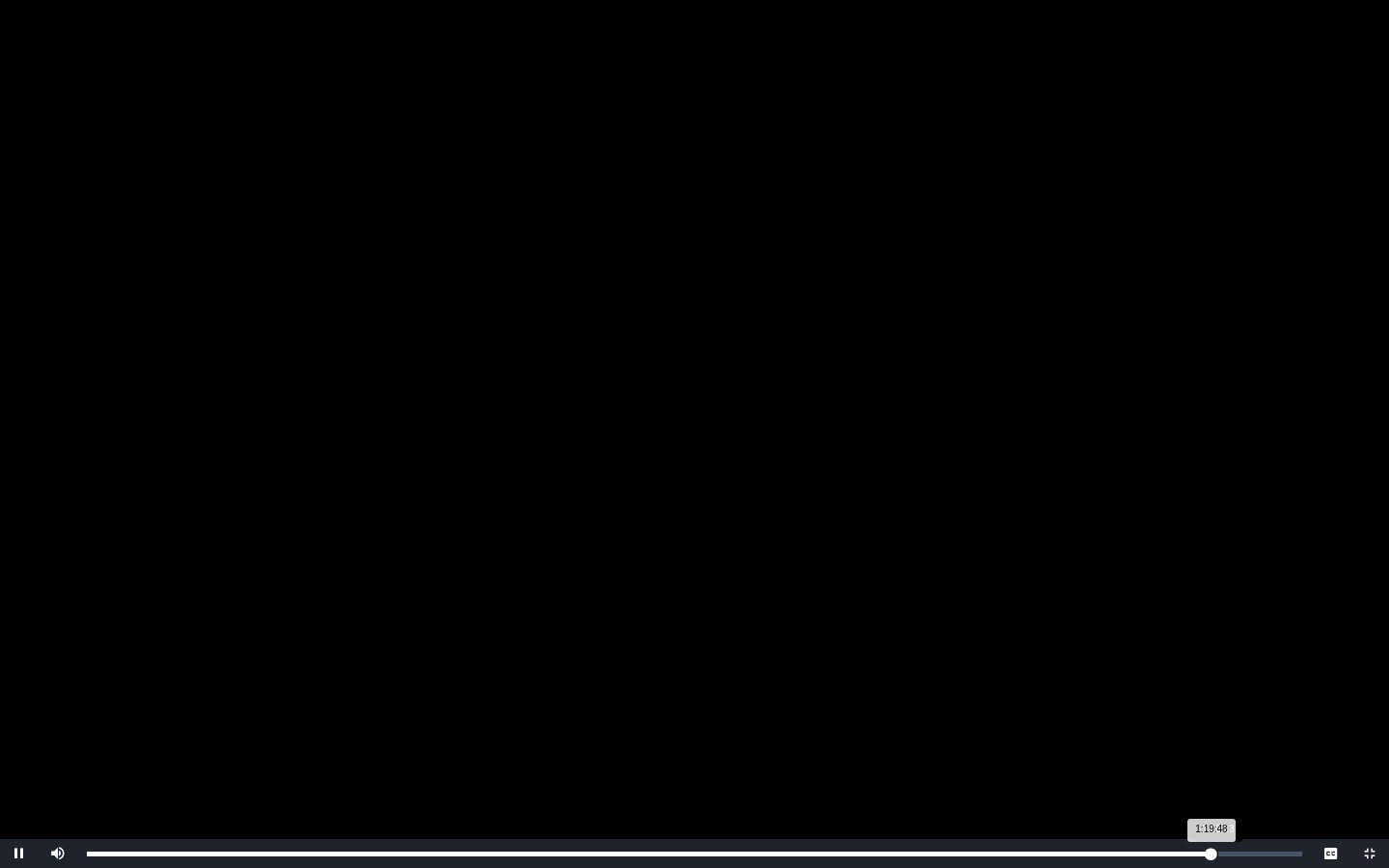 click on "1:20:13" at bounding box center [1217, 854] 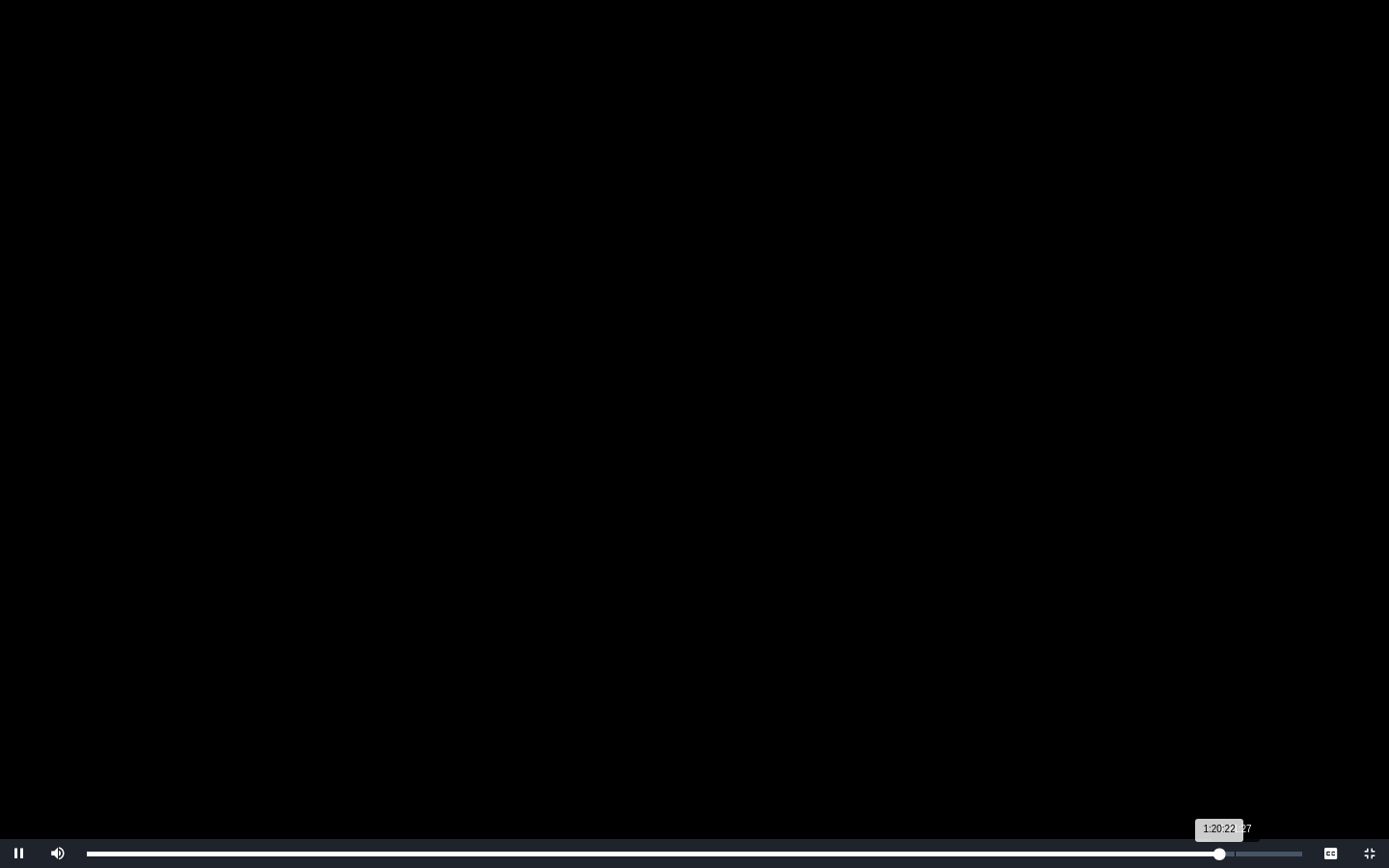click on "Loaded : 0% 1:21:27 1:20:22 Progress : 0%" at bounding box center [694, 854] 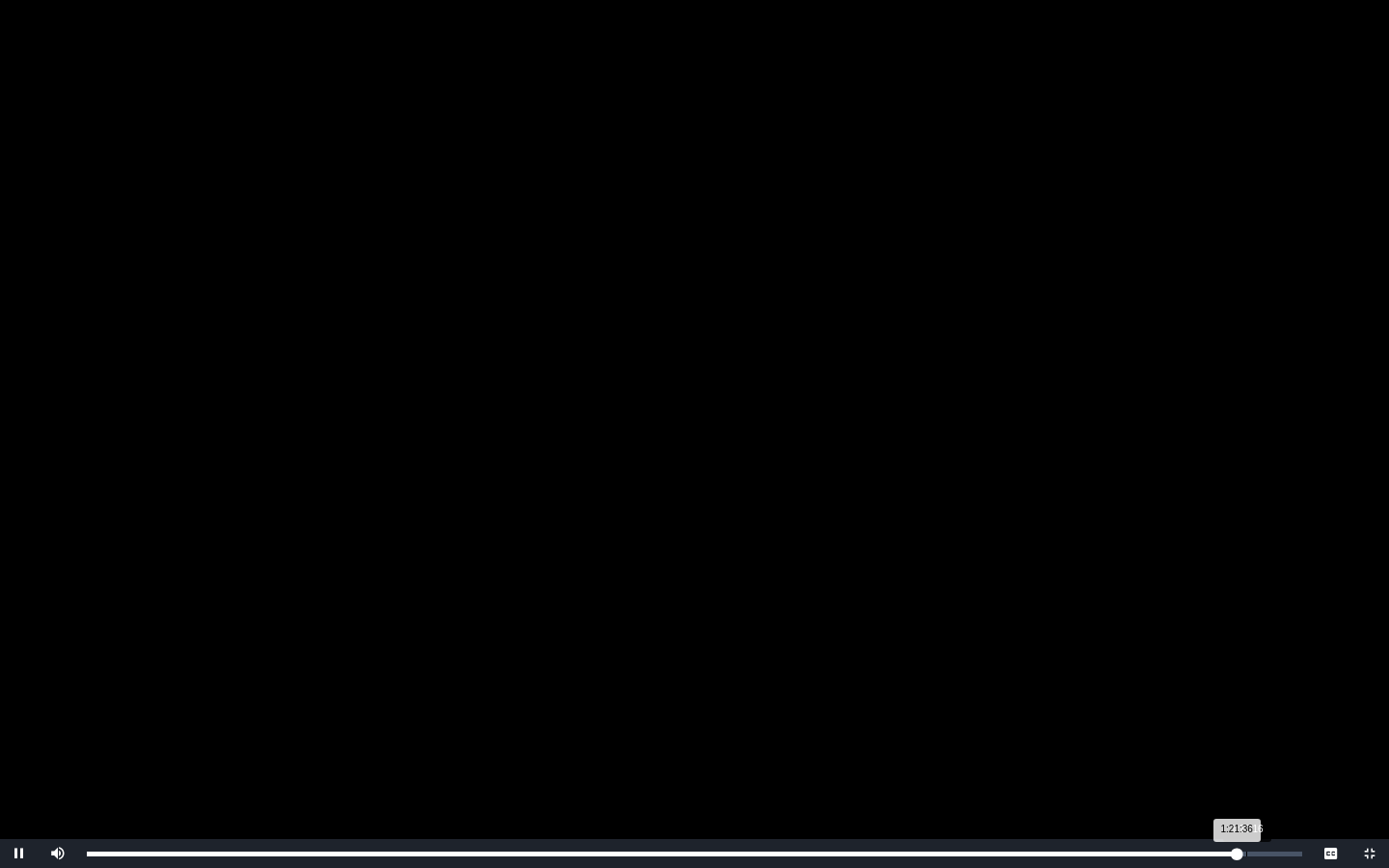click on "1:22:16" at bounding box center [1246, 854] 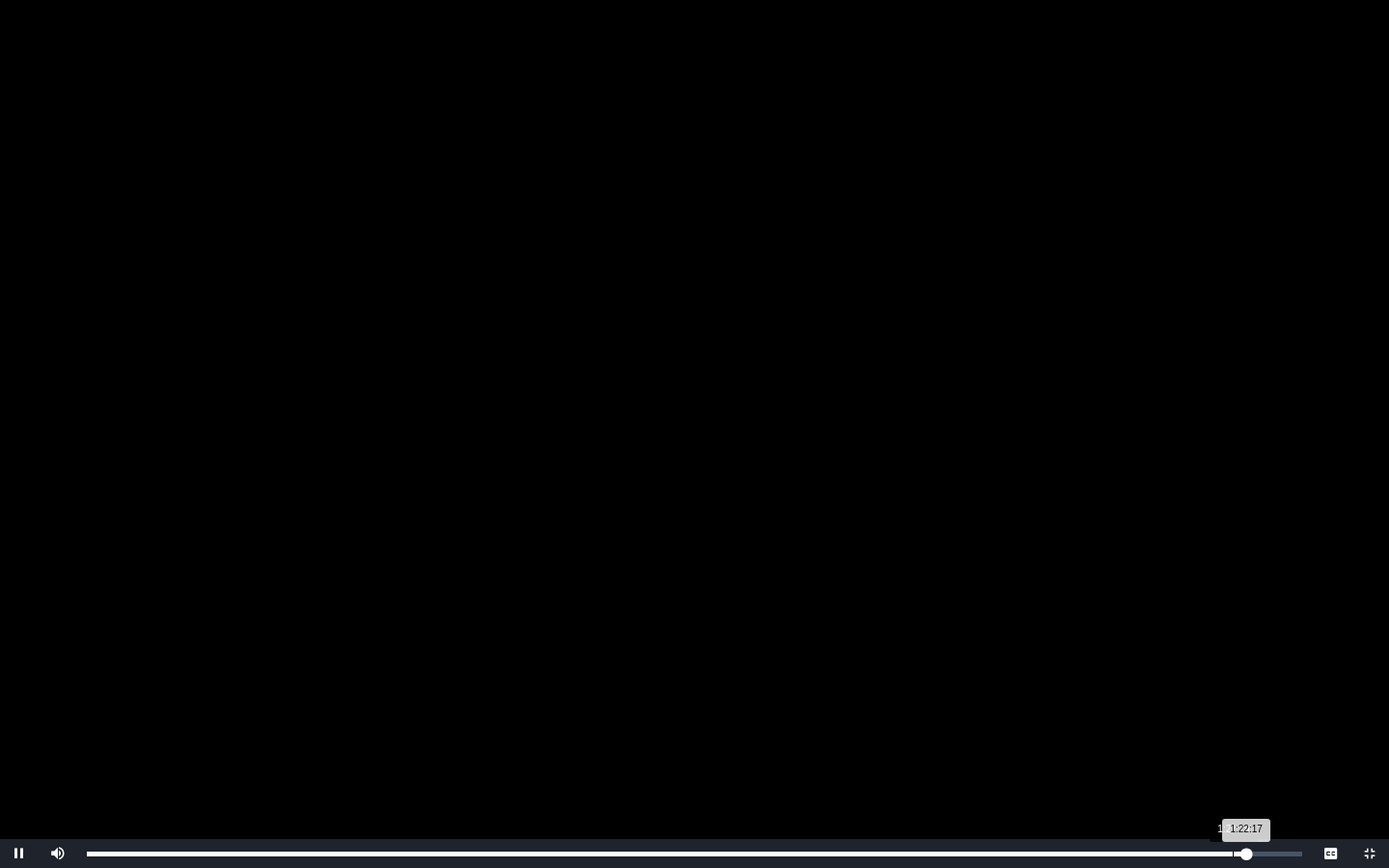 click on "1:21:19" at bounding box center [1233, 854] 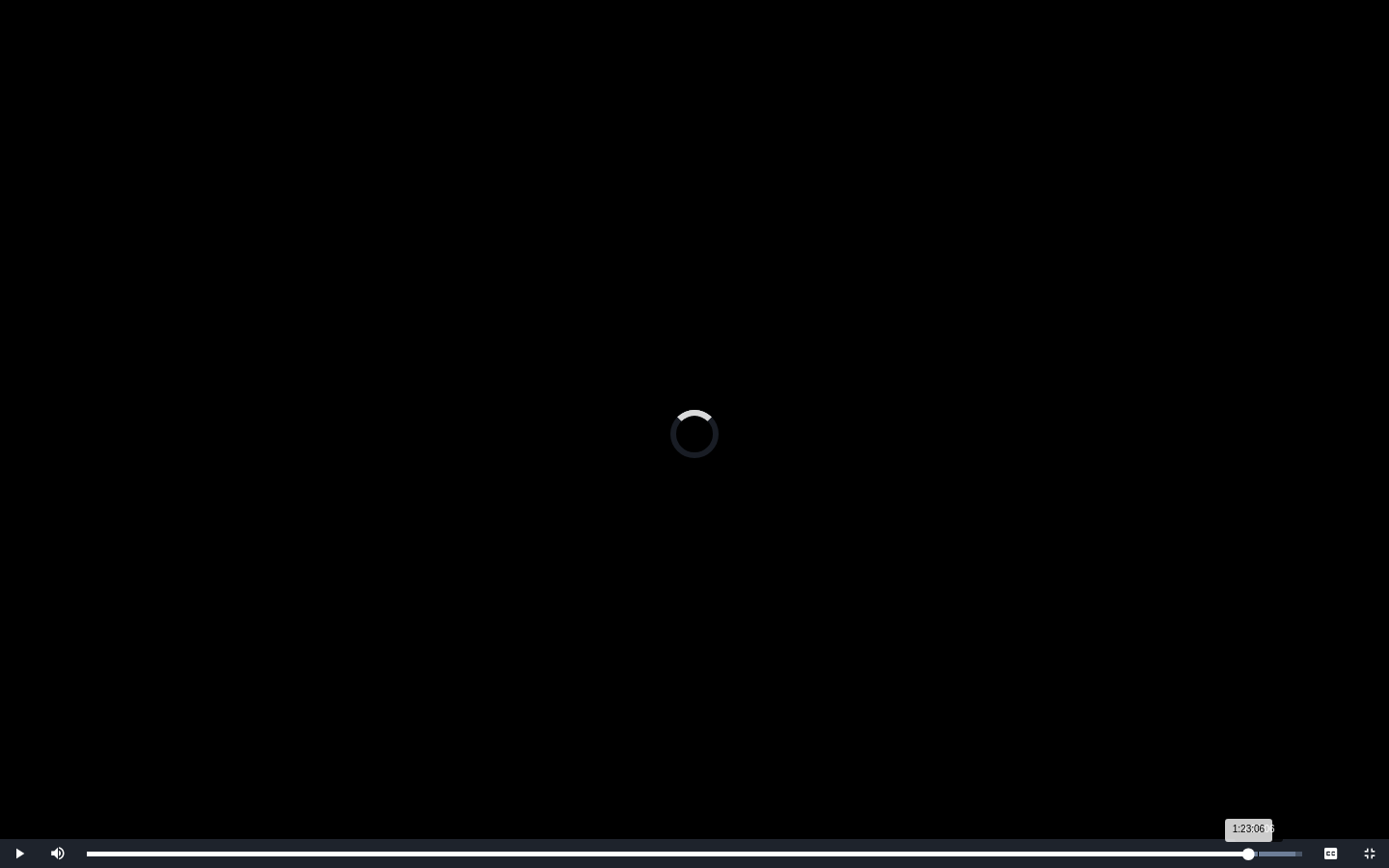 click on "Loaded : 0% 1:23:06 1:23:06 Progress : 0%" at bounding box center (694, 854) 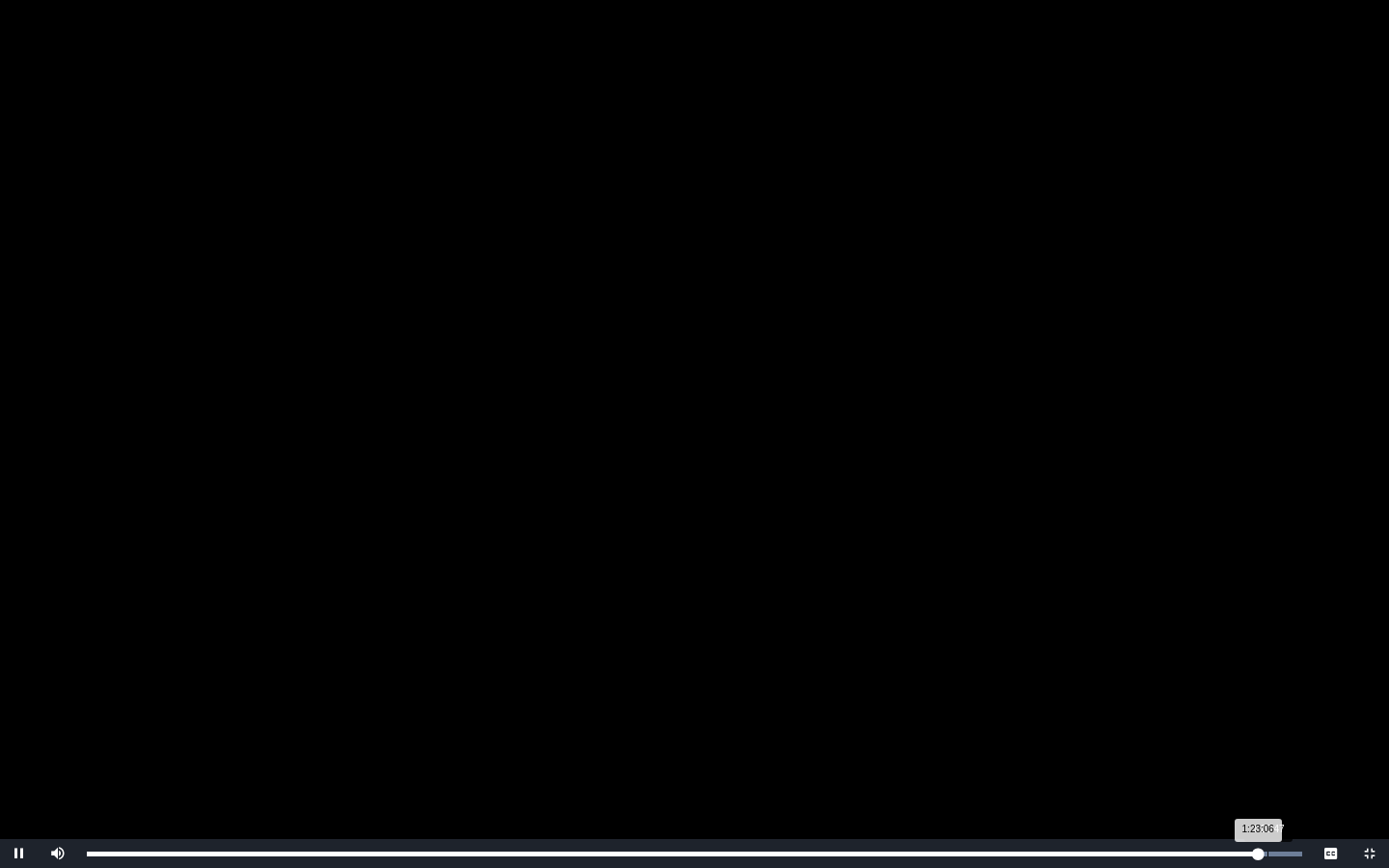 click on "Loaded : 0% 1:23:47 1:23:06 Progress : 0%" at bounding box center [694, 854] 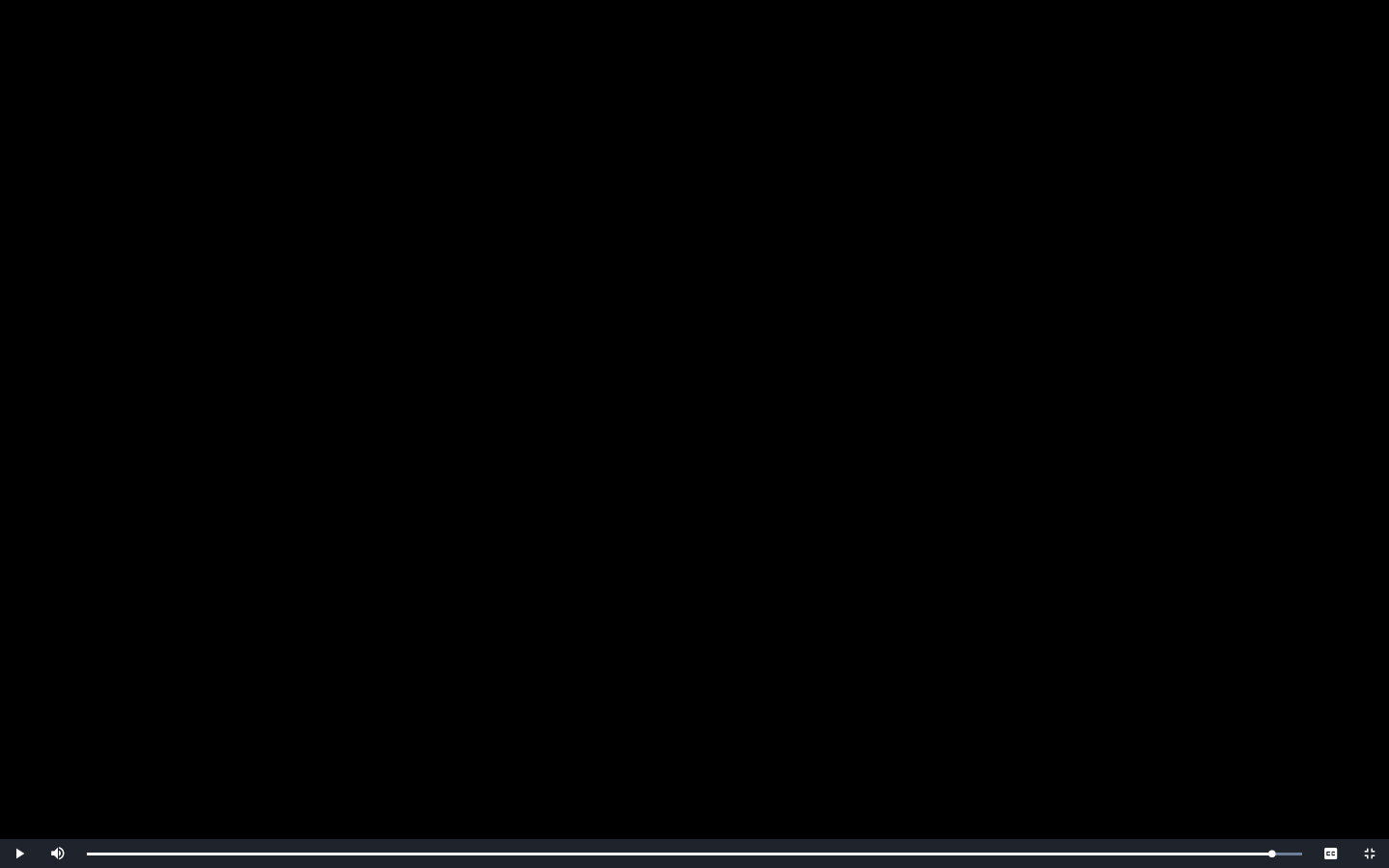 click at bounding box center [694, 434] 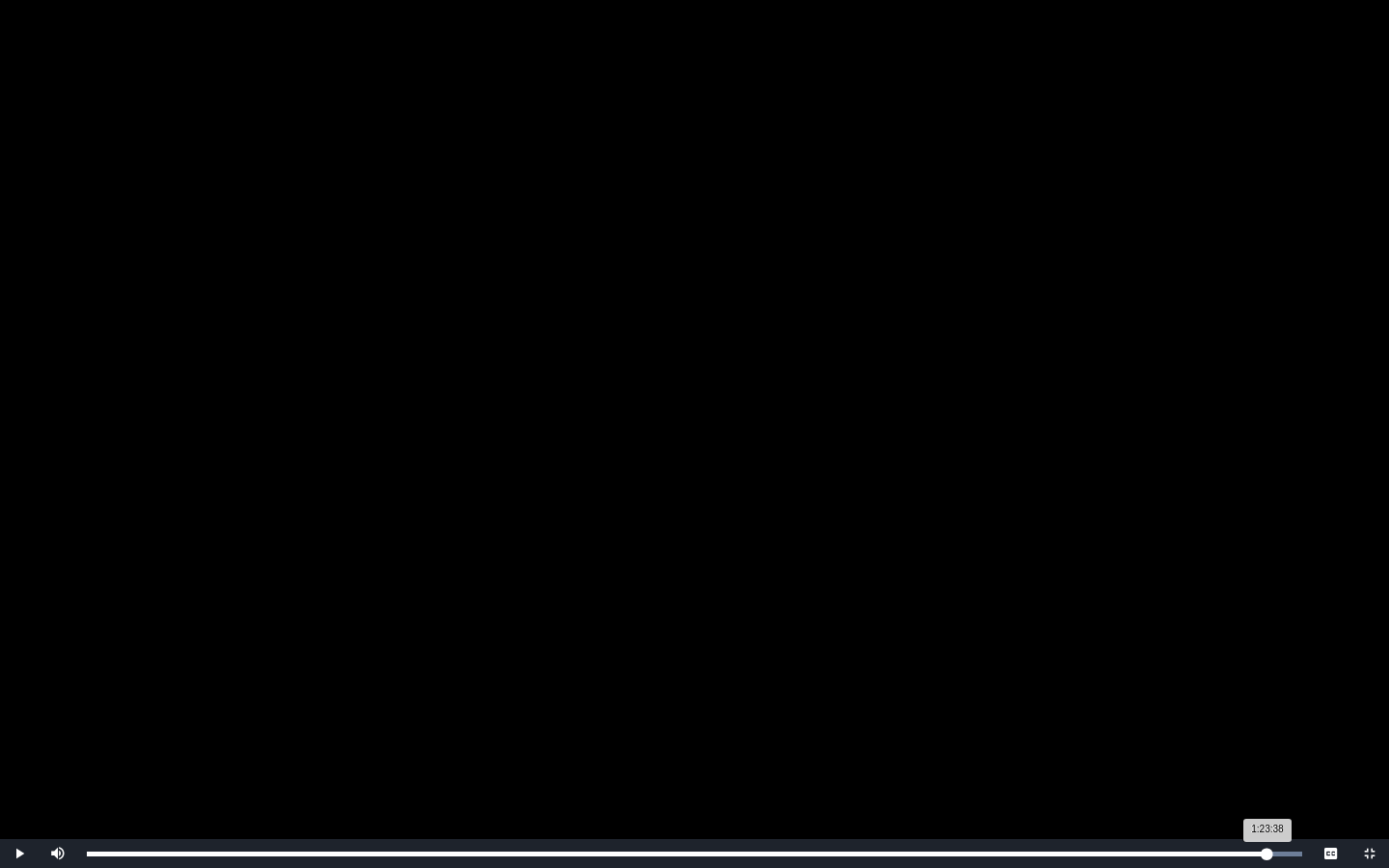 click on "1:23:38 Progress : 0%" at bounding box center (677, 854) 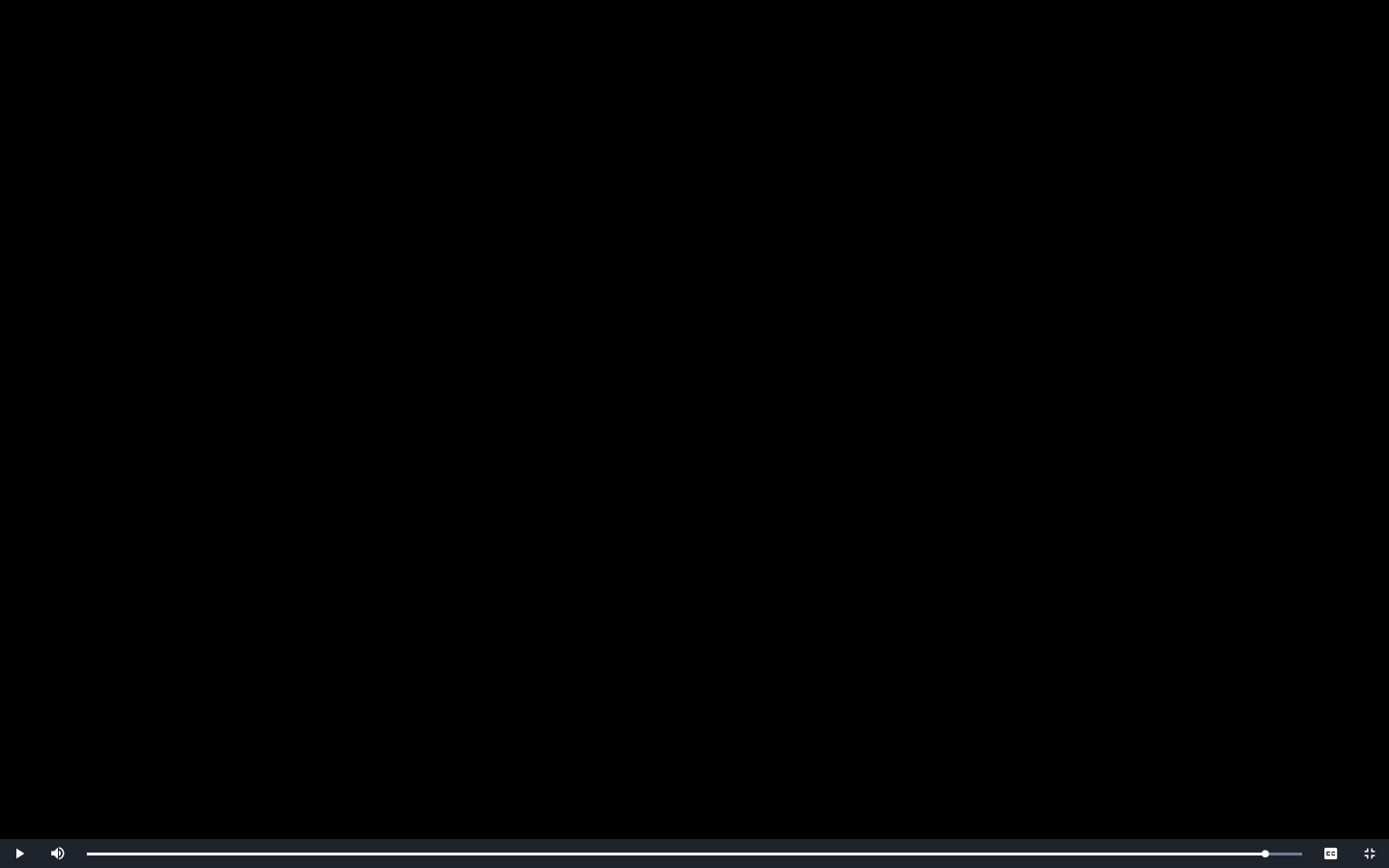 click at bounding box center (694, 434) 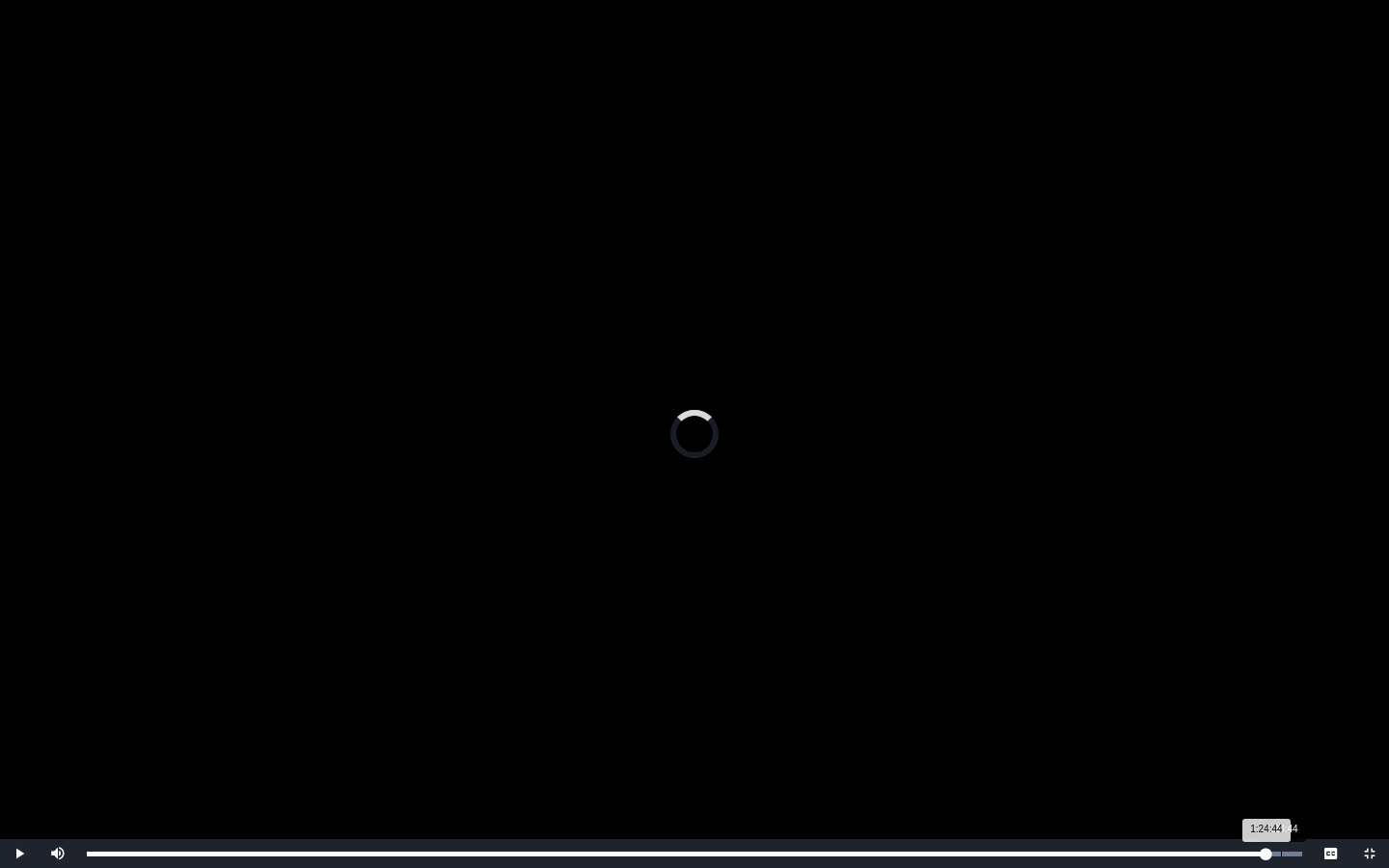 click on "1:24:44" at bounding box center (1281, 854) 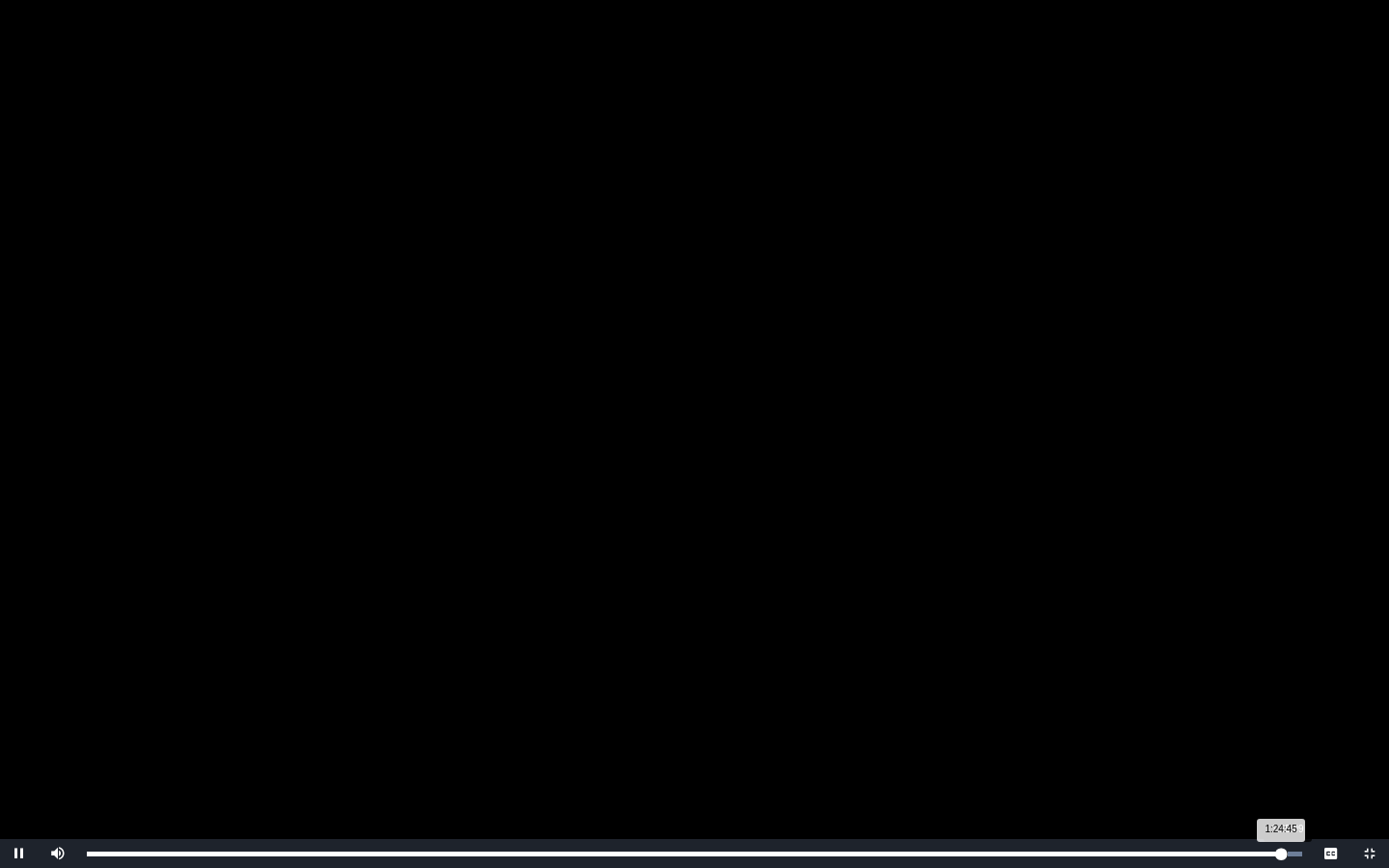 click on "1:24:45 Progress : 0%" at bounding box center [684, 854] 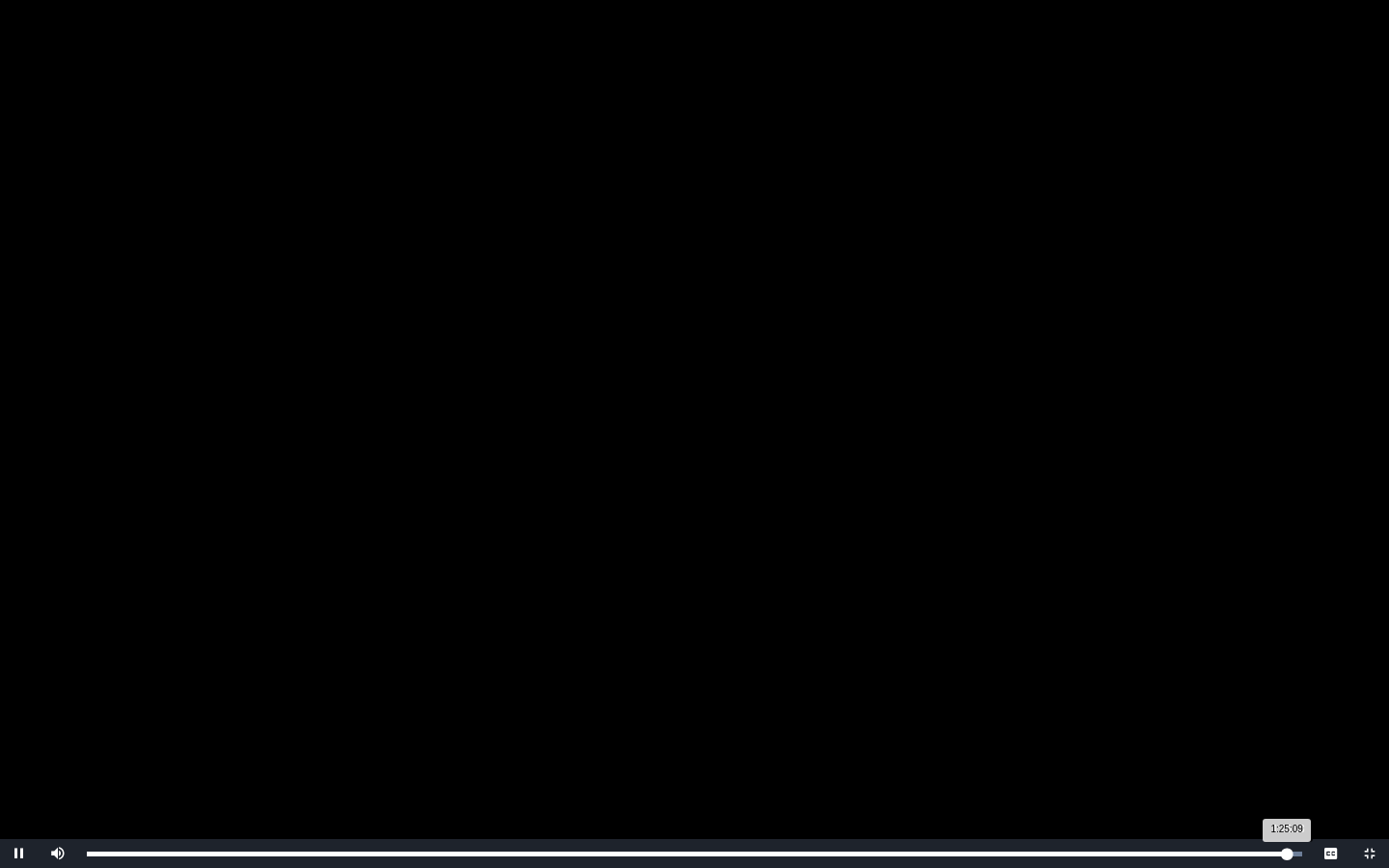 click on "1:25:09 Progress : 0%" at bounding box center (687, 854) 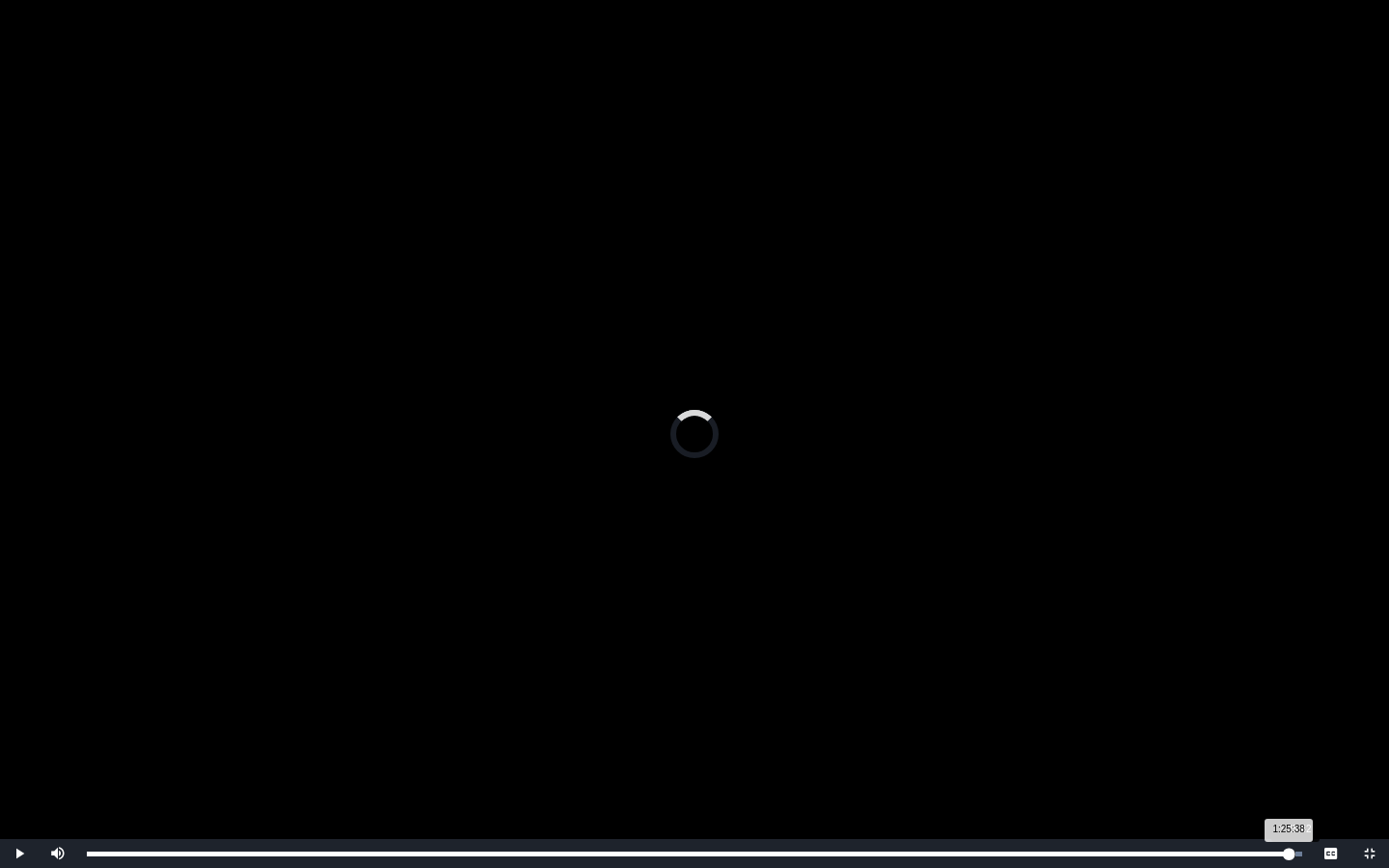 click on "1:25:38 Progress : 0%" at bounding box center (688, 854) 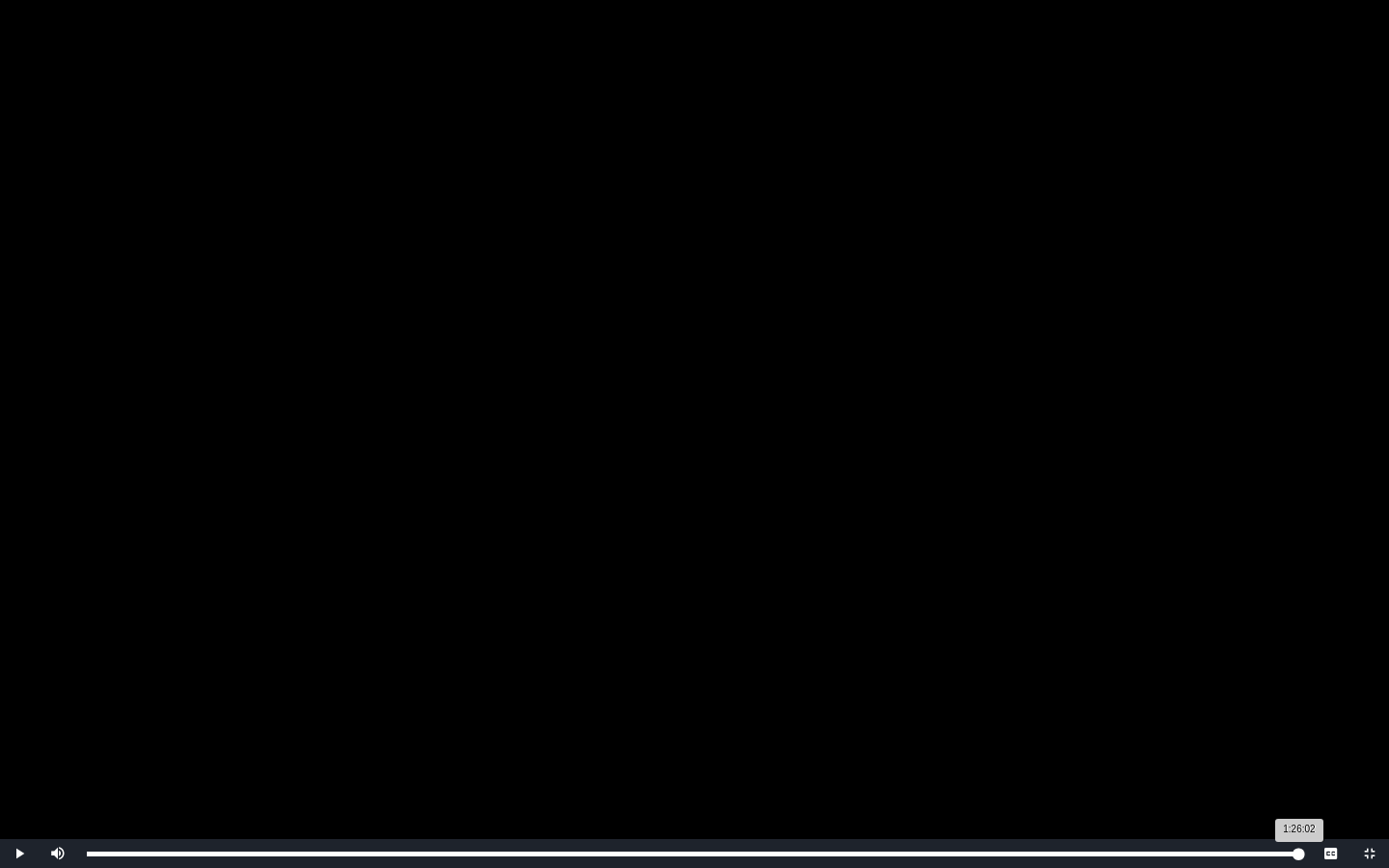 click on "1:26:02 Progress : 0%" at bounding box center (693, 854) 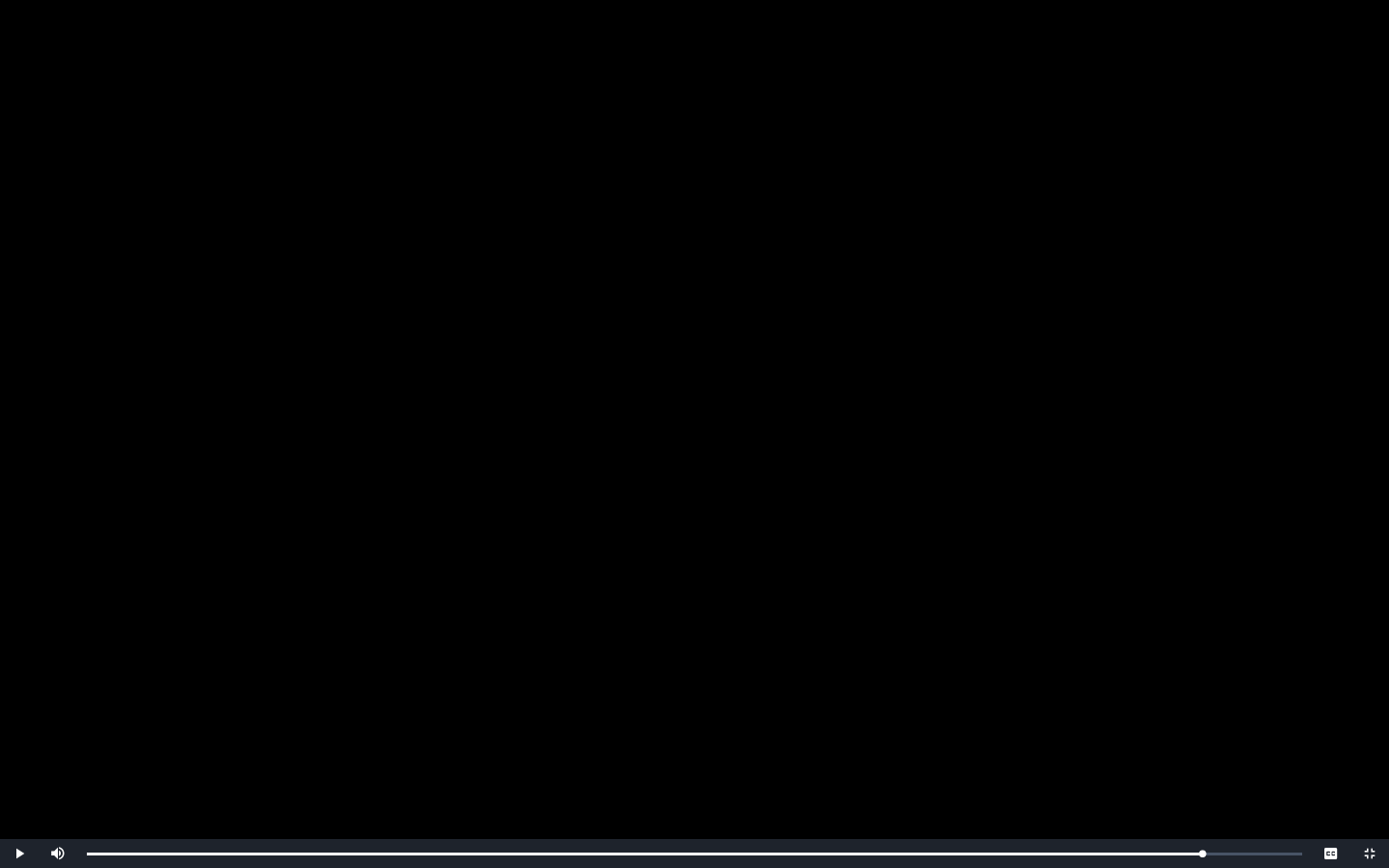 drag, startPoint x: 1302, startPoint y: 854, endPoint x: 1202, endPoint y: 838, distance: 101.271911 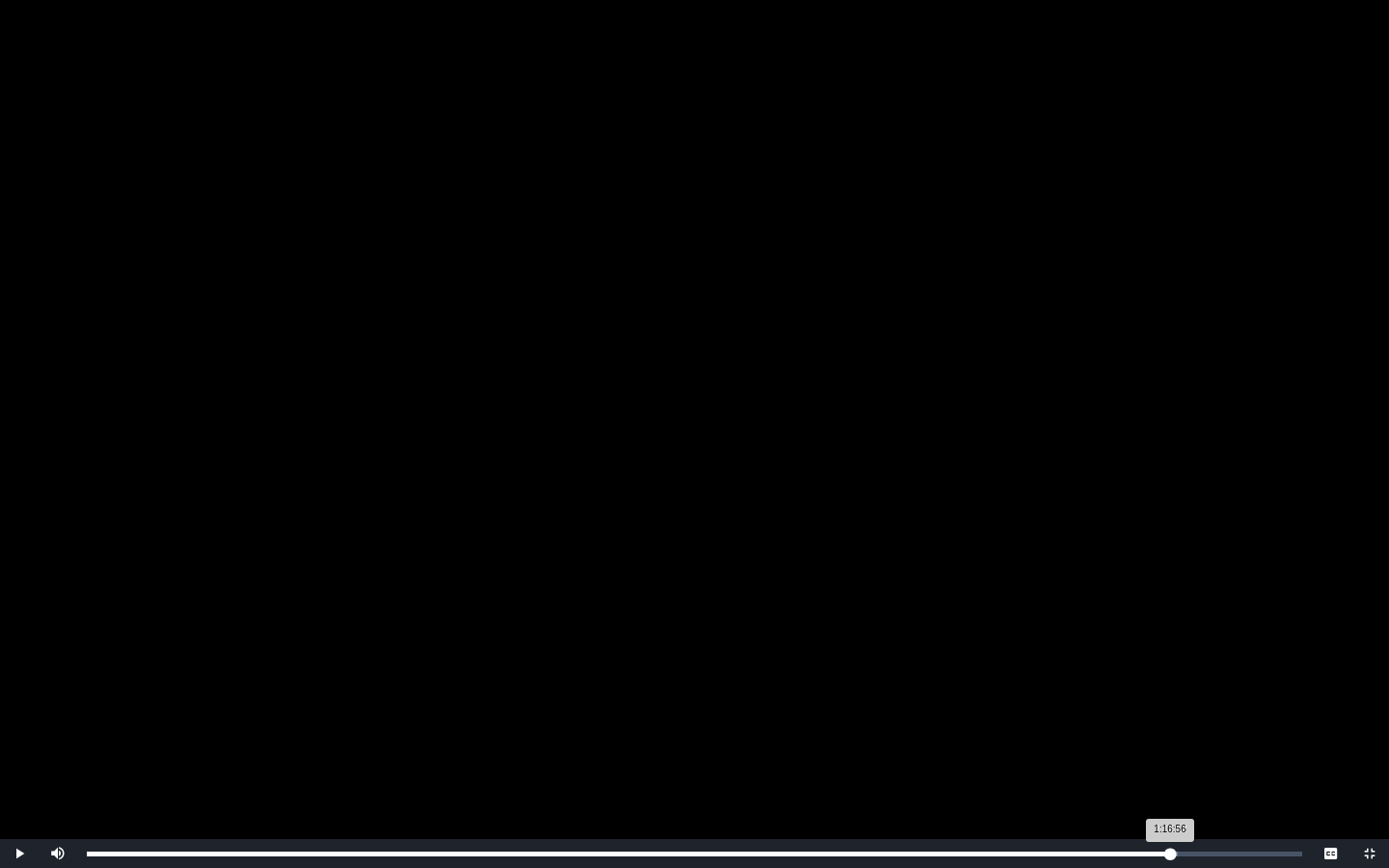 drag, startPoint x: 1200, startPoint y: 853, endPoint x: 1170, endPoint y: 849, distance: 30.265 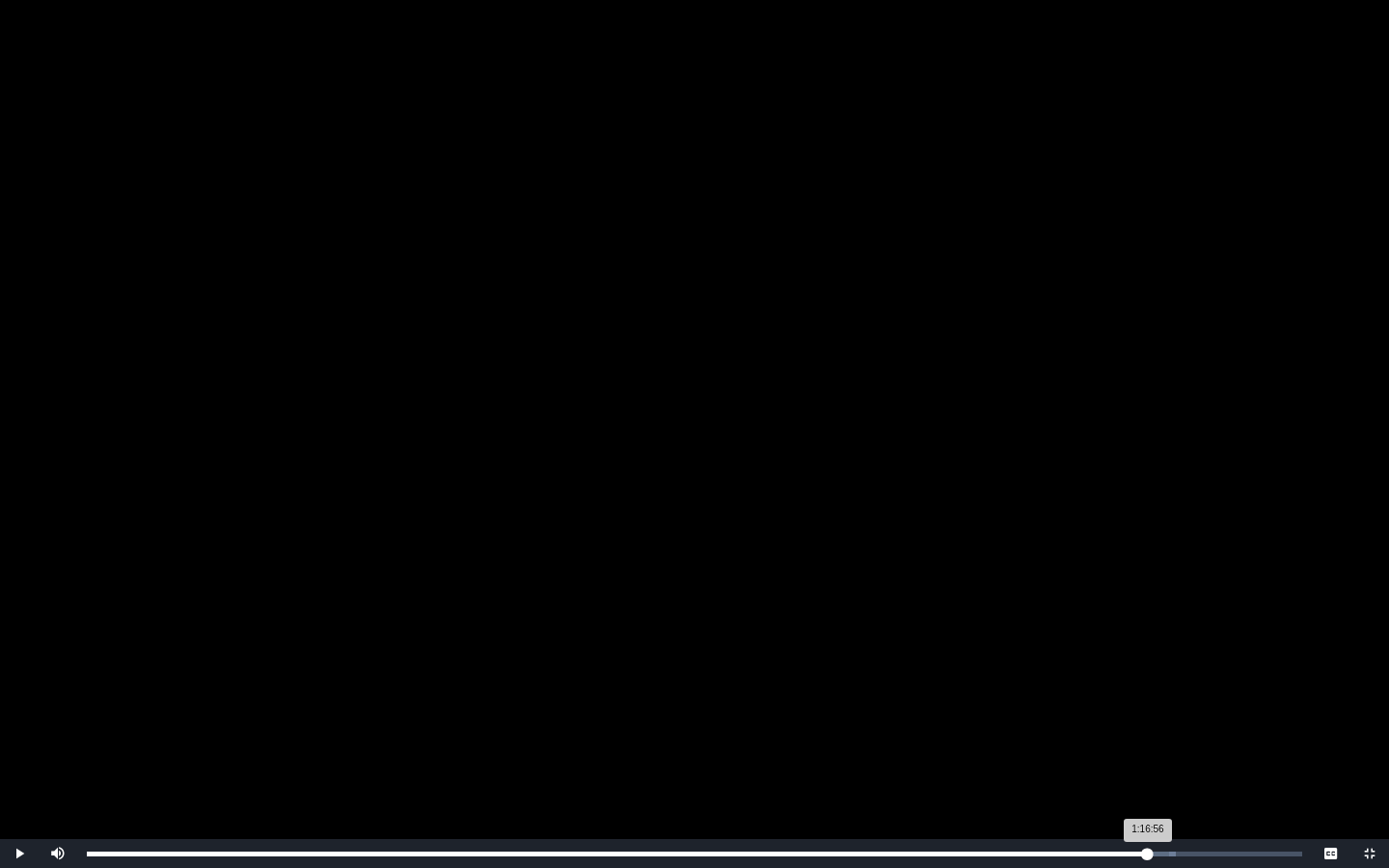 drag, startPoint x: 1171, startPoint y: 849, endPoint x: 1147, endPoint y: 849, distance: 24 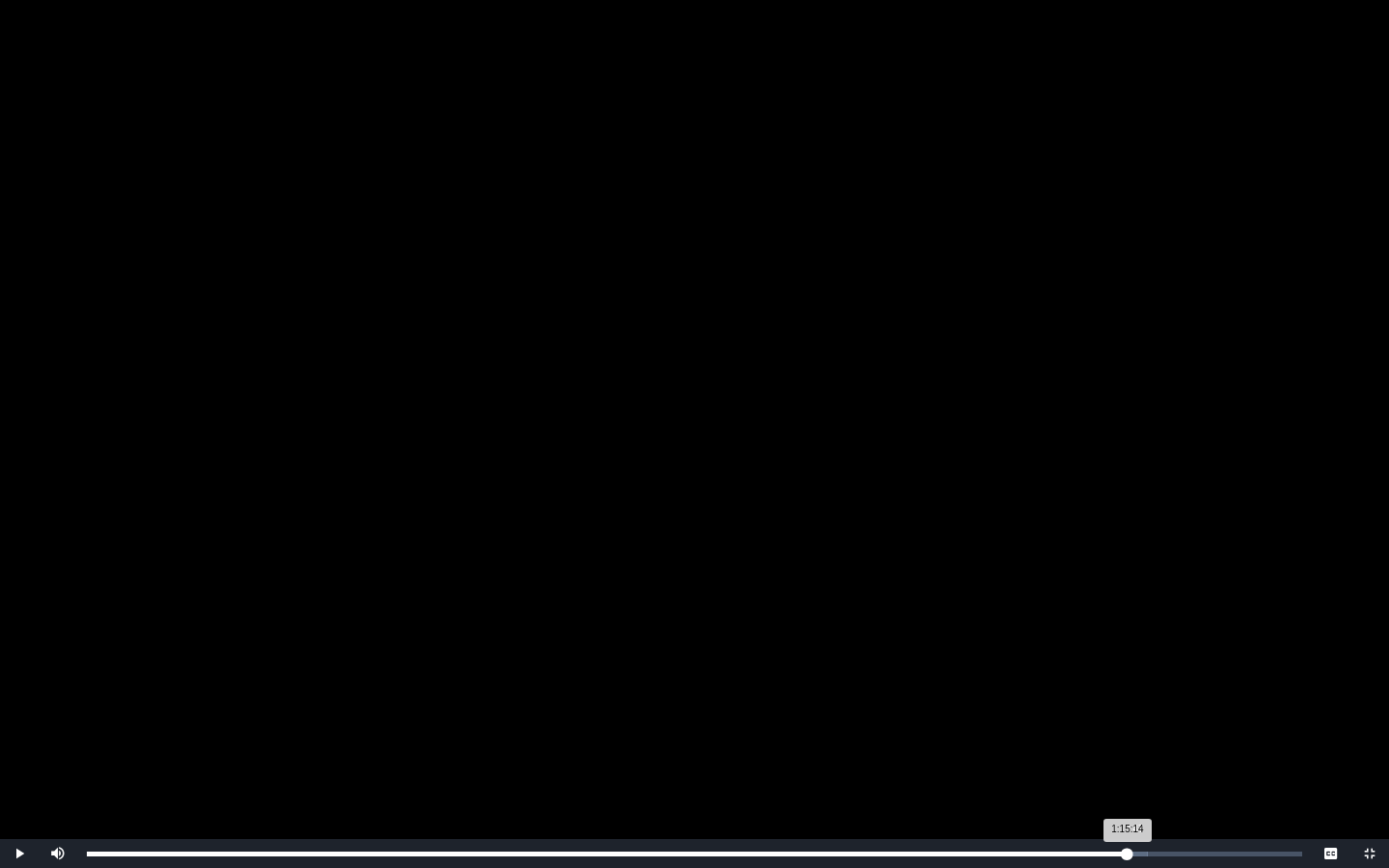 drag, startPoint x: 1146, startPoint y: 851, endPoint x: 1127, endPoint y: 851, distance: 19 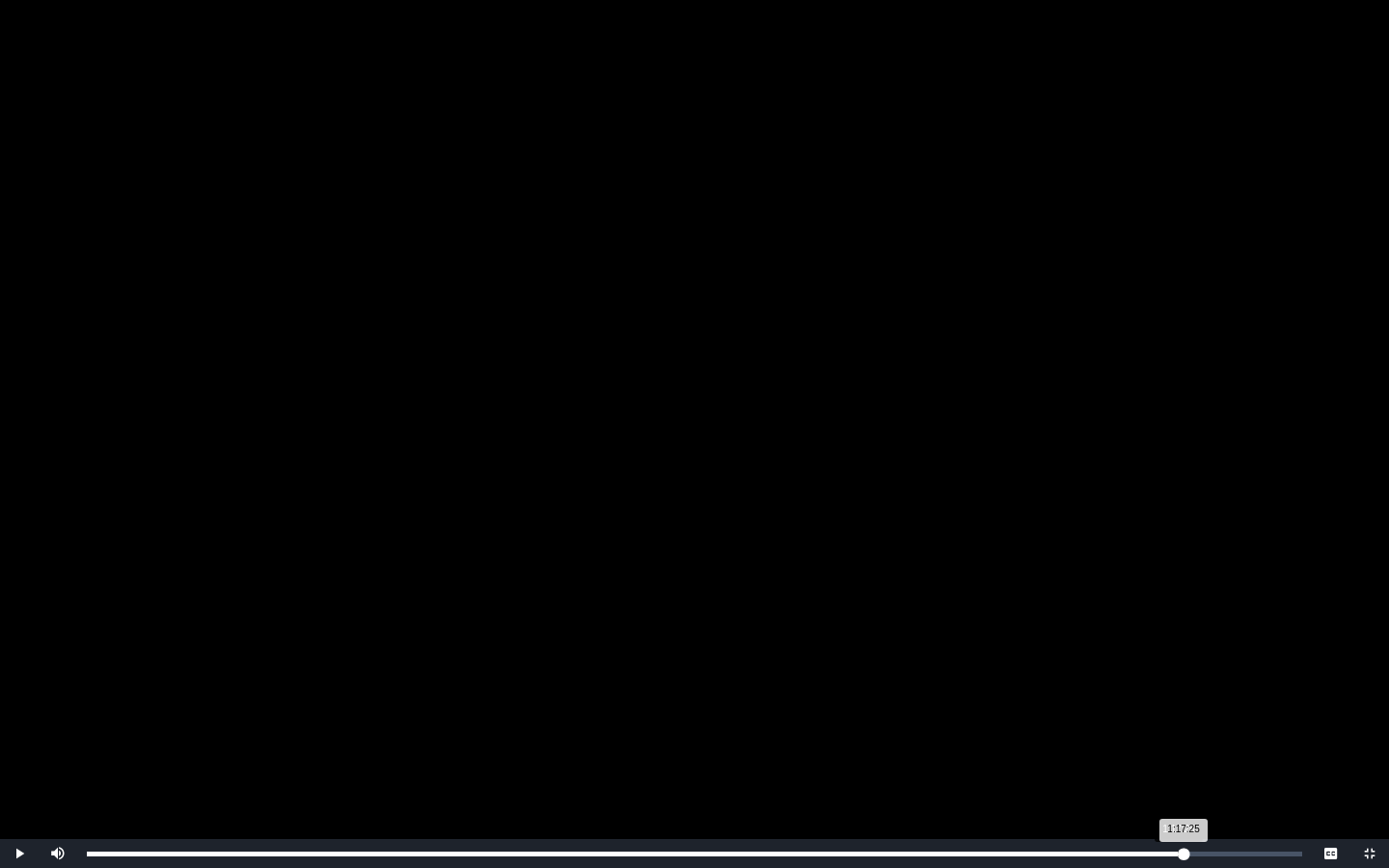 drag, startPoint x: 1138, startPoint y: 852, endPoint x: 1178, endPoint y: 864, distance: 41.761226 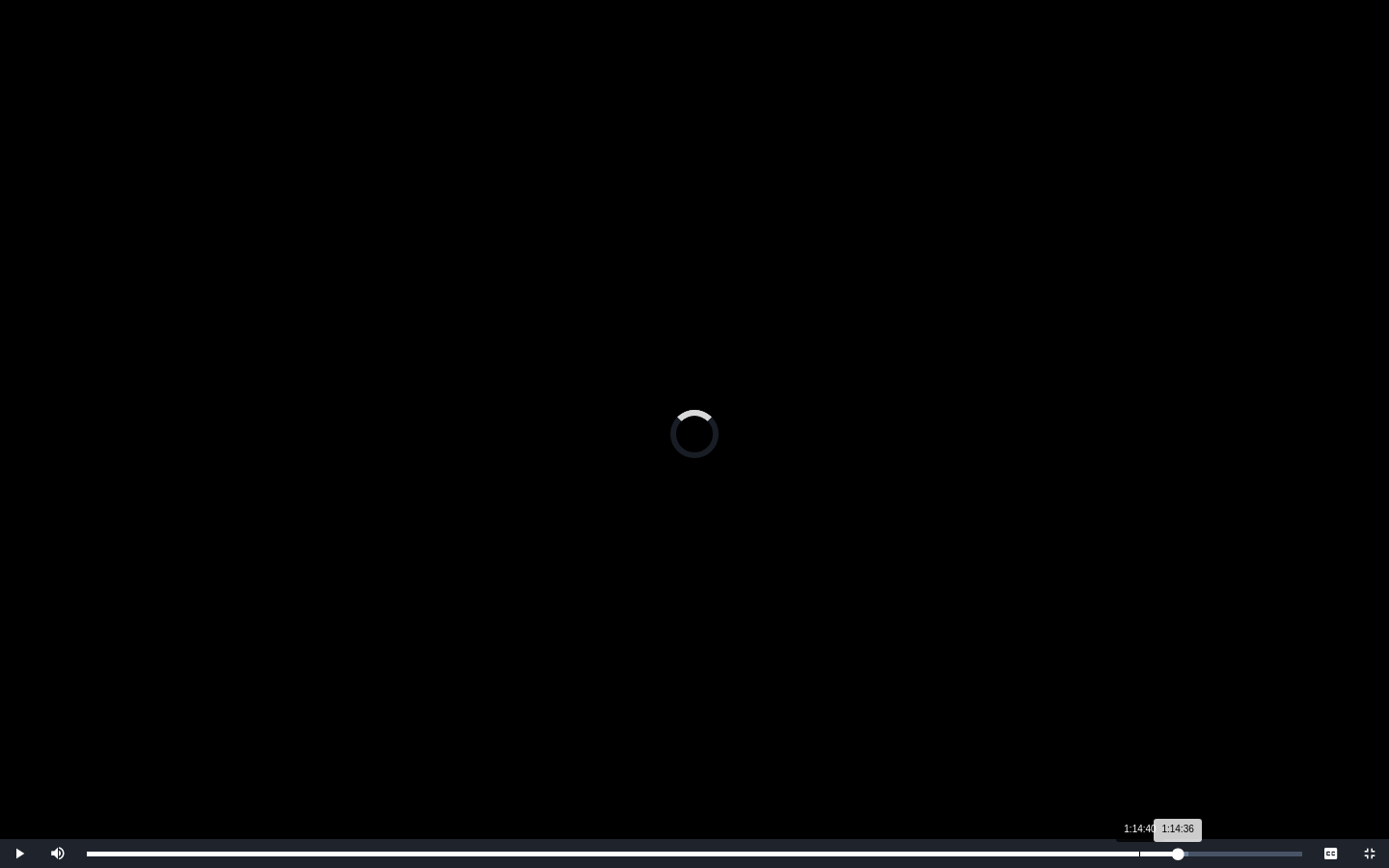 drag, startPoint x: 1173, startPoint y: 854, endPoint x: 1137, endPoint y: 854, distance: 36 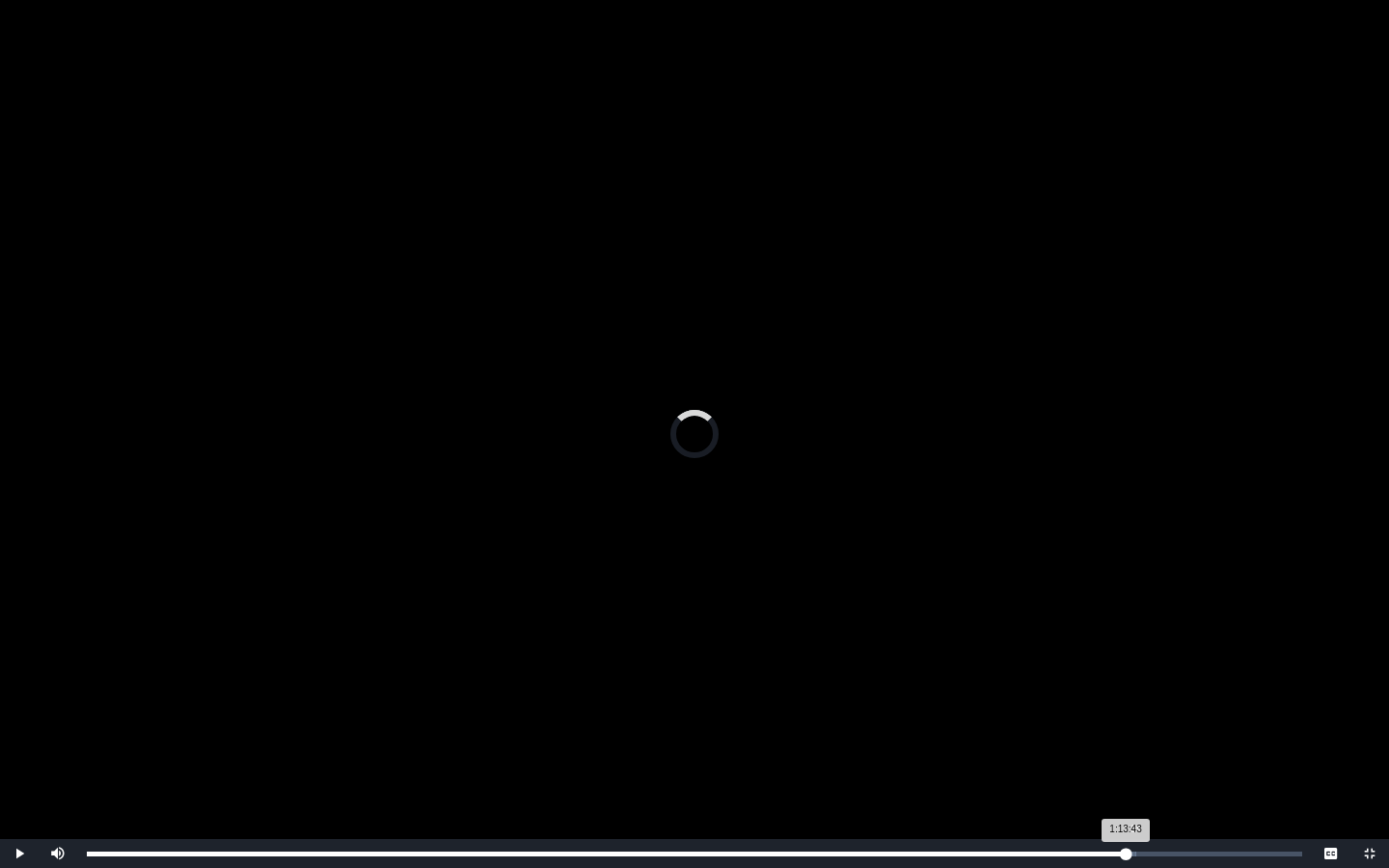 drag, startPoint x: 1139, startPoint y: 854, endPoint x: 1119, endPoint y: 854, distance: 20 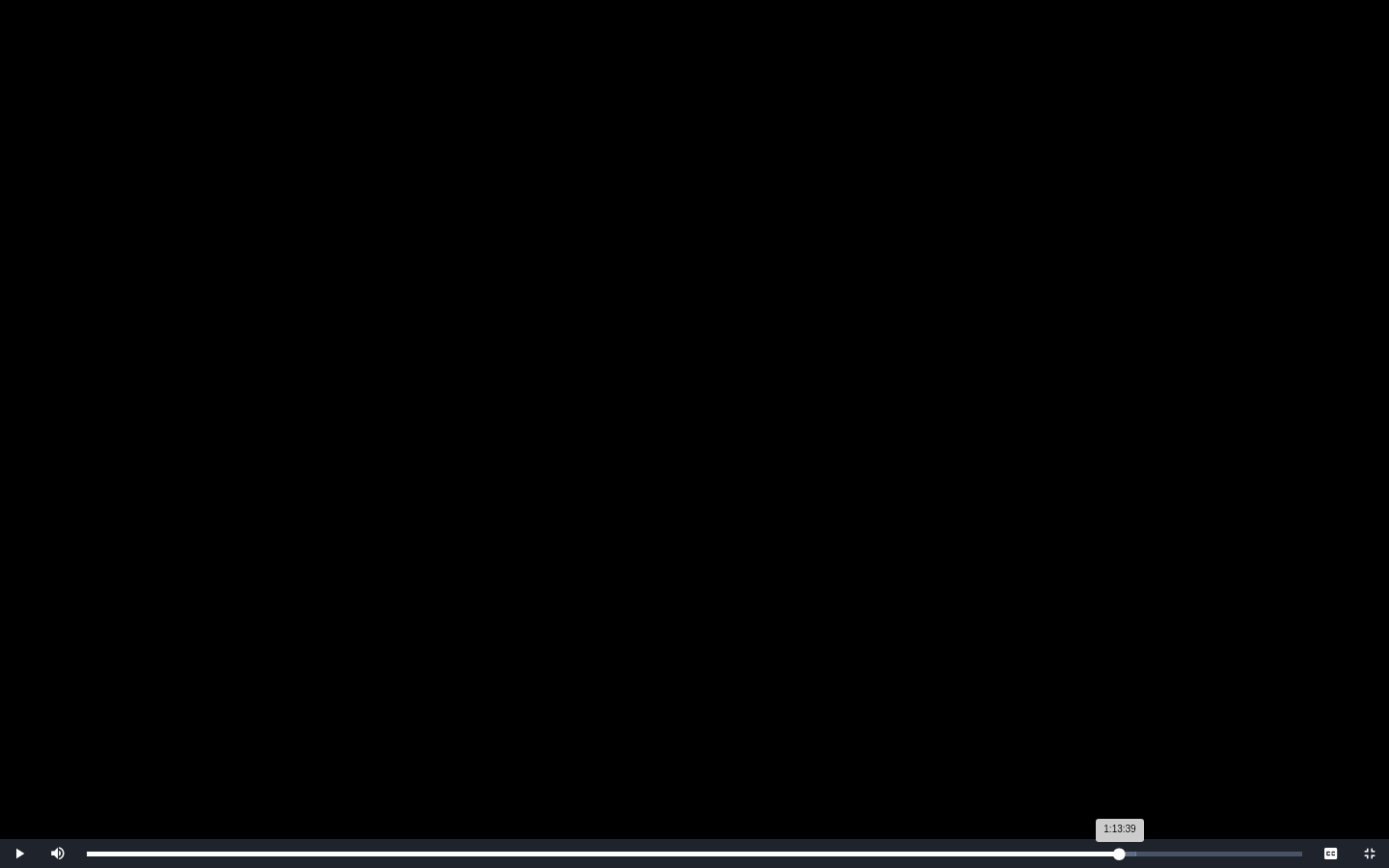 click on "1:13:39 Progress : 0%" at bounding box center (603, 854) 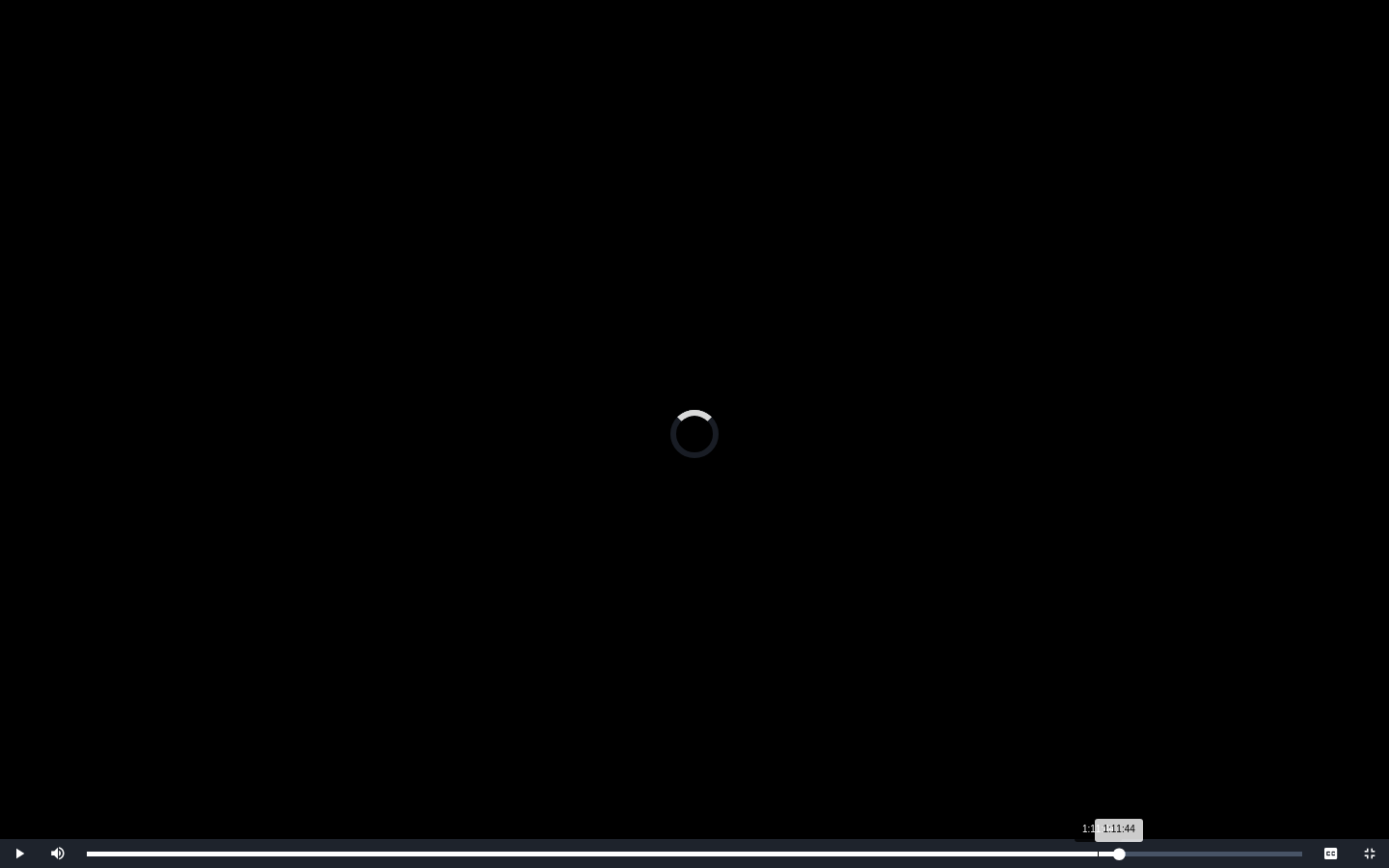 drag, startPoint x: 1118, startPoint y: 853, endPoint x: 1097, endPoint y: 853, distance: 21 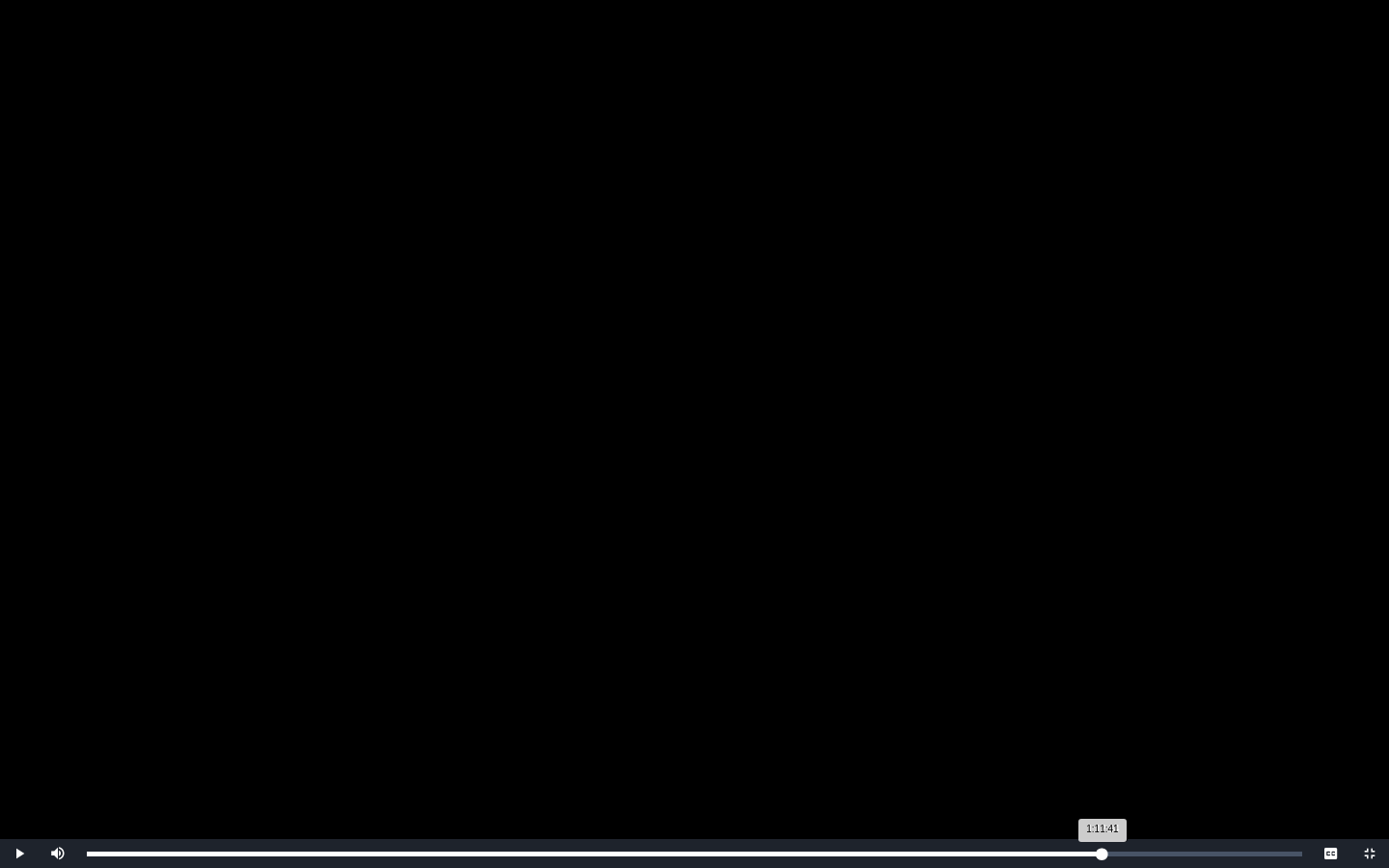 drag, startPoint x: 1103, startPoint y: 853, endPoint x: 1115, endPoint y: 854, distance: 12.041595 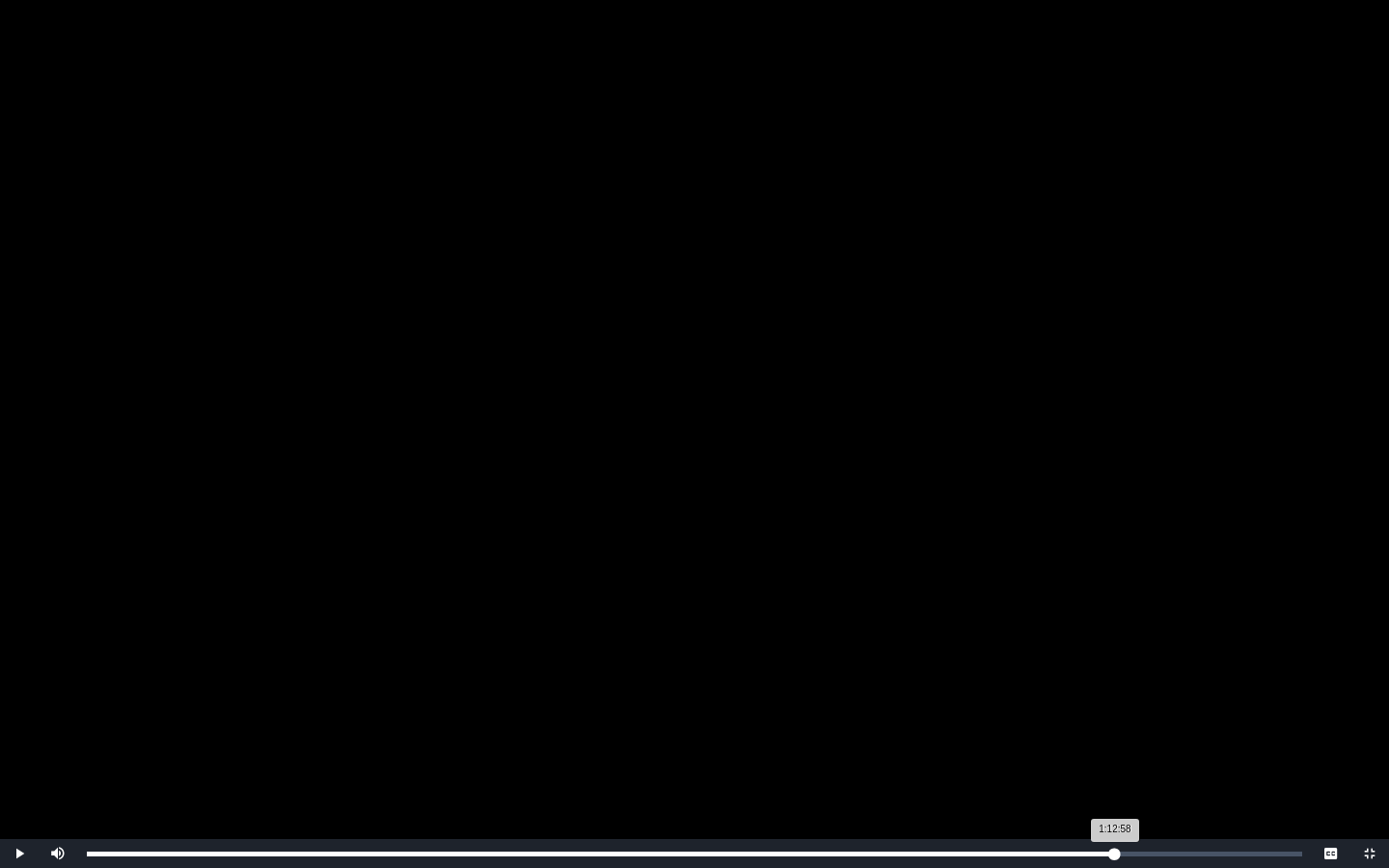 click on "1:12:58 Progress : 0%" at bounding box center (601, 854) 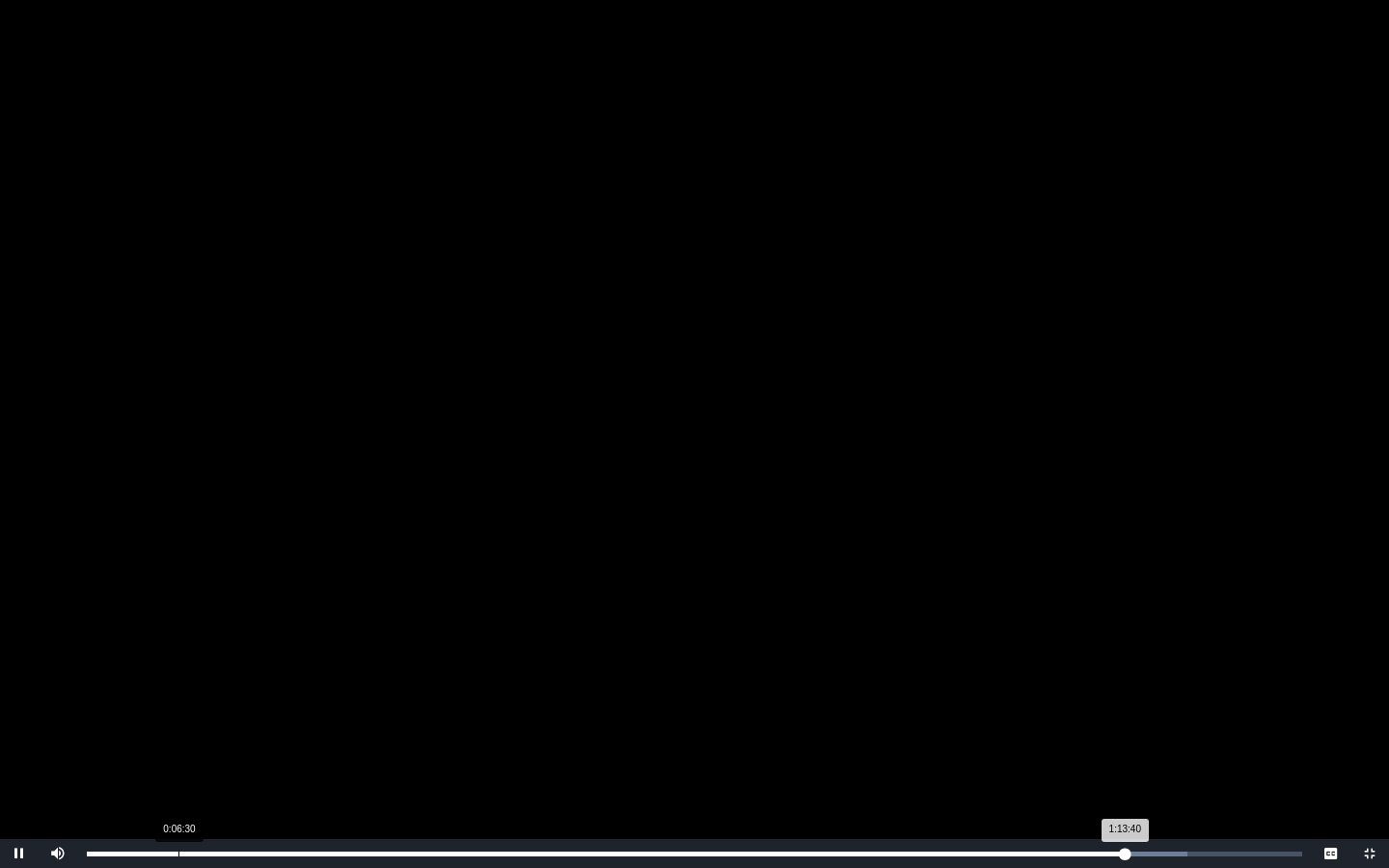 click on "Loaded : 0% 0:06:30 1:13:40 Progress : 0%" at bounding box center [694, 854] 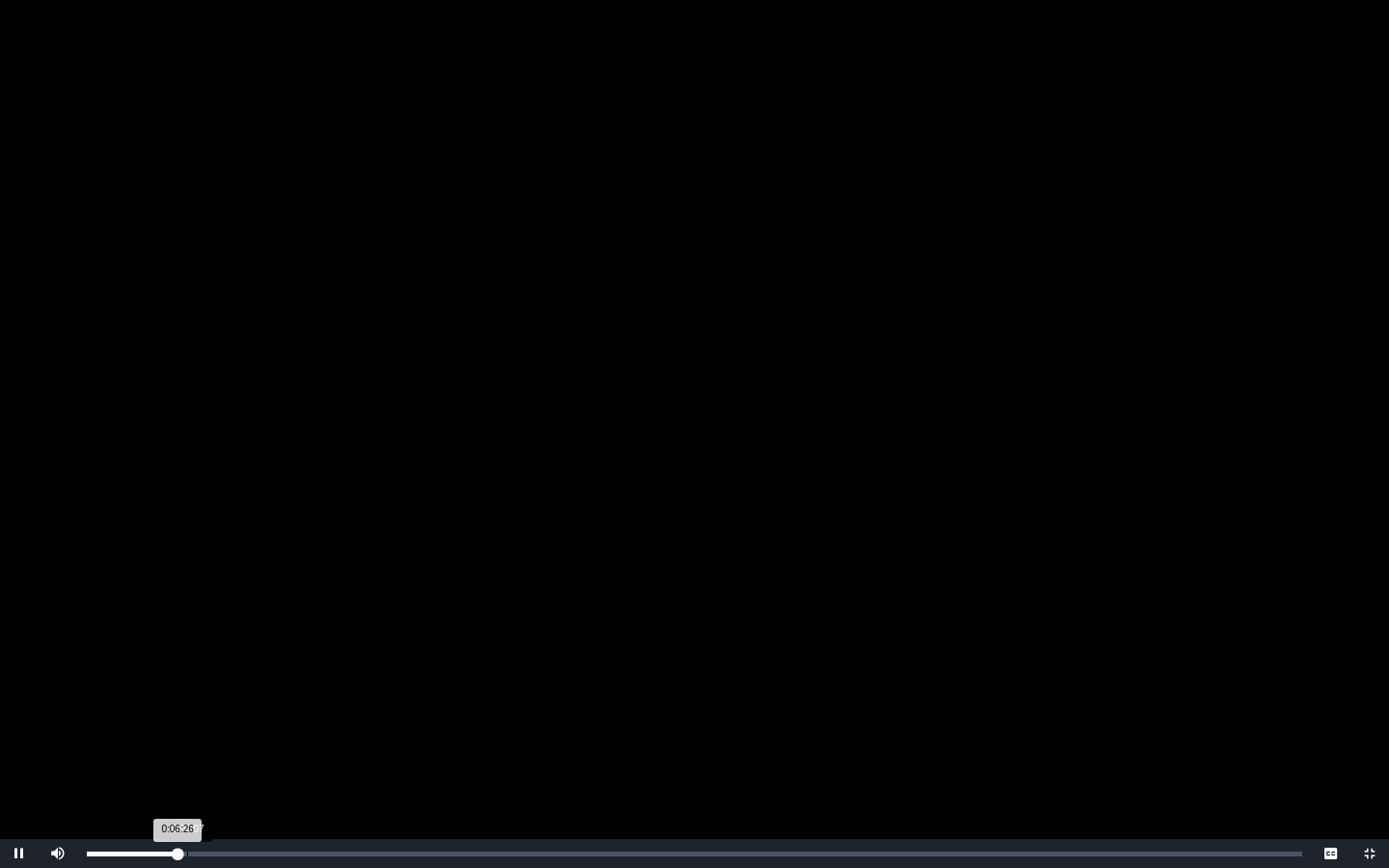 click on "Loaded : 0% 0:07:07 0:06:26 Progress : 0%" at bounding box center [694, 854] 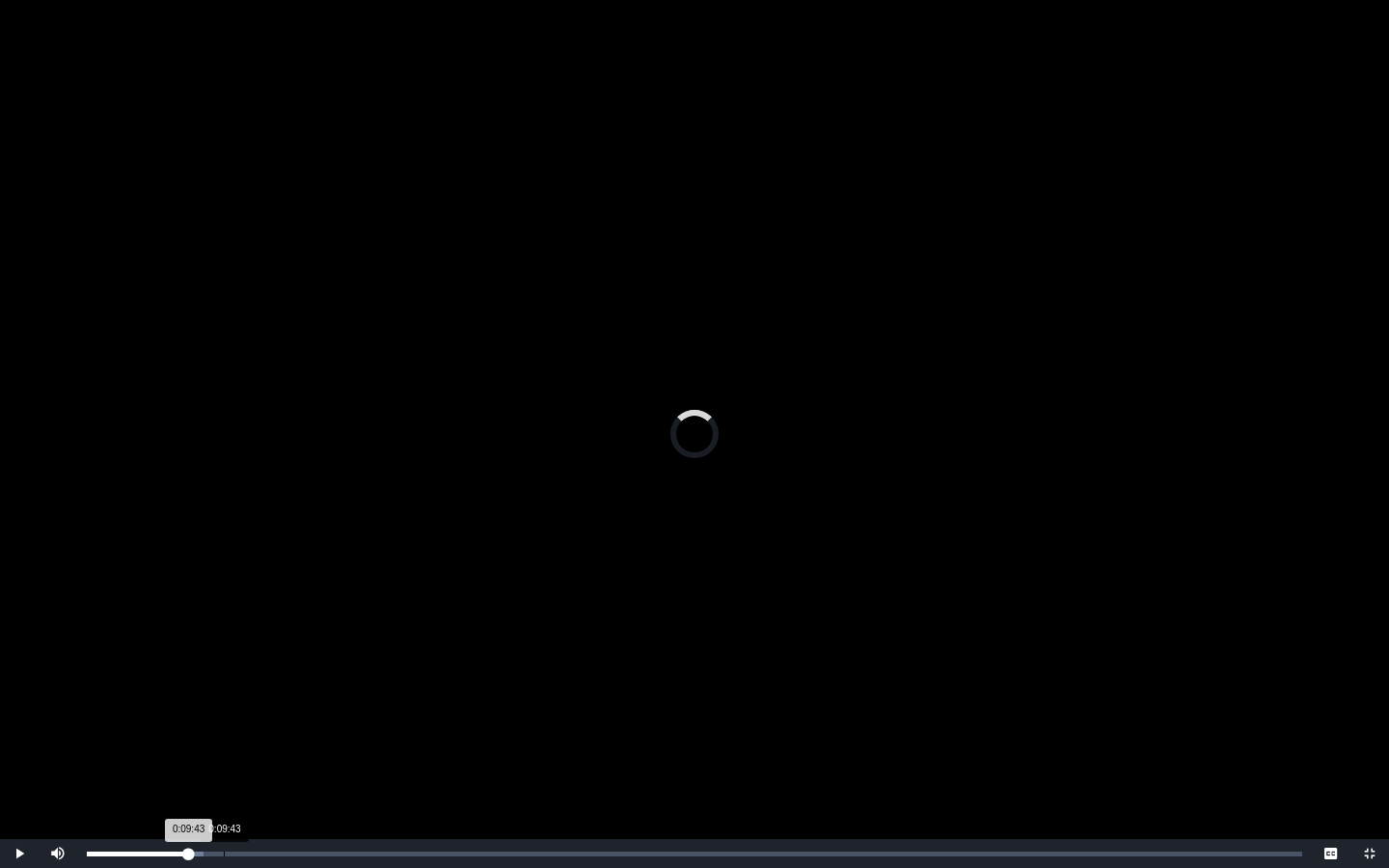 click on "Loaded : 0% 0:09:43 0:09:43 Progress : 0%" at bounding box center (694, 854) 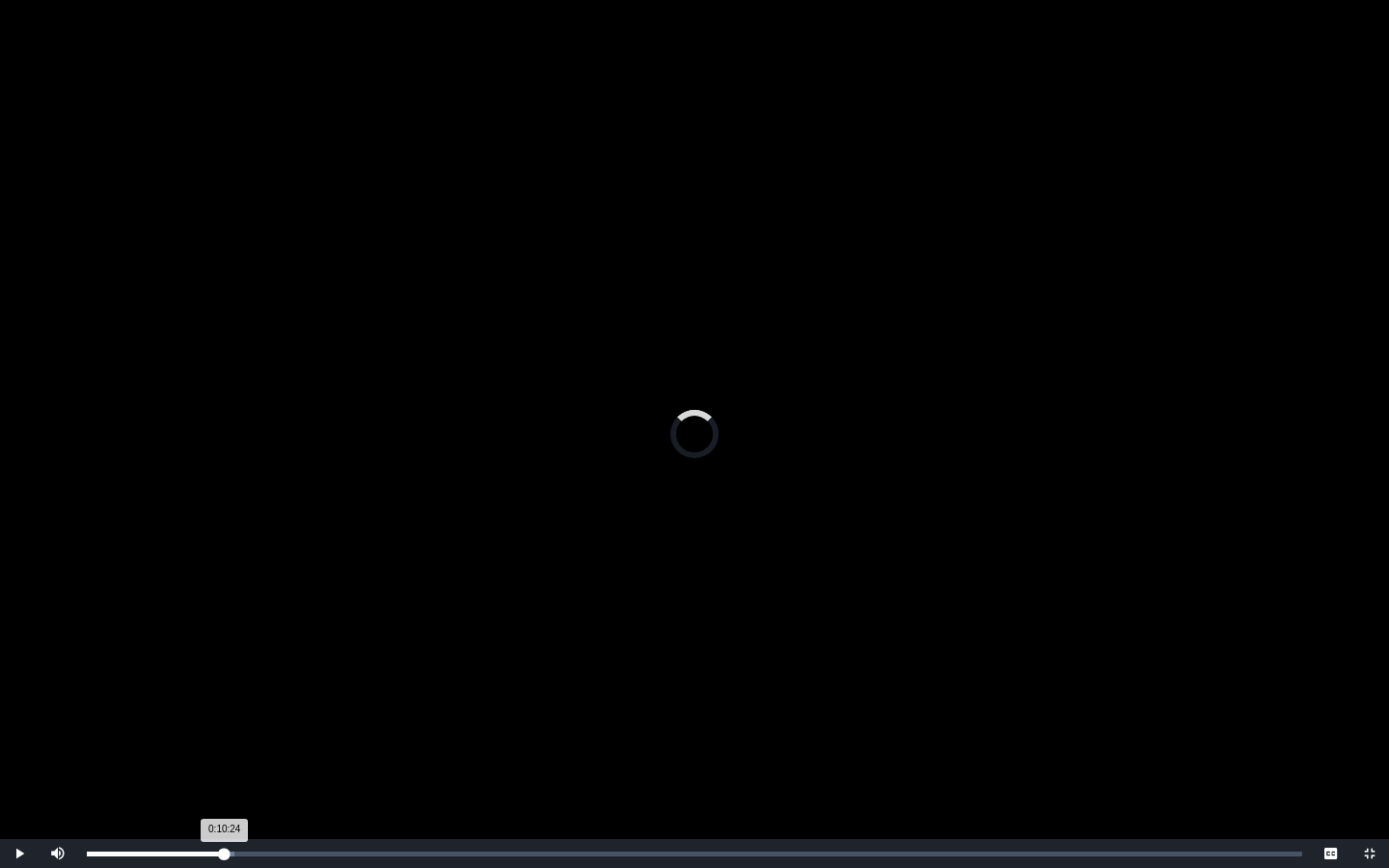 click on "0:10:24" at bounding box center (233, 854) 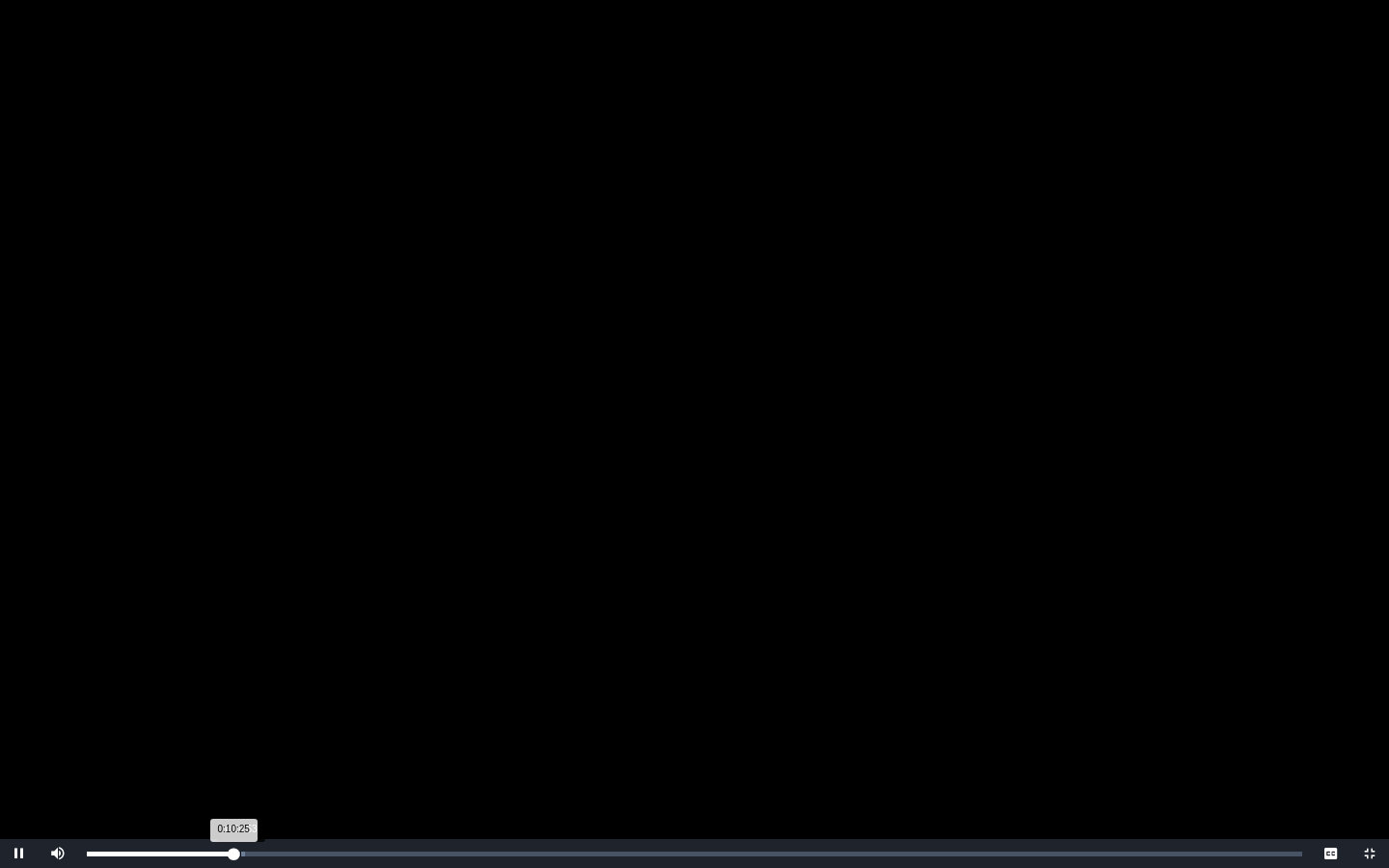 click on "Loaded : 0% 0:10:53 0:10:25 Progress : 0%" at bounding box center [694, 854] 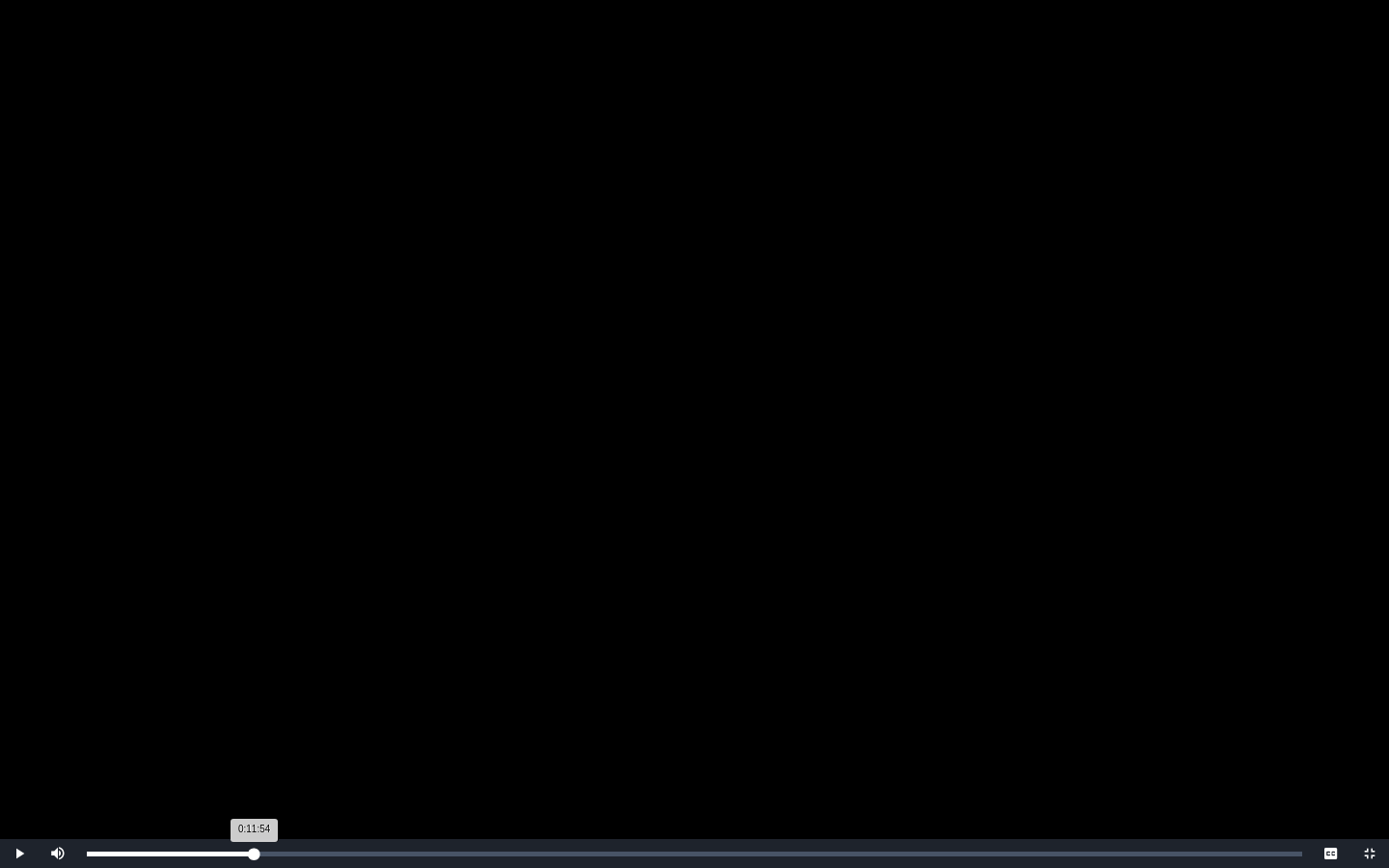 click on "Loaded : 0% 0:11:54 0:11:54 Progress : 0%" at bounding box center (694, 854) 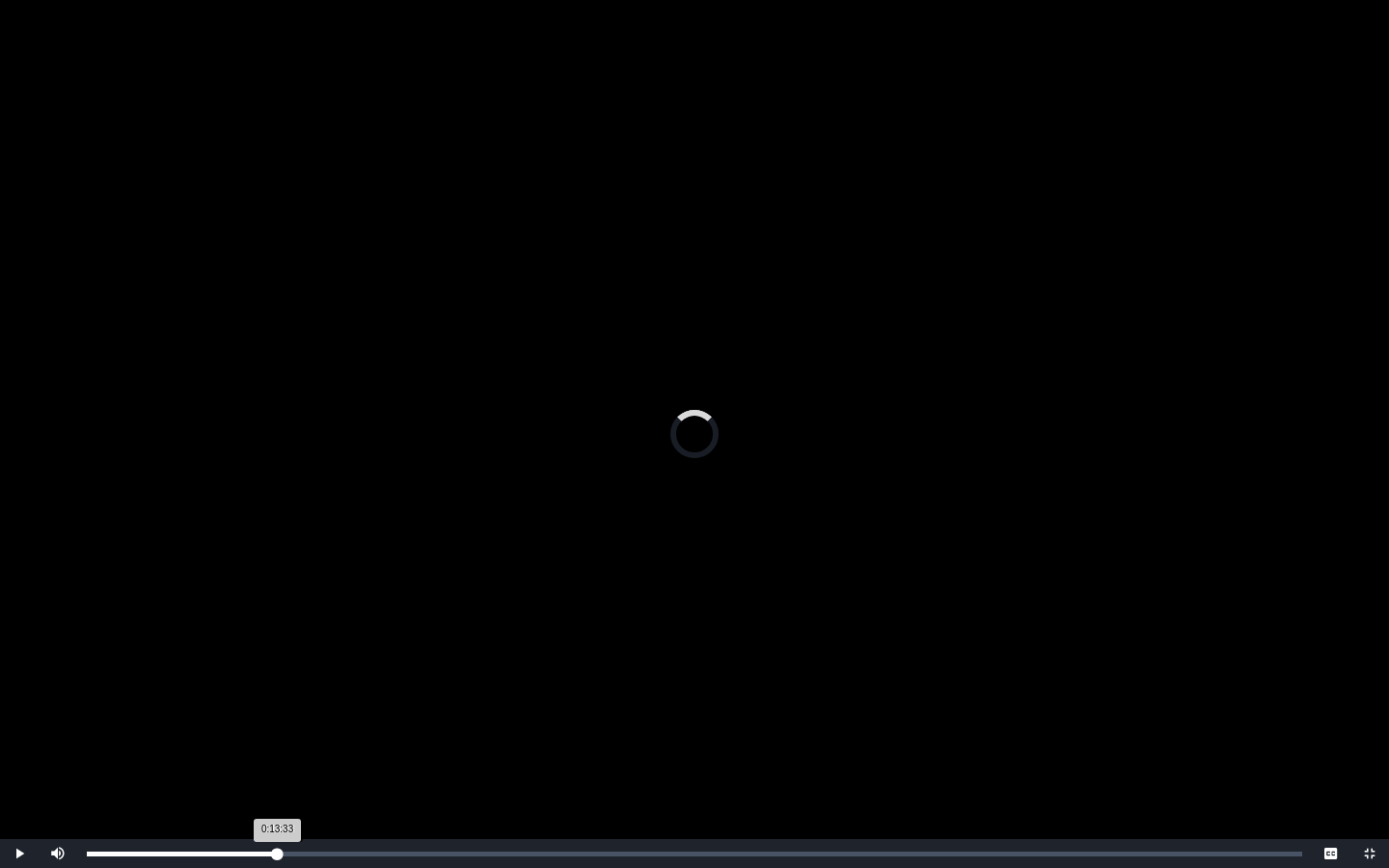 click on "Loaded : 0% 0:13:33 0:13:33 Progress : 0%" at bounding box center (694, 854) 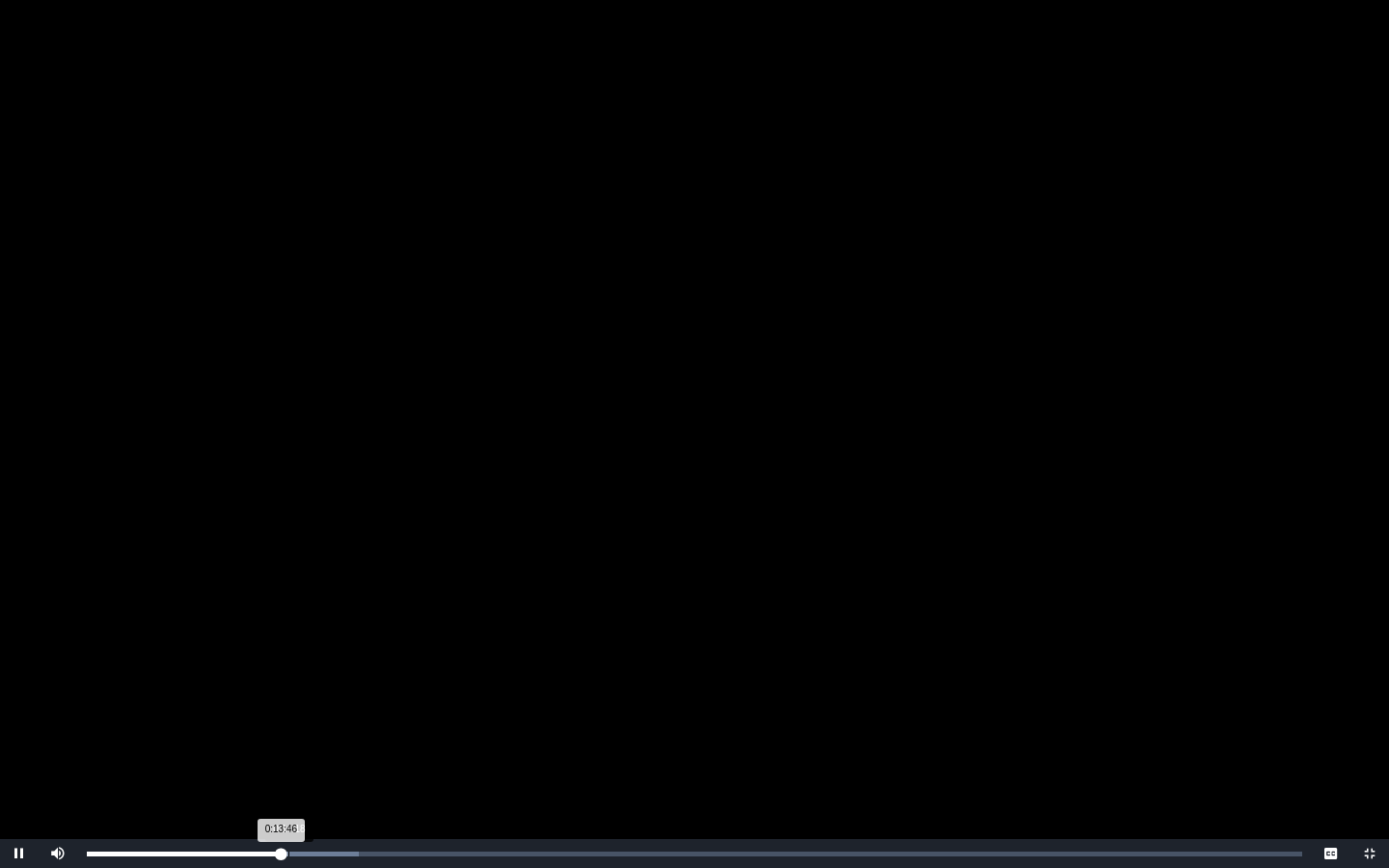 click on "Loaded : 0% 0:14:18 0:13:46 Progress : 0%" at bounding box center [694, 854] 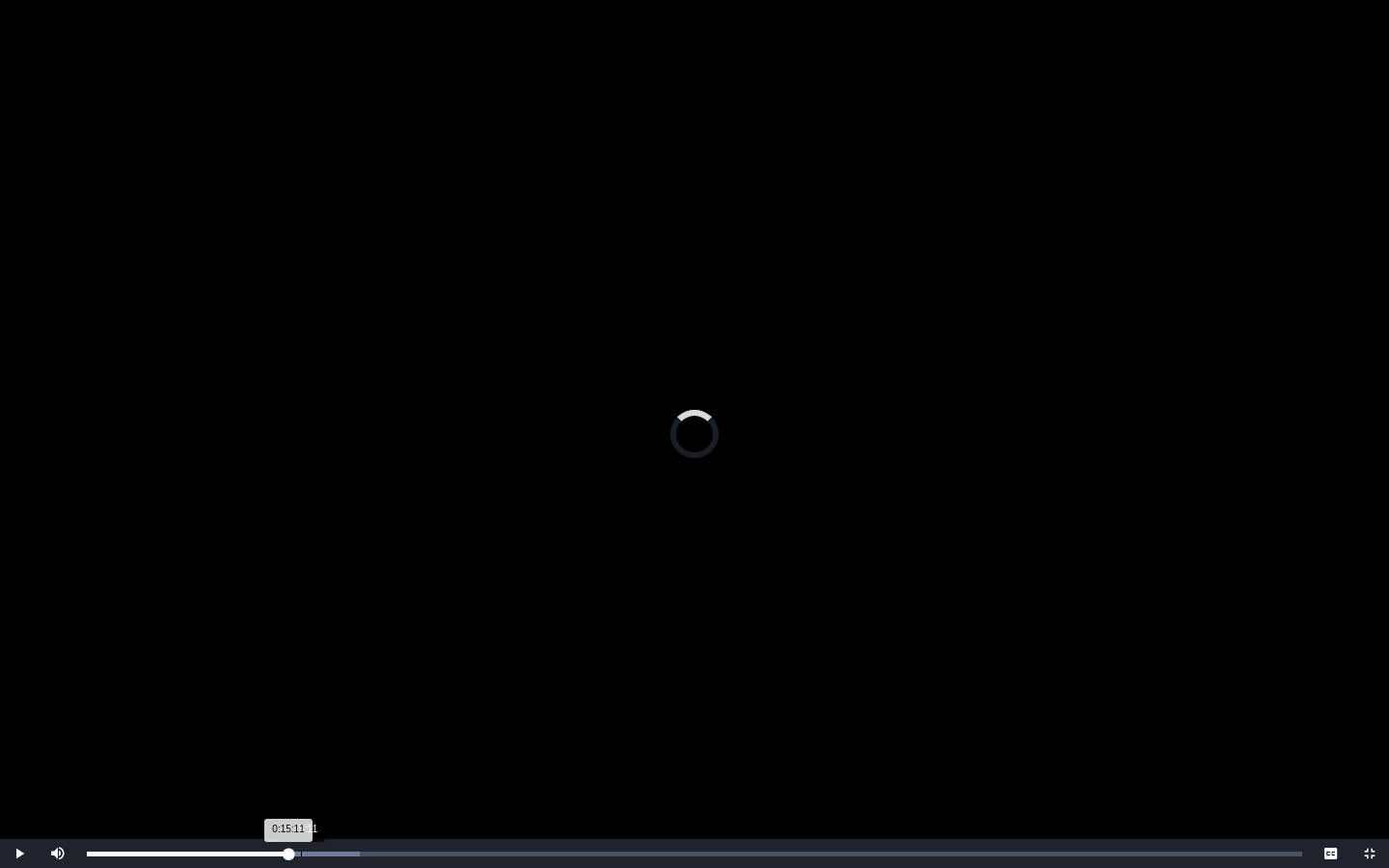 click on "0:15:11" at bounding box center [301, 854] 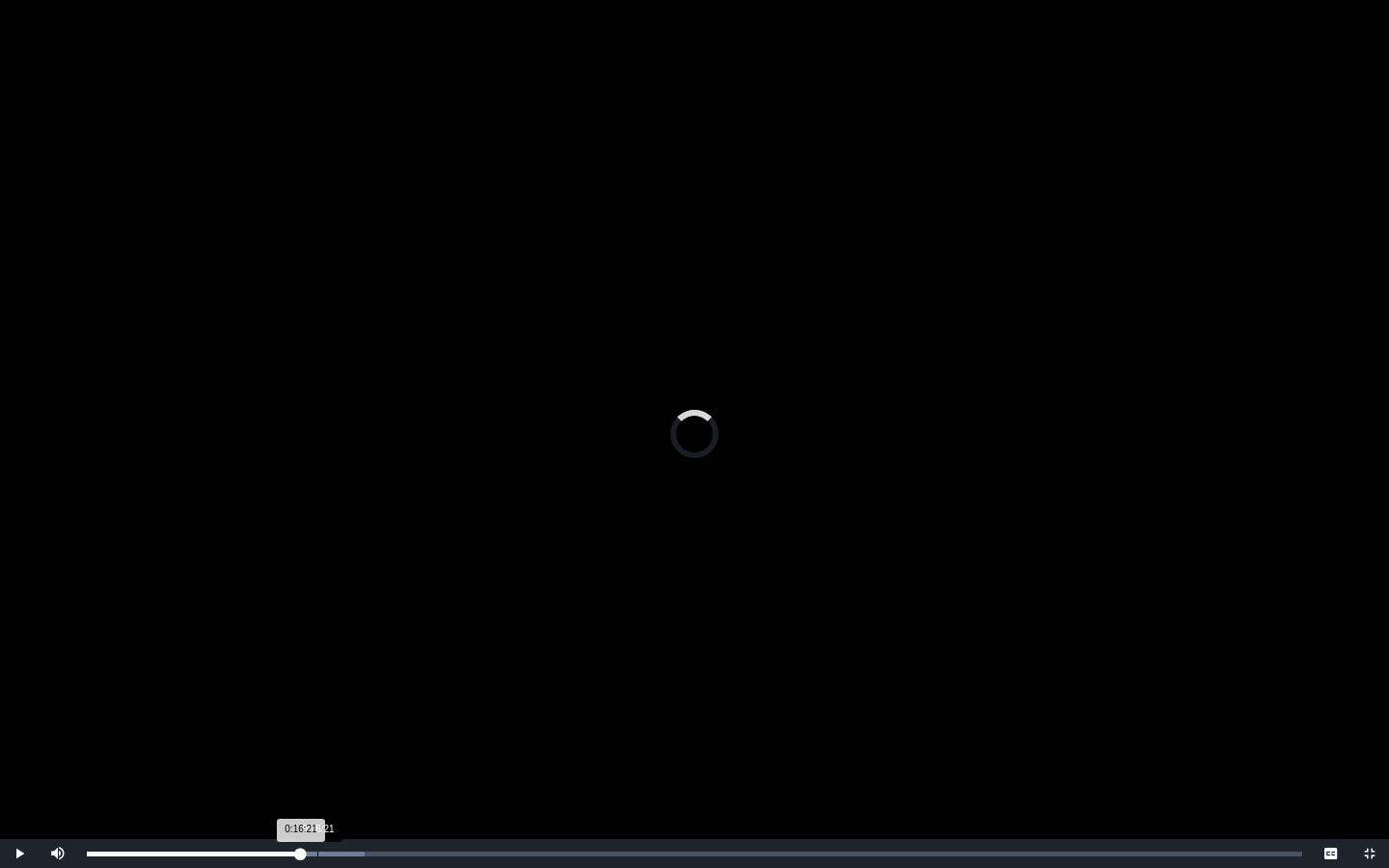 click on "Loaded : 0% 0:16:21 0:16:21 Progress : 0%" at bounding box center (694, 854) 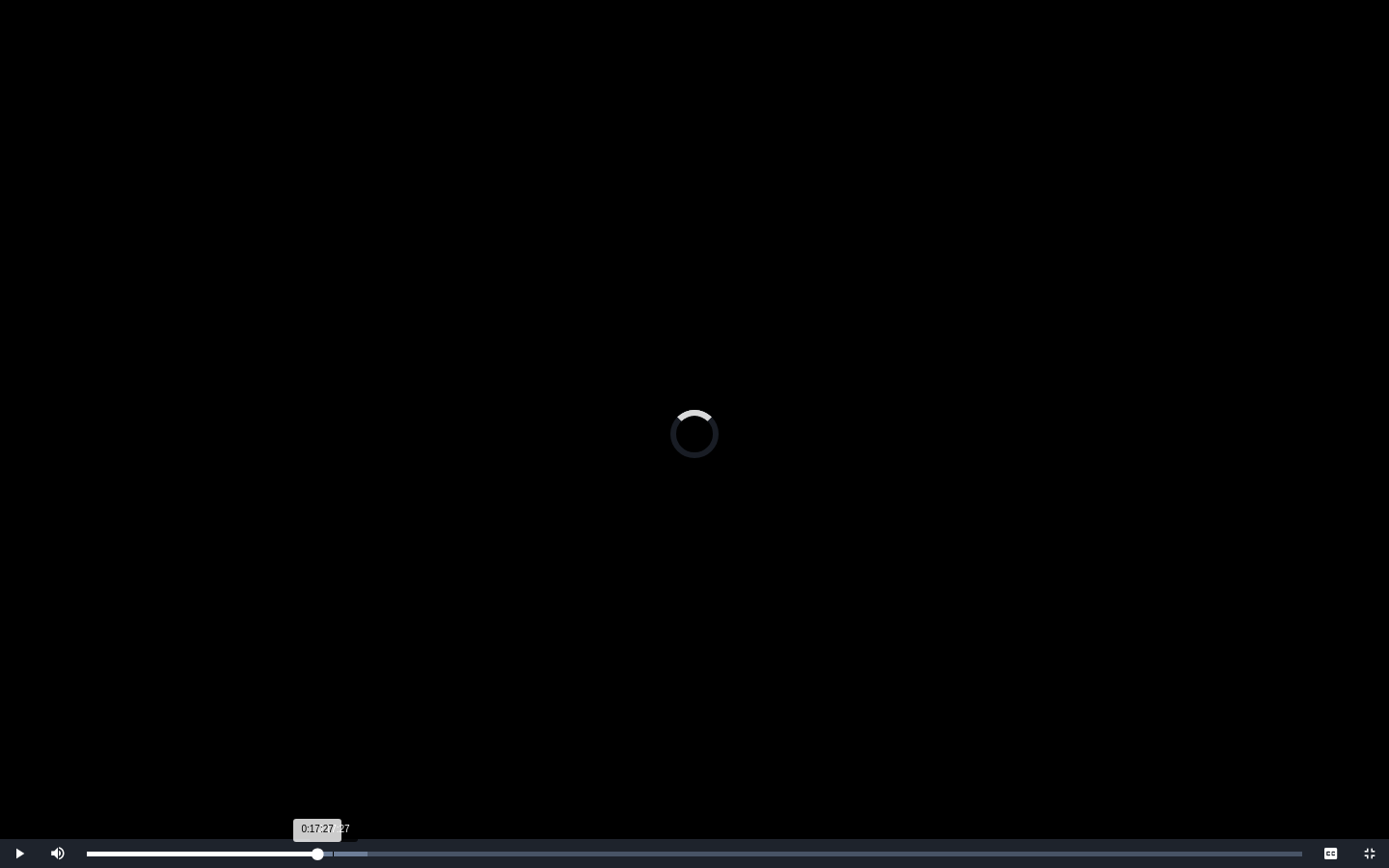 click on "Loaded : 0% 0:17:27 0:17:27 Progress : 0%" at bounding box center (694, 854) 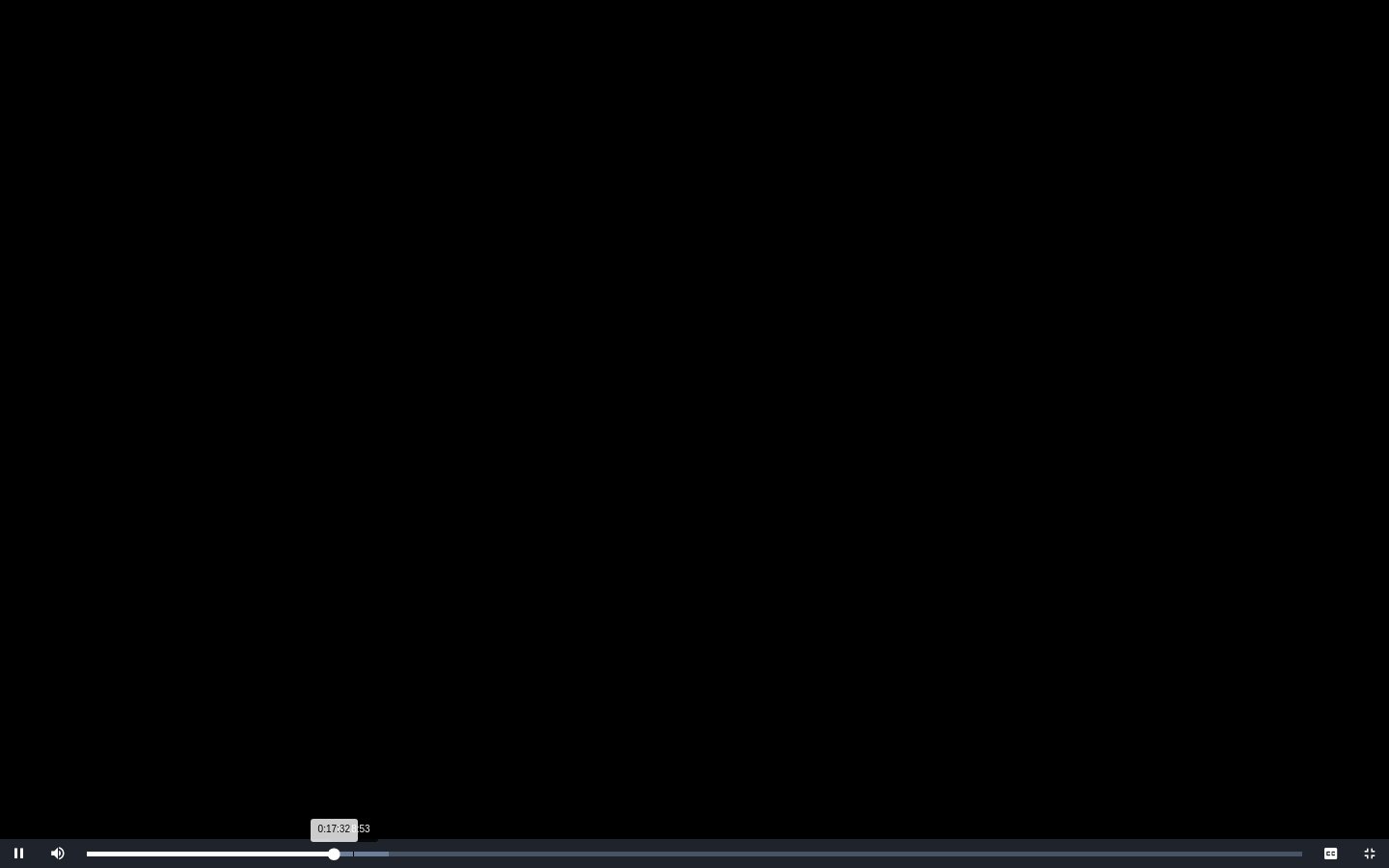click on "Loaded : 0% 0:18:53 0:17:32 Progress : 0%" at bounding box center [694, 854] 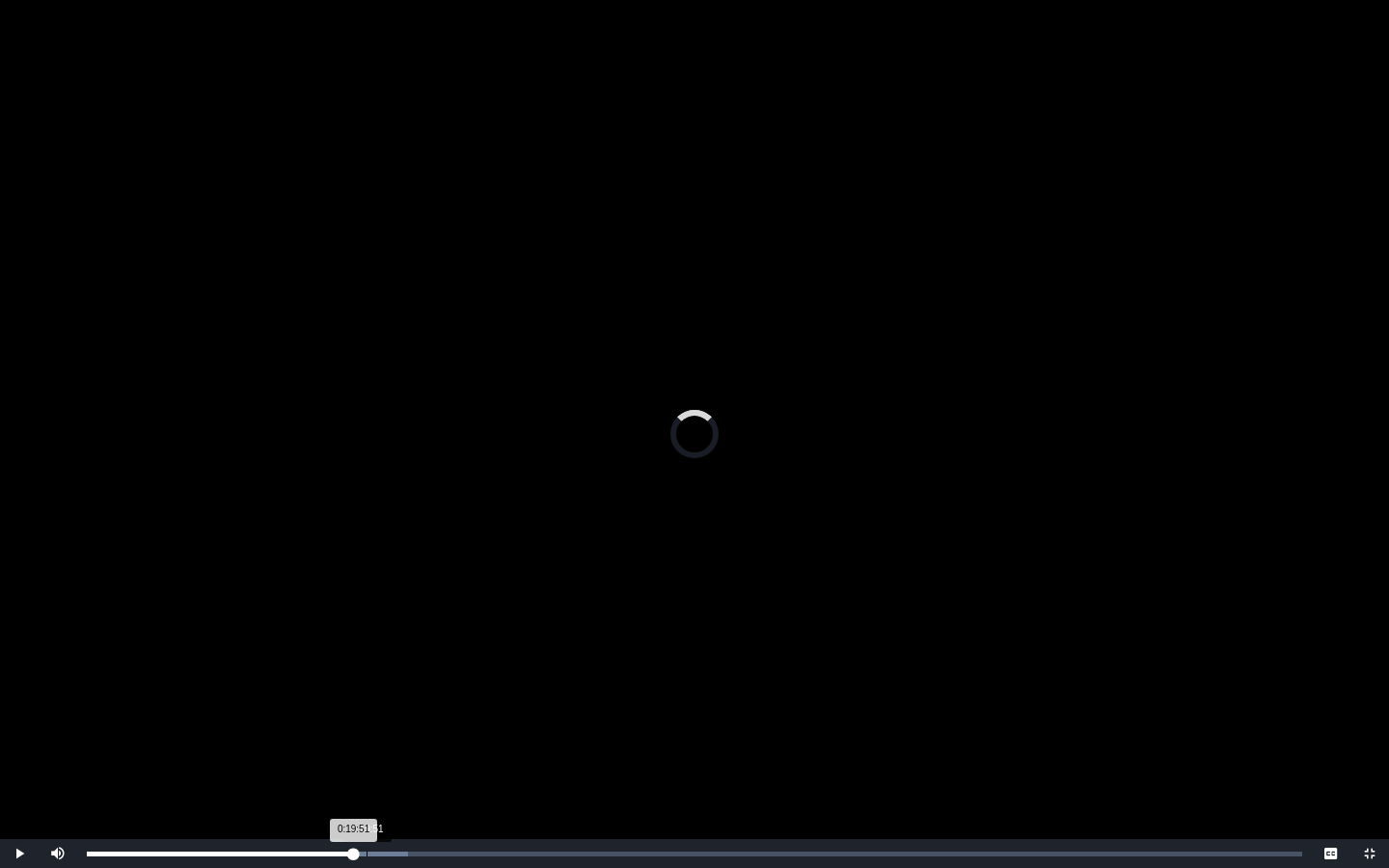 click on "Loaded : 0% 0:19:51 0:19:51 Progress : 0%" at bounding box center (694, 854) 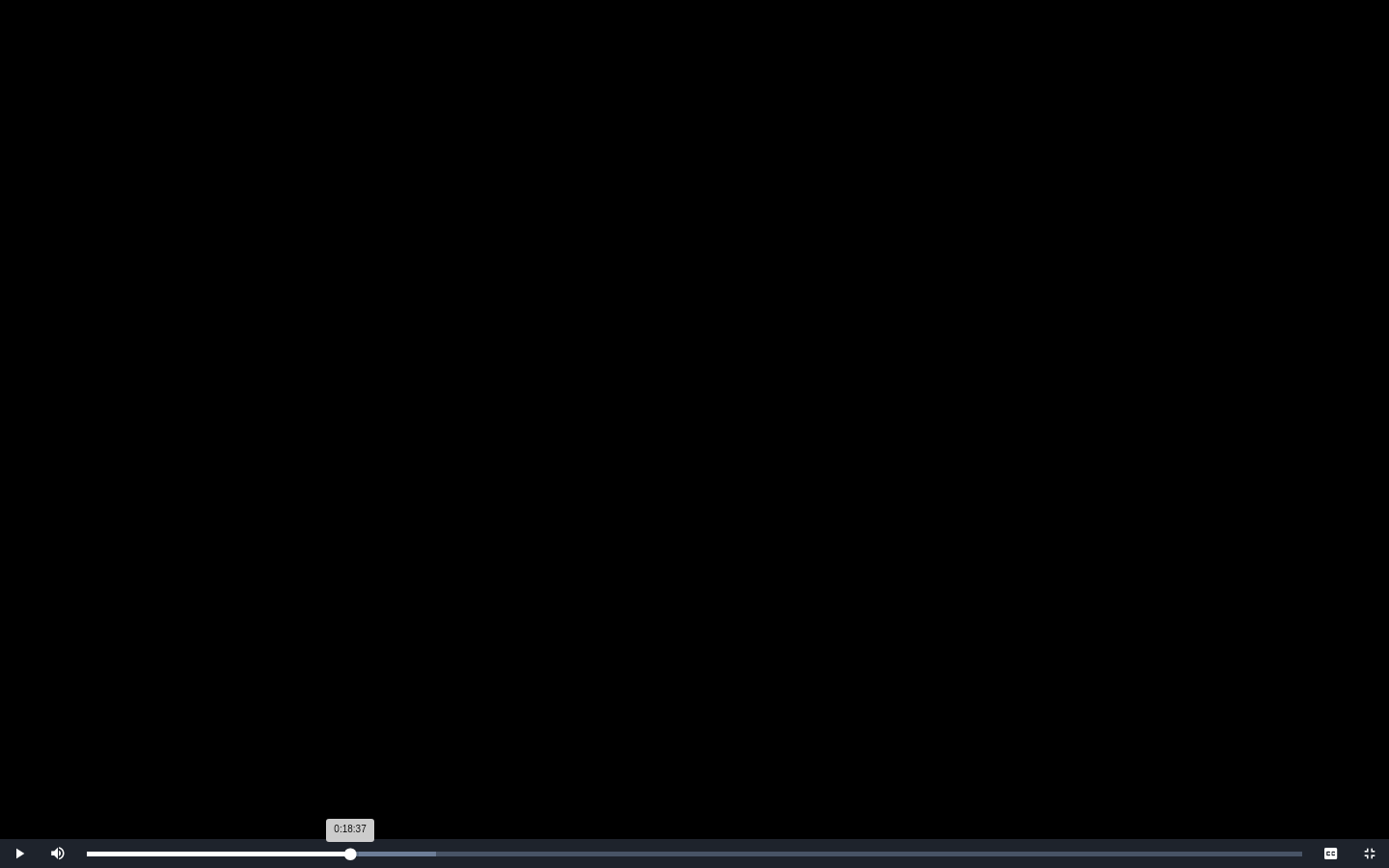 drag, startPoint x: 368, startPoint y: 854, endPoint x: 349, endPoint y: 851, distance: 19.235384 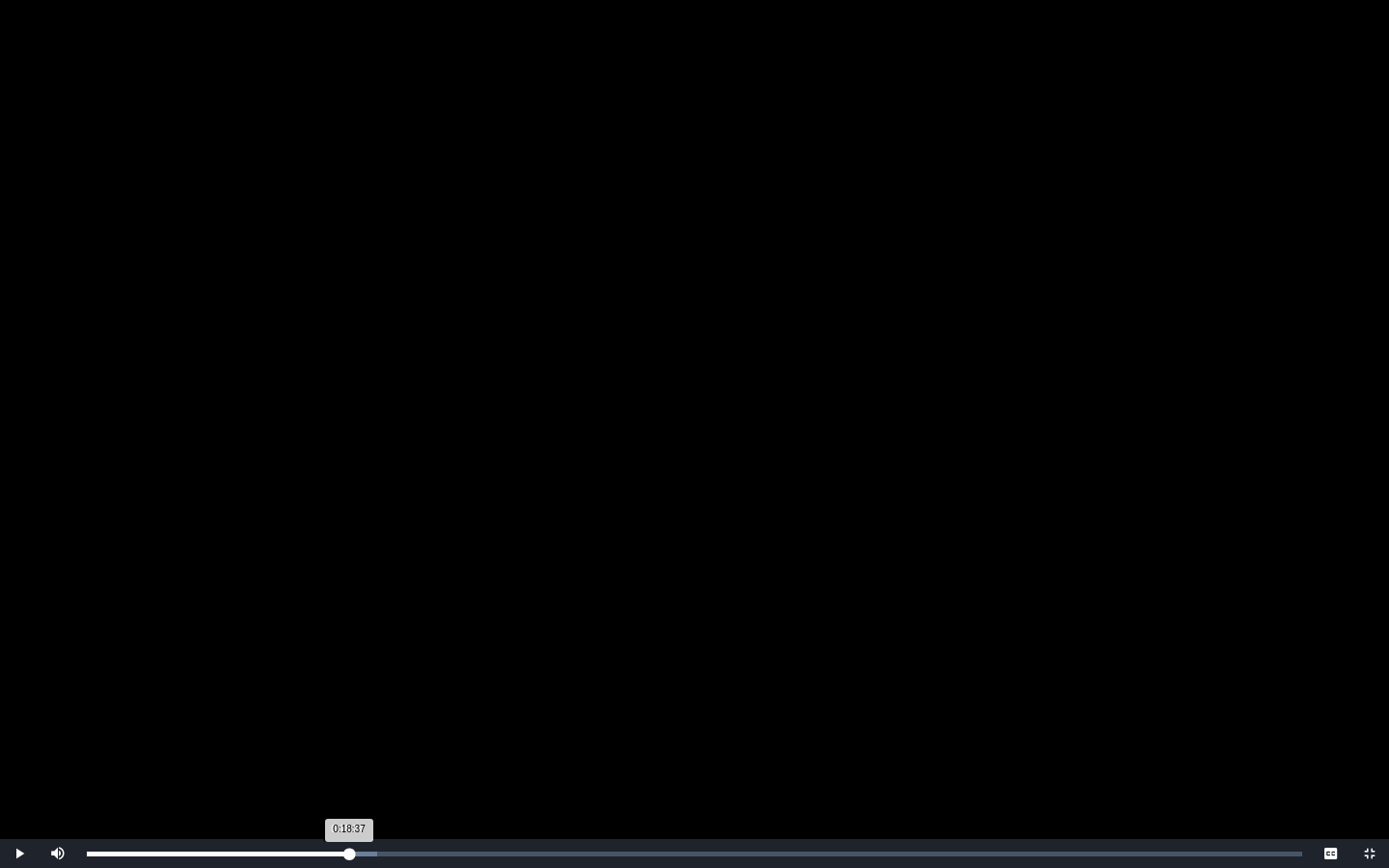 click on "0:18:37 Progress : 0%" at bounding box center [218, 854] 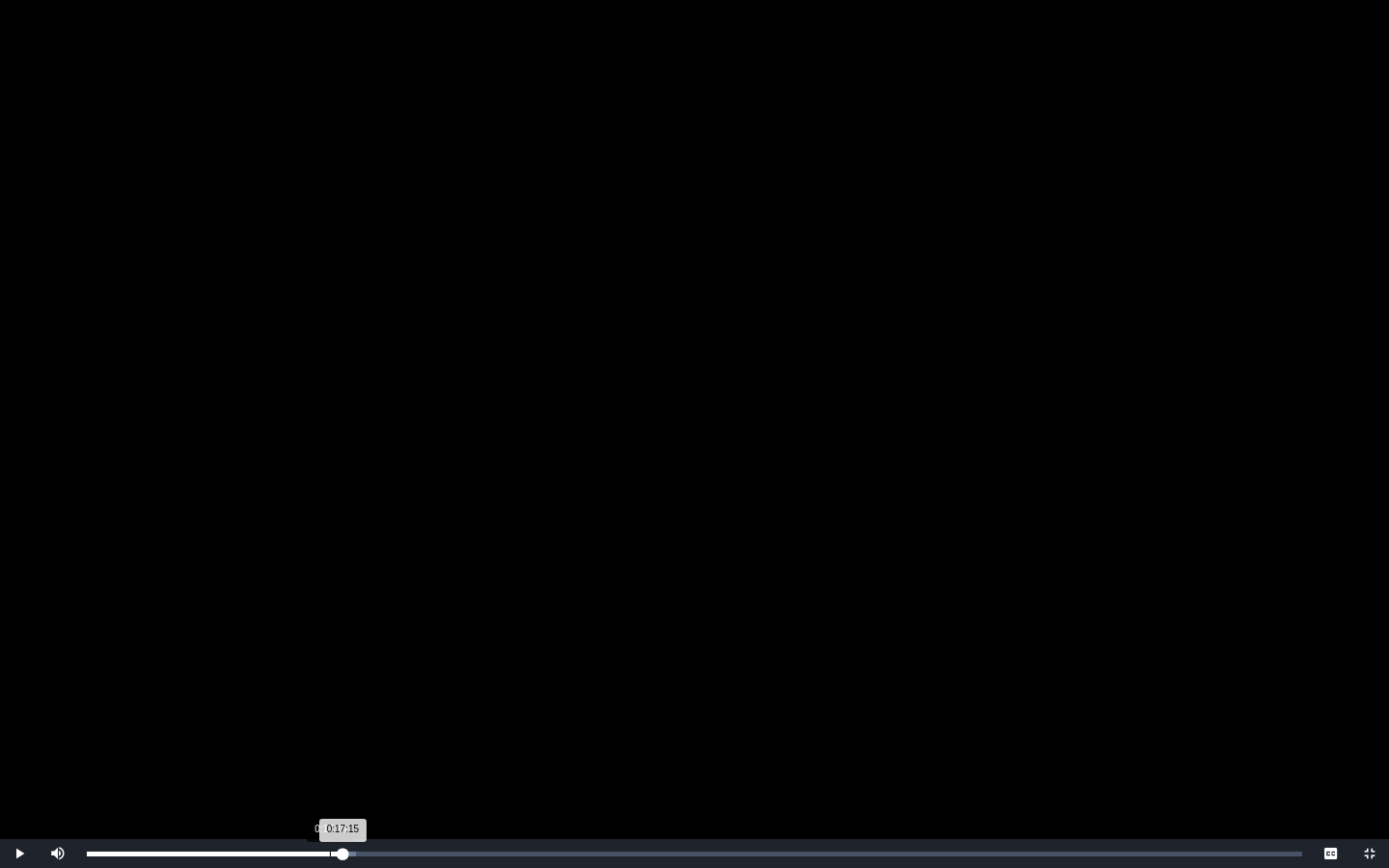 drag, startPoint x: 342, startPoint y: 848, endPoint x: 330, endPoint y: 848, distance: 12 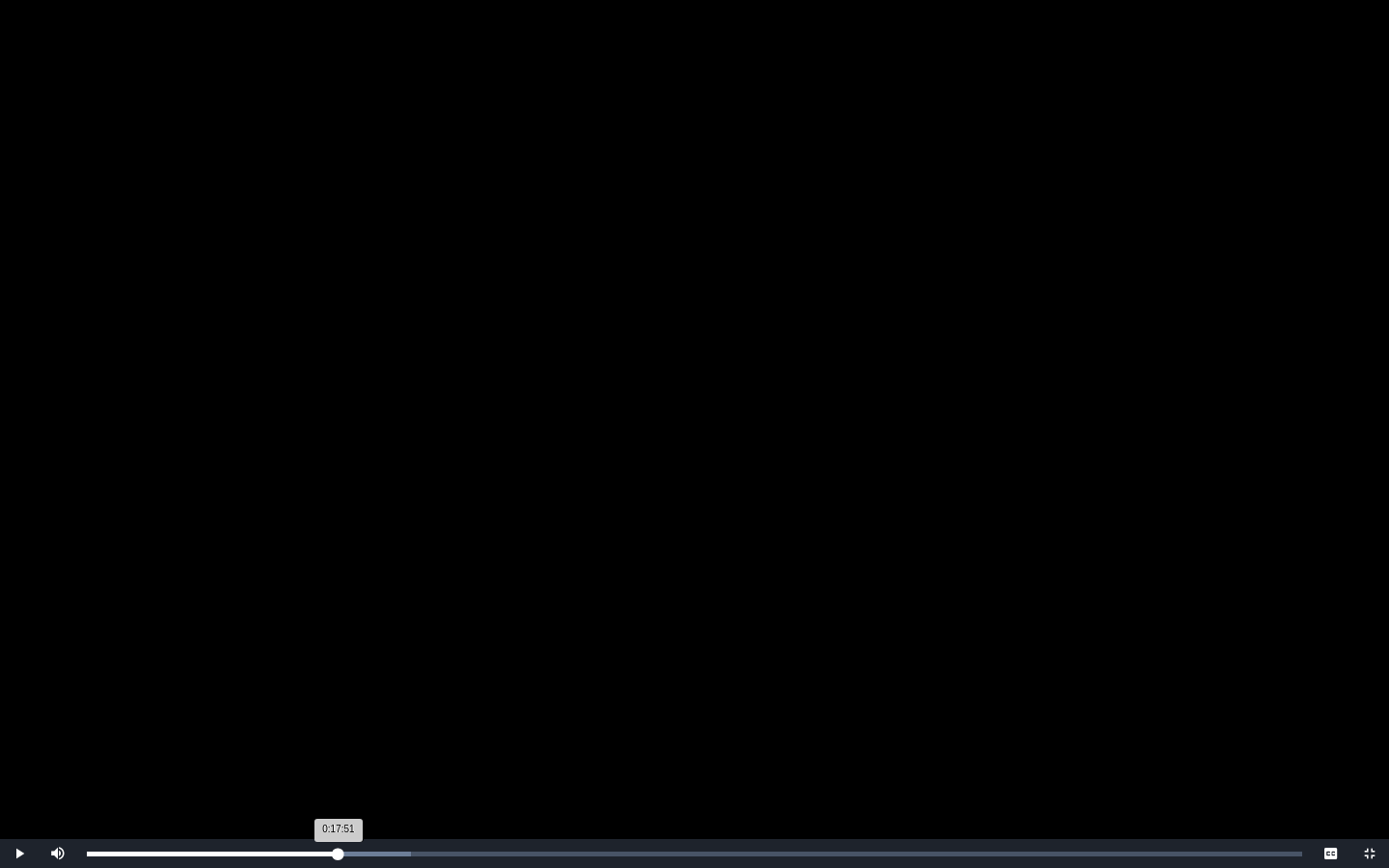 click on "0:17:51 Progress : 0%" at bounding box center [212, 854] 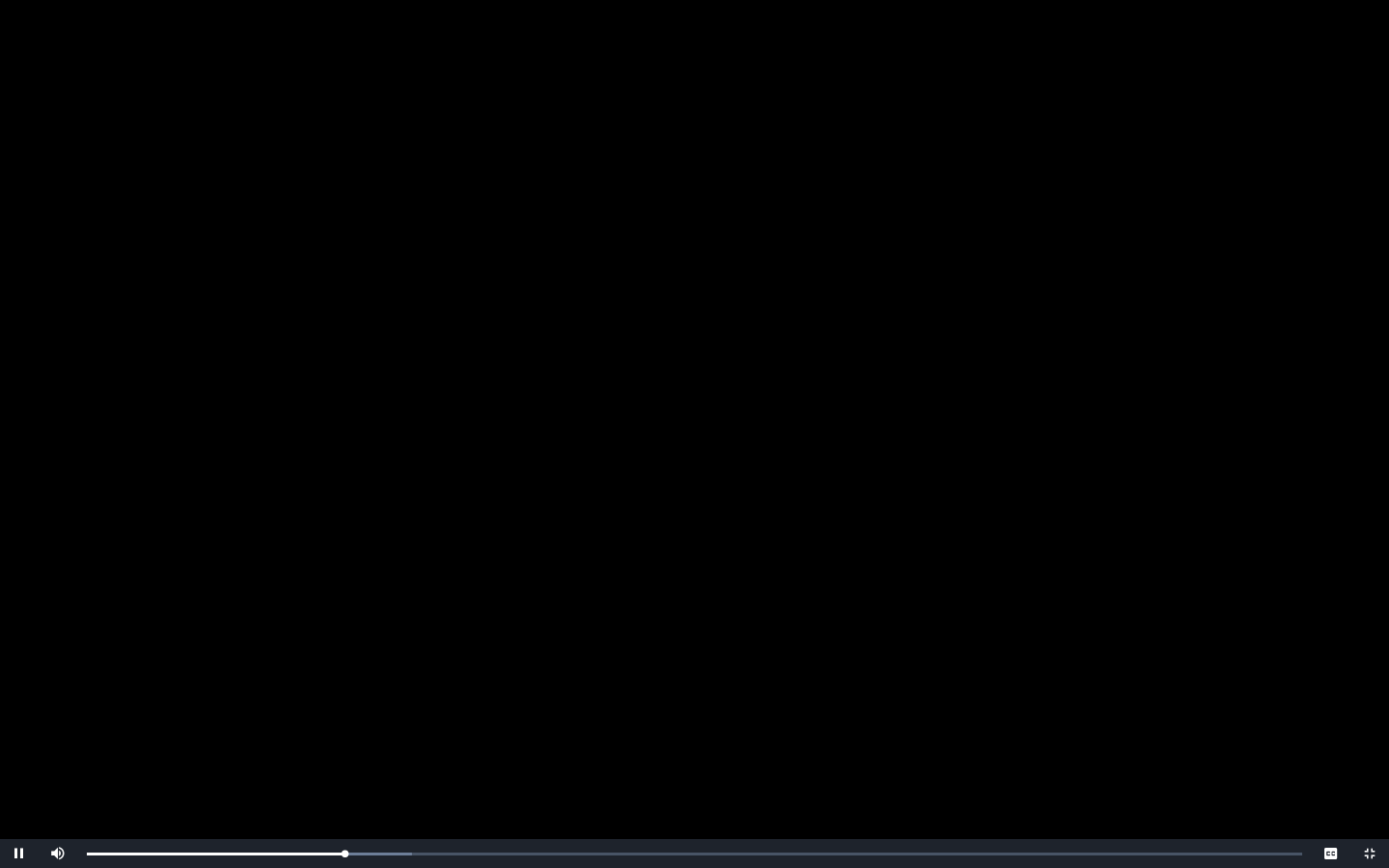 click at bounding box center [1370, 854] 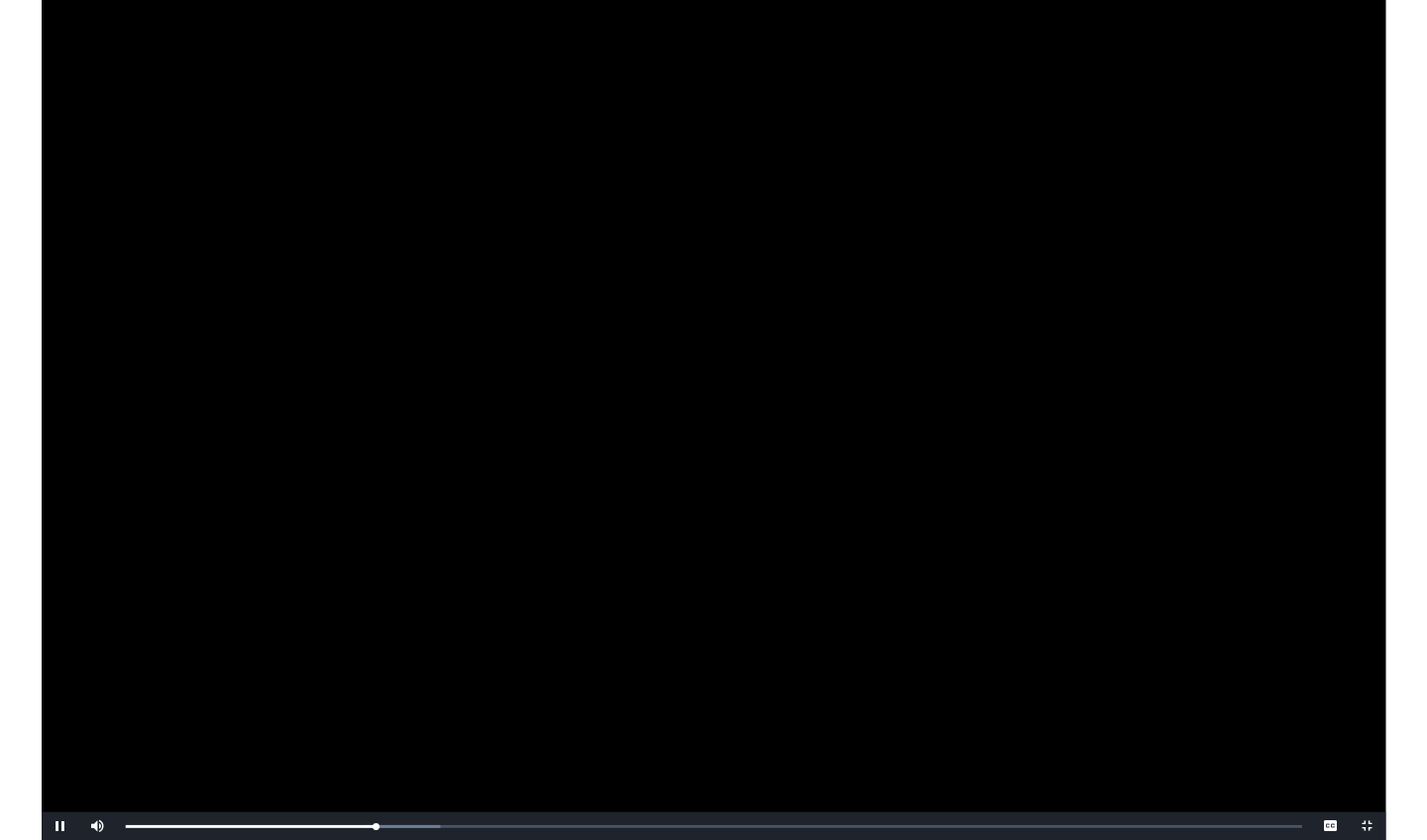 scroll, scrollTop: 136, scrollLeft: 0, axis: vertical 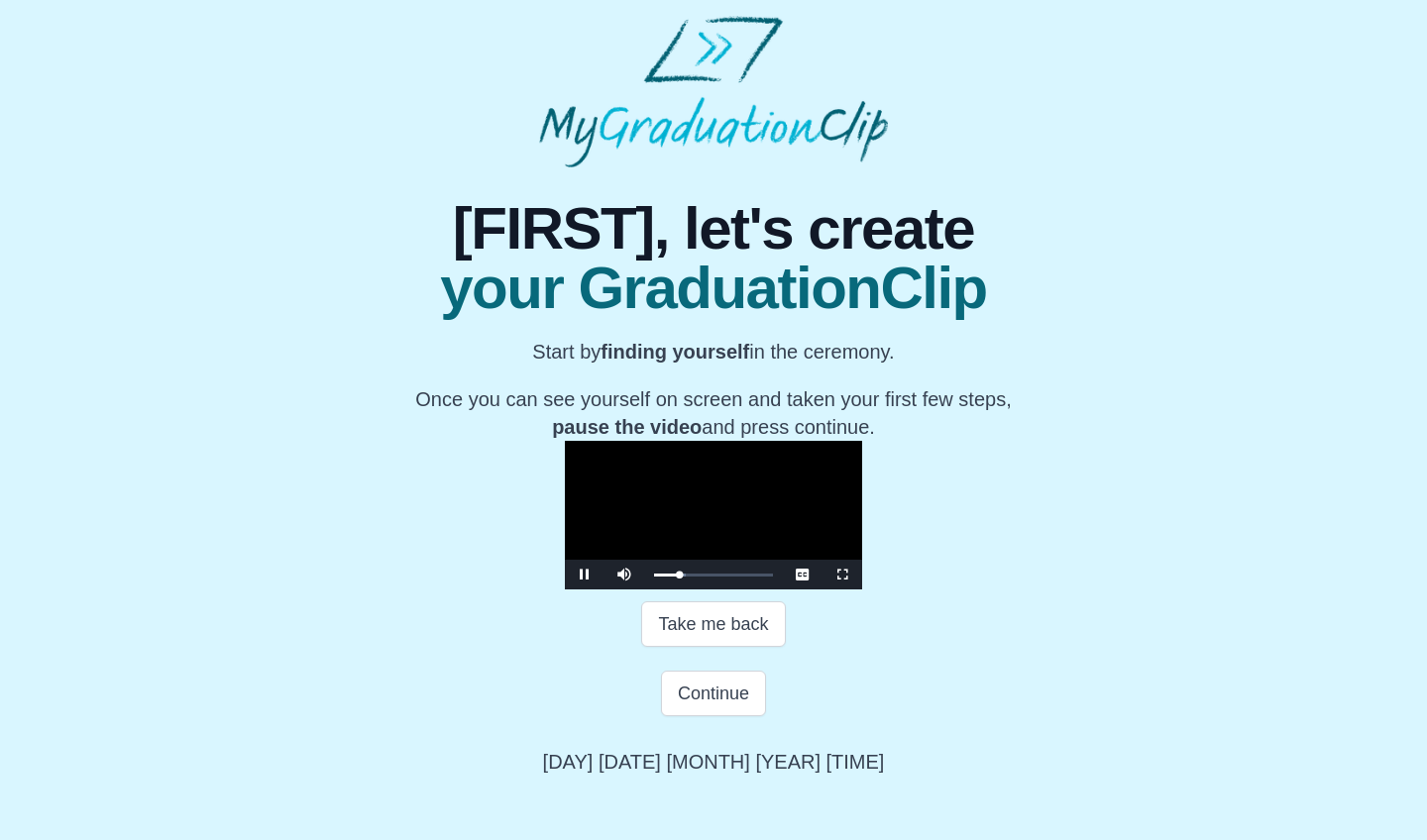 click at bounding box center (842, 575) 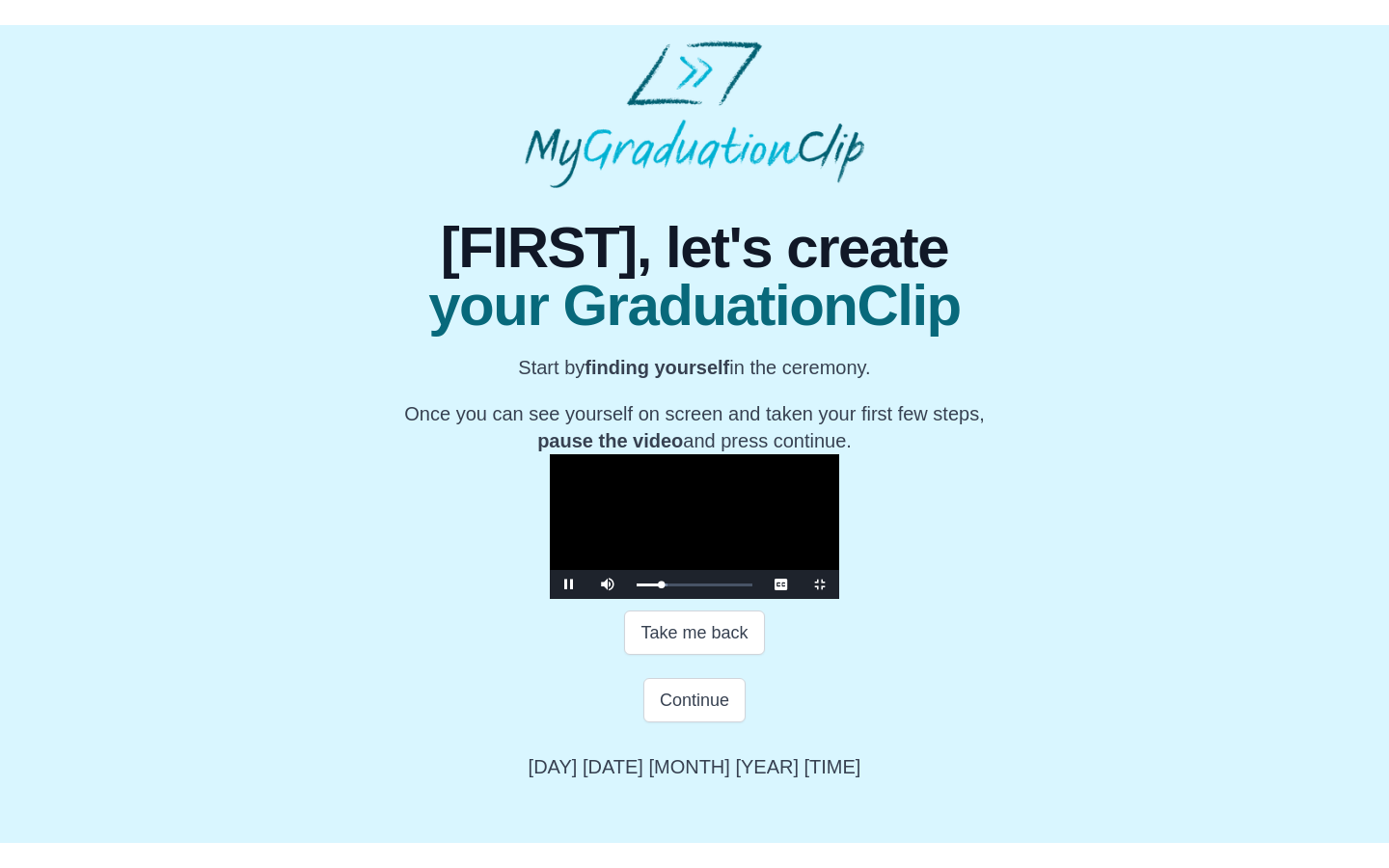 scroll, scrollTop: 0, scrollLeft: 0, axis: both 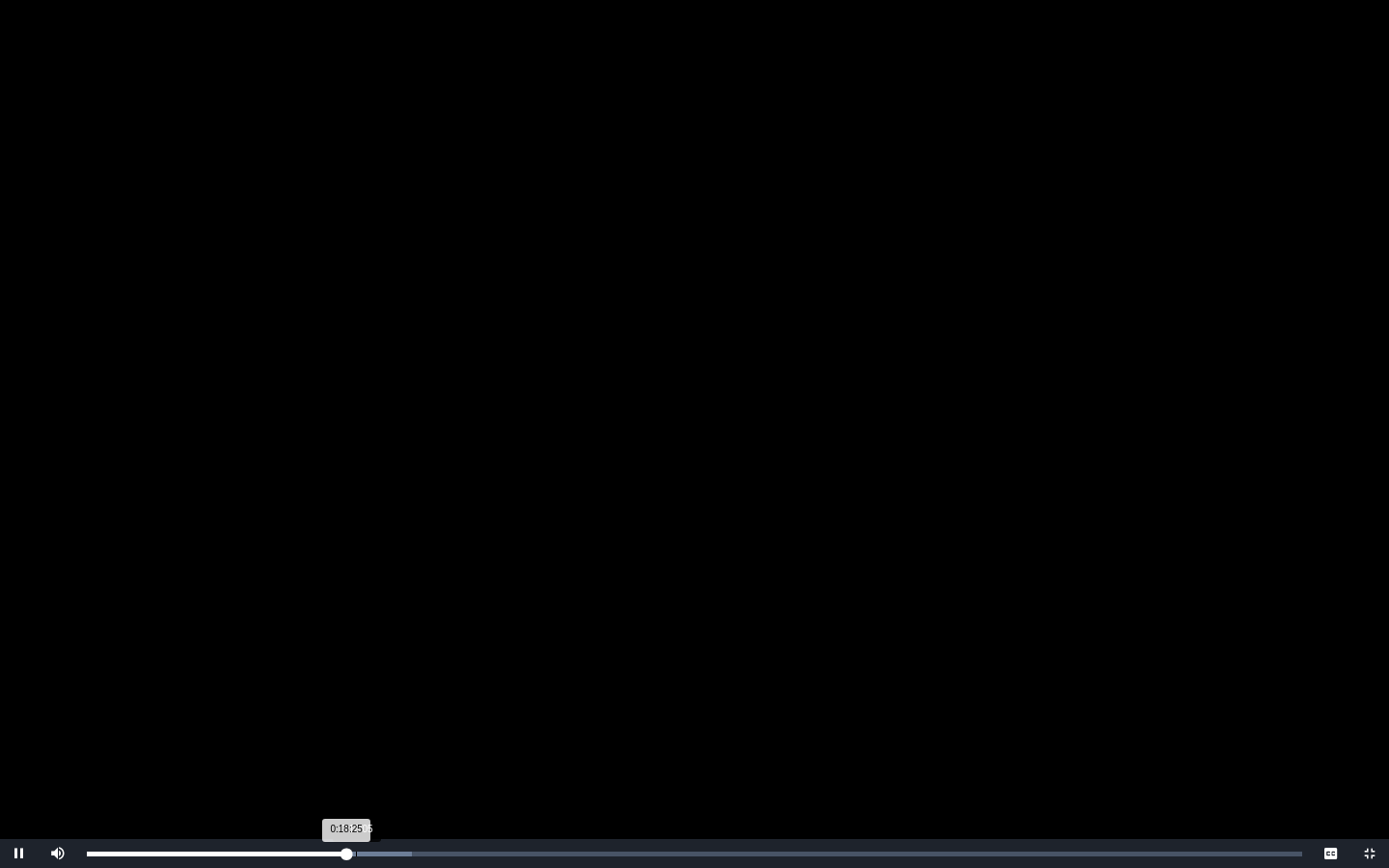 click on "Loaded : 0% 0:19:05 0:18:25 Progress : 0%" at bounding box center [694, 854] 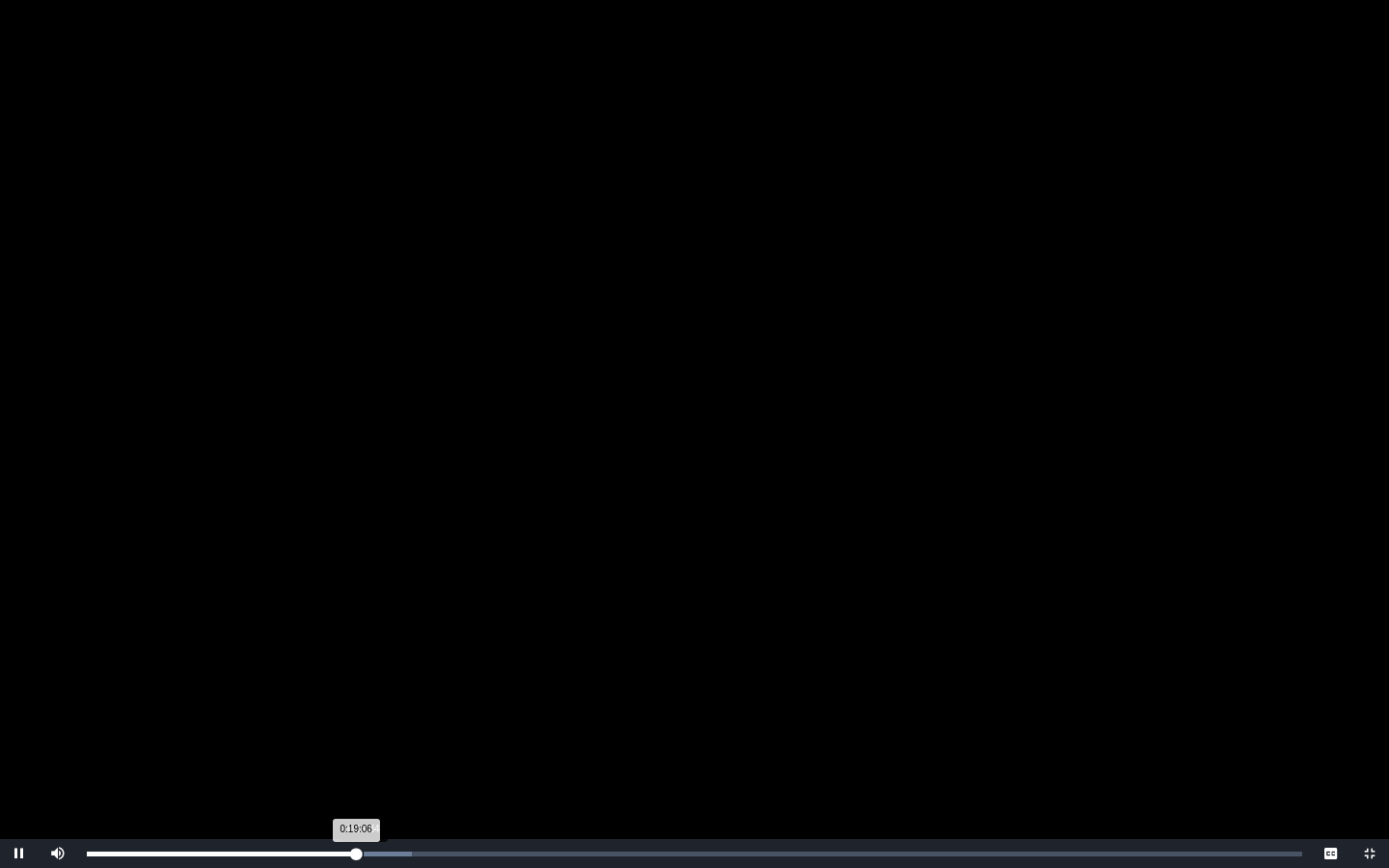 click on "0:19:06 Progress : 0%" at bounding box center [221, 854] 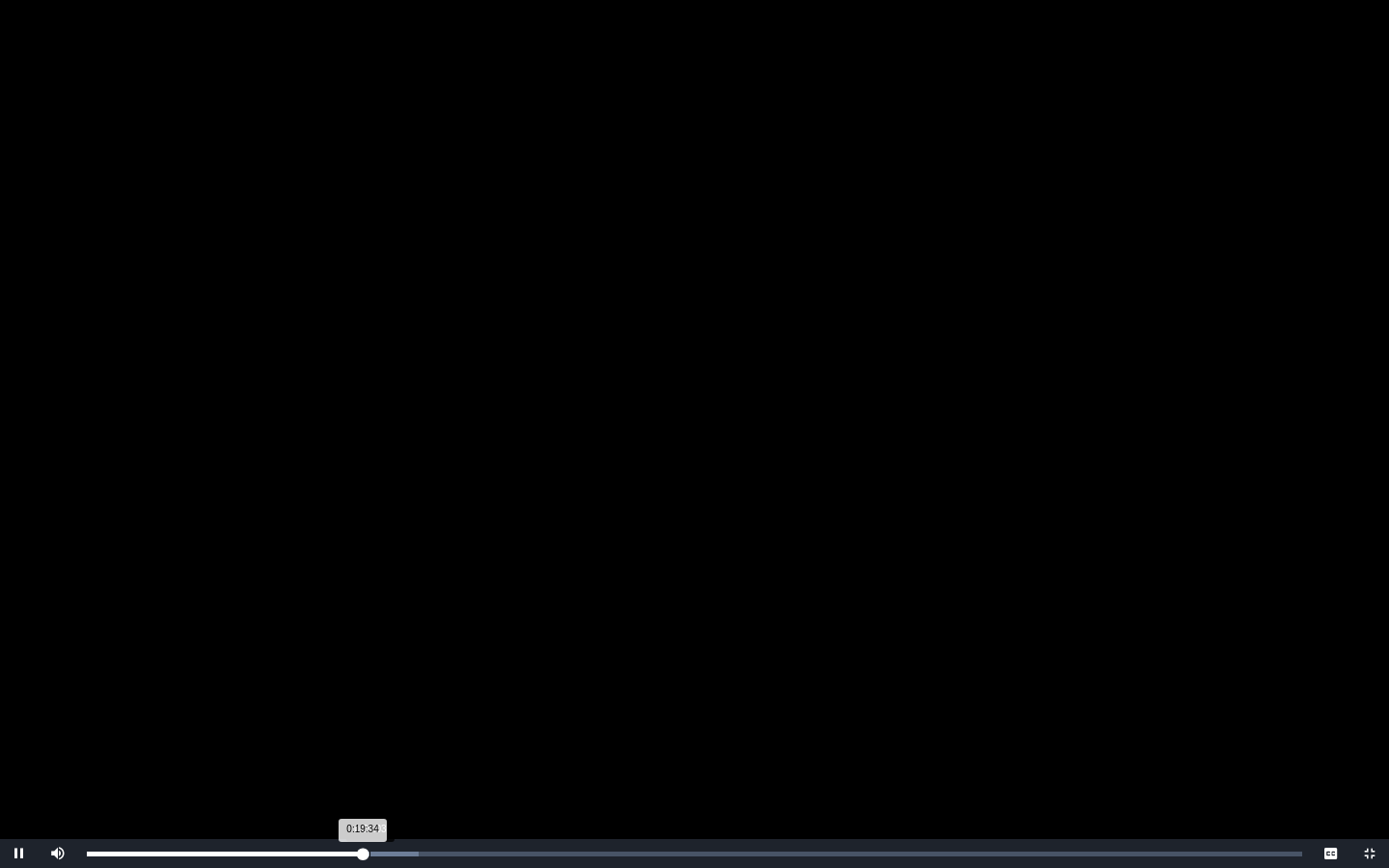 click on "Loaded : 0% 0:20:03 0:19:34 Progress : 0%" at bounding box center [694, 854] 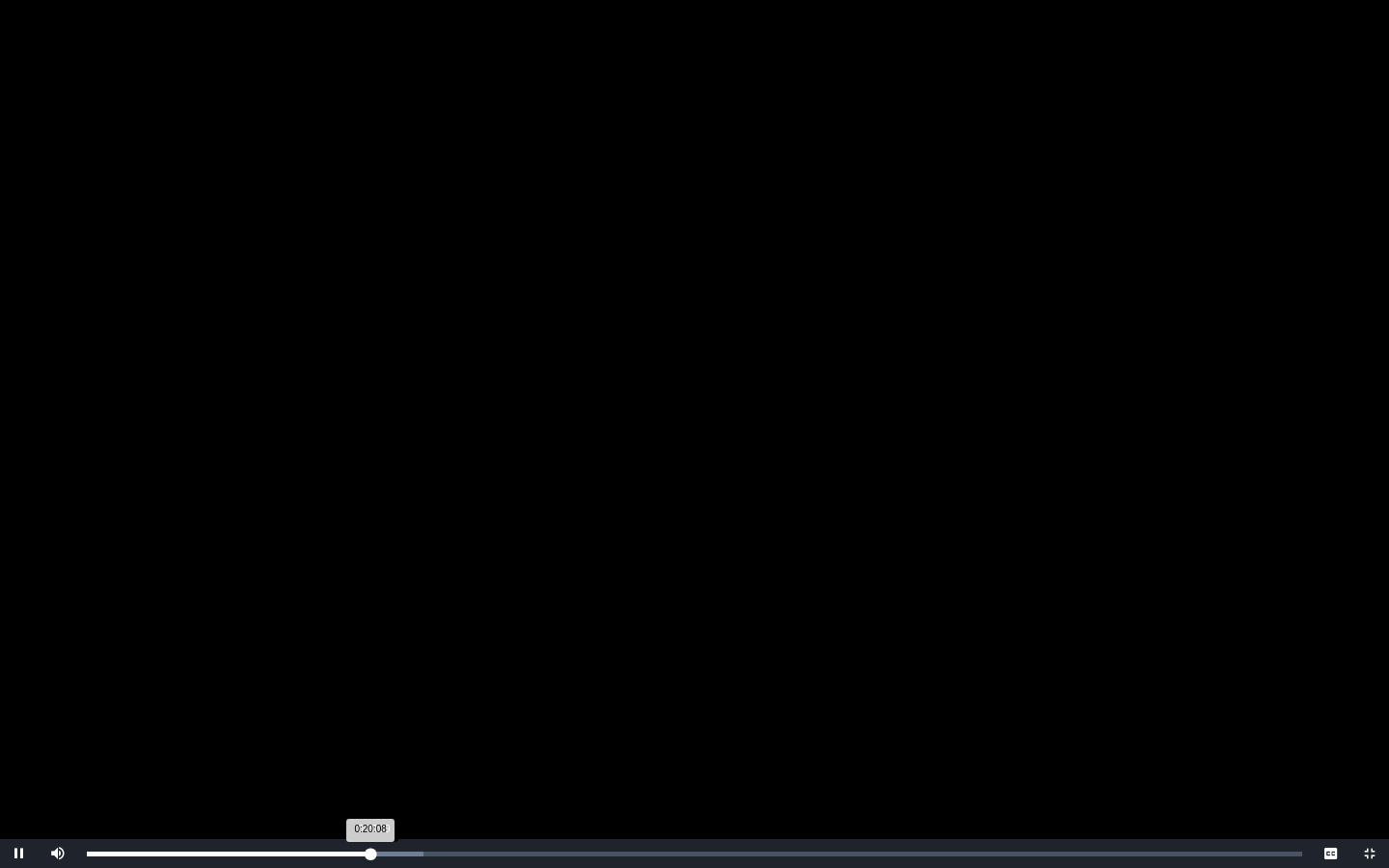 click on "0:20:08 Progress : 0%" at bounding box center [229, 854] 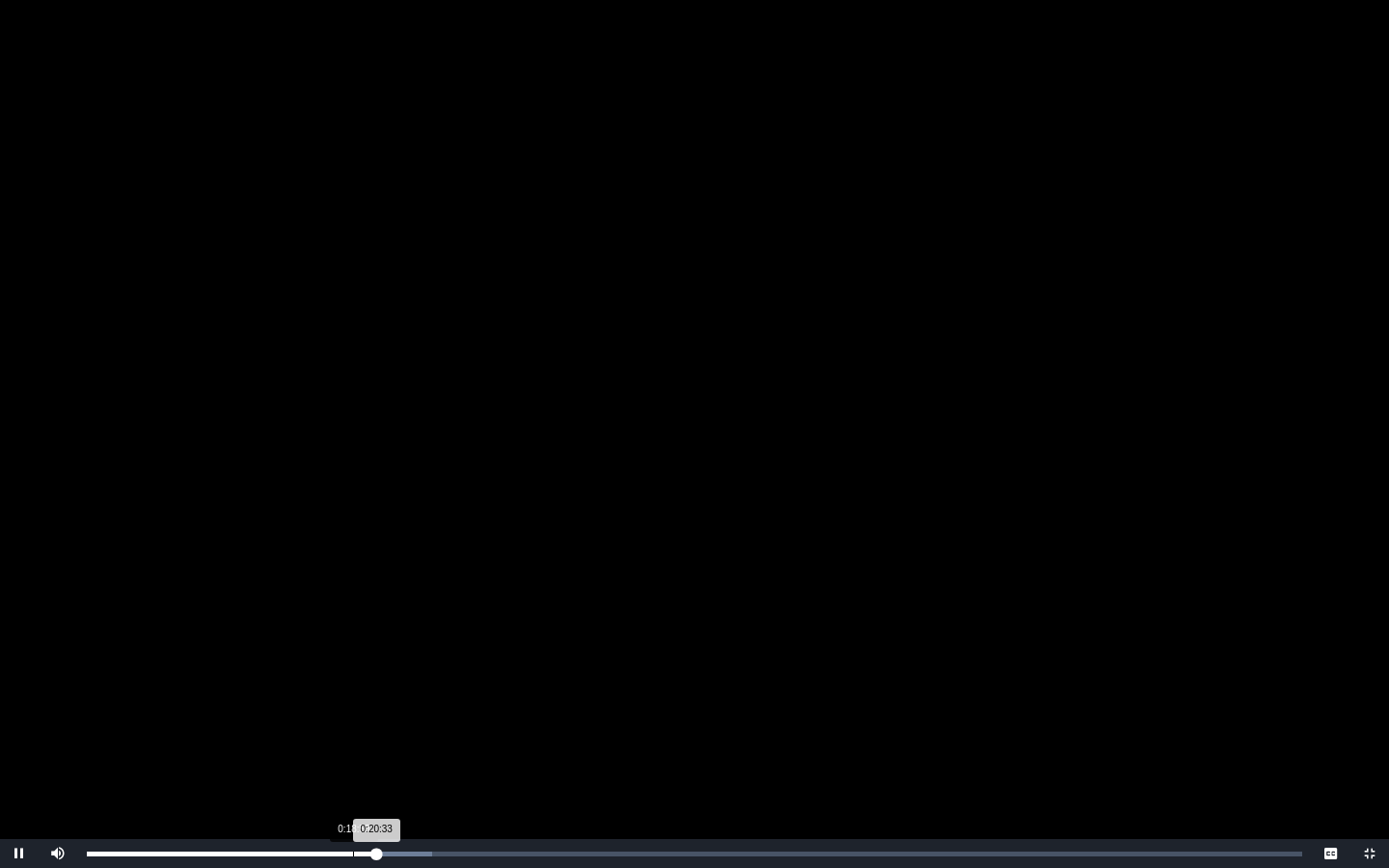 click on "0:20:33 Progress : 0%" at bounding box center (232, 854) 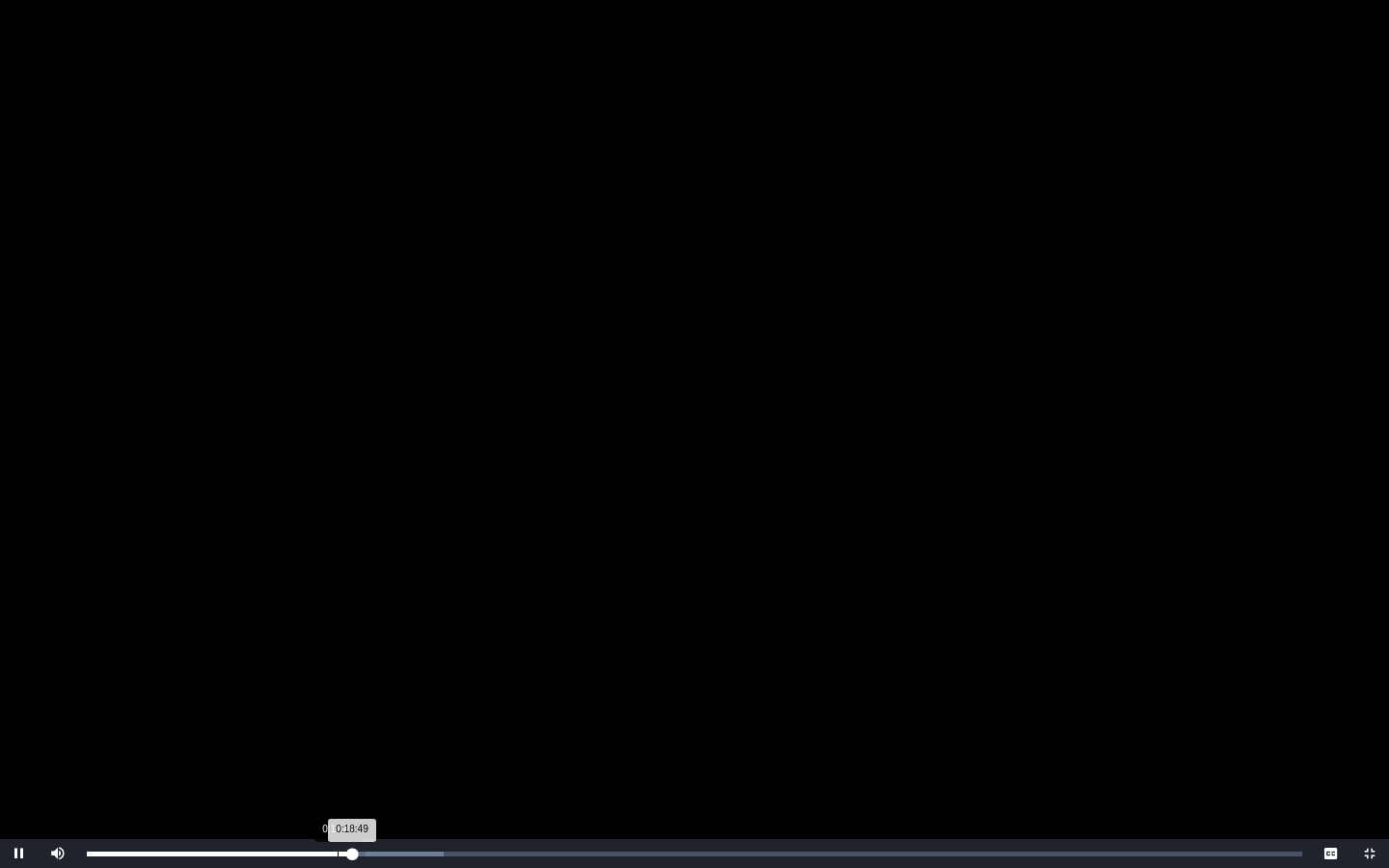 click on "Loaded : 0% 0:17:47 0:18:49 Progress : 0%" at bounding box center [694, 854] 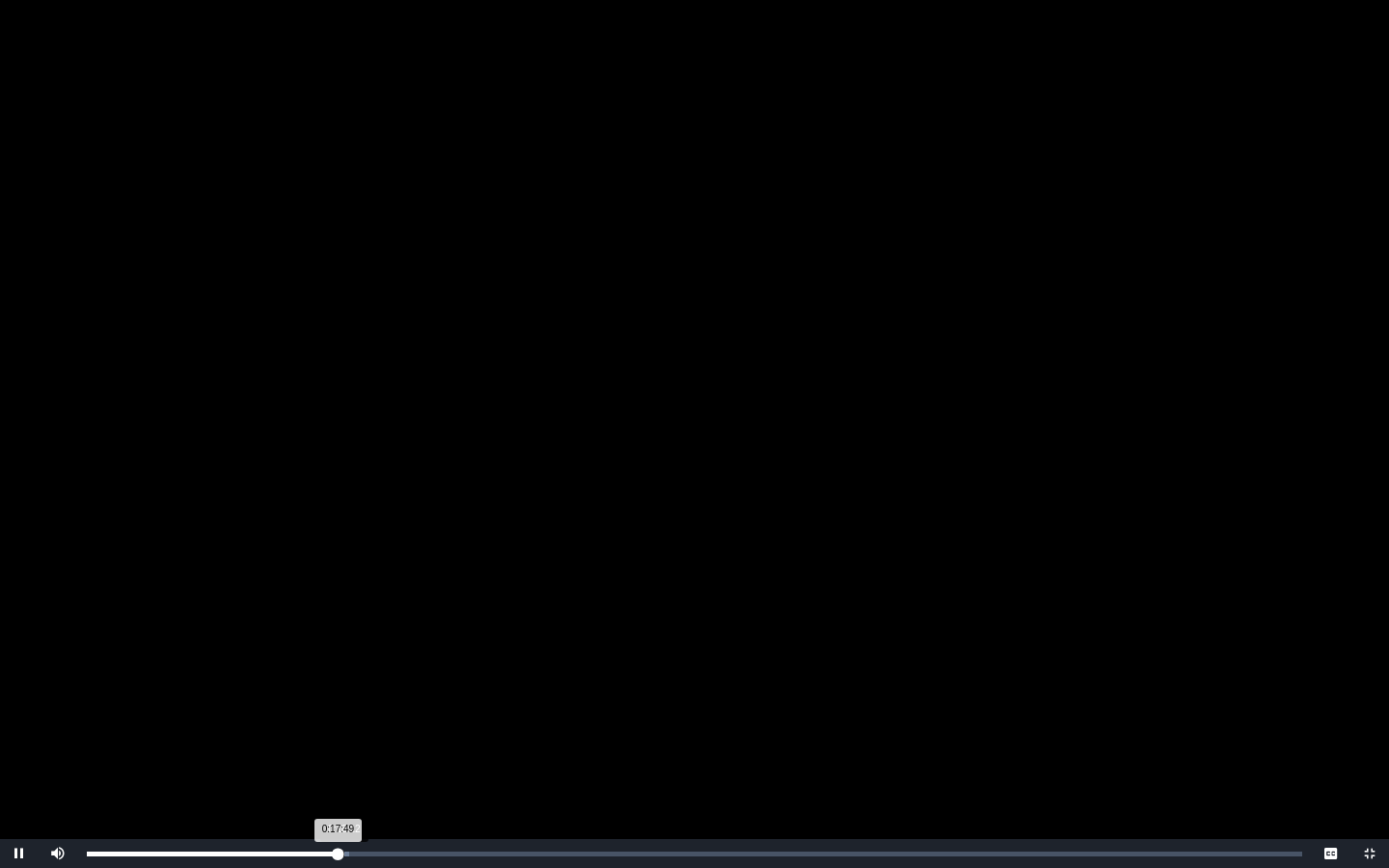 click on "0:17:49 Progress : 0%" at bounding box center [212, 854] 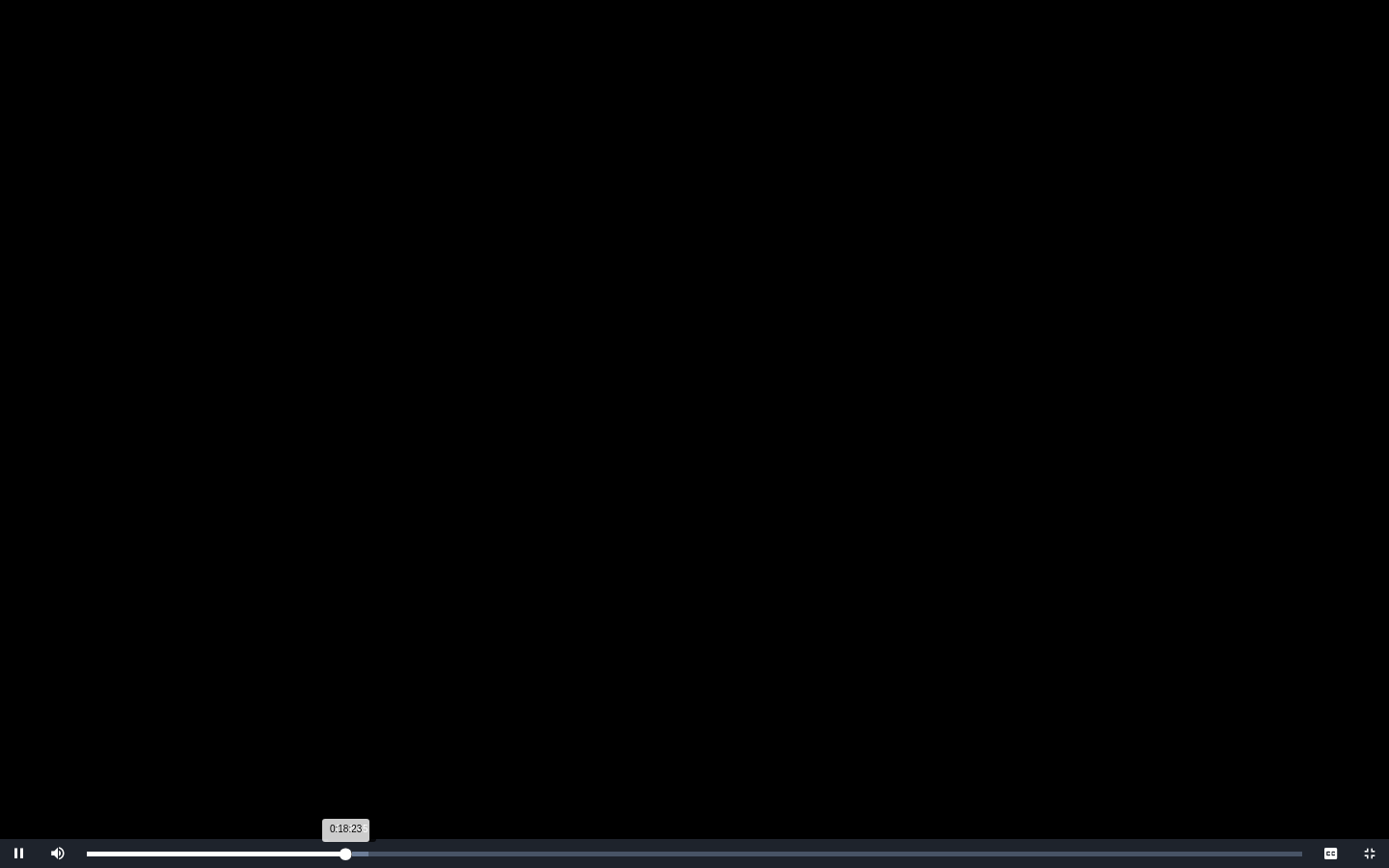 click on "0:18:23 Progress : 0%" at bounding box center [216, 854] 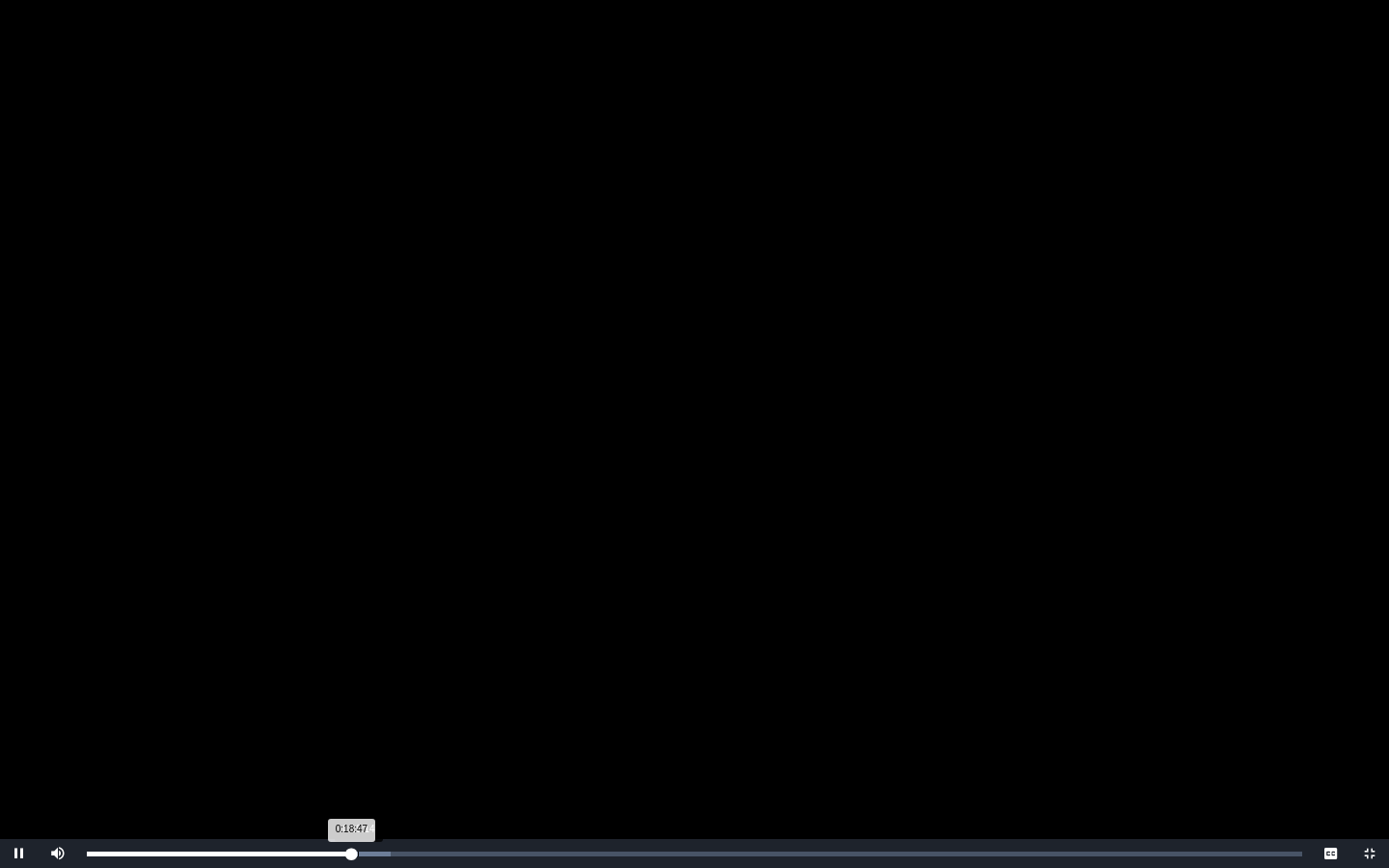 click on "0:18:47 Progress : 0%" at bounding box center (219, 854) 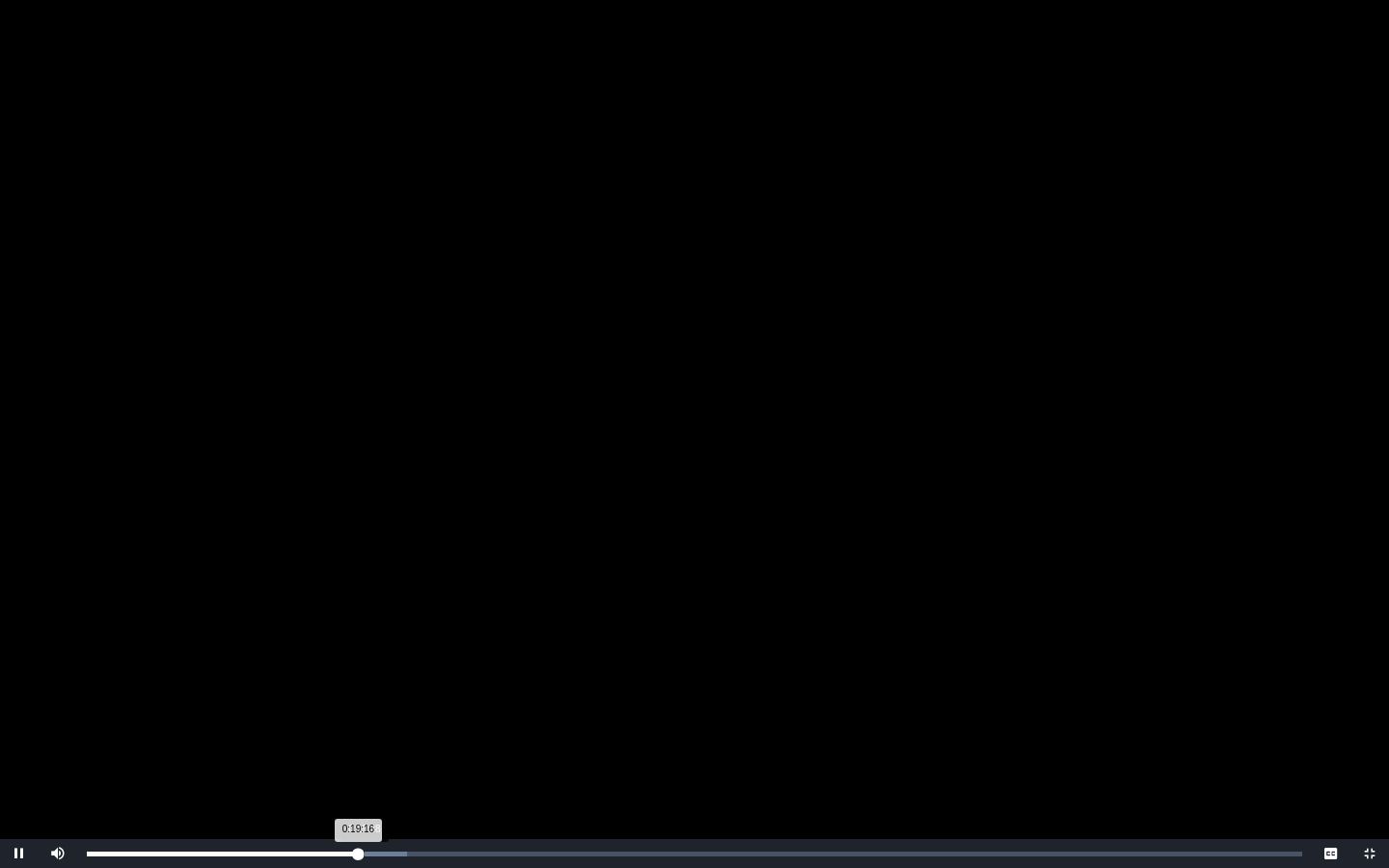 click on "0:19:16 Progress : 0%" at bounding box center [222, 854] 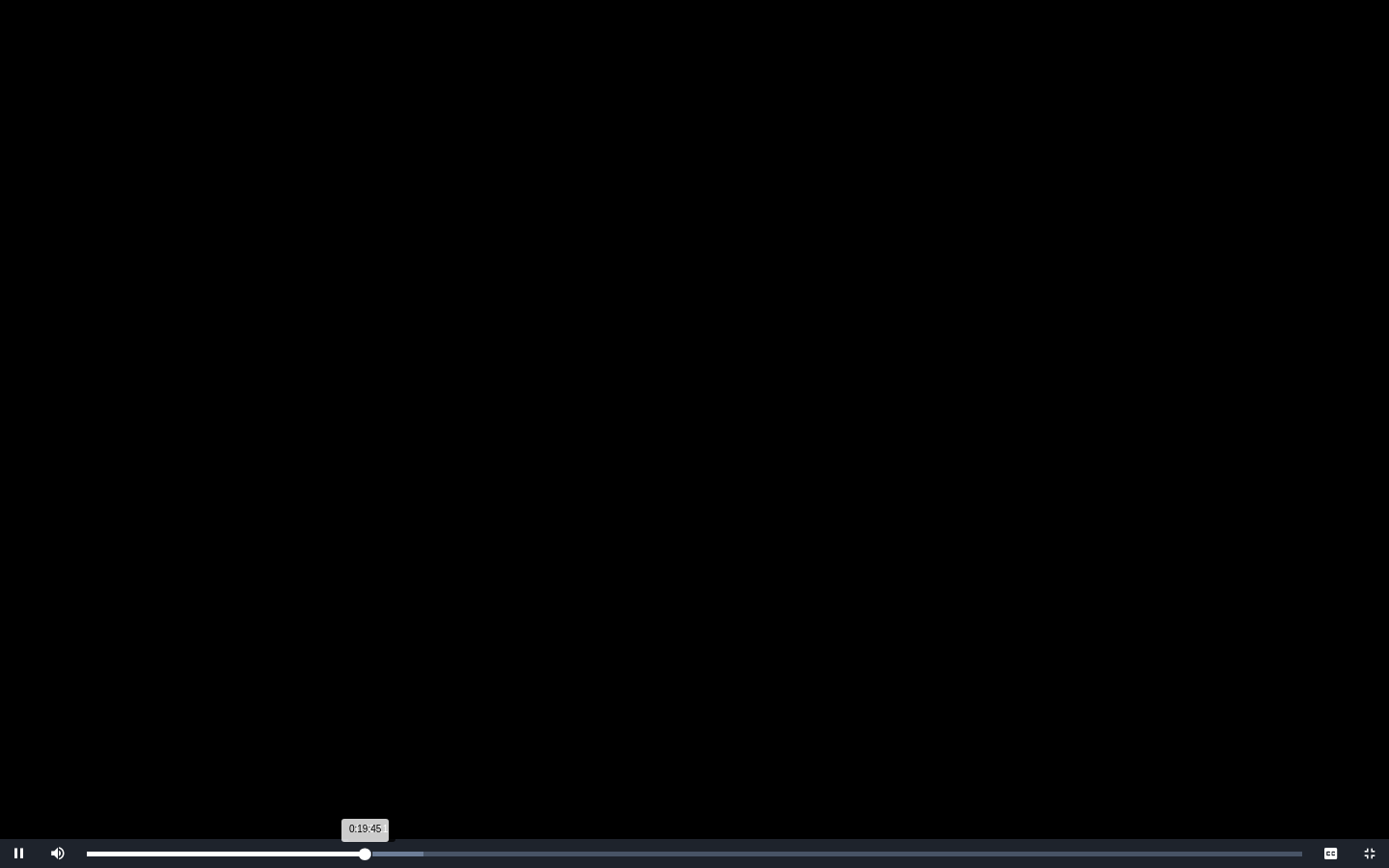 click on "0:19:45 Progress : 0%" at bounding box center (226, 854) 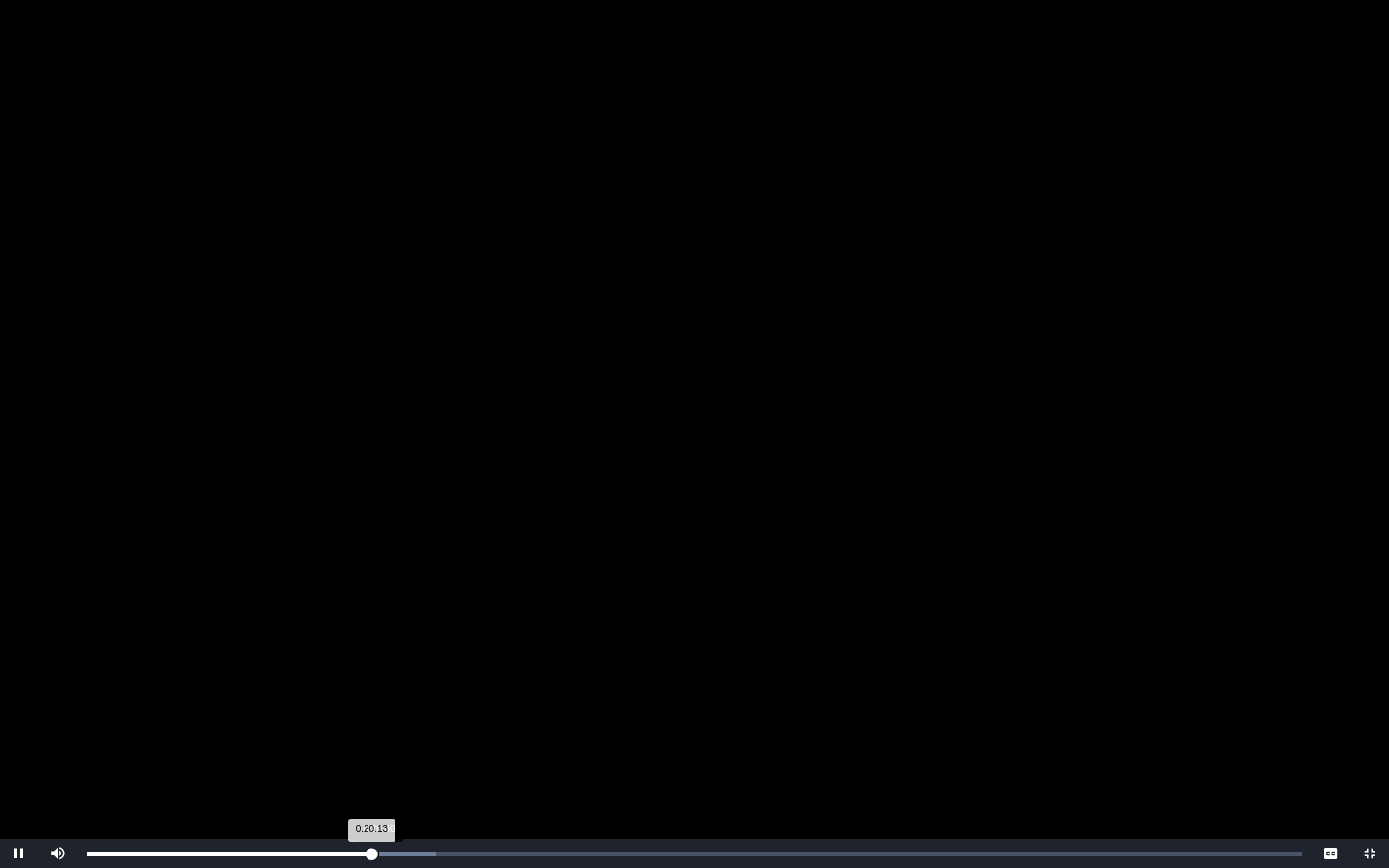 click on "0:20:13 Progress : 0%" at bounding box center [229, 854] 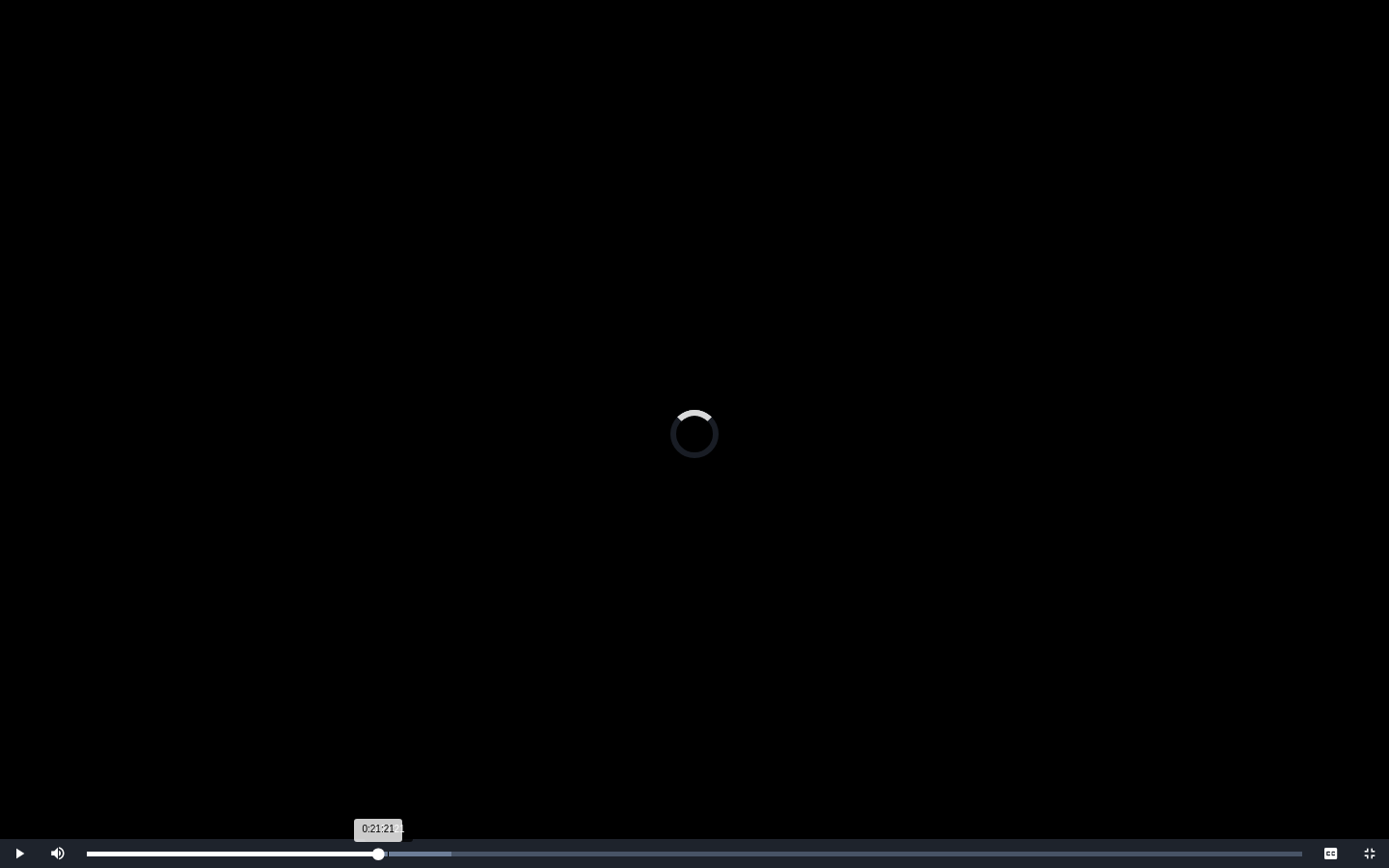 click on "Loaded : 0% 0:21:21 0:21:21 Progress : 0%" at bounding box center (694, 854) 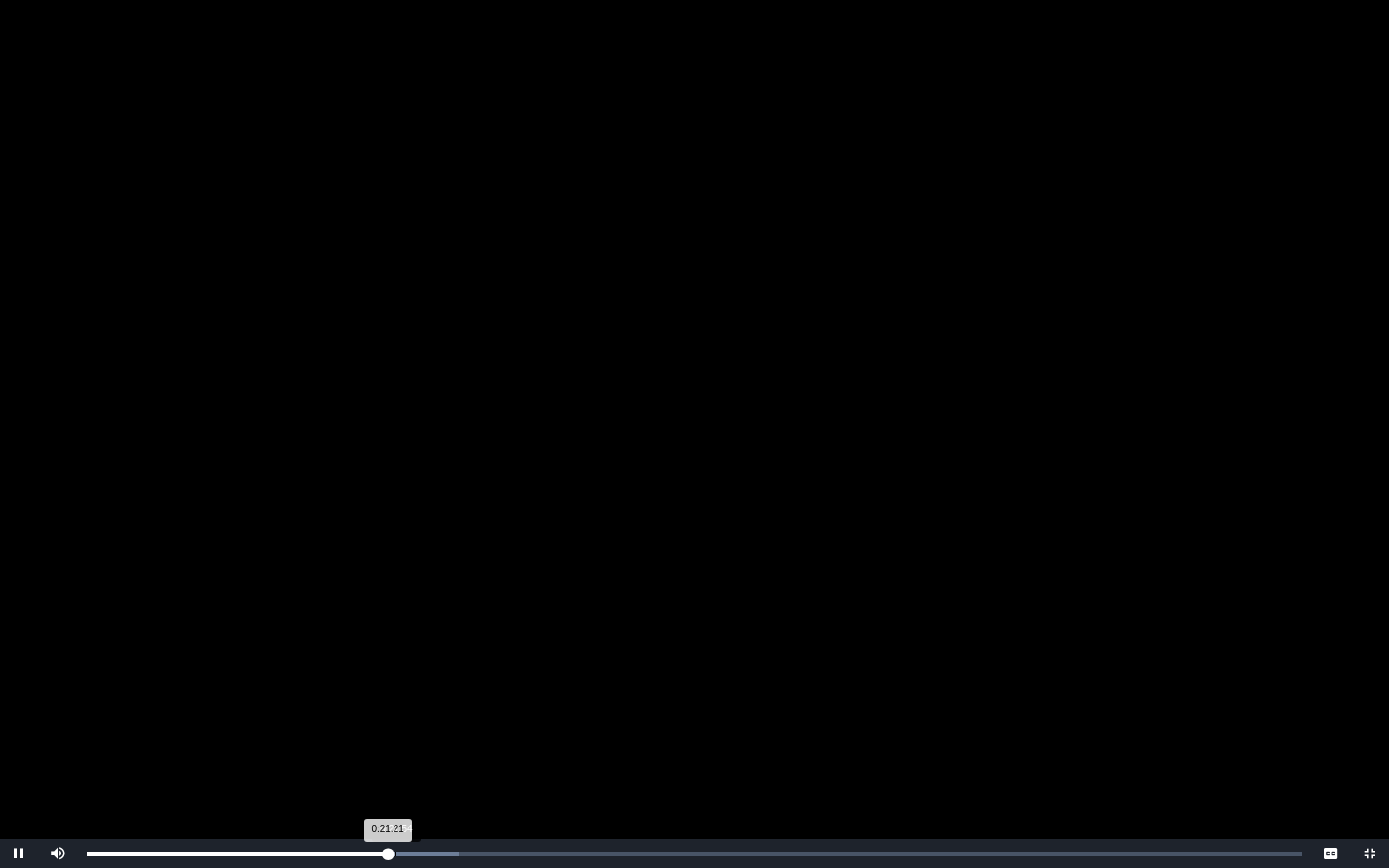 click on "Loaded : 0% 0:21:54 0:21:21 Progress : 0%" at bounding box center [694, 854] 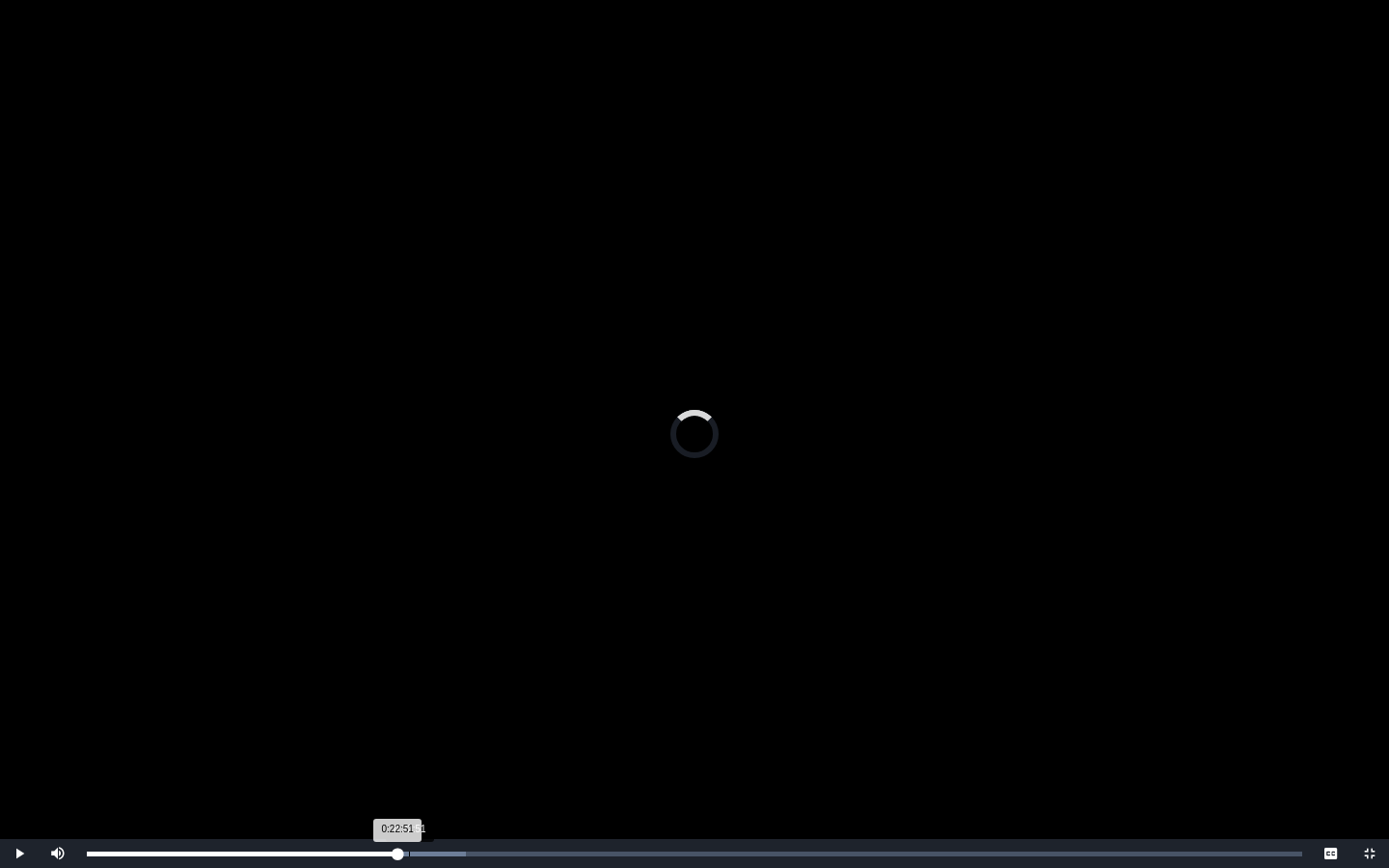 click on "Loaded : 0% 0:22:51 0:22:51 Progress : 0%" at bounding box center (694, 854) 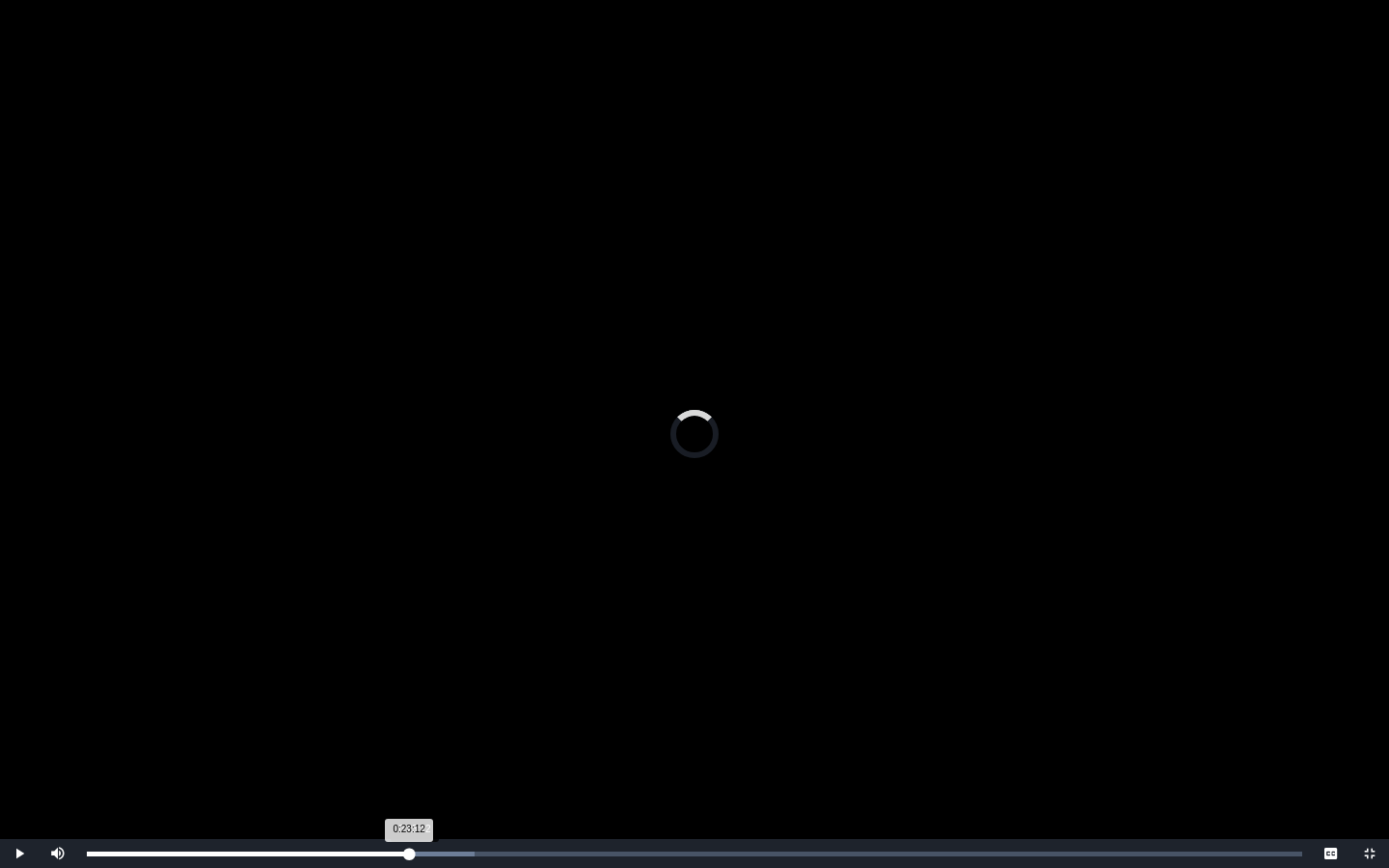 click on "0:23:12 Progress : 0%" at bounding box center (248, 854) 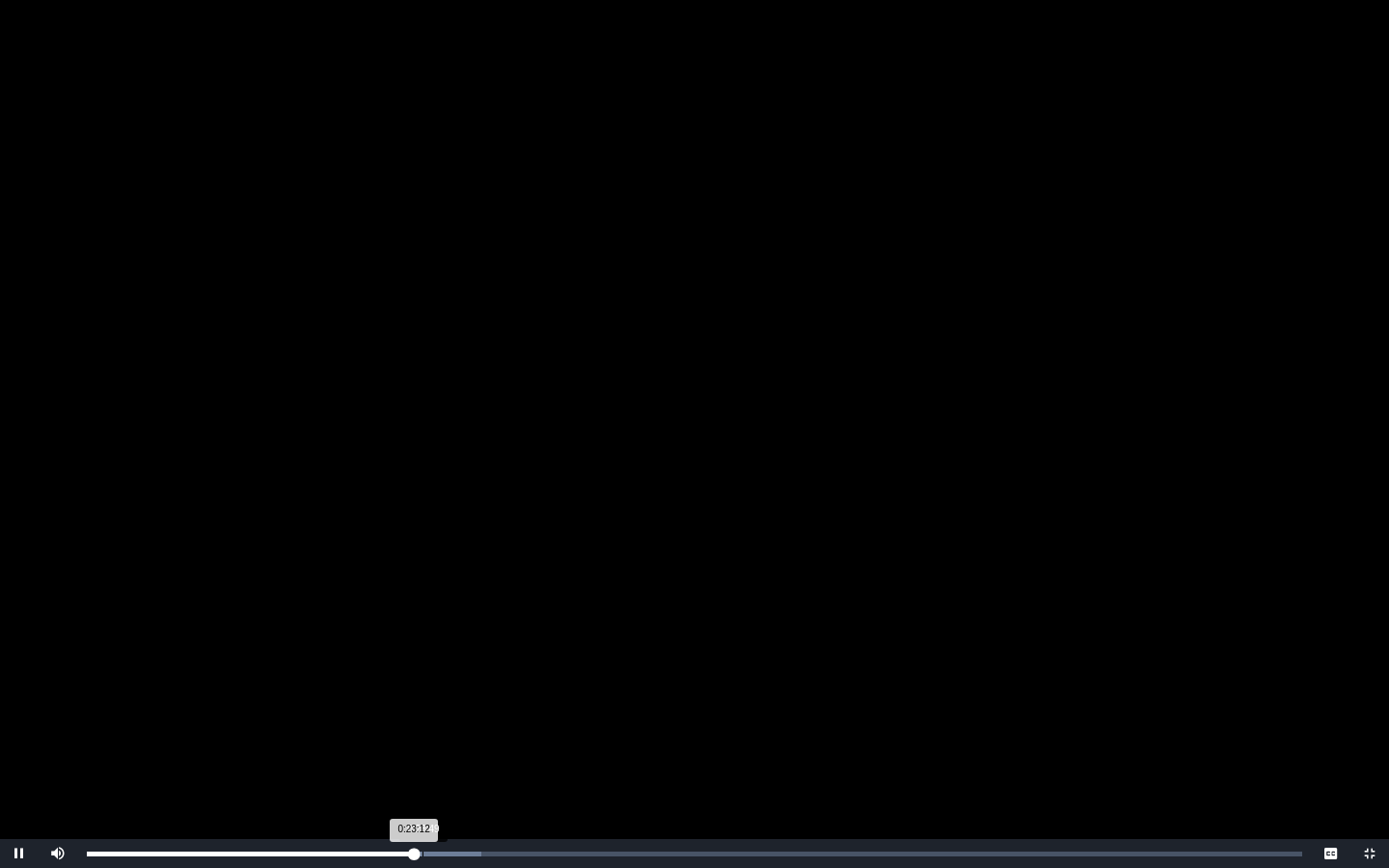 click on "Loaded : 0% 0:23:49 0:23:12 Progress : 0%" at bounding box center (694, 854) 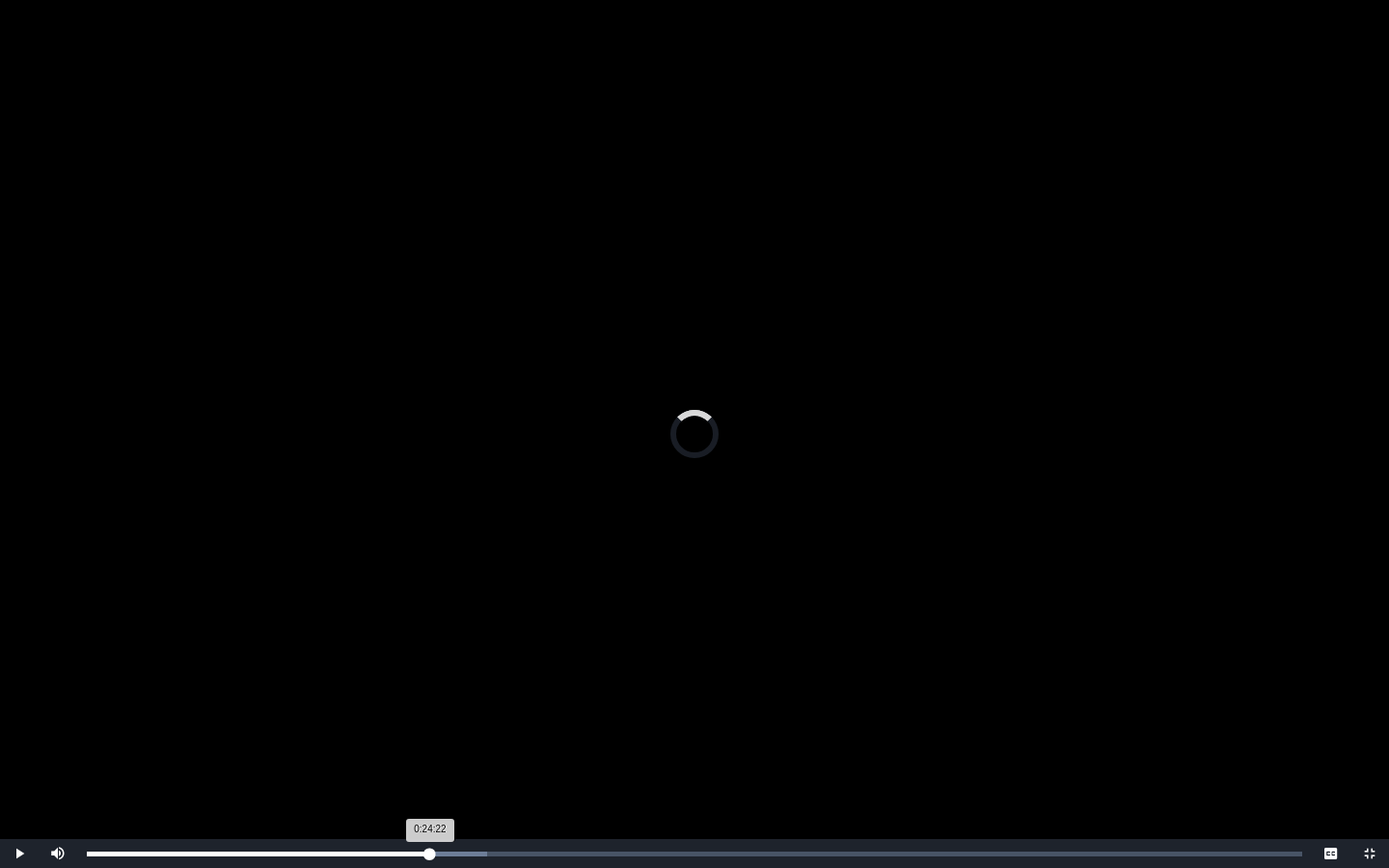 click on "0:24:22 Progress : 0%" at bounding box center [259, 854] 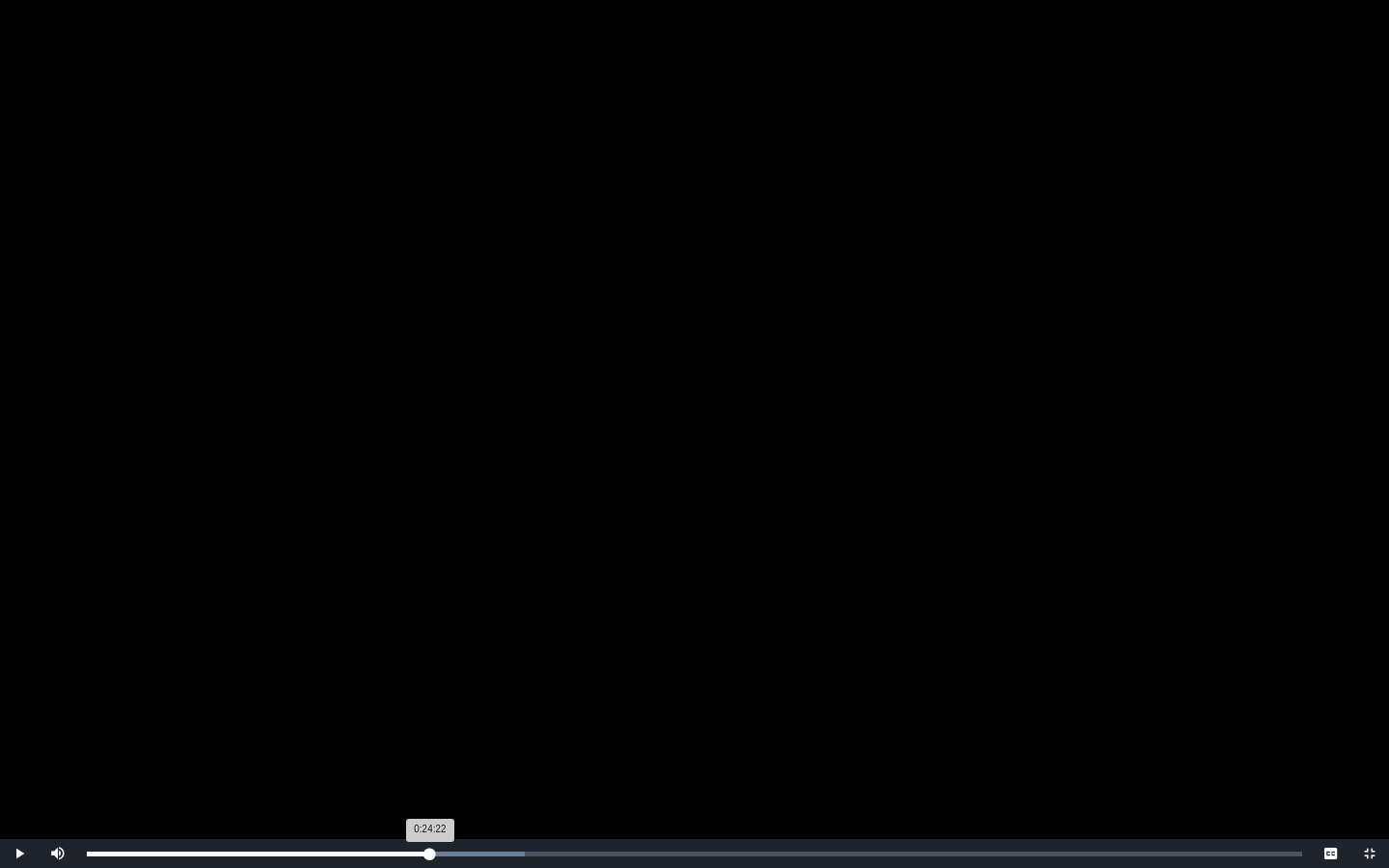 click on "0:24:22 Progress : 0%" at bounding box center (259, 854) 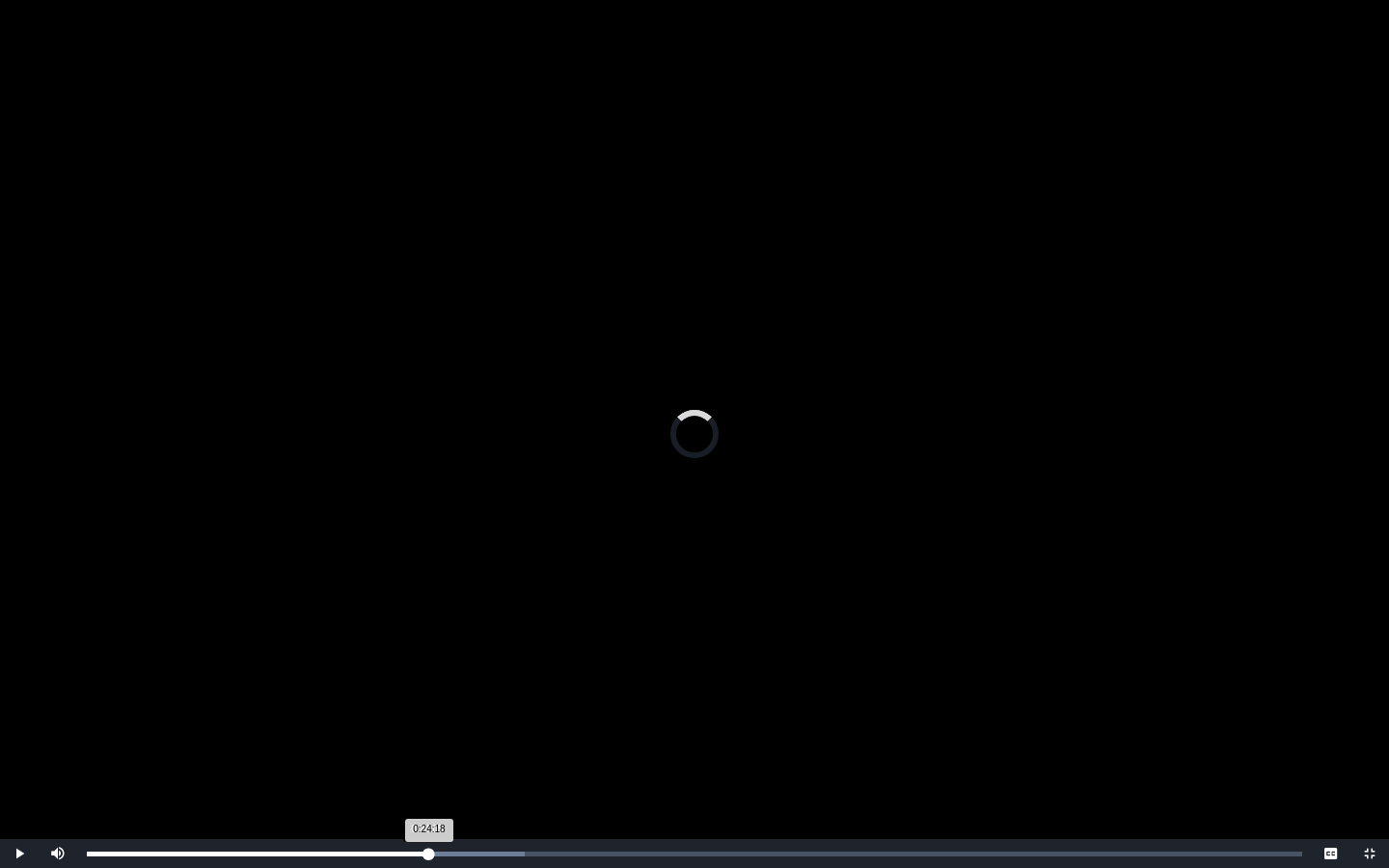 click on "0:24:18 Progress : 0%" at bounding box center [258, 854] 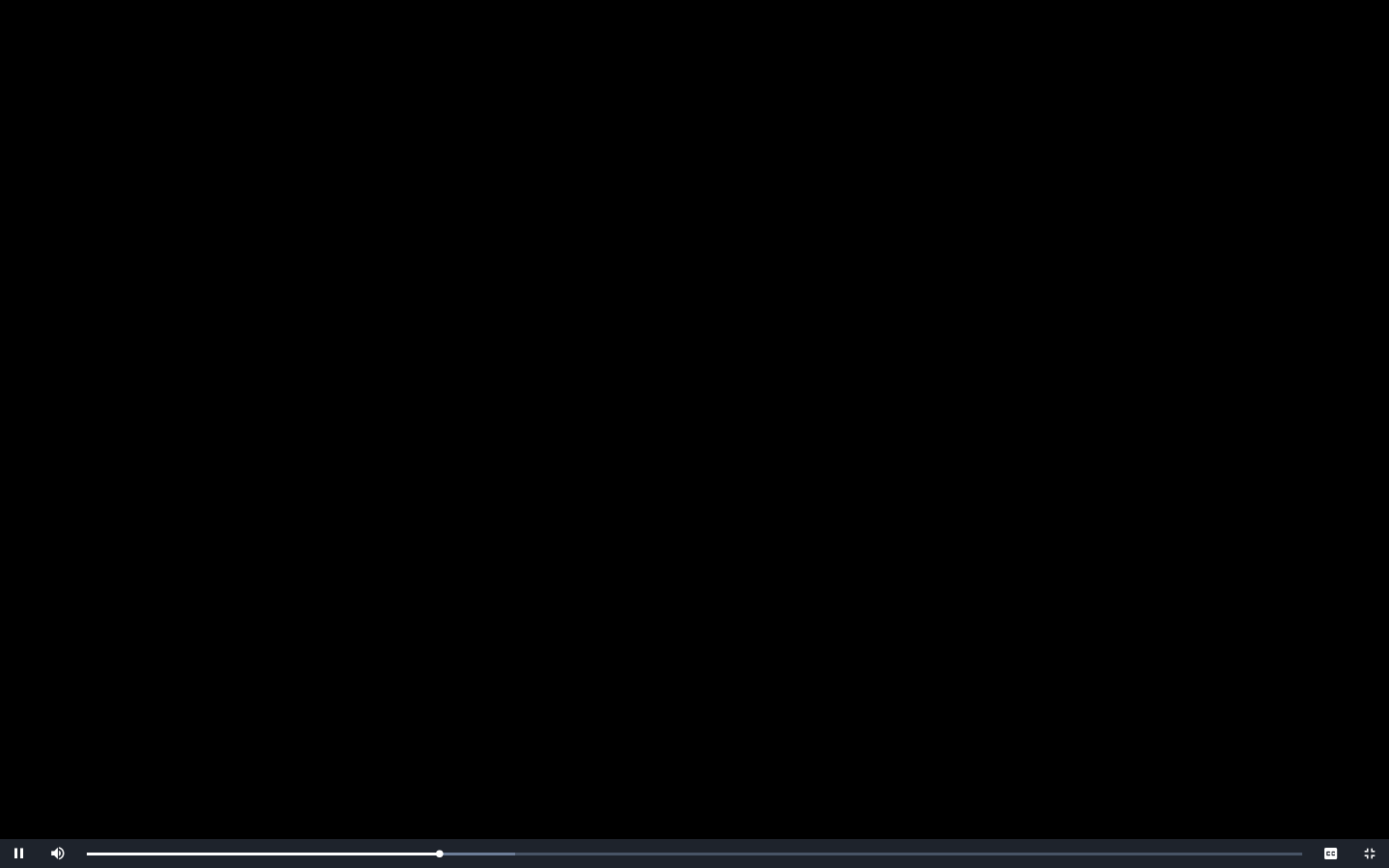 click at bounding box center (1370, 854) 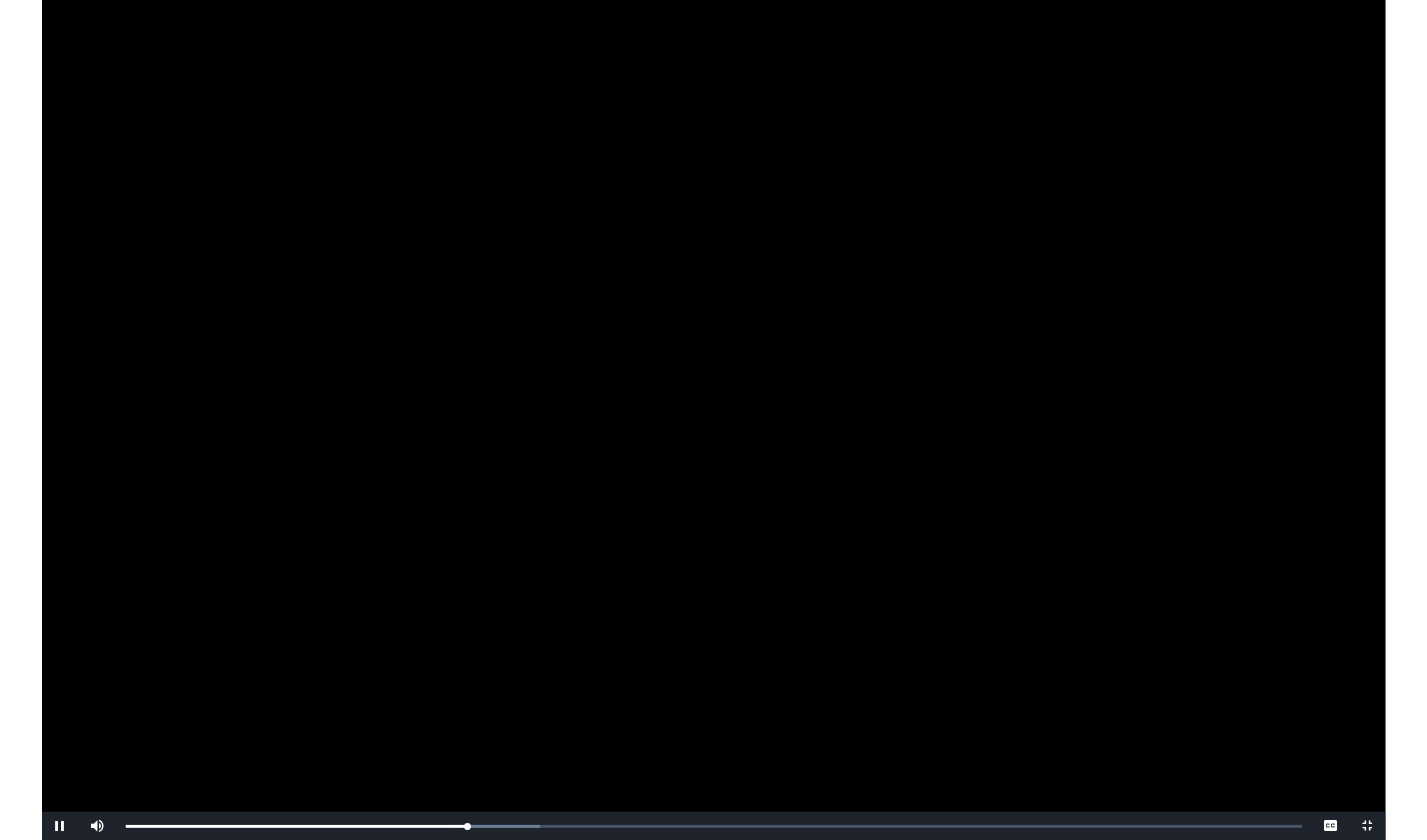 scroll, scrollTop: 136, scrollLeft: 0, axis: vertical 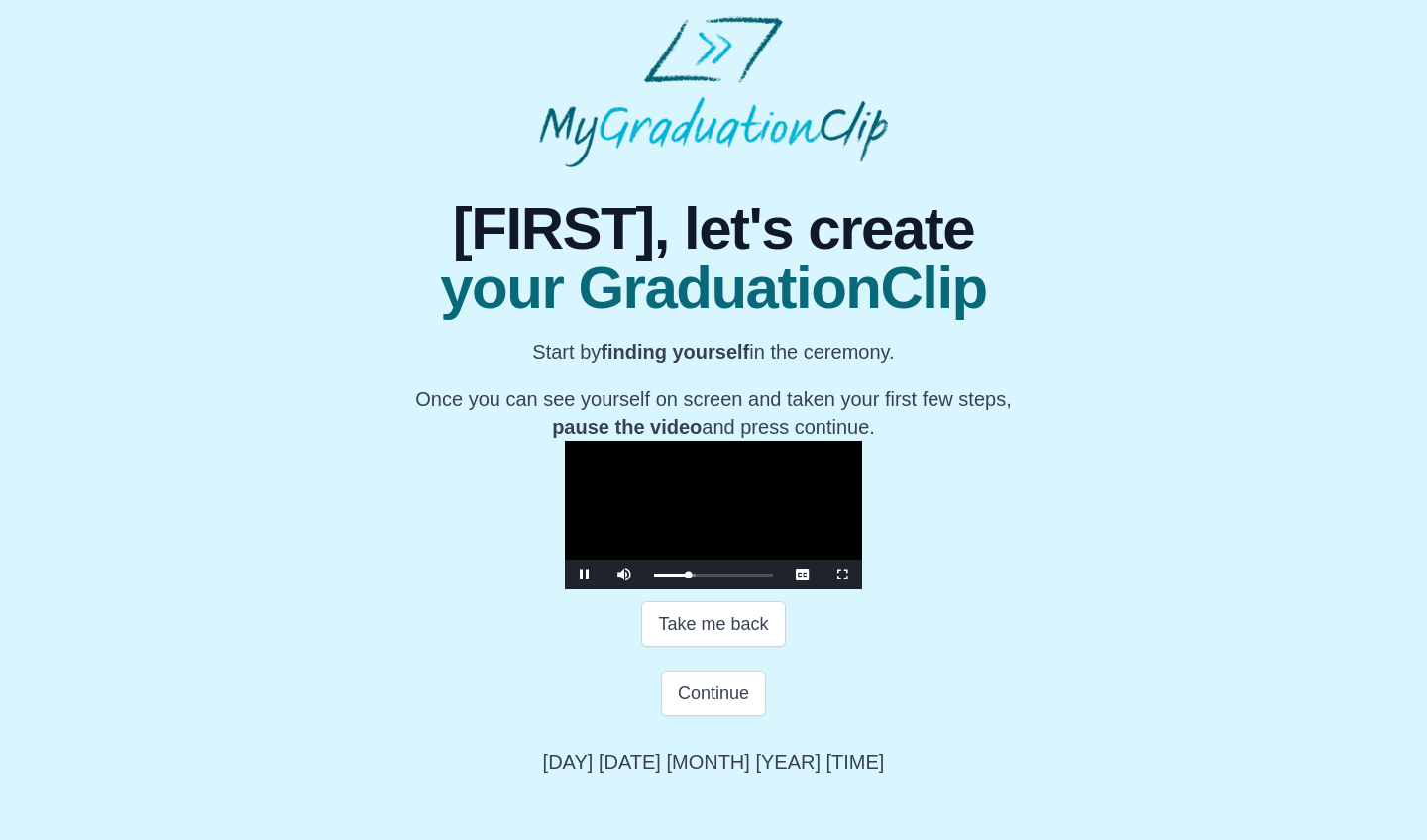 click at bounding box center (585, 575) 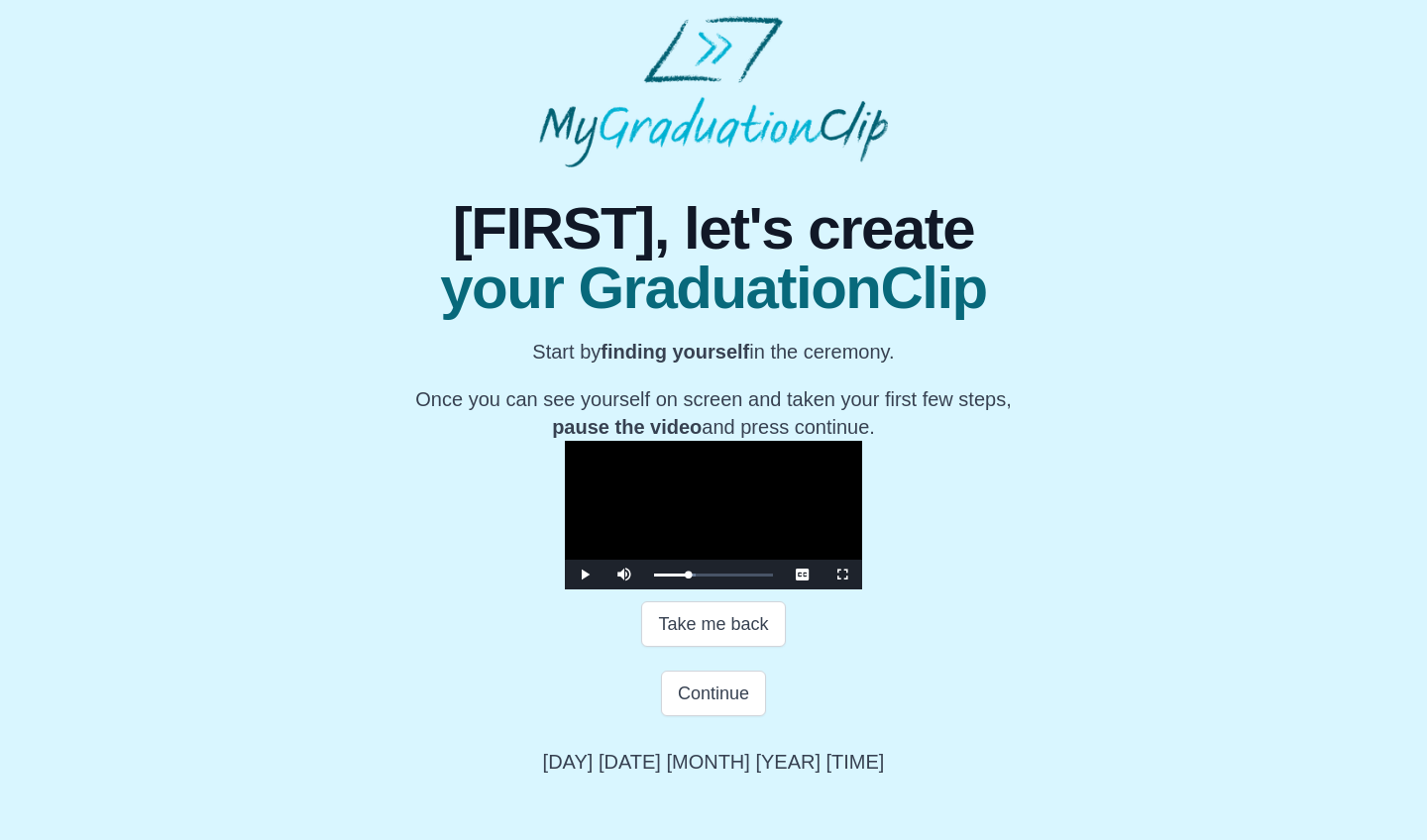 scroll, scrollTop: 205, scrollLeft: 0, axis: vertical 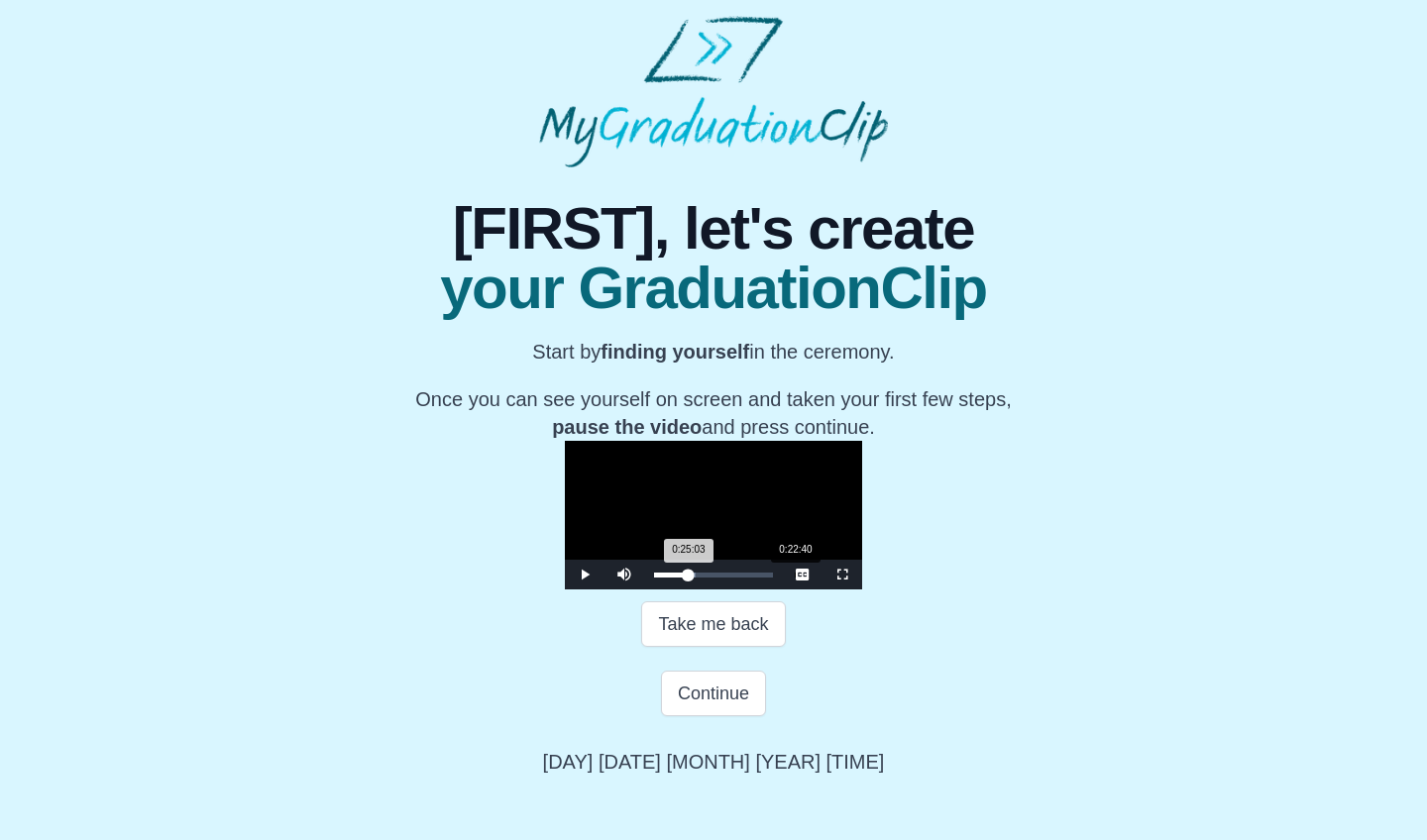 click on "Loaded : 0% 0:22:40 0:25:03 Progress : 0%" at bounding box center (714, 575) 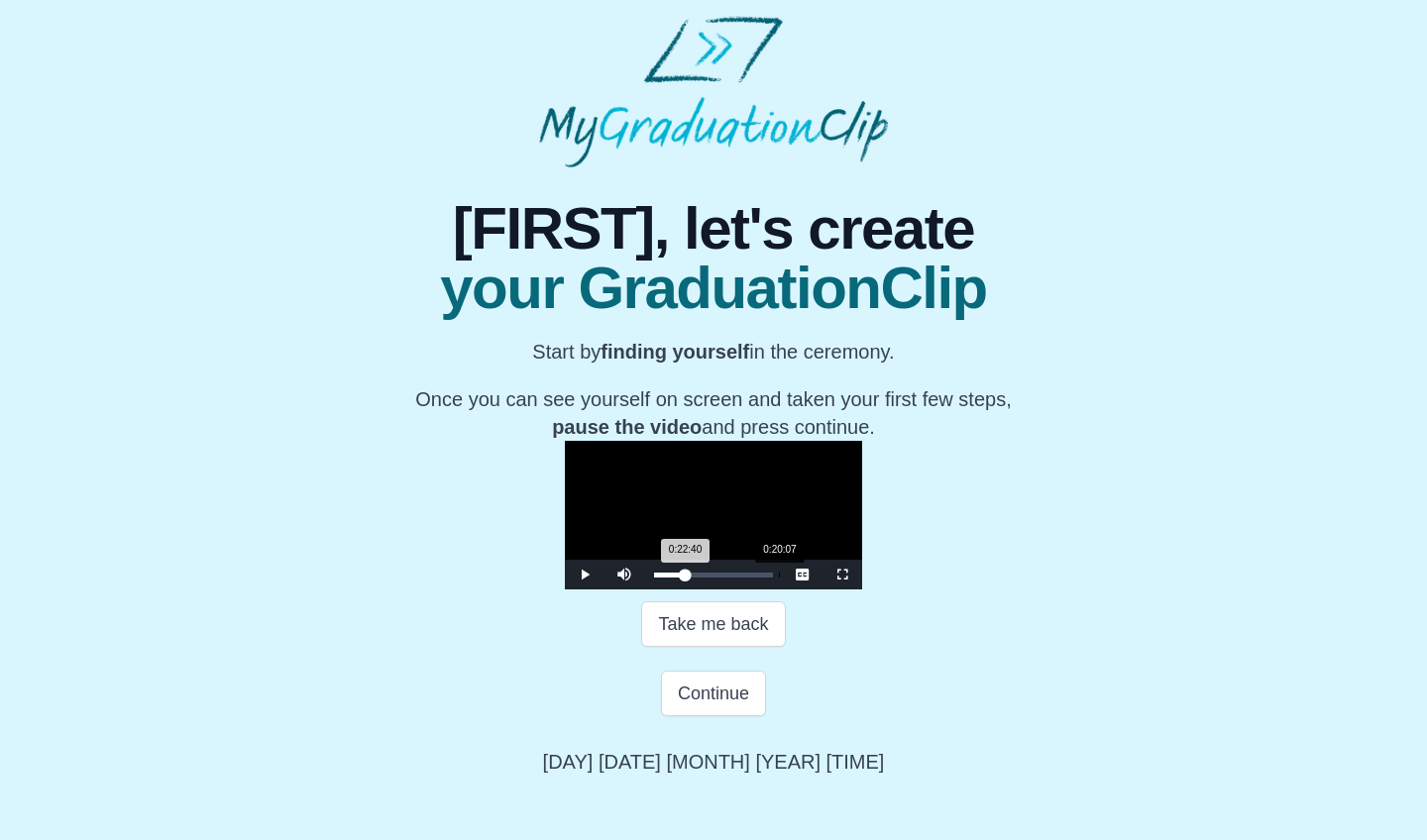 click on "Loaded : 0% 0:20:07 0:22:40 Progress : 0%" at bounding box center (714, 575) 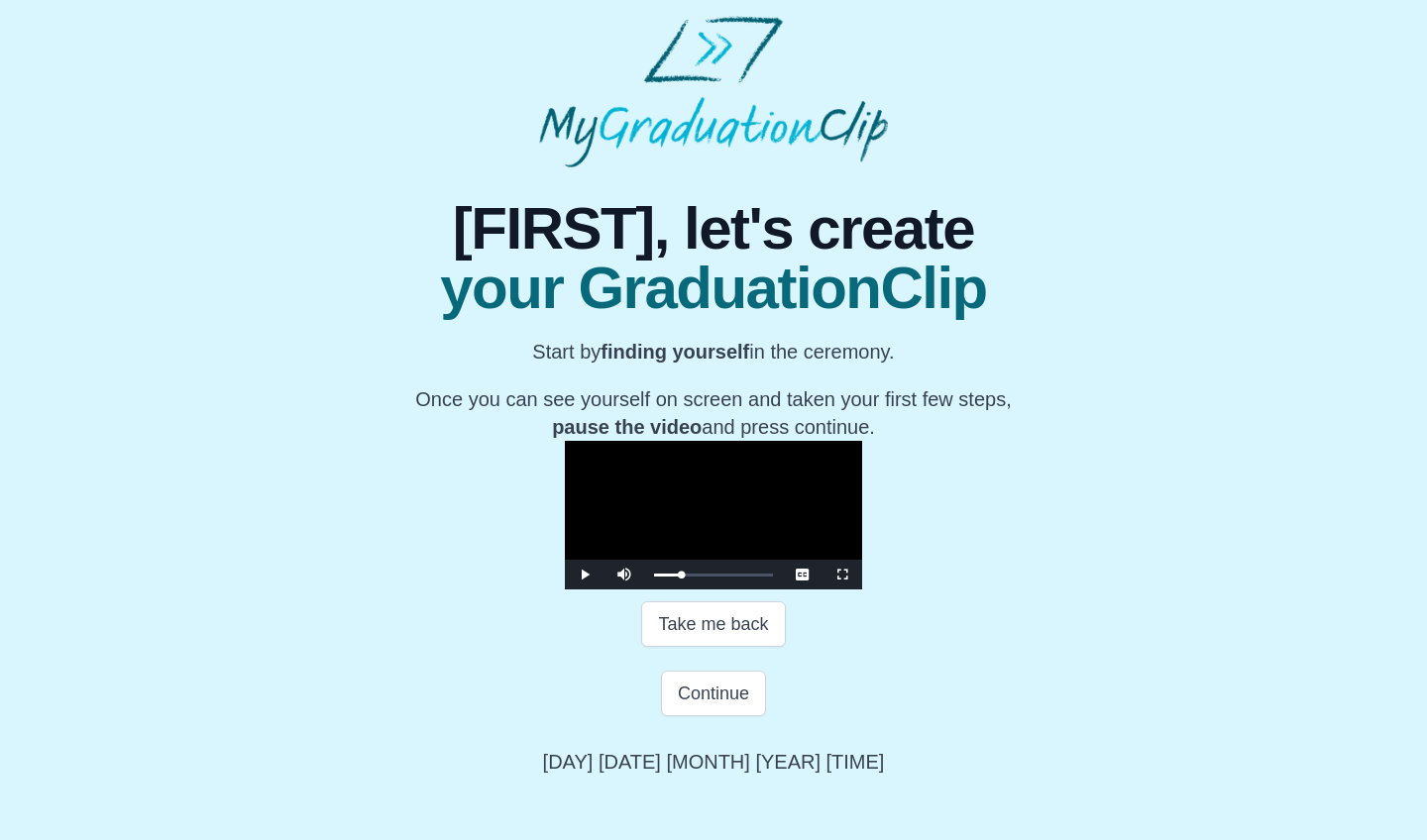 click at bounding box center [842, 575] 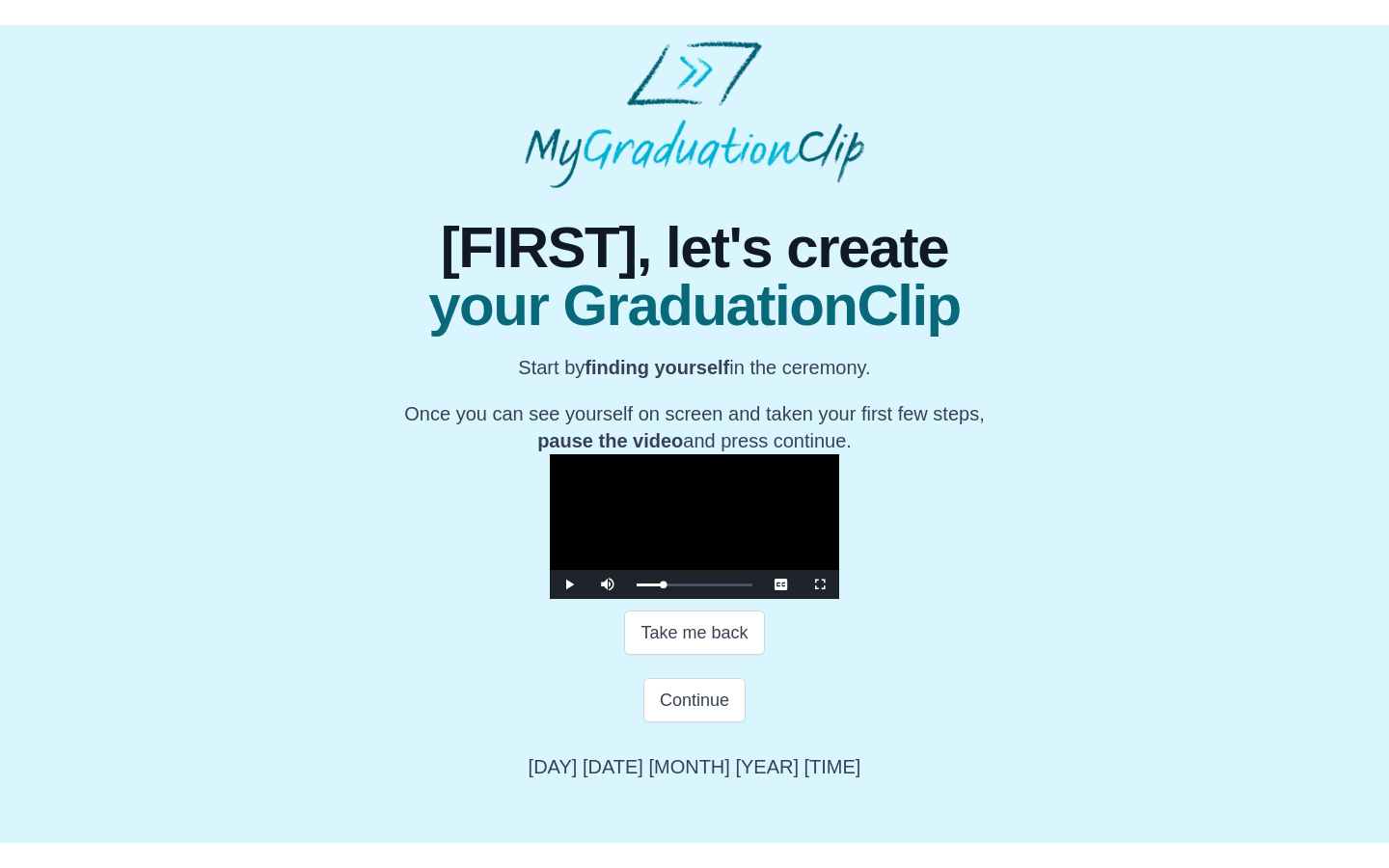 scroll, scrollTop: 0, scrollLeft: 0, axis: both 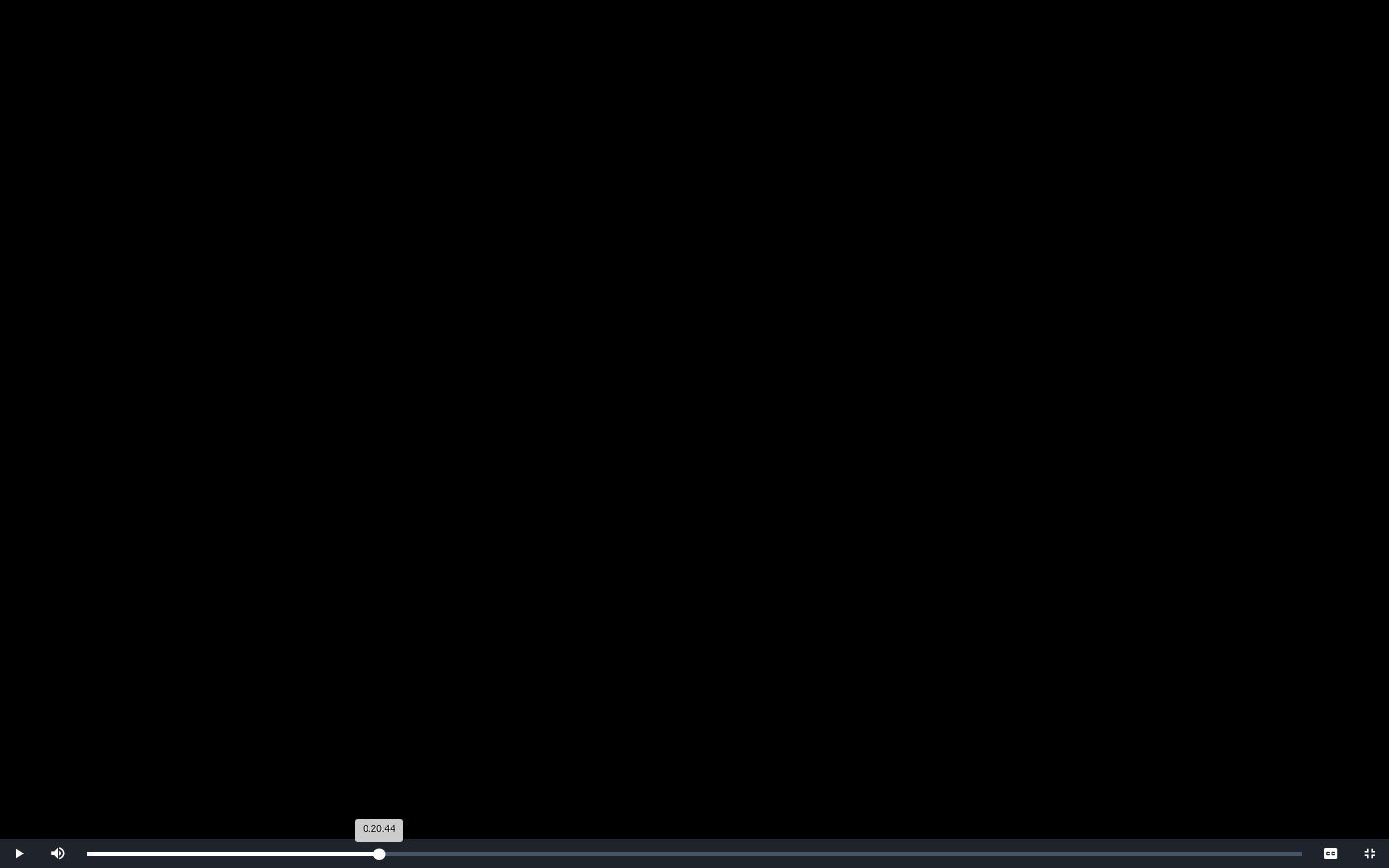 click on "Loaded : 0% 0:20:44 0:20:44 Progress : 0%" at bounding box center [694, 854] 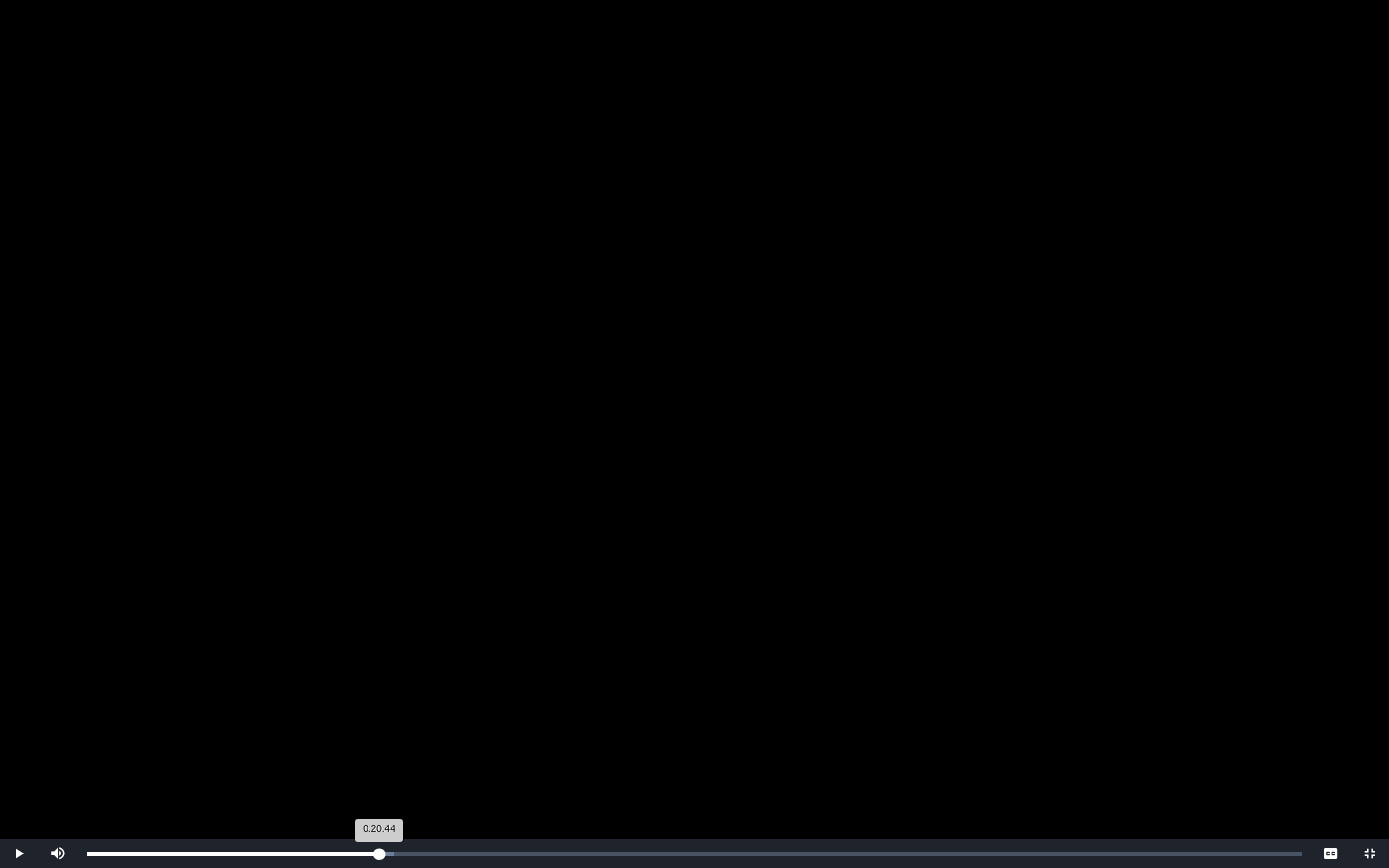 click on "0:20:44 Progress : 0%" at bounding box center (232, 854) 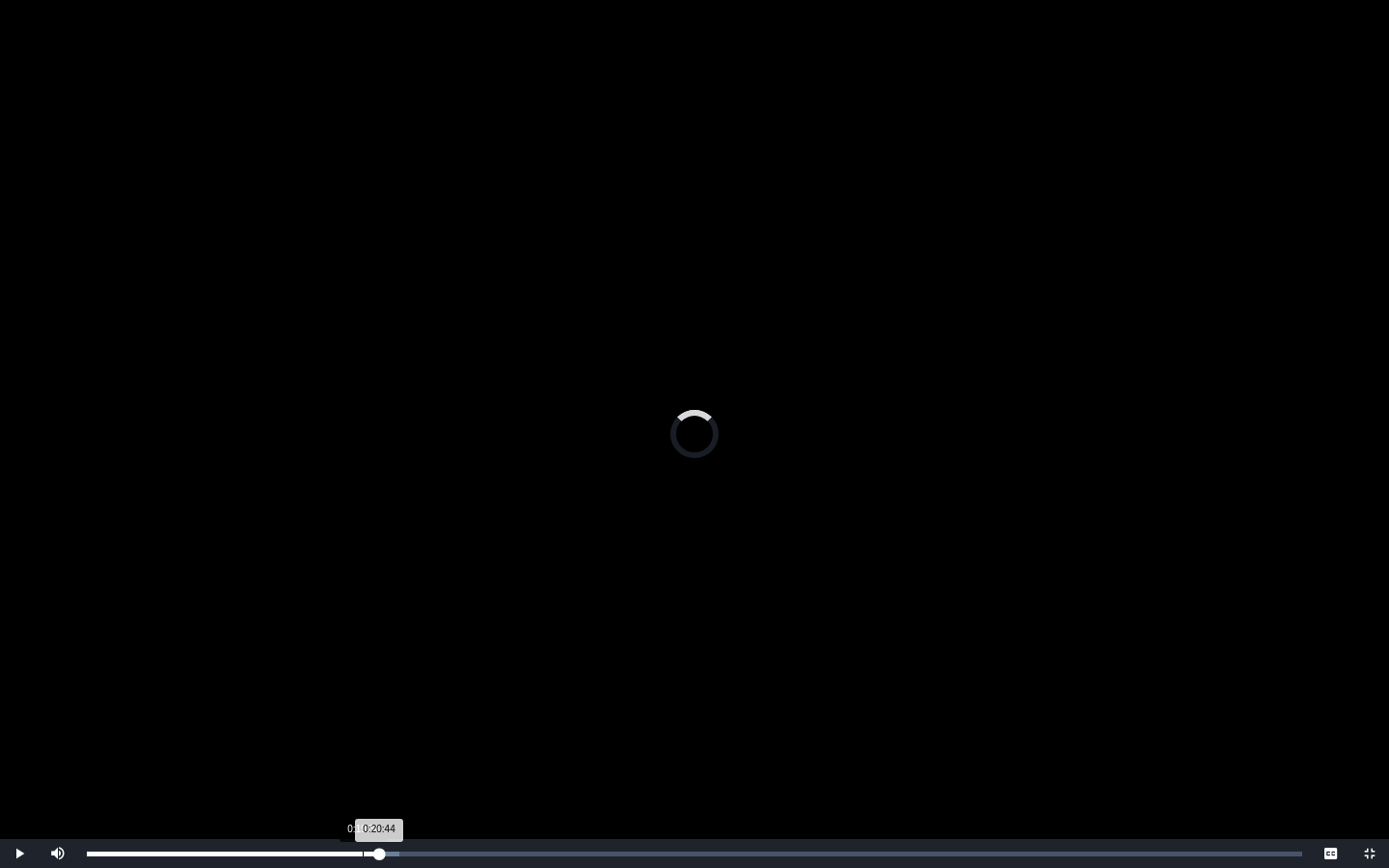 click on "0:19:34" at bounding box center (363, 854) 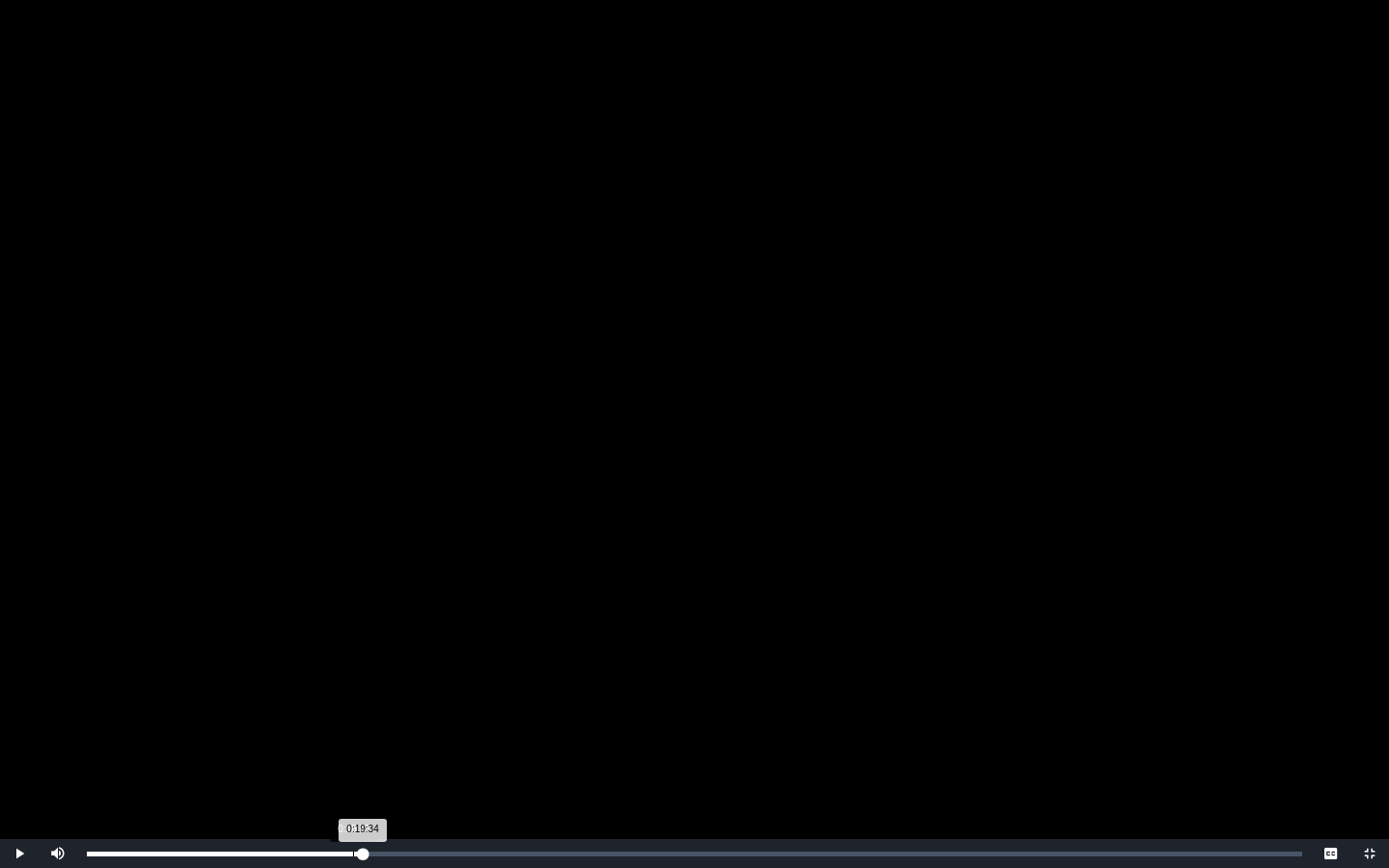 click on "Loaded : 0% 0:18:53 0:19:34 Progress : 0%" at bounding box center [694, 854] 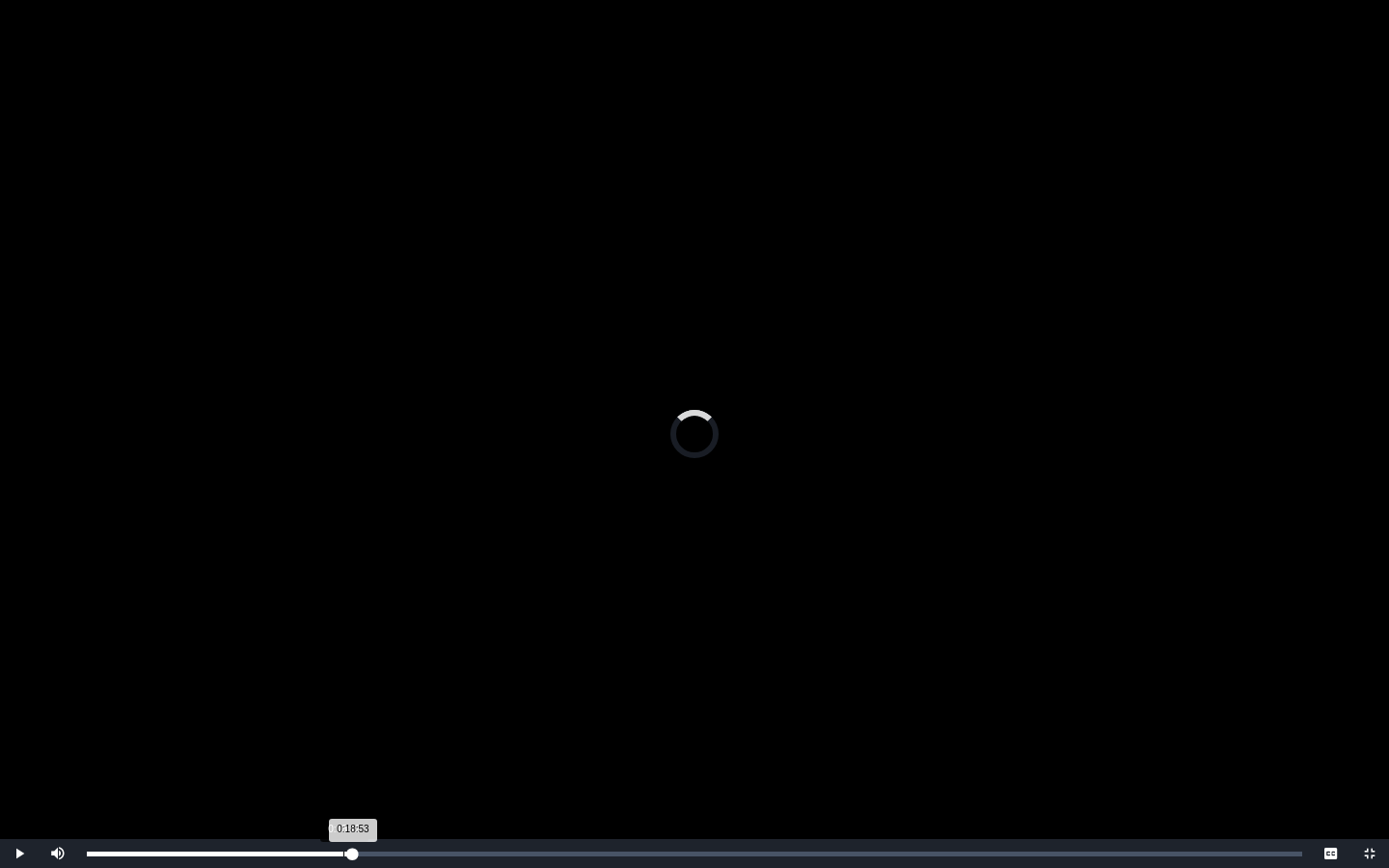 click on "Loaded : 0% 0:18:12 0:18:53 Progress : 0%" at bounding box center [694, 854] 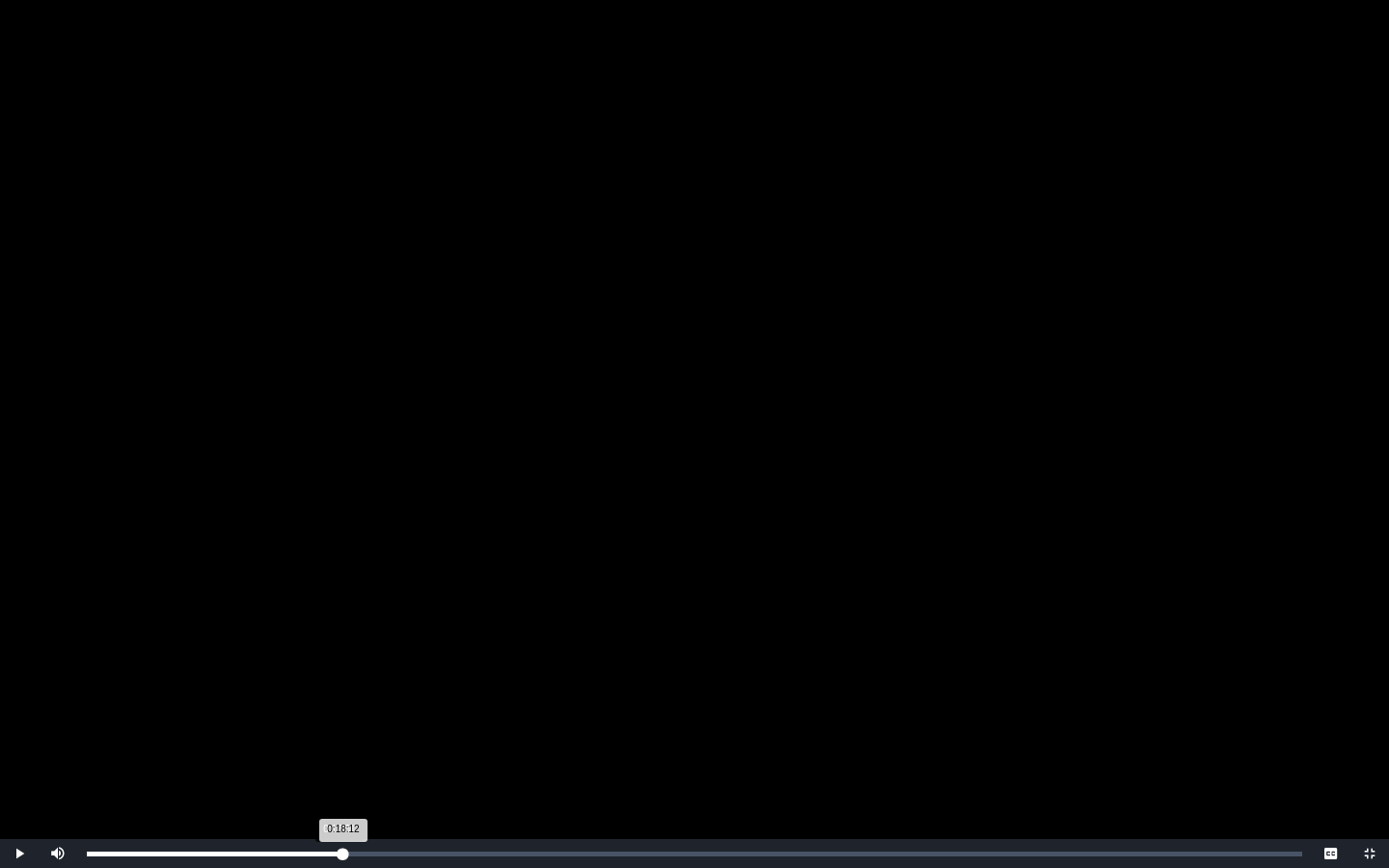 click on "Loaded : 0% 0:17:51 0:18:12 Progress : 0%" at bounding box center (694, 854) 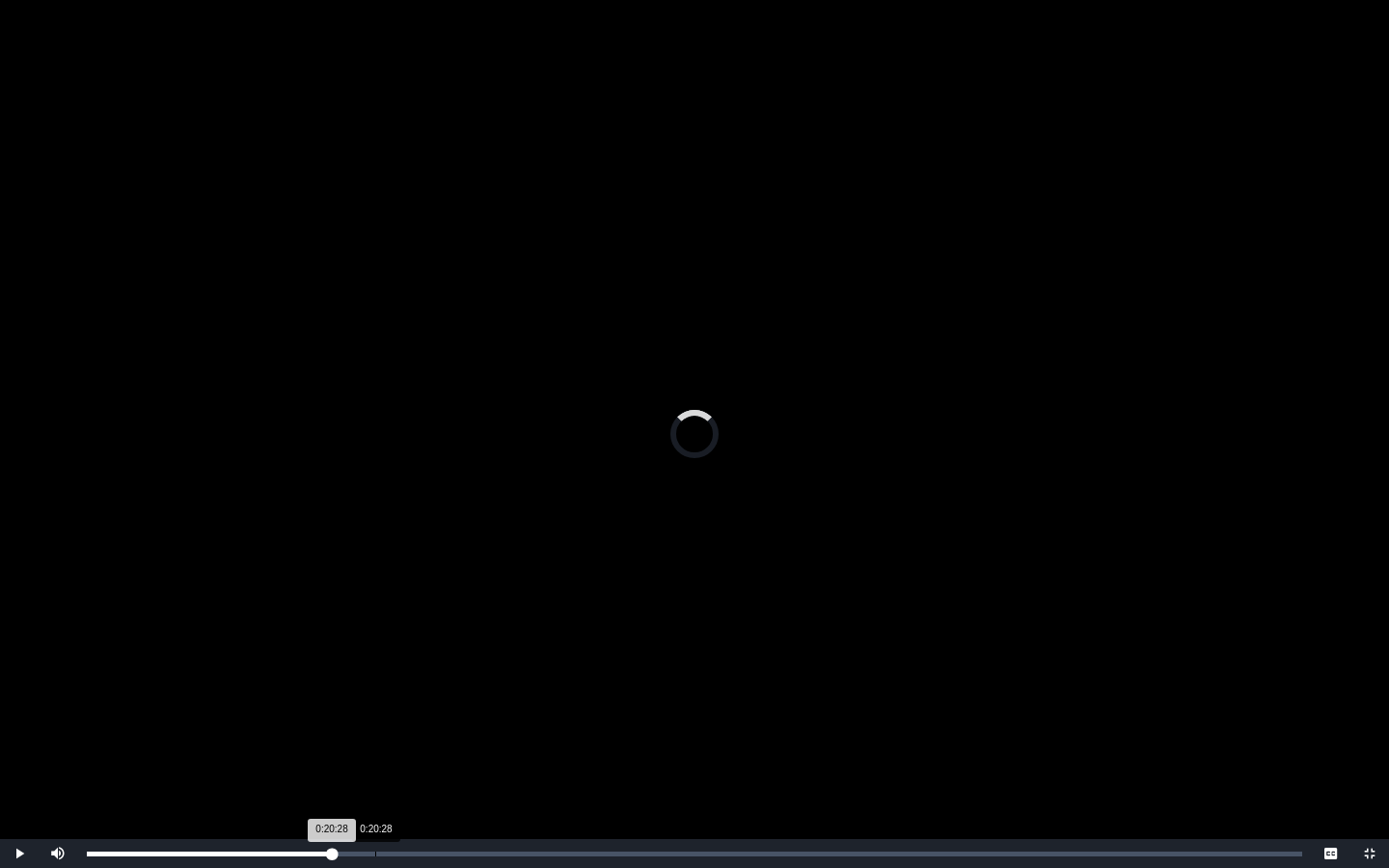 click on "Loaded : 0% 0:20:28 0:20:28 Progress : 0%" at bounding box center (694, 854) 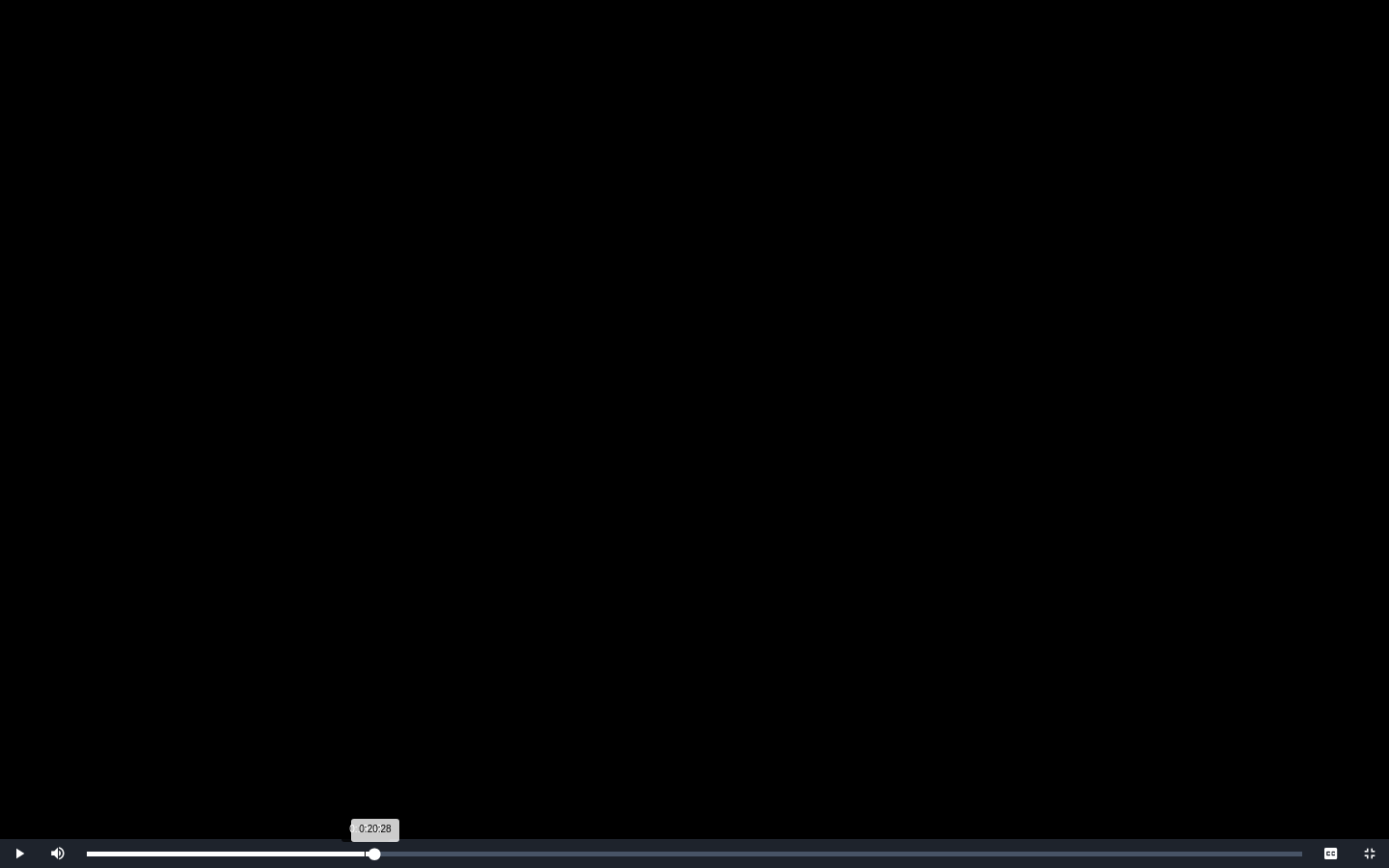 click on "Loaded : 0% 0:19:42 0:20:28 Progress : 0%" at bounding box center [694, 854] 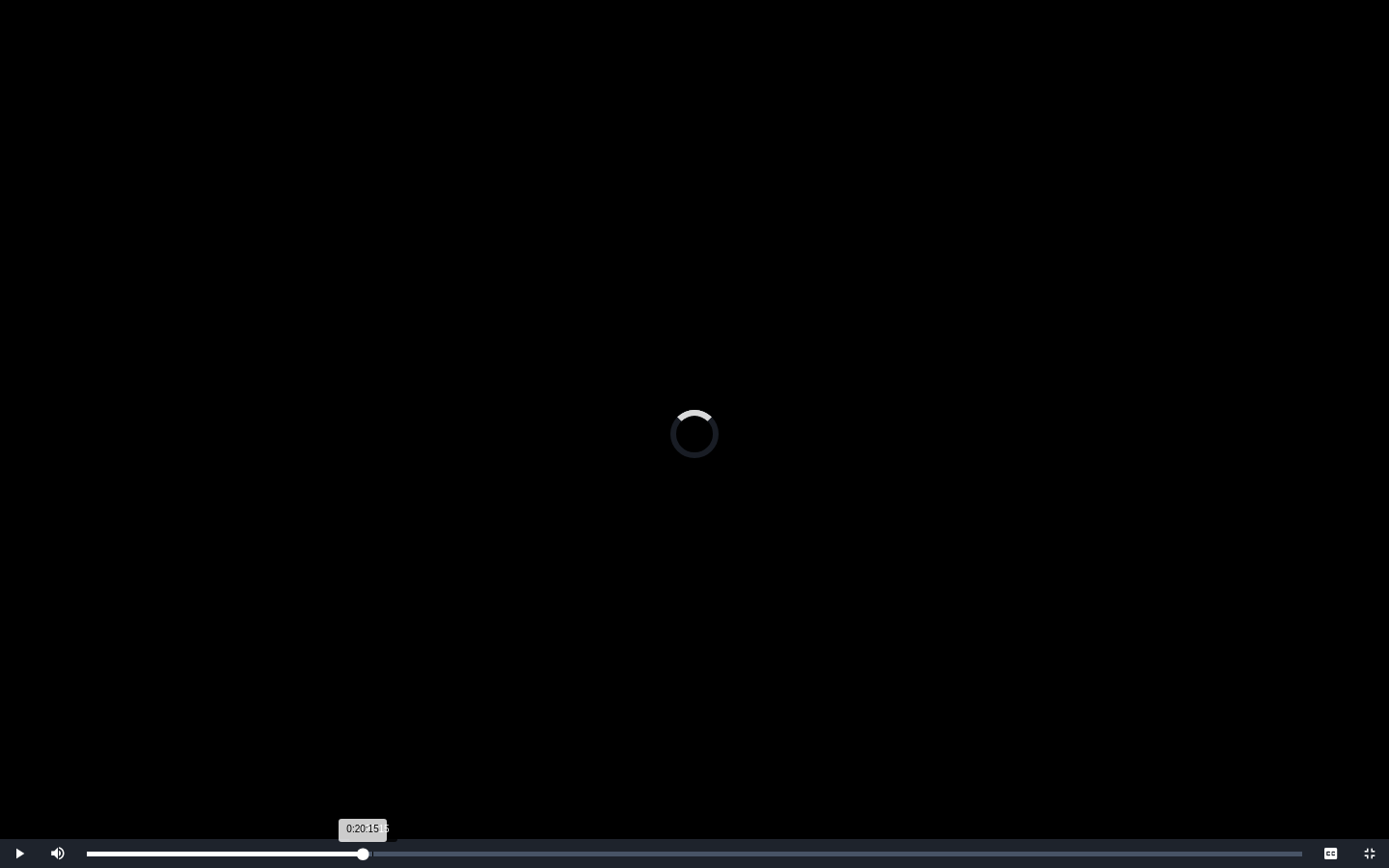 click on "0:20:15" at bounding box center [372, 854] 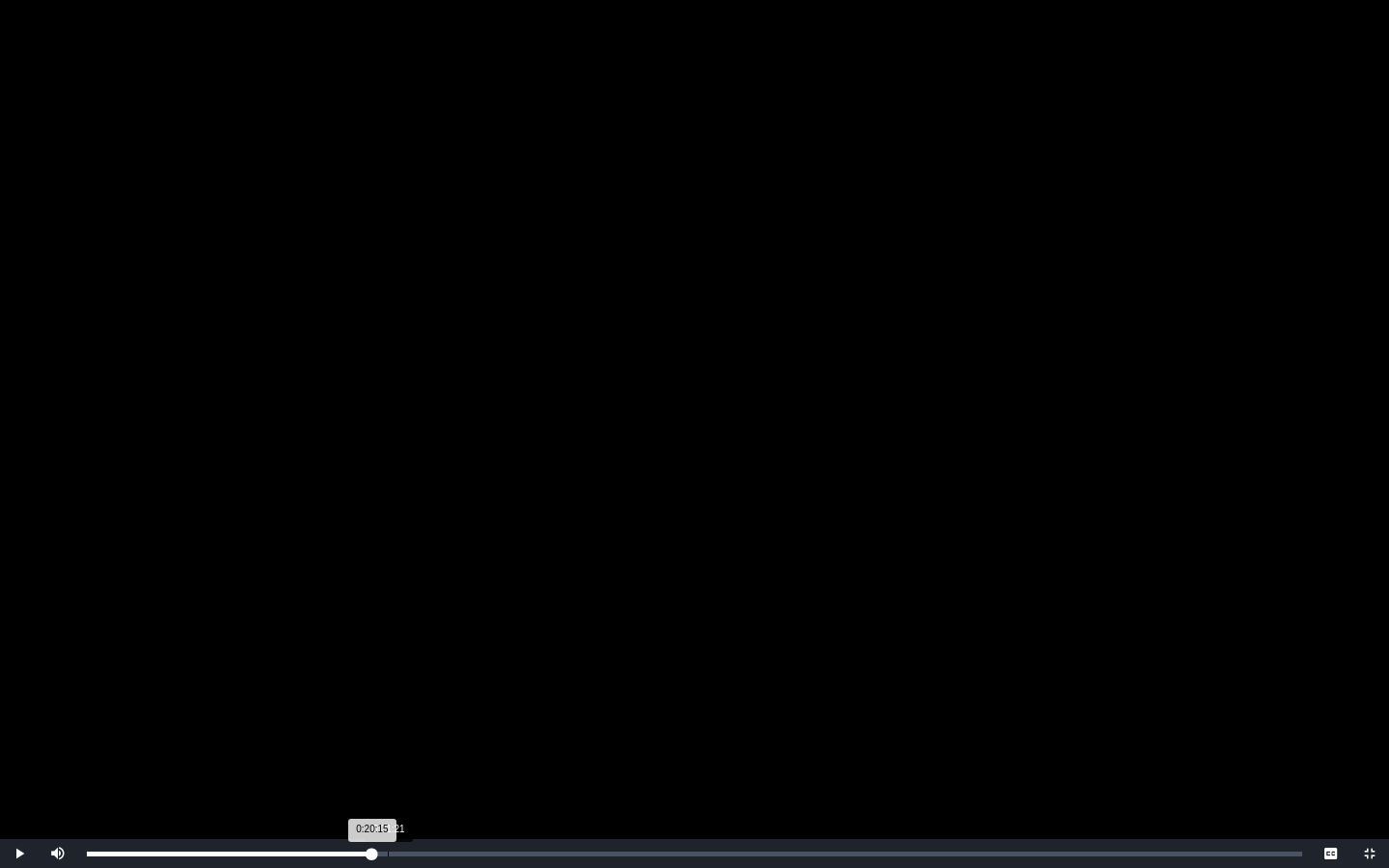 click on "0:21:21" at bounding box center [388, 854] 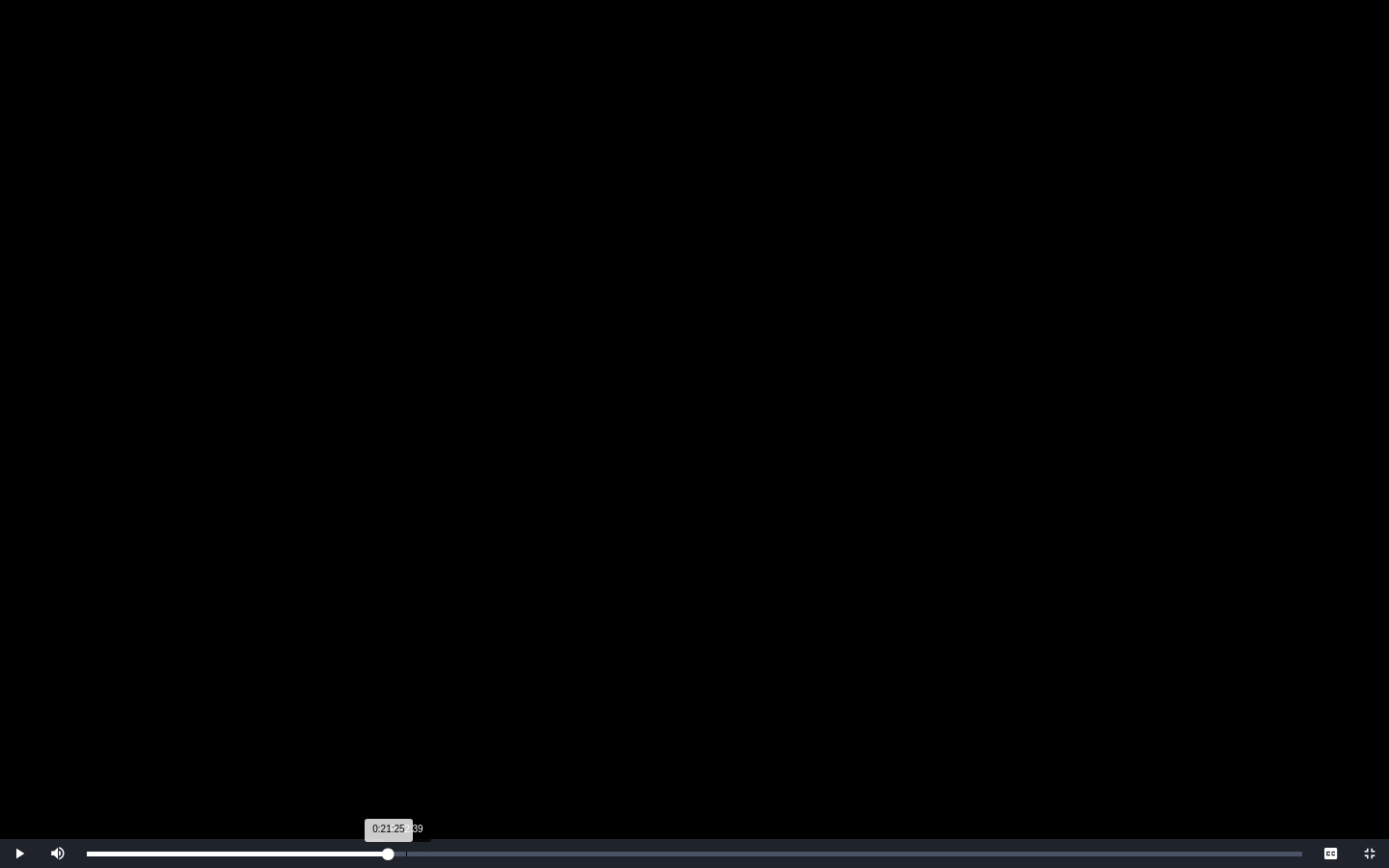 click on "0:22:39" at bounding box center (406, 854) 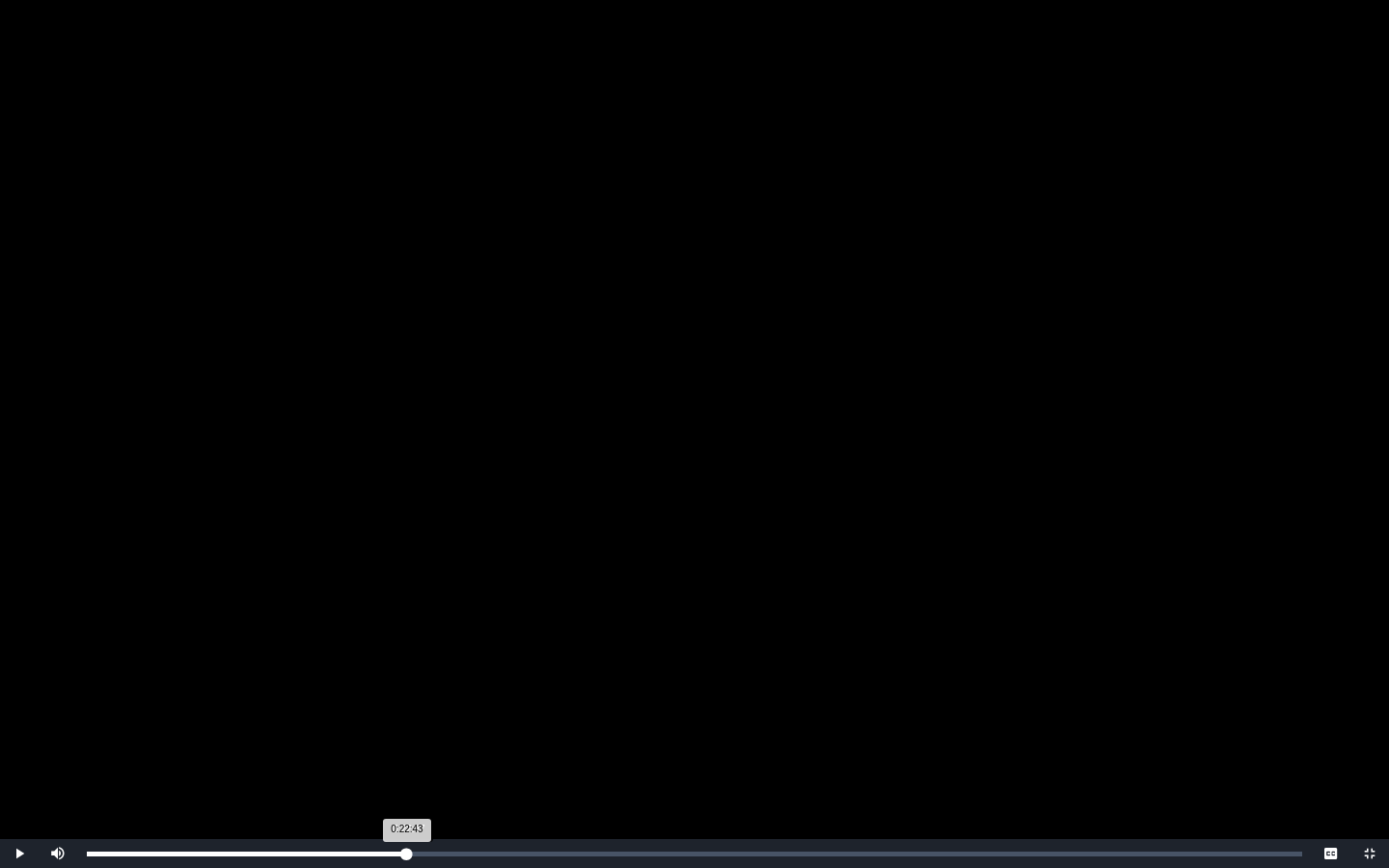 click on "0:22:47" at bounding box center [408, 854] 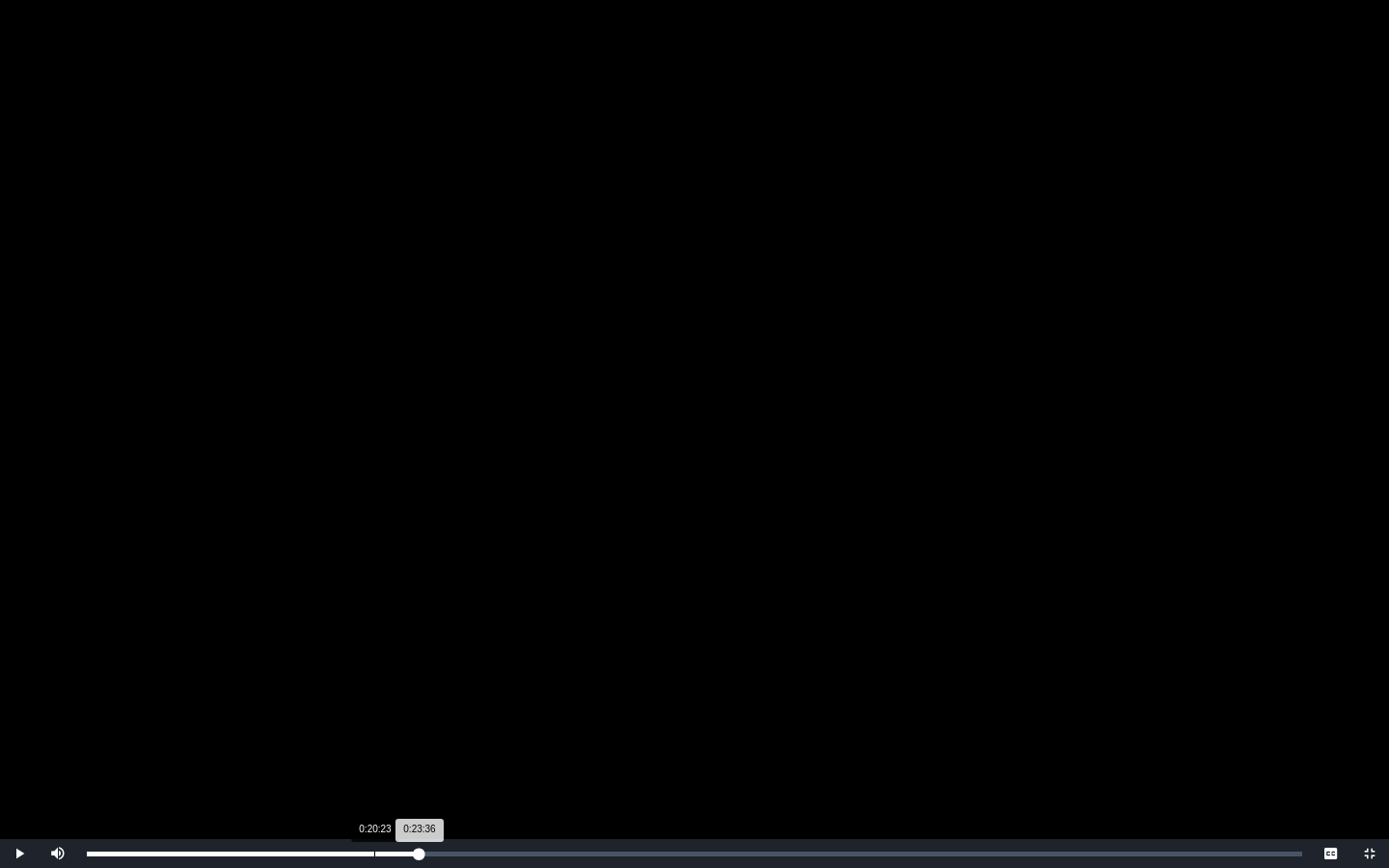 click on "Loaded : 0% 0:20:23 0:23:36 Progress : 0%" at bounding box center (694, 854) 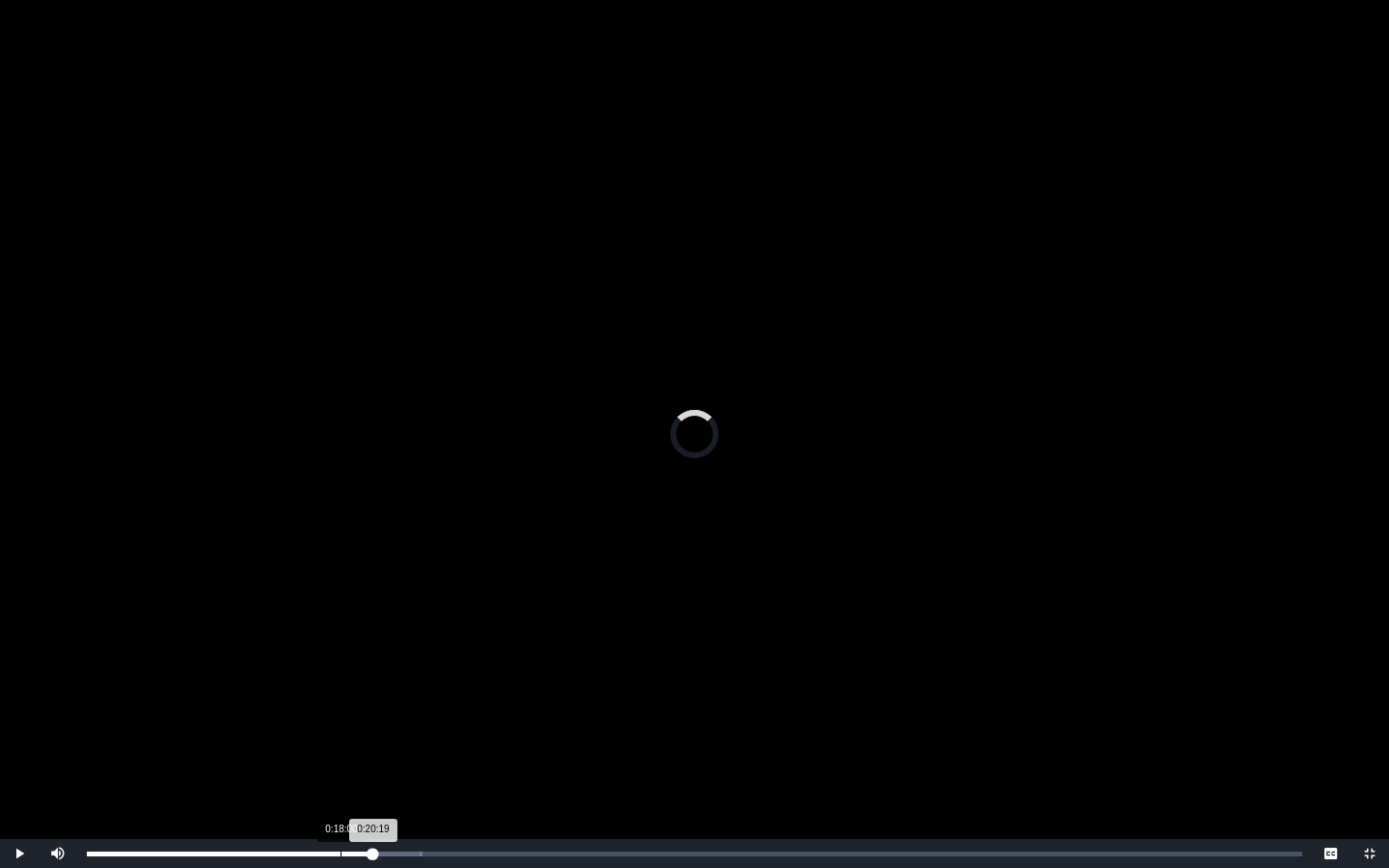click on "Loaded : 0% 0:18:00 0:20:19 Progress : 0%" at bounding box center [694, 854] 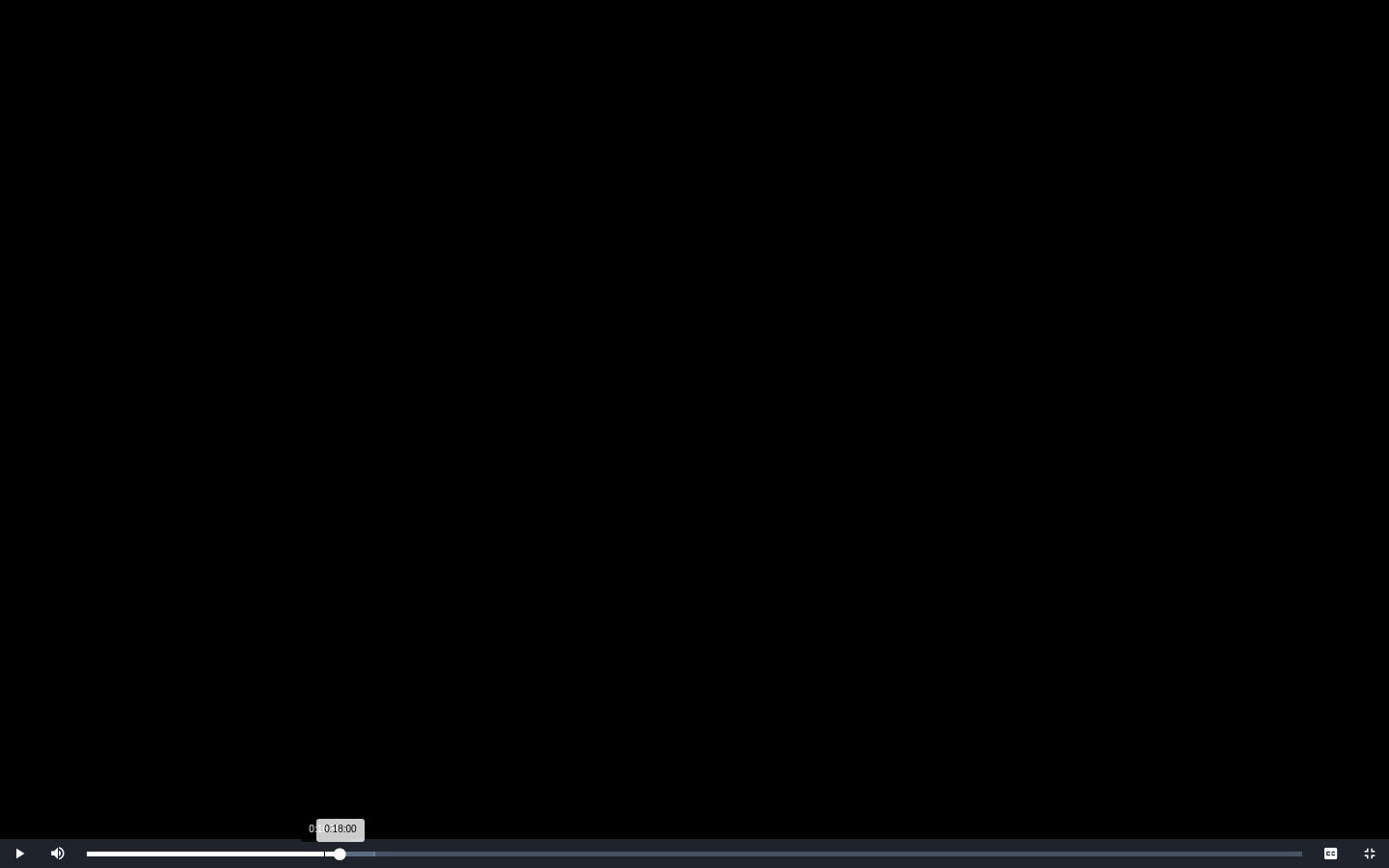 click on "Loaded : 0% 0:16:50 0:18:00 Progress : 0%" at bounding box center (694, 854) 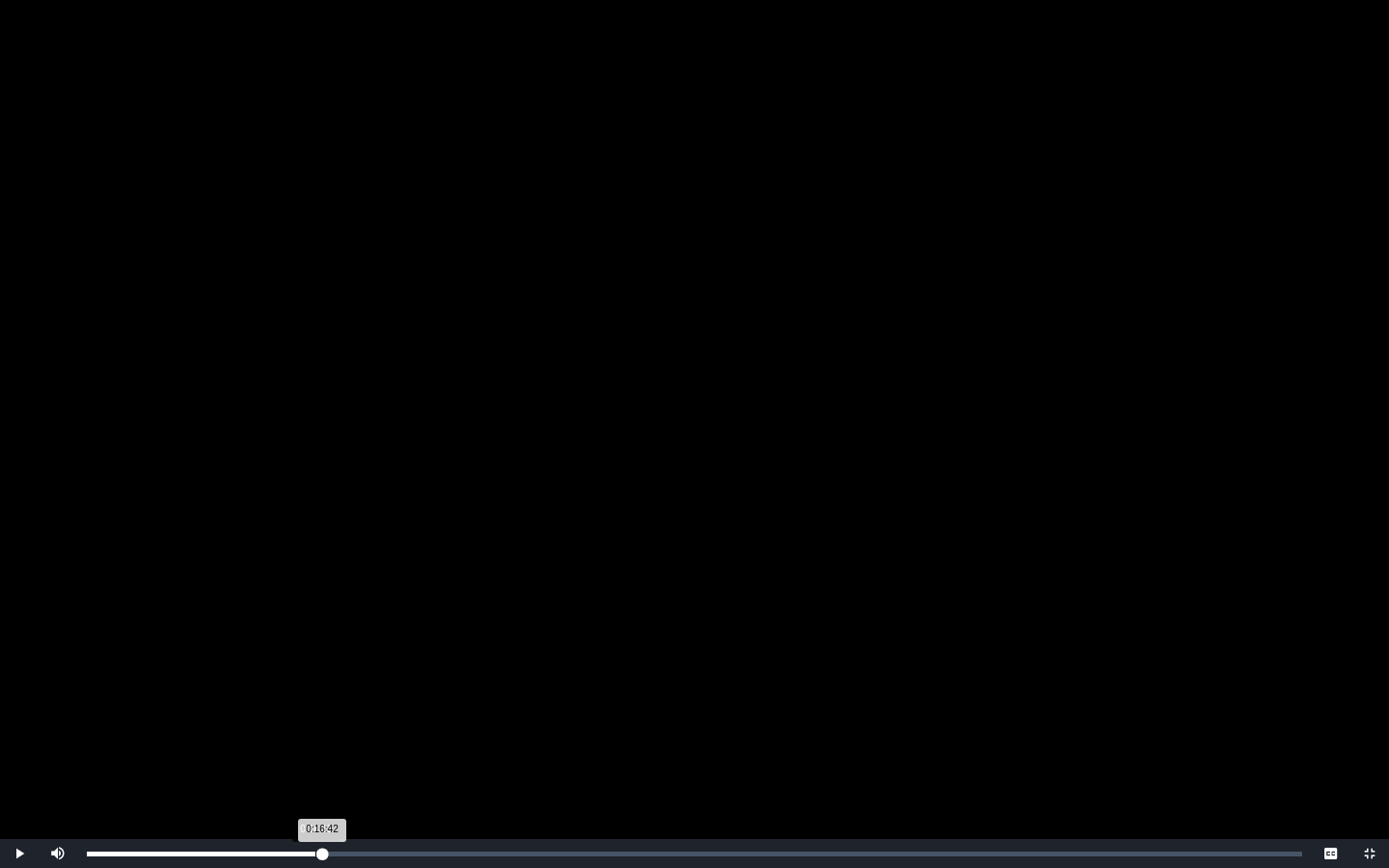 click on "0:16:42 Progress : 0%" at bounding box center (204, 854) 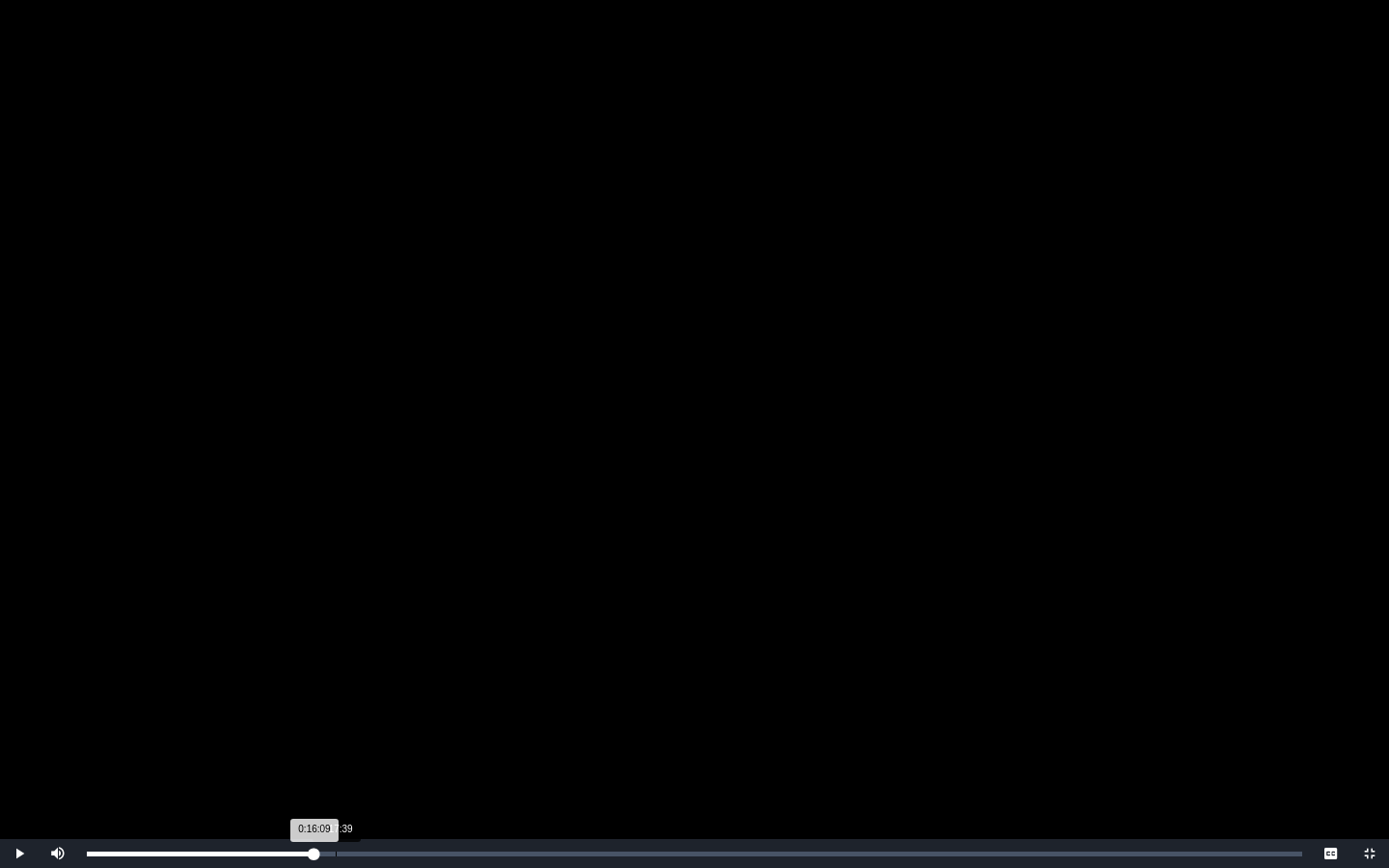 click on "0:17:39" at bounding box center [336, 854] 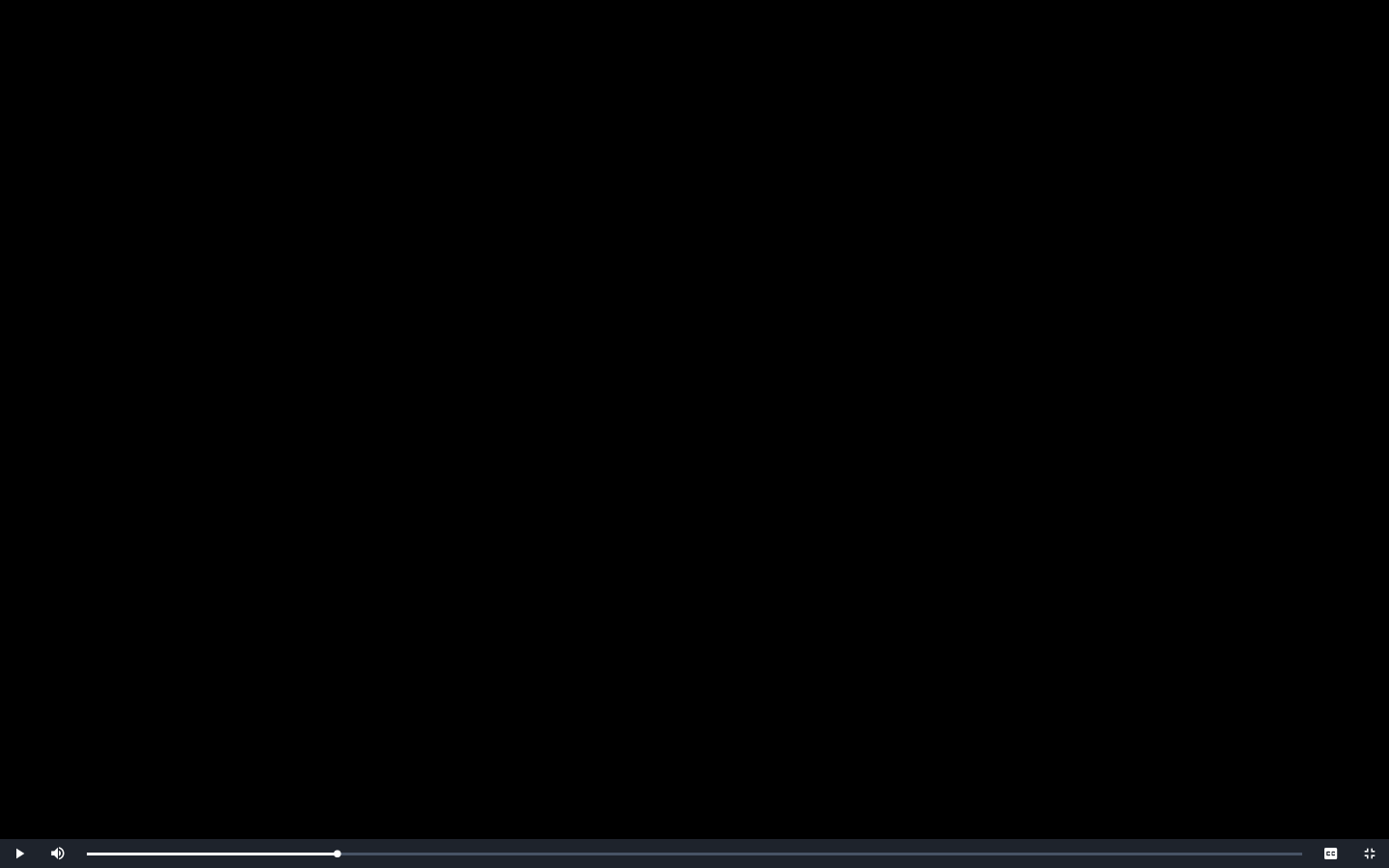 click at bounding box center [19, 854] 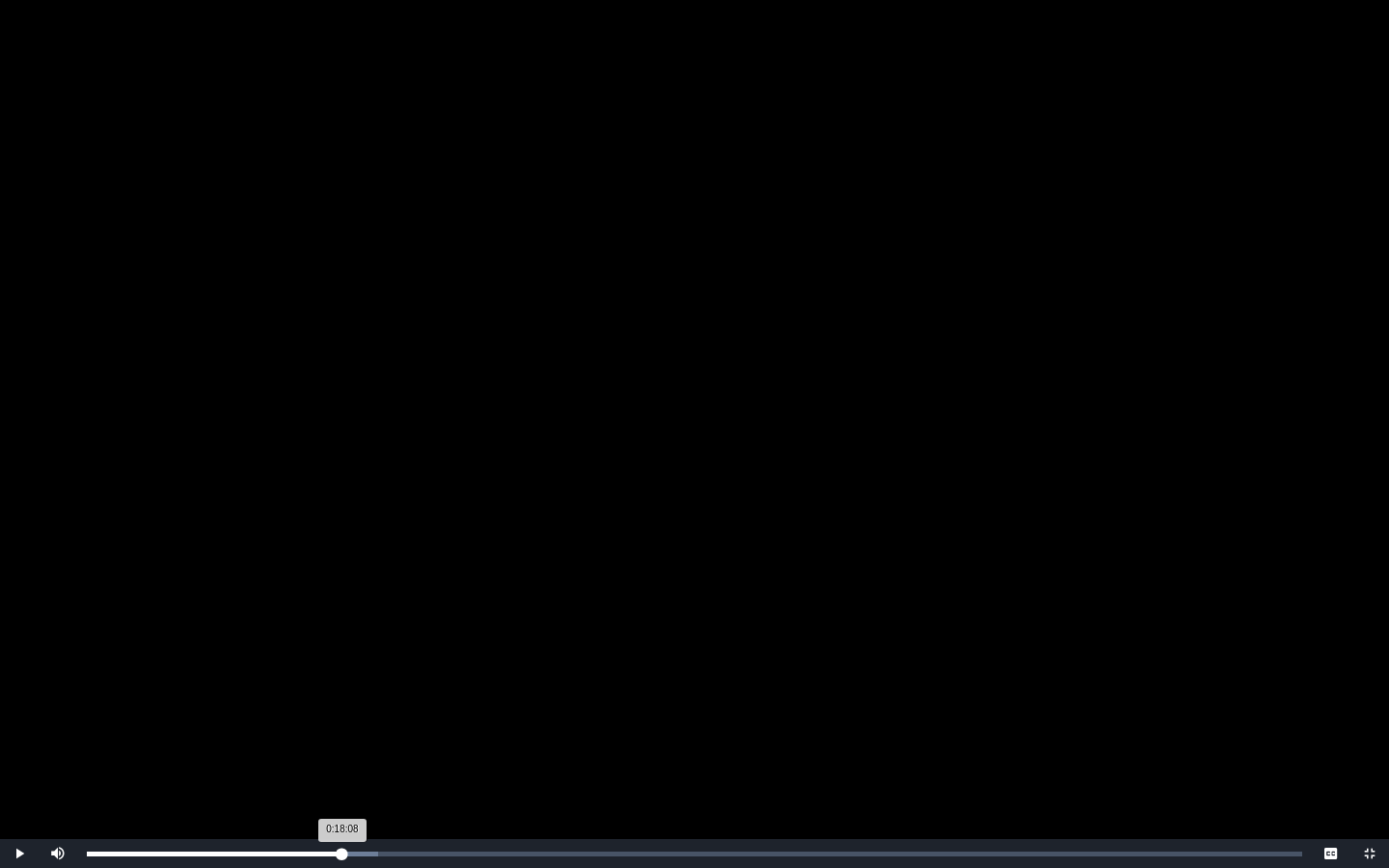 click on "0:18:08 Progress : 0%" at bounding box center [214, 854] 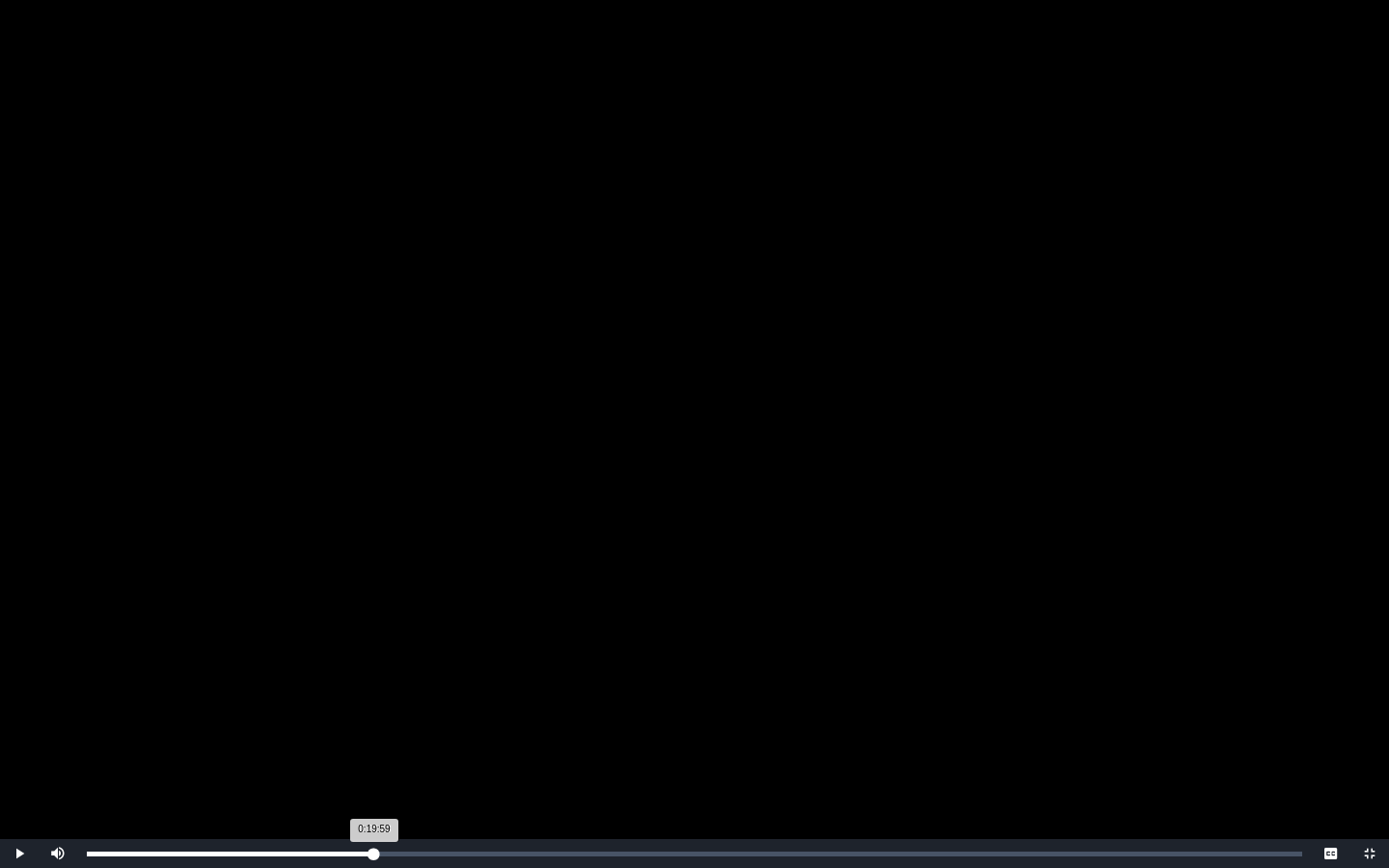 drag, startPoint x: 343, startPoint y: 850, endPoint x: 374, endPoint y: 852, distance: 31.06445 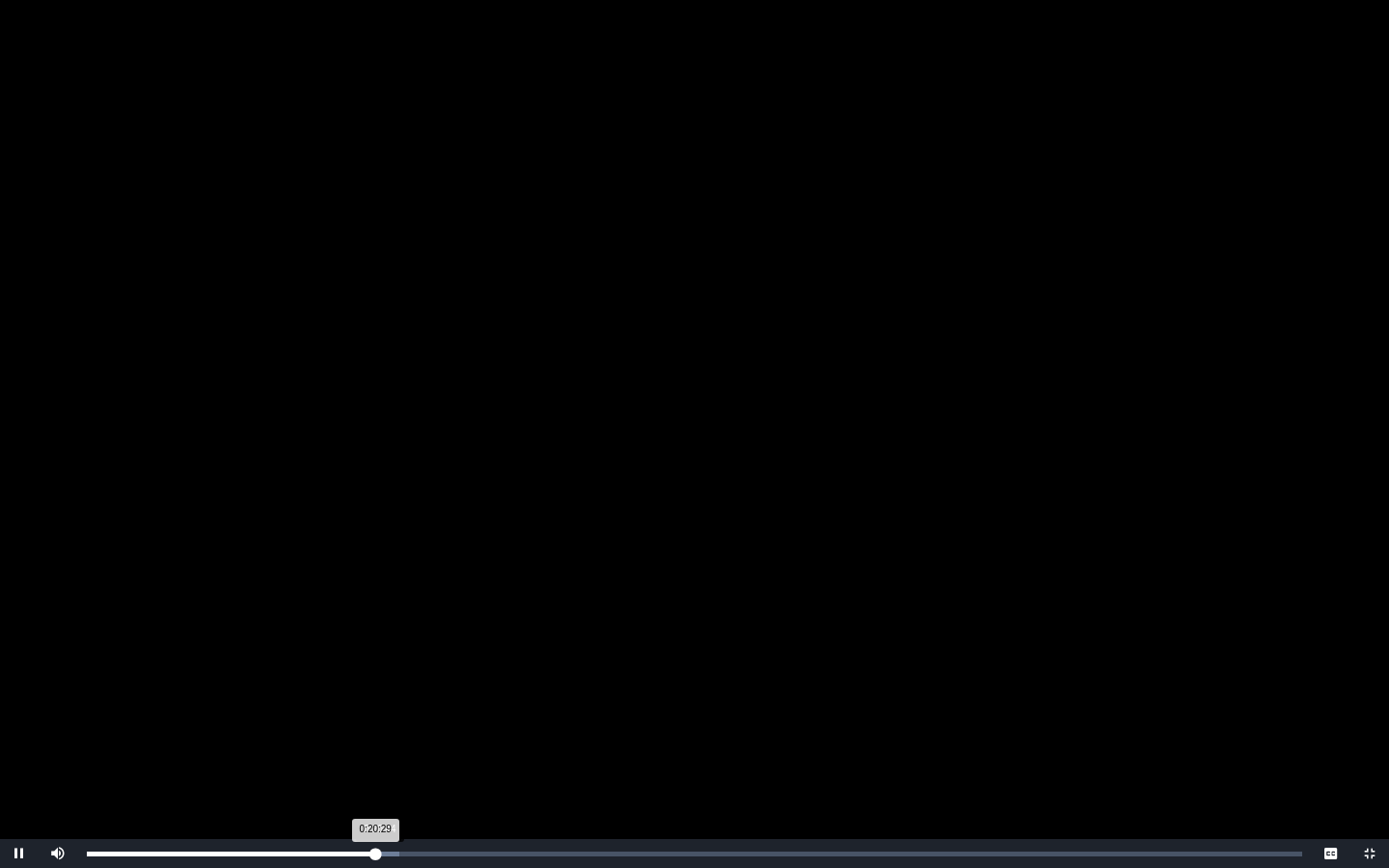 click on "0:20:29 Progress : 0%" at bounding box center (231, 854) 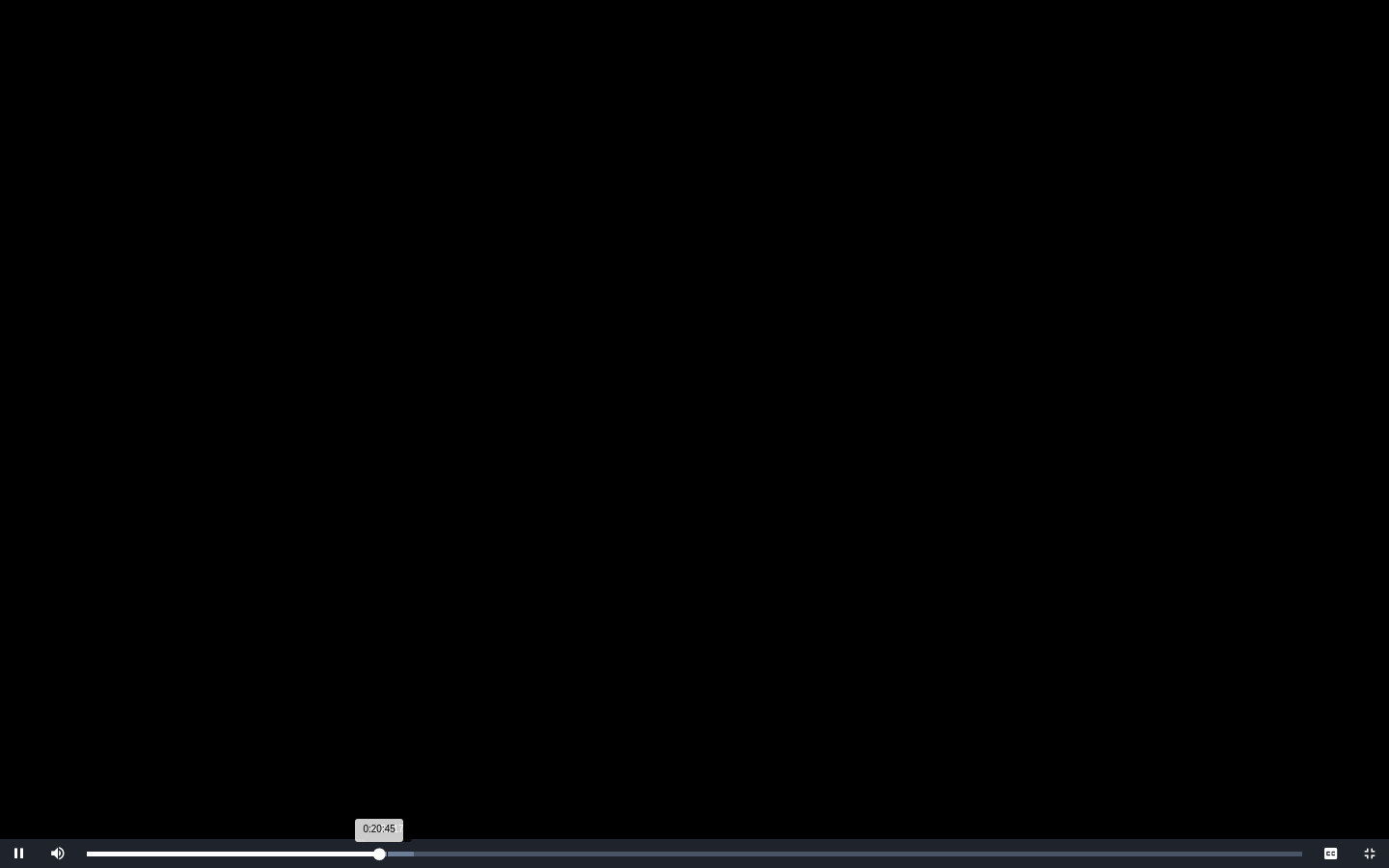 click on "Loaded : 0% 0:21:17 0:20:45 Progress : 0%" at bounding box center (694, 854) 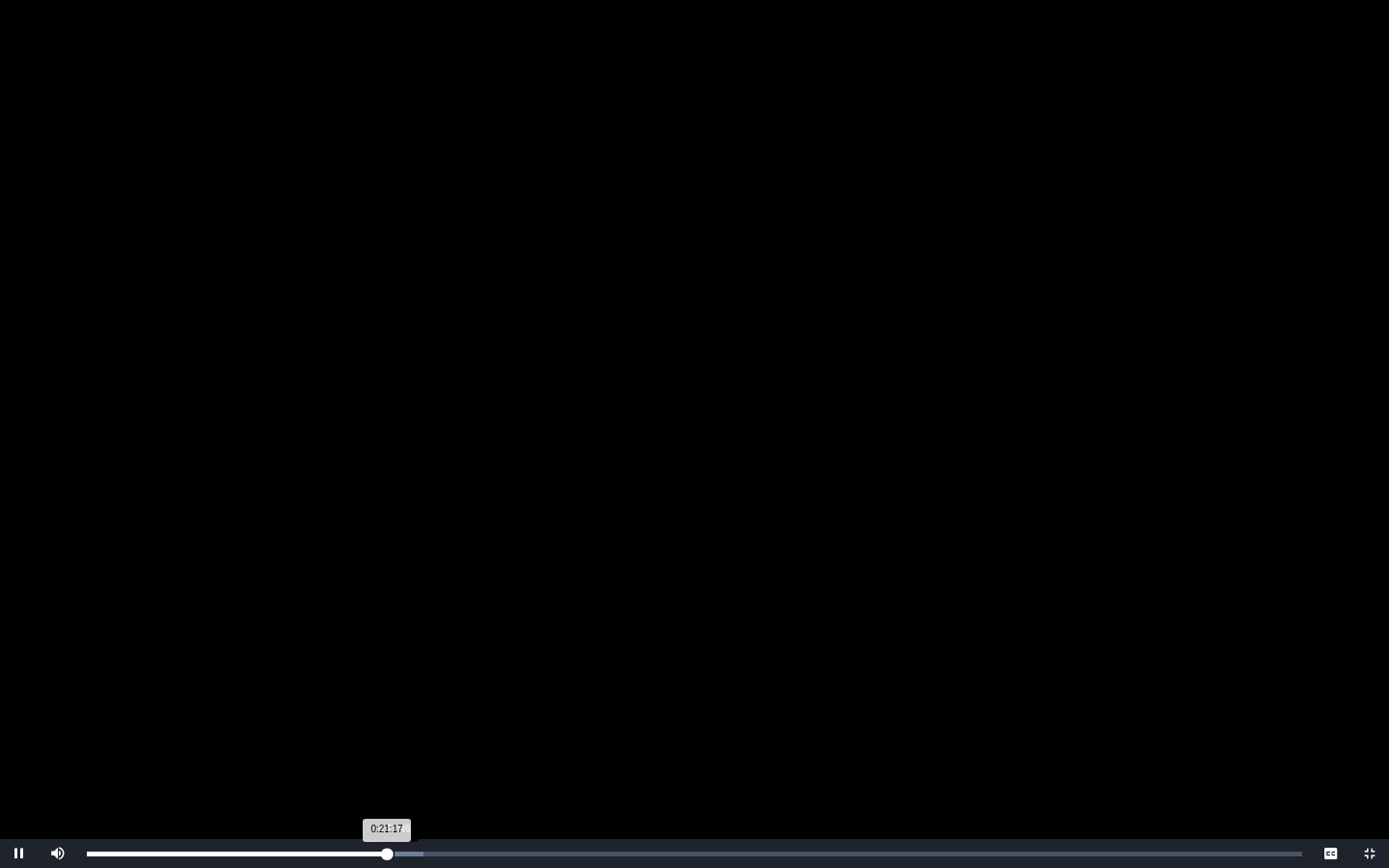 click on "0:21:17 Progress : 0%" at bounding box center [236, 854] 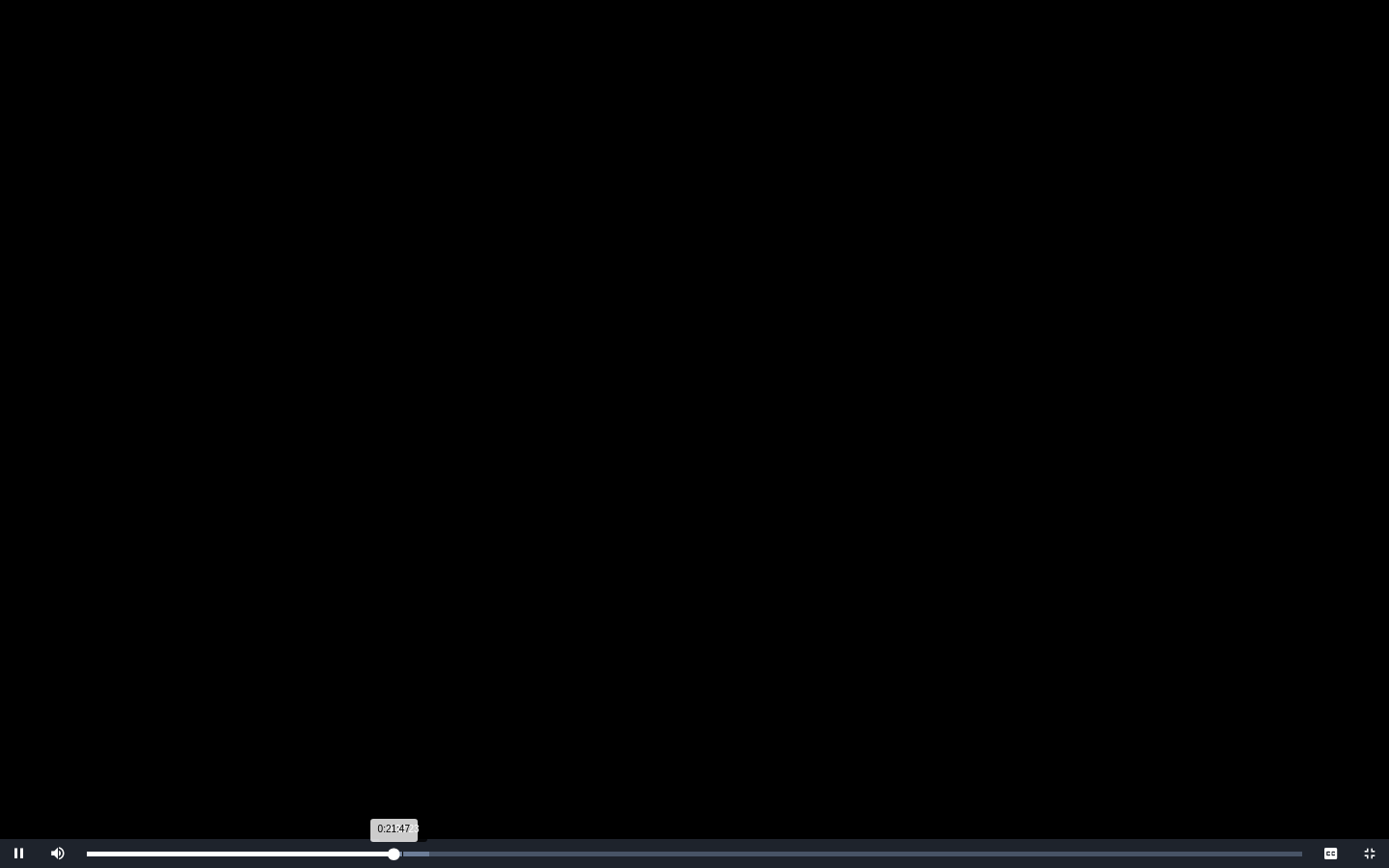 click on "Loaded : 0% 0:22:23 0:21:47 Progress : 0%" at bounding box center [694, 854] 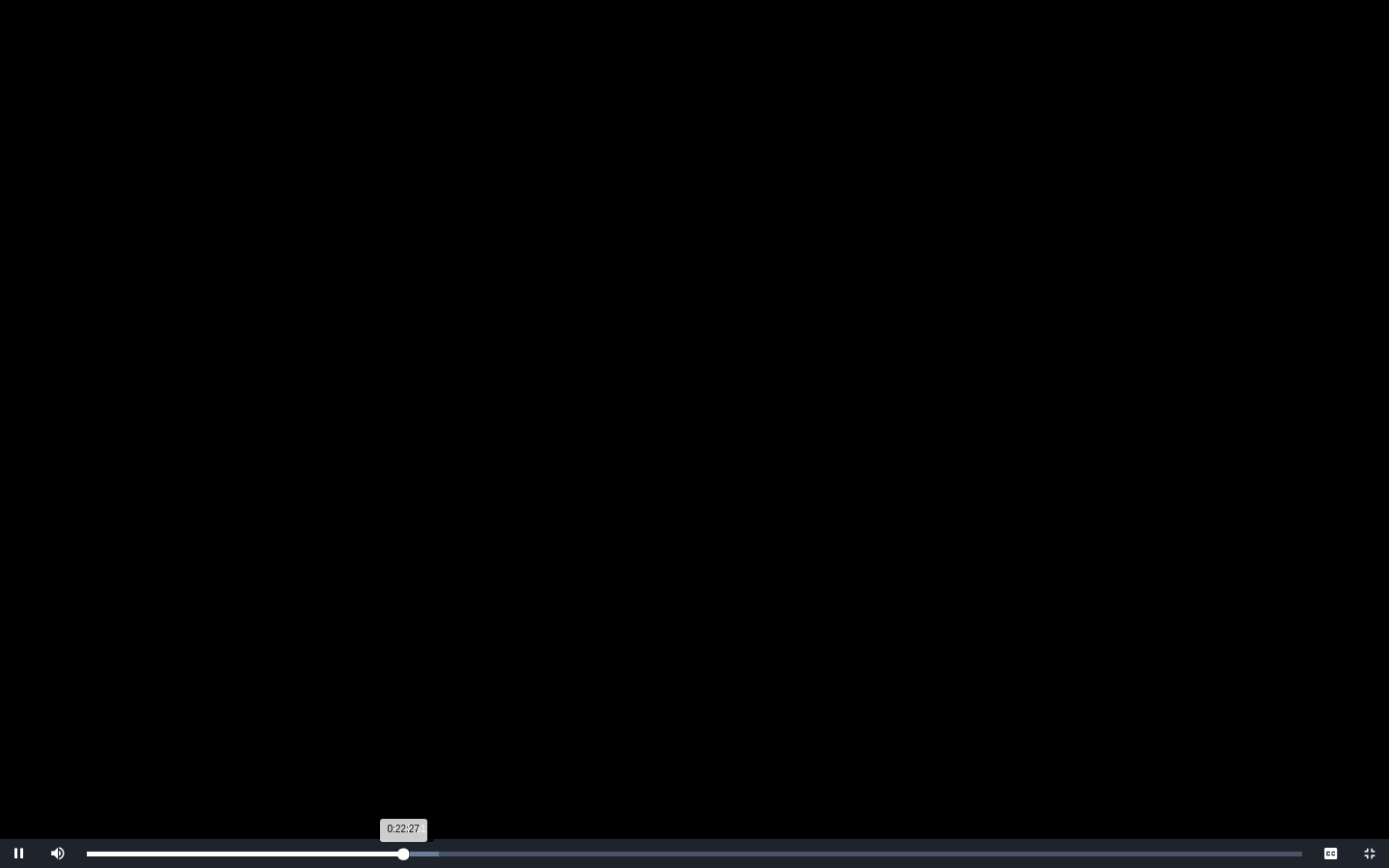 click on "Loaded : 0% 0:22:51 0:22:27 Progress : 0%" at bounding box center (694, 854) 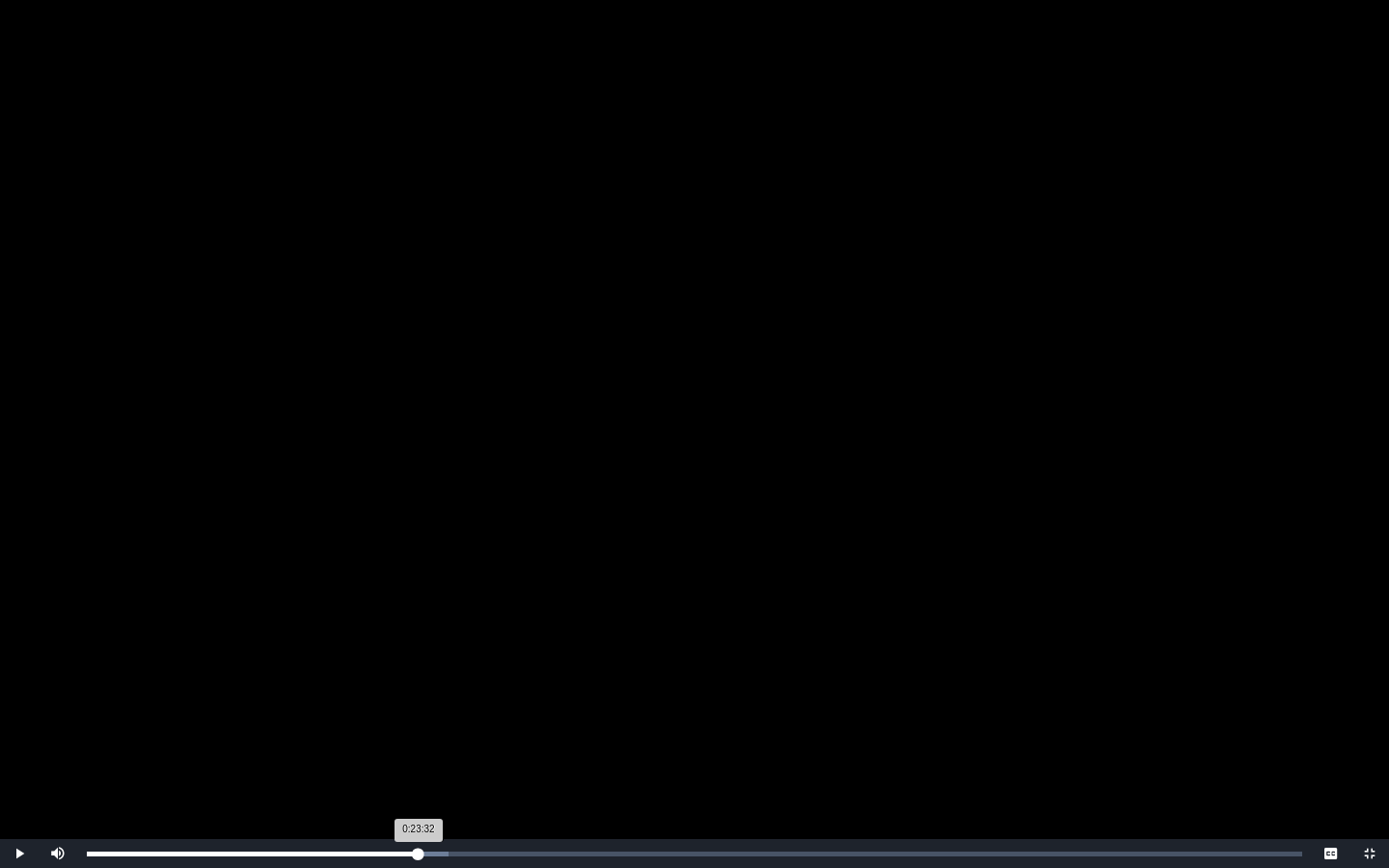 click on "Loaded : 0% 0:23:32 0:23:32 Progress : 0%" at bounding box center [694, 854] 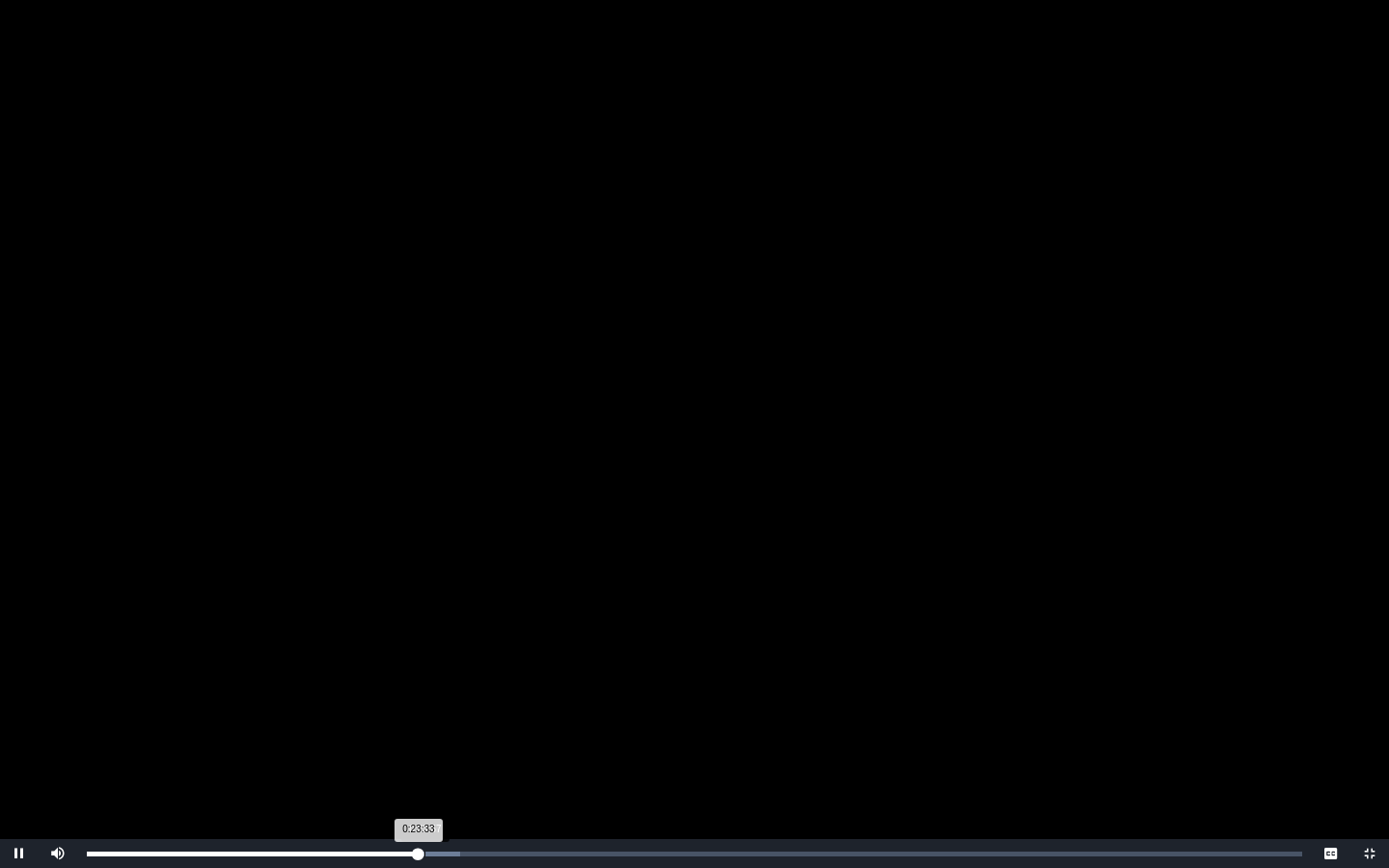 click on "0:23:33 Progress : 0%" at bounding box center (253, 854) 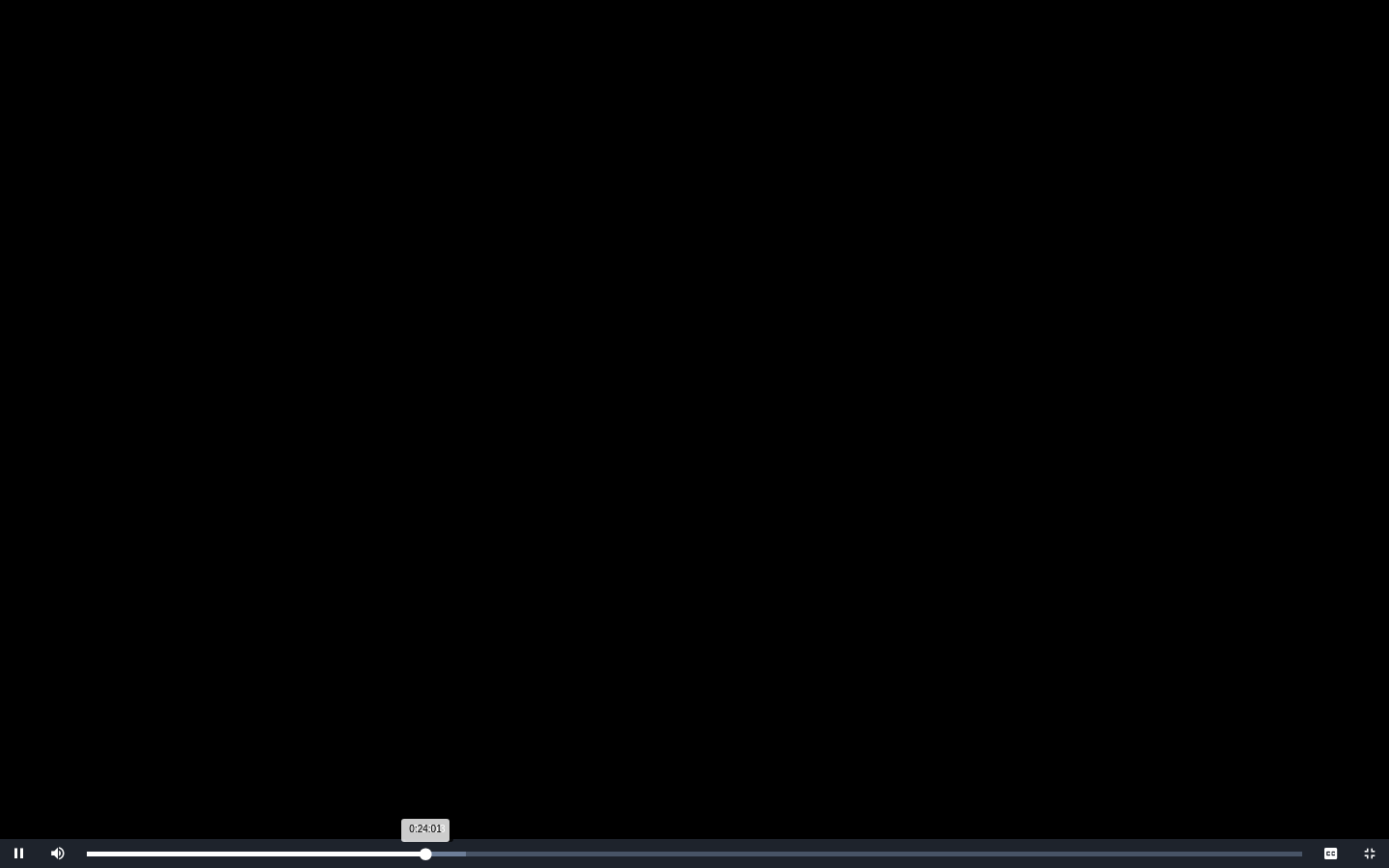 click on "0:24:01 Progress : 0%" at bounding box center [256, 854] 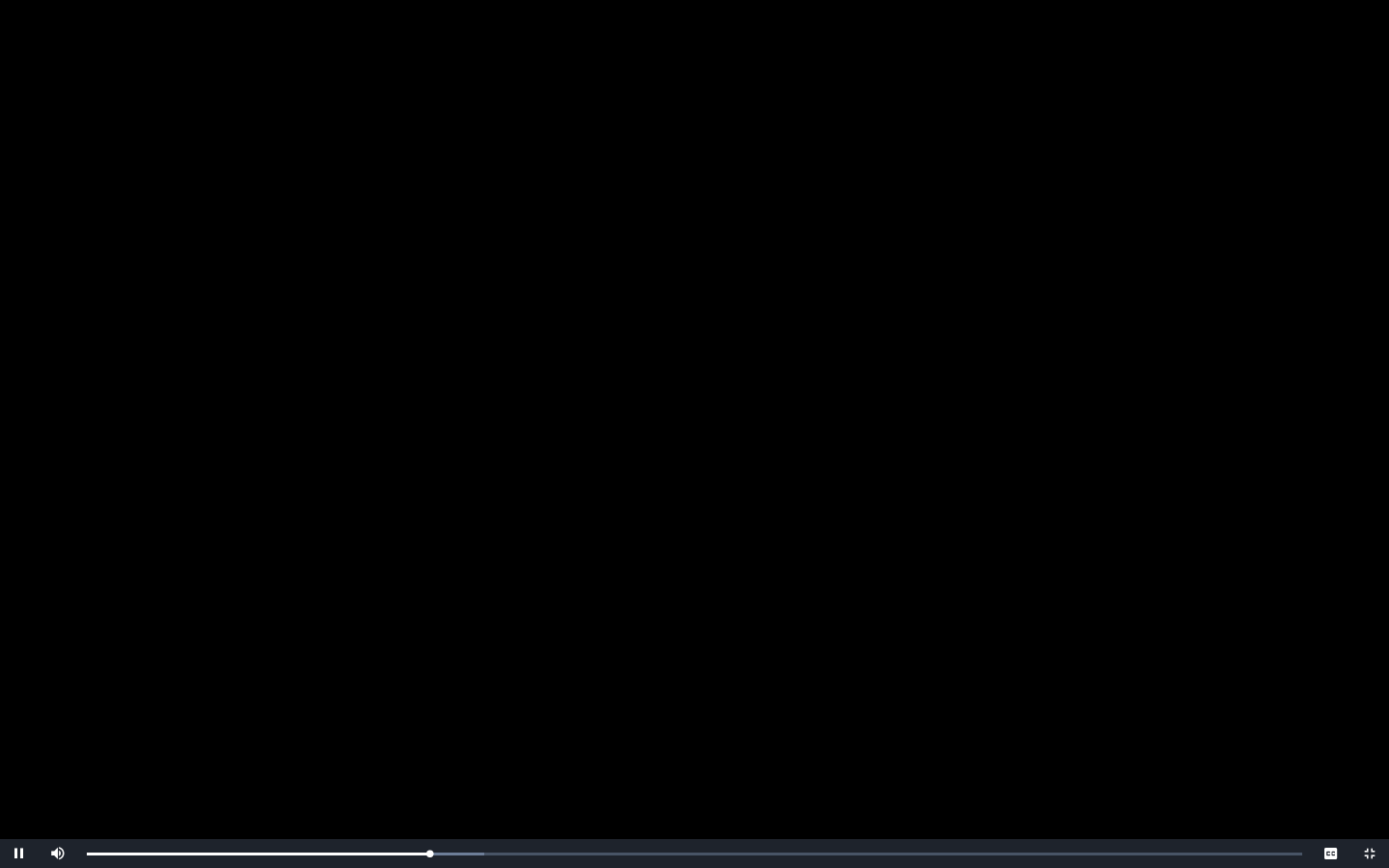 click at bounding box center [1370, 854] 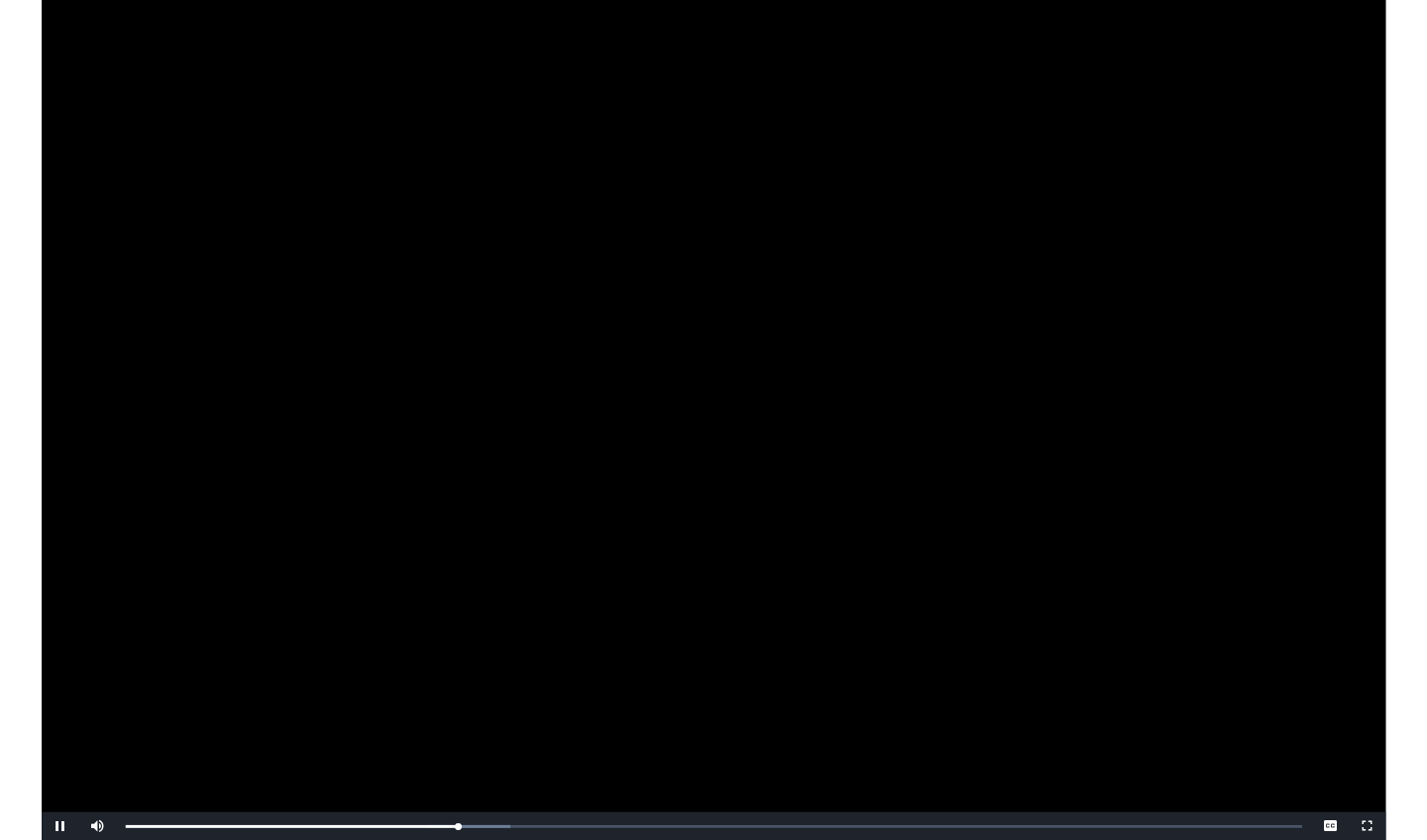 scroll, scrollTop: 154, scrollLeft: 0, axis: vertical 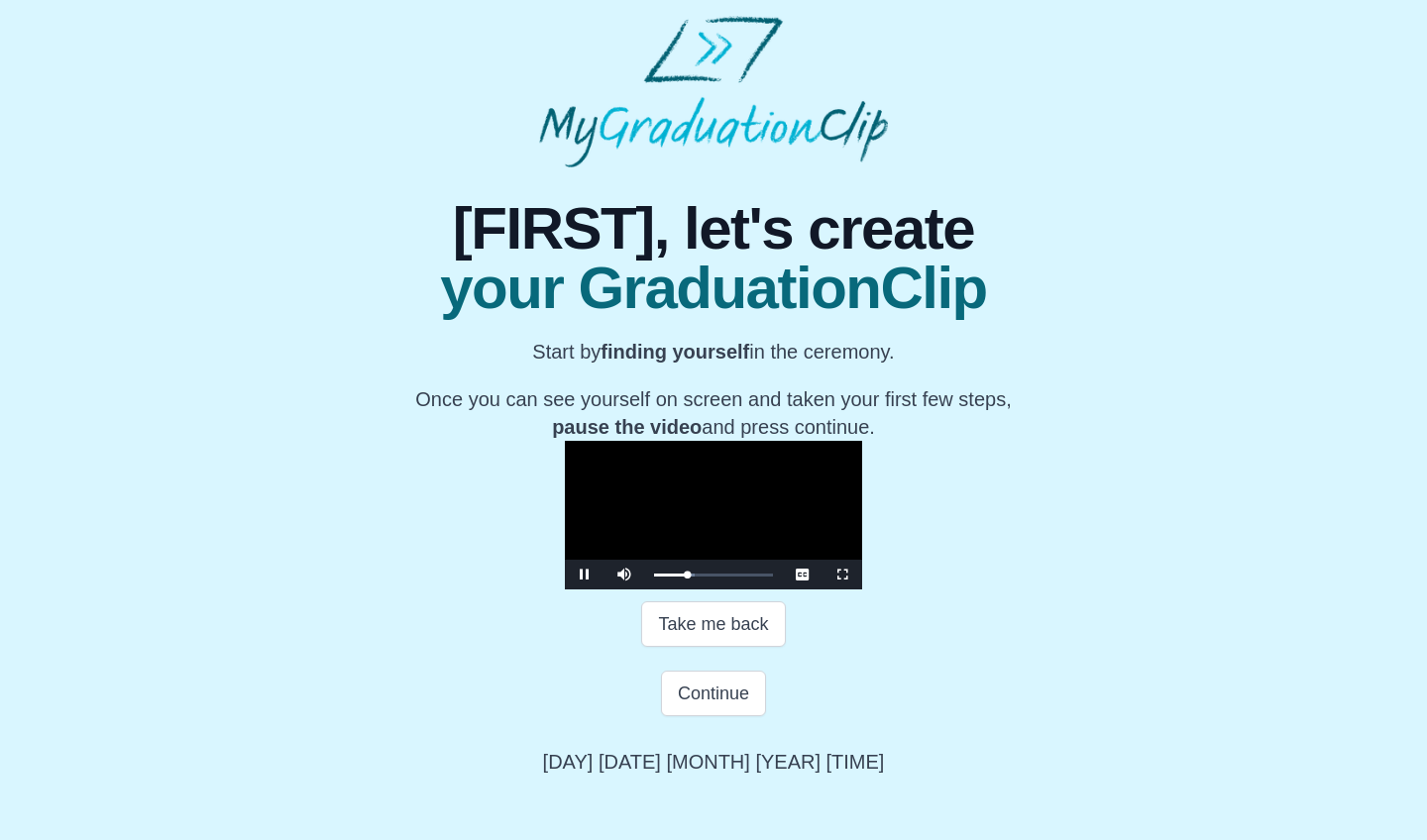 click at bounding box center (585, 575) 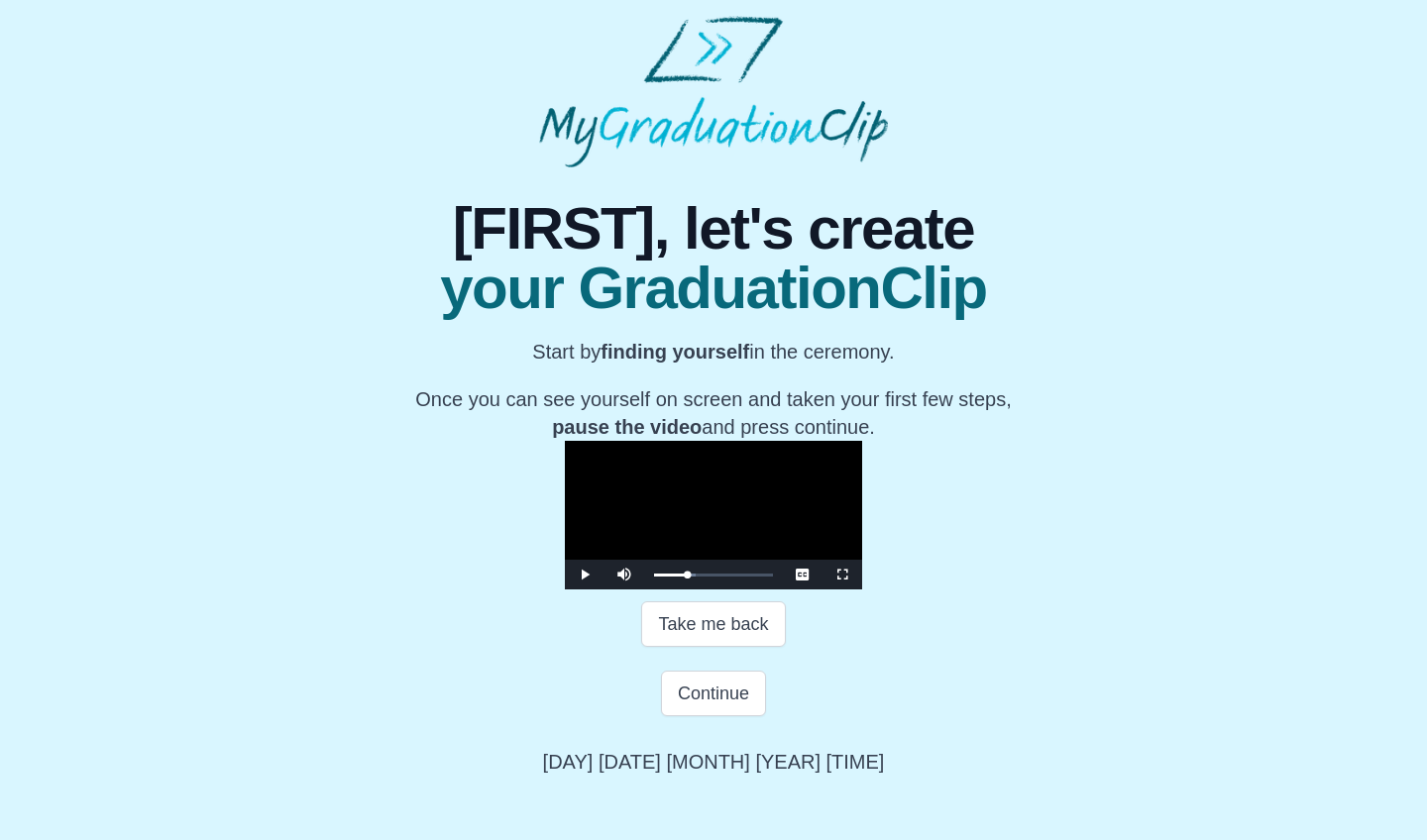 scroll, scrollTop: 180, scrollLeft: 0, axis: vertical 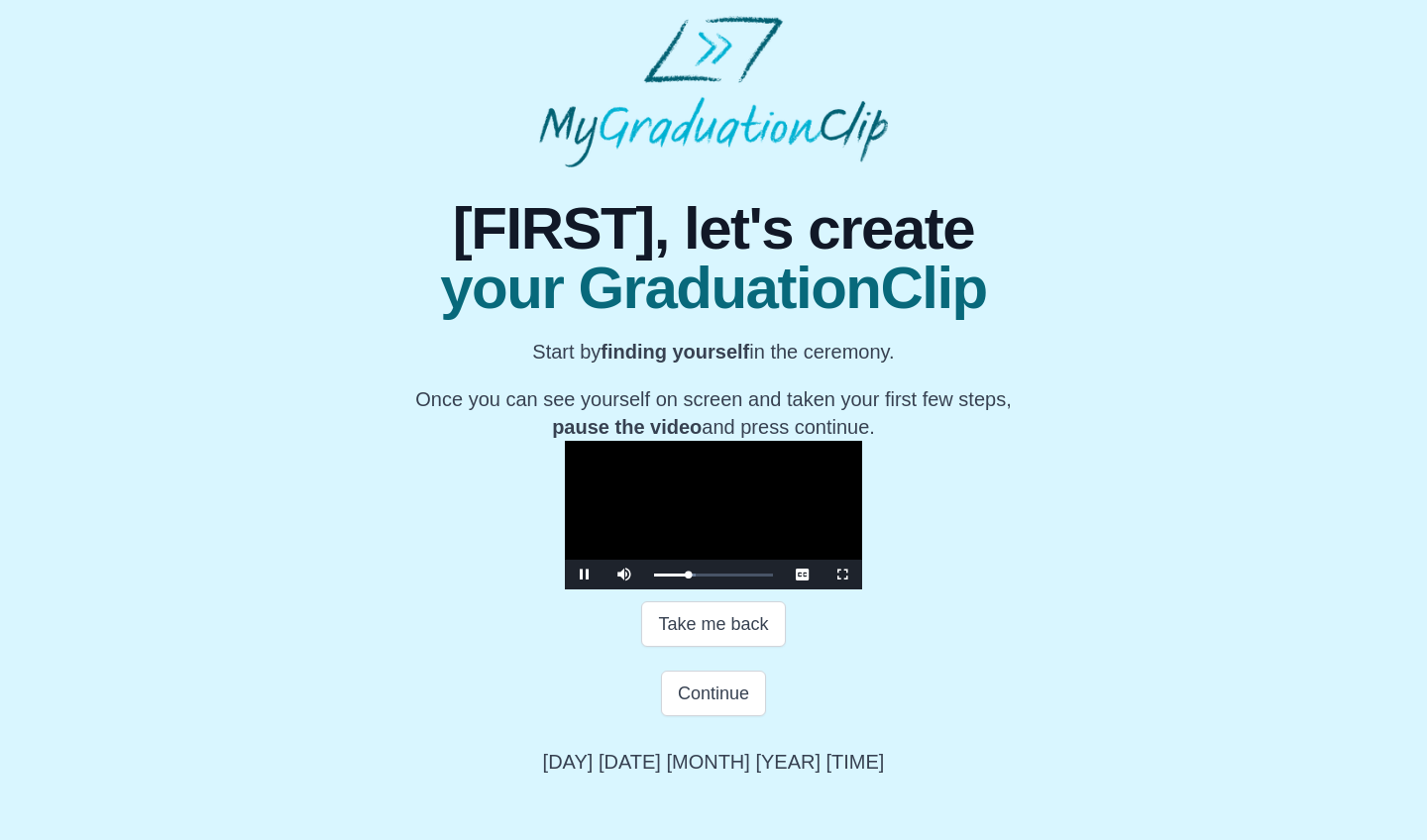 click at bounding box center [585, 575] 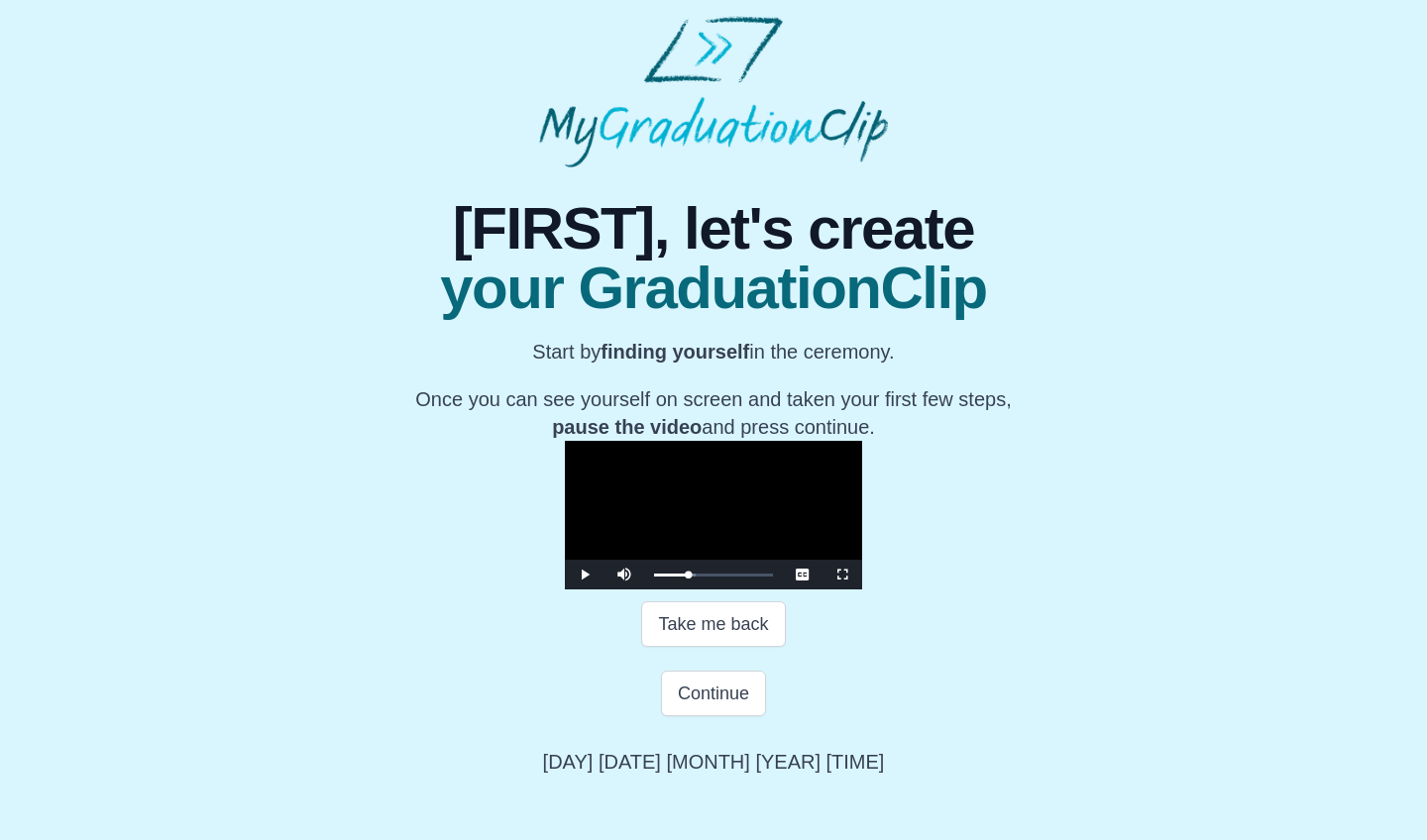 click at bounding box center [585, 575] 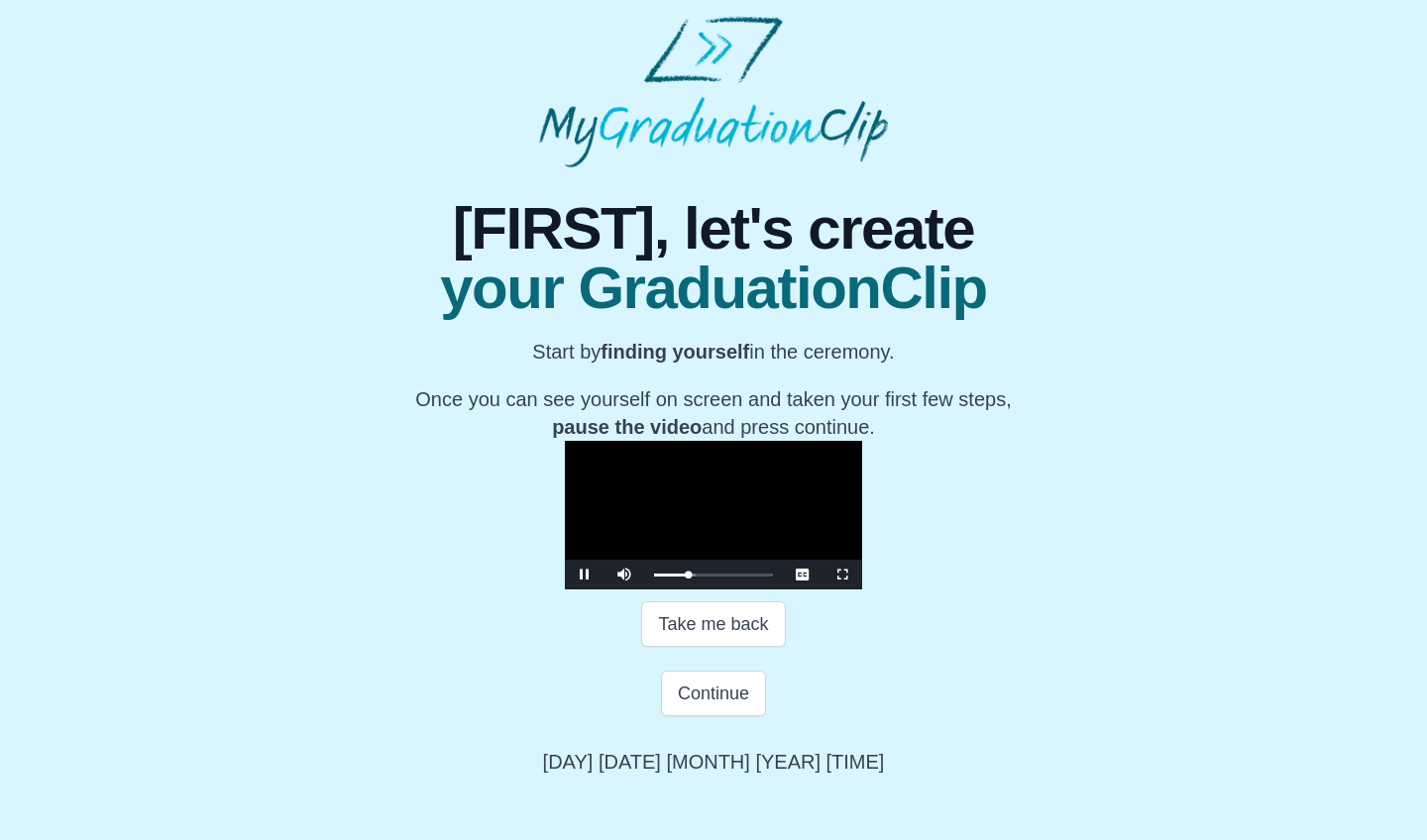 click at bounding box center [585, 575] 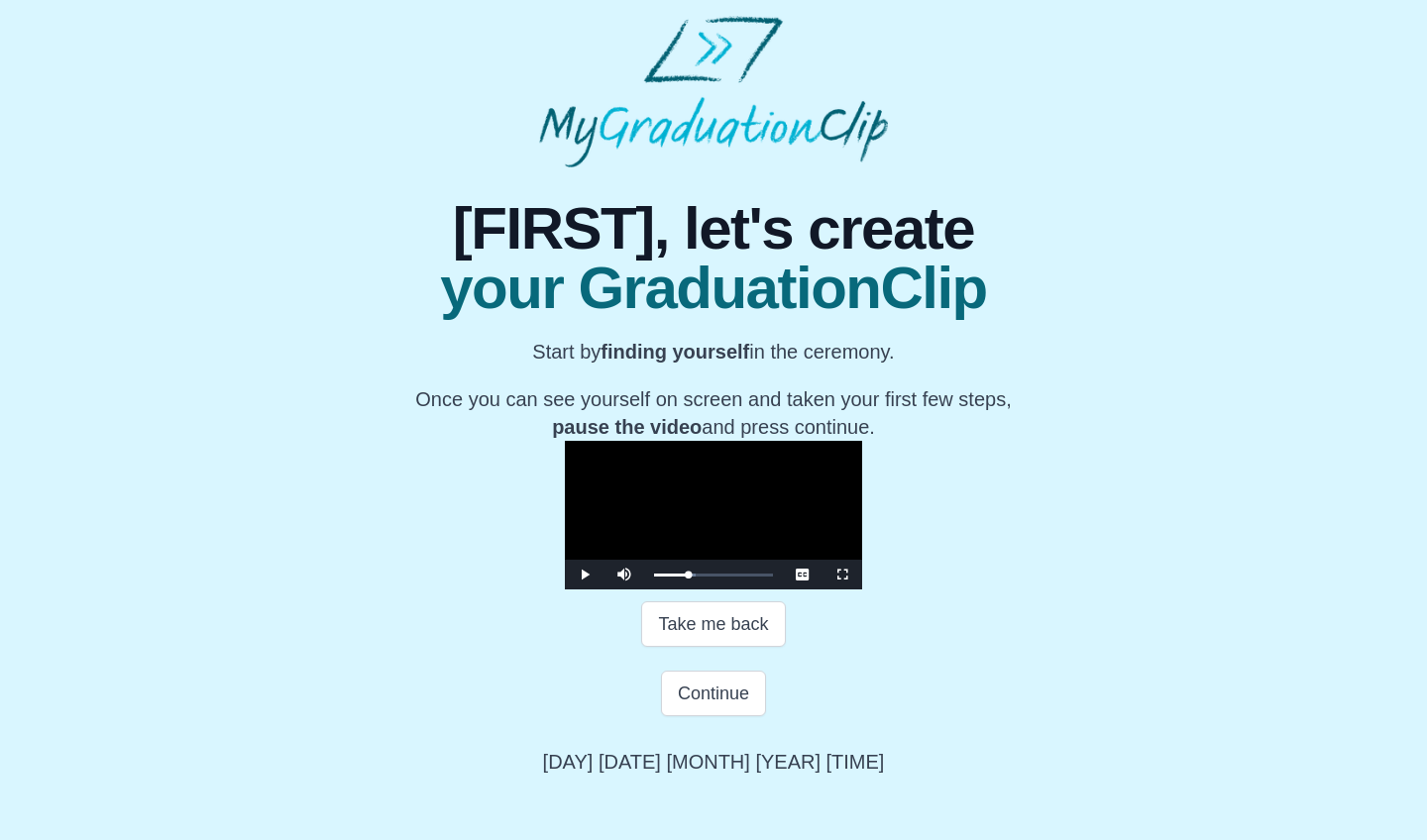 click at bounding box center [585, 575] 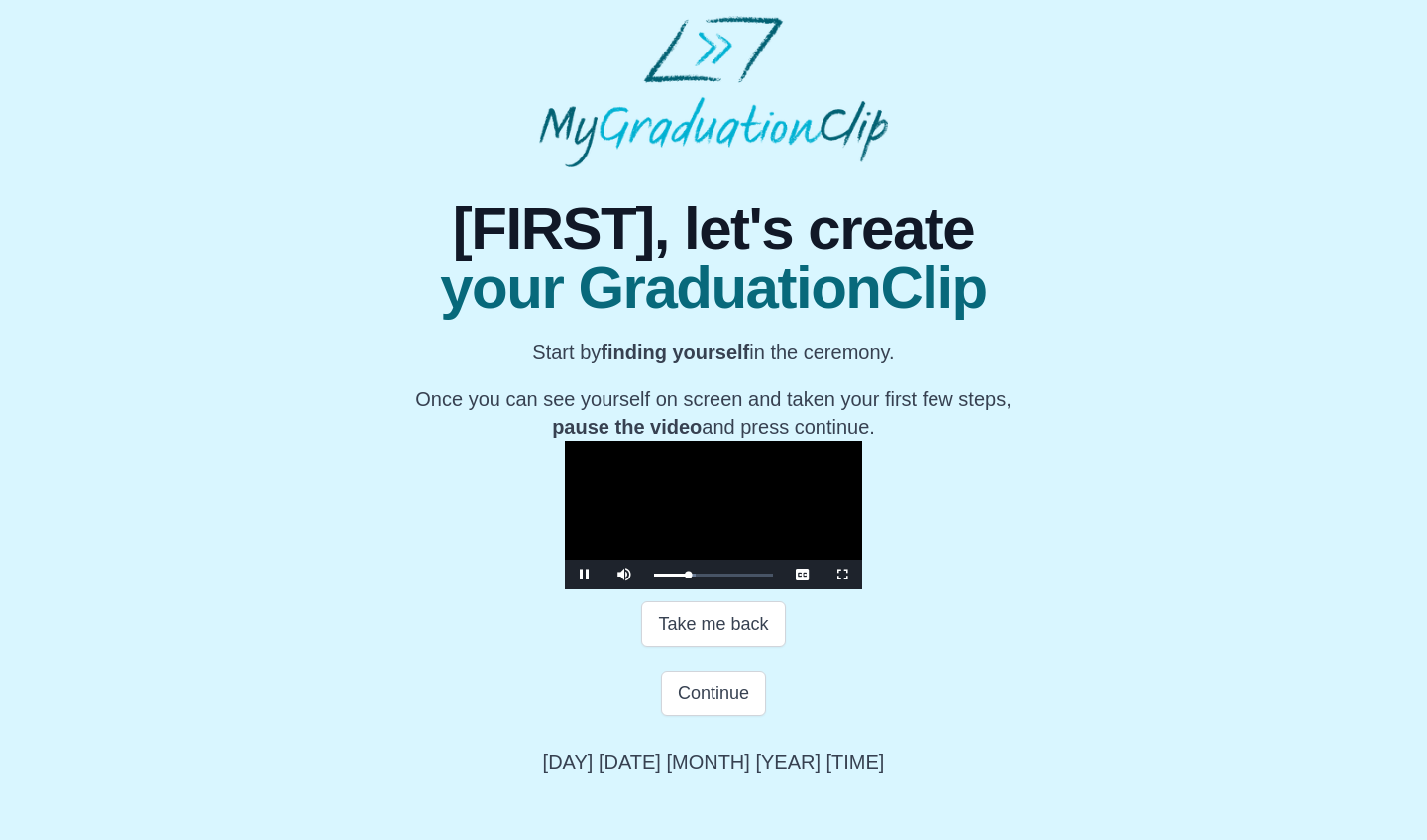 click at bounding box center [585, 575] 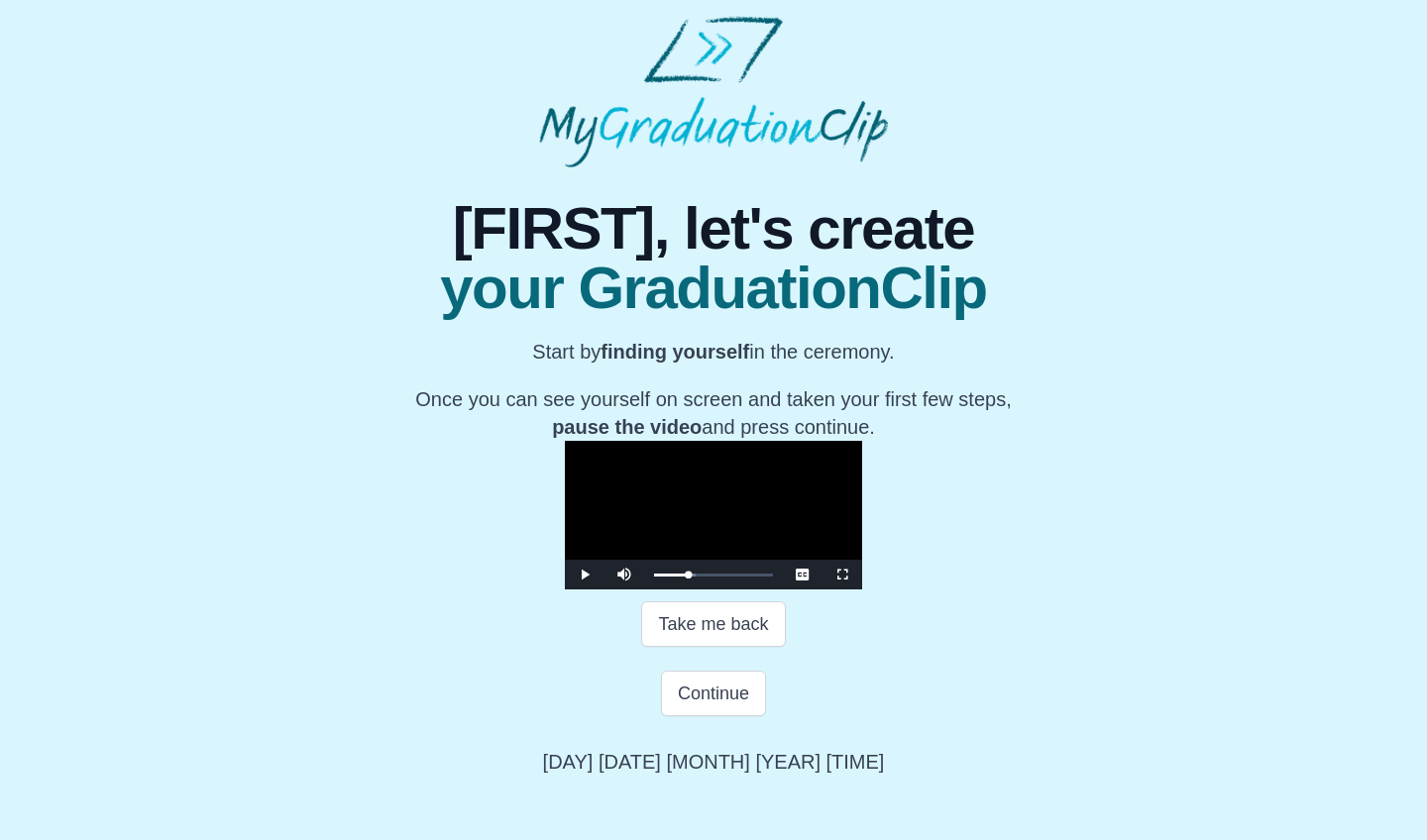 click at bounding box center (585, 575) 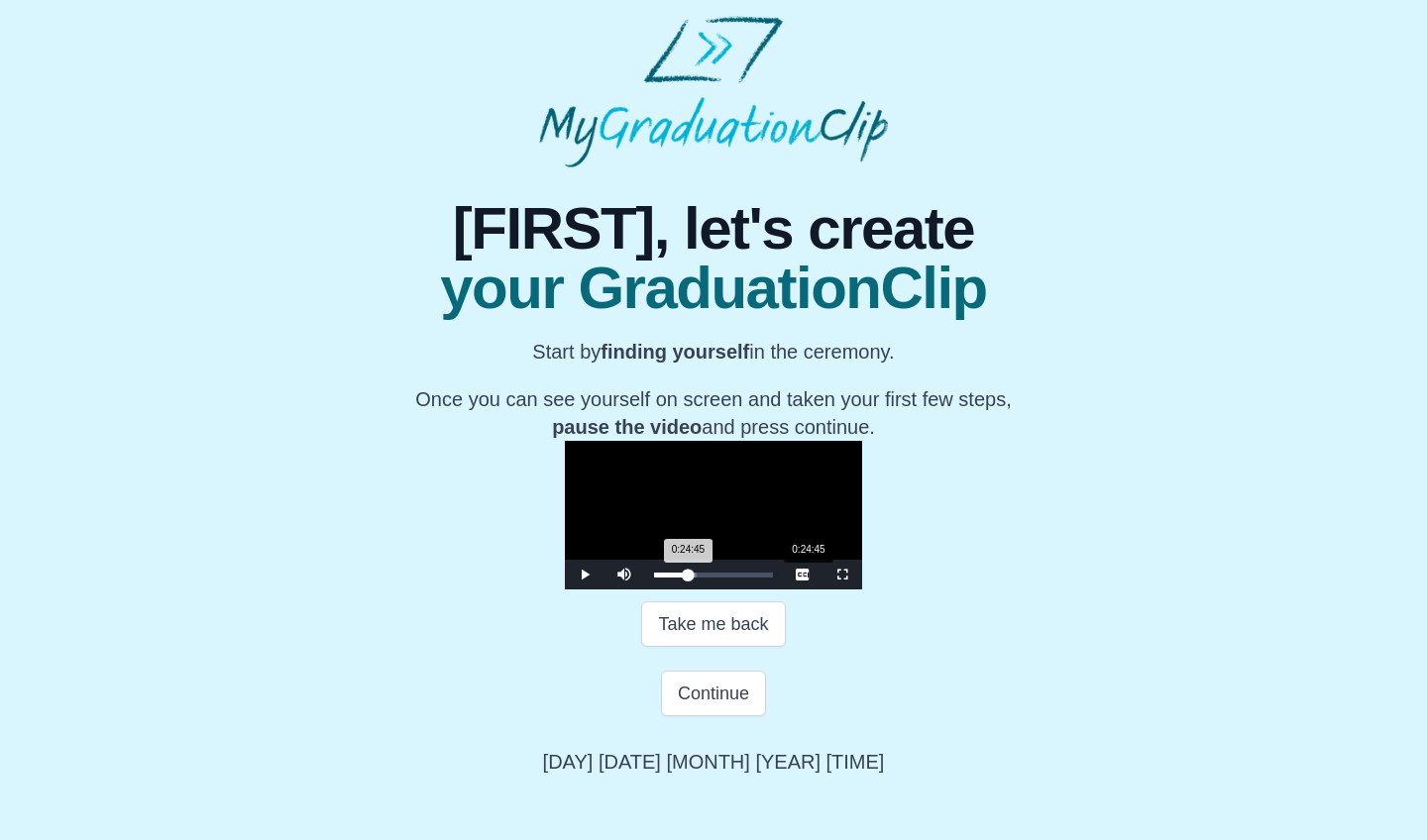 click on "0:24:45 Progress : 0%" at bounding box center (671, 575) 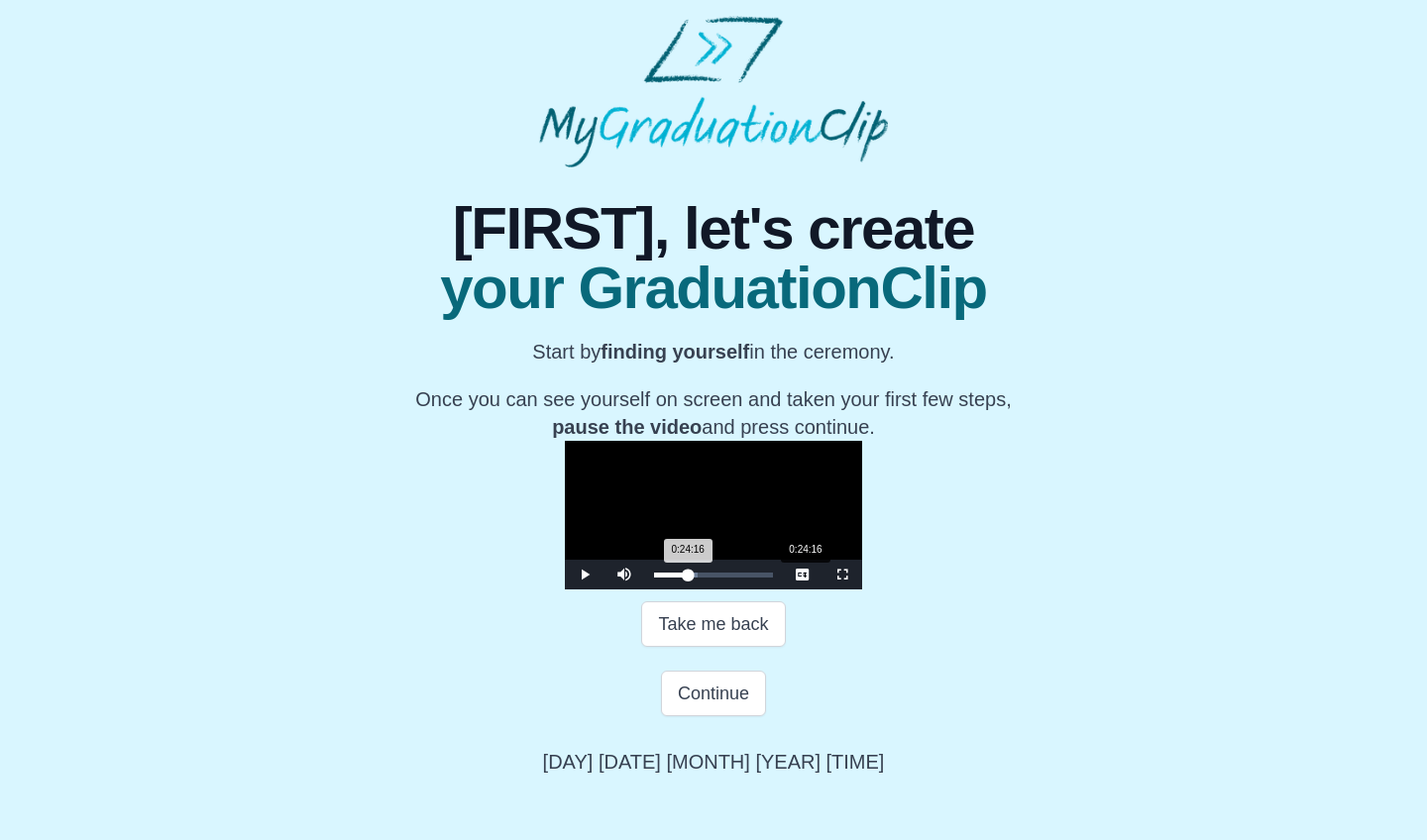 click on "0:24:16 Progress : 0%" at bounding box center (671, 575) 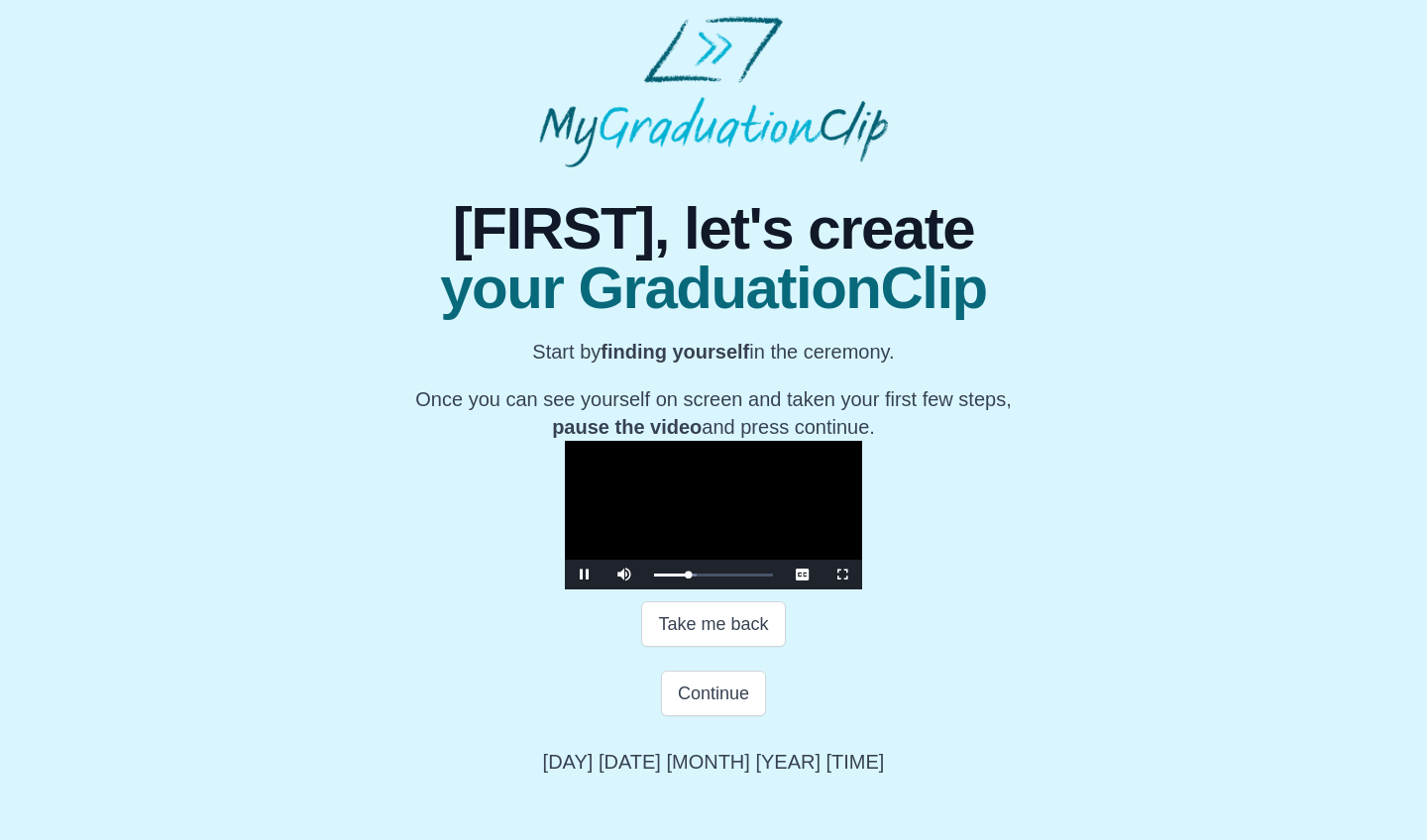 click at bounding box center [585, 575] 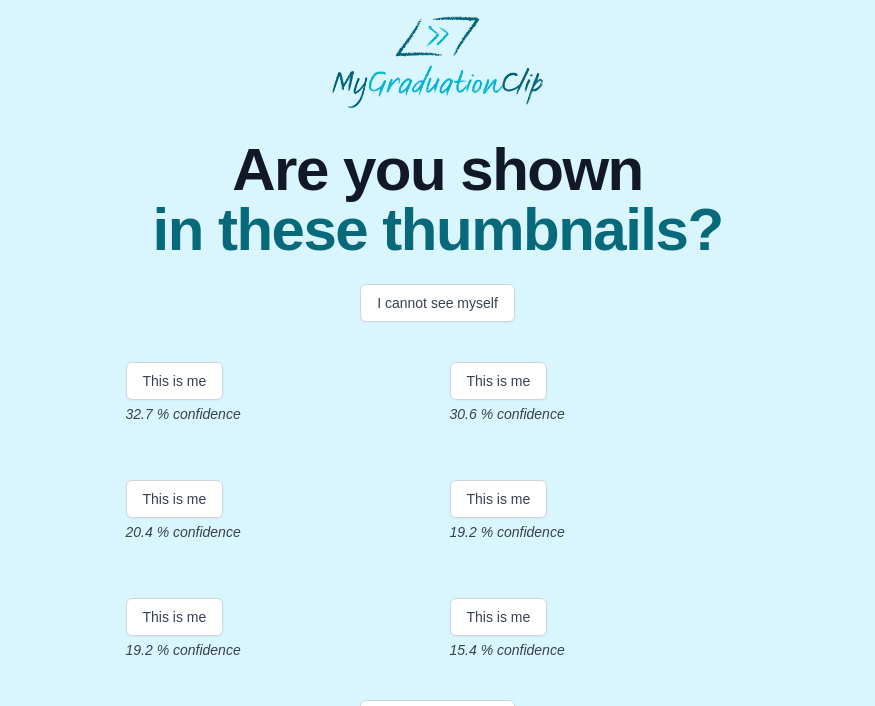 scroll, scrollTop: 0, scrollLeft: 0, axis: both 